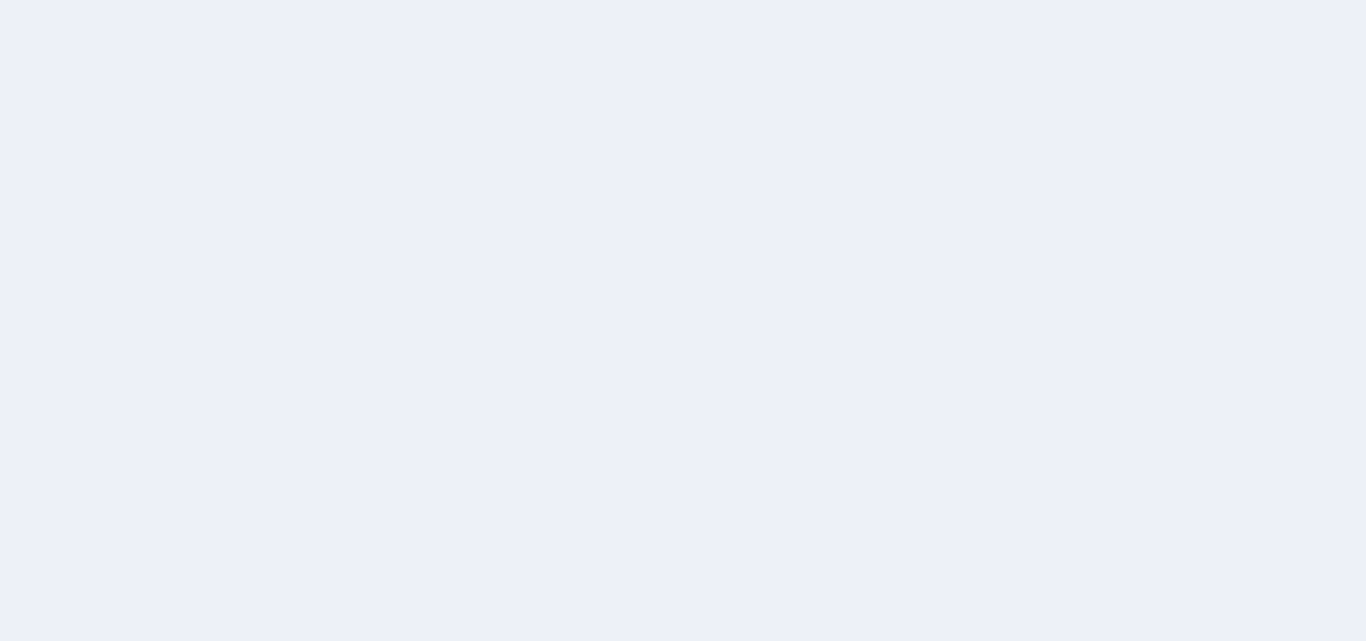 scroll, scrollTop: 0, scrollLeft: 0, axis: both 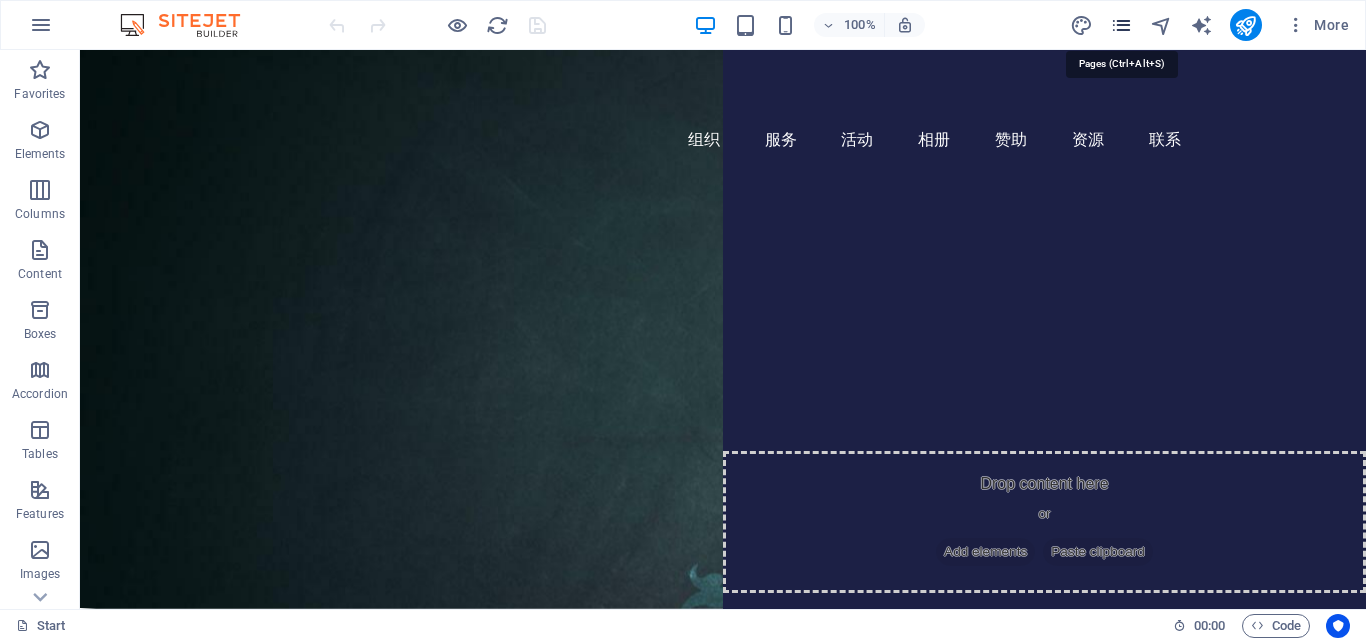 click at bounding box center [1121, 25] 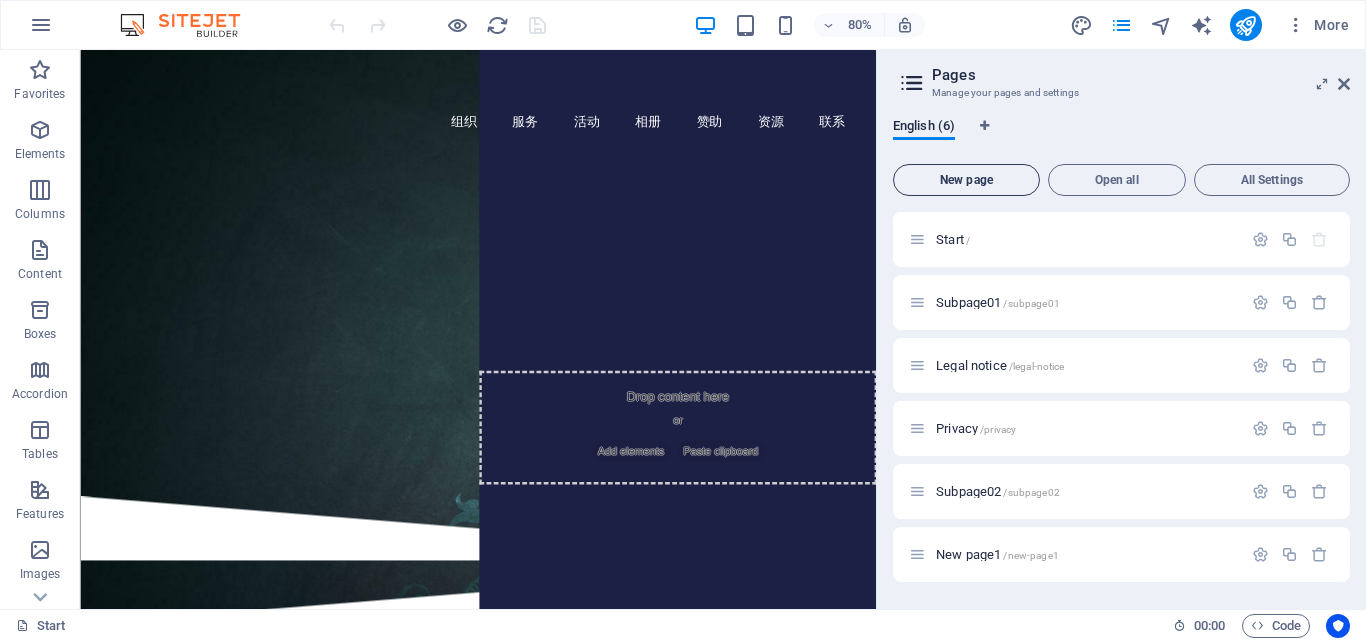 click on "New page" at bounding box center [966, 180] 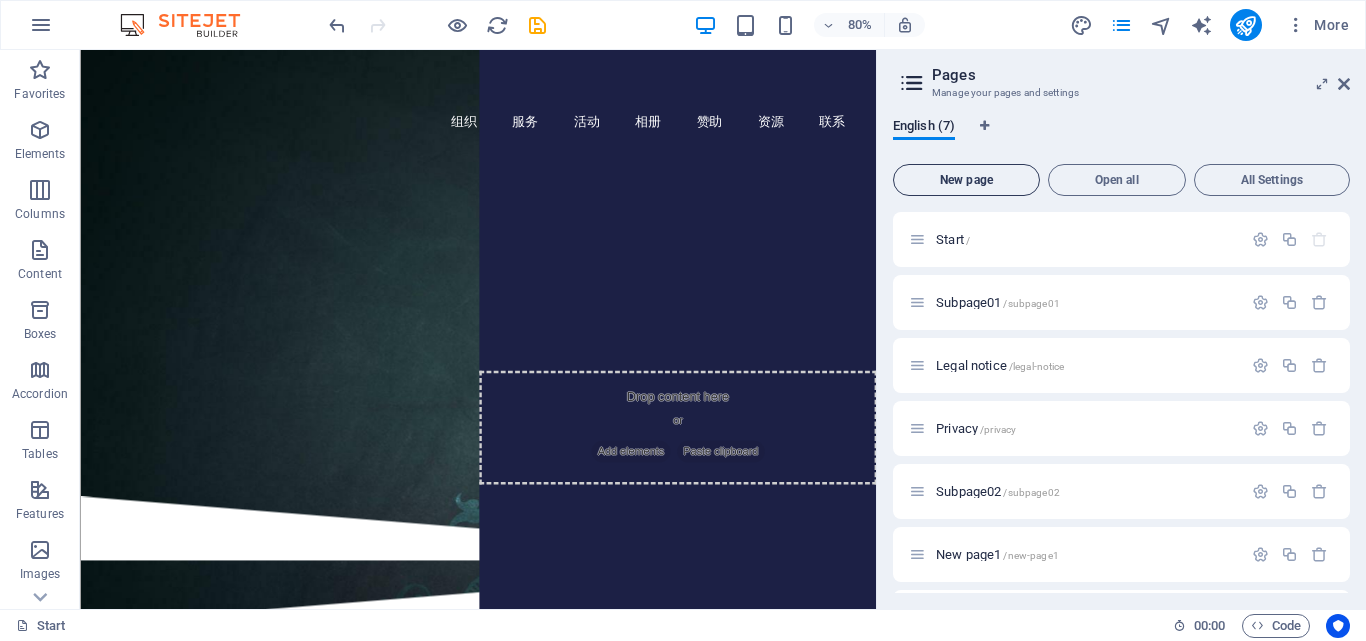 scroll, scrollTop: 291, scrollLeft: 0, axis: vertical 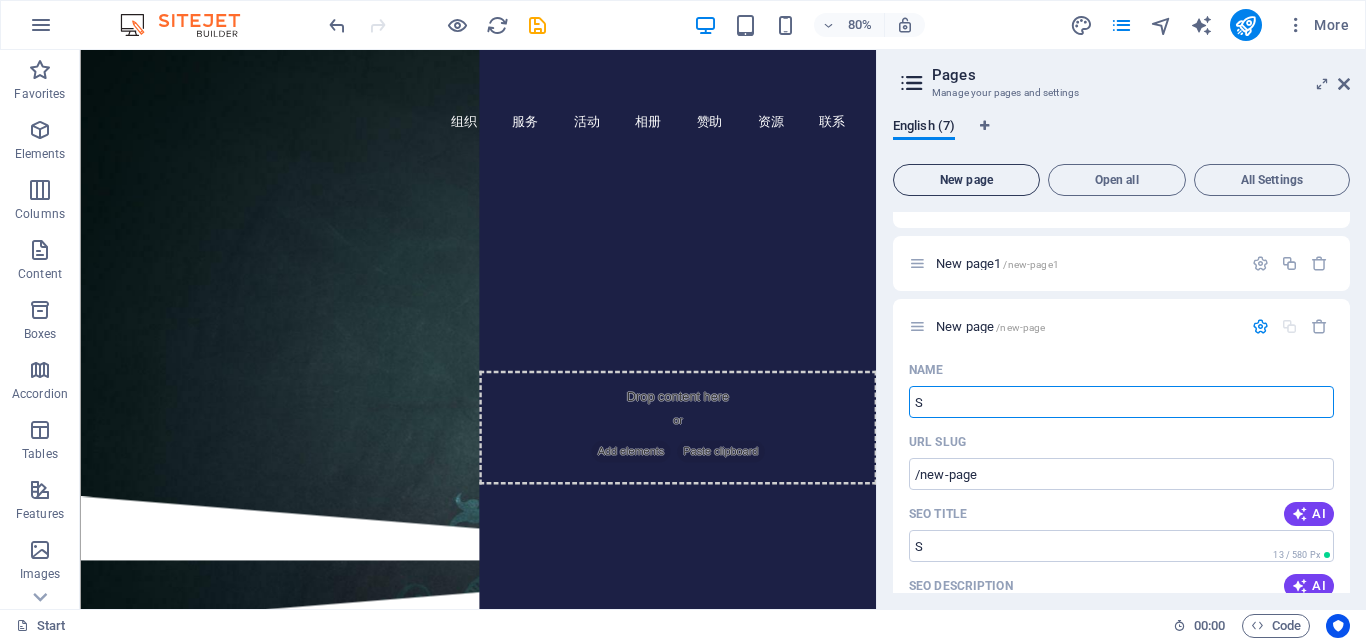 type on "Sa" 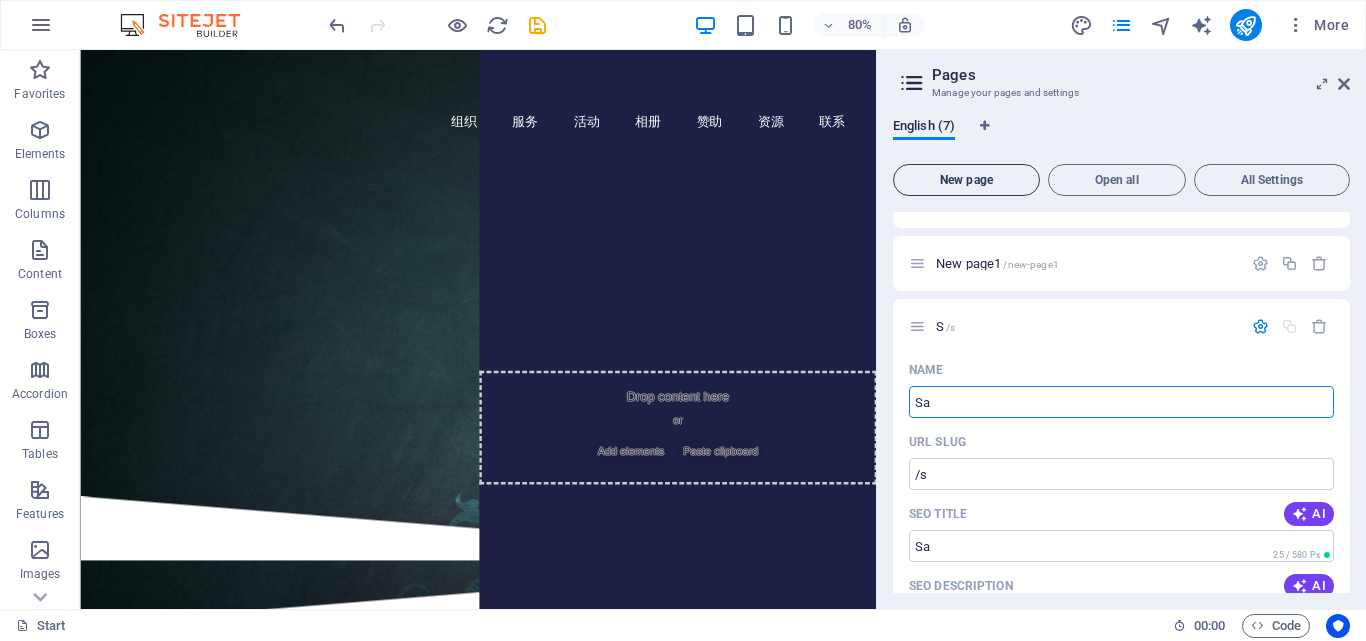type on "/s" 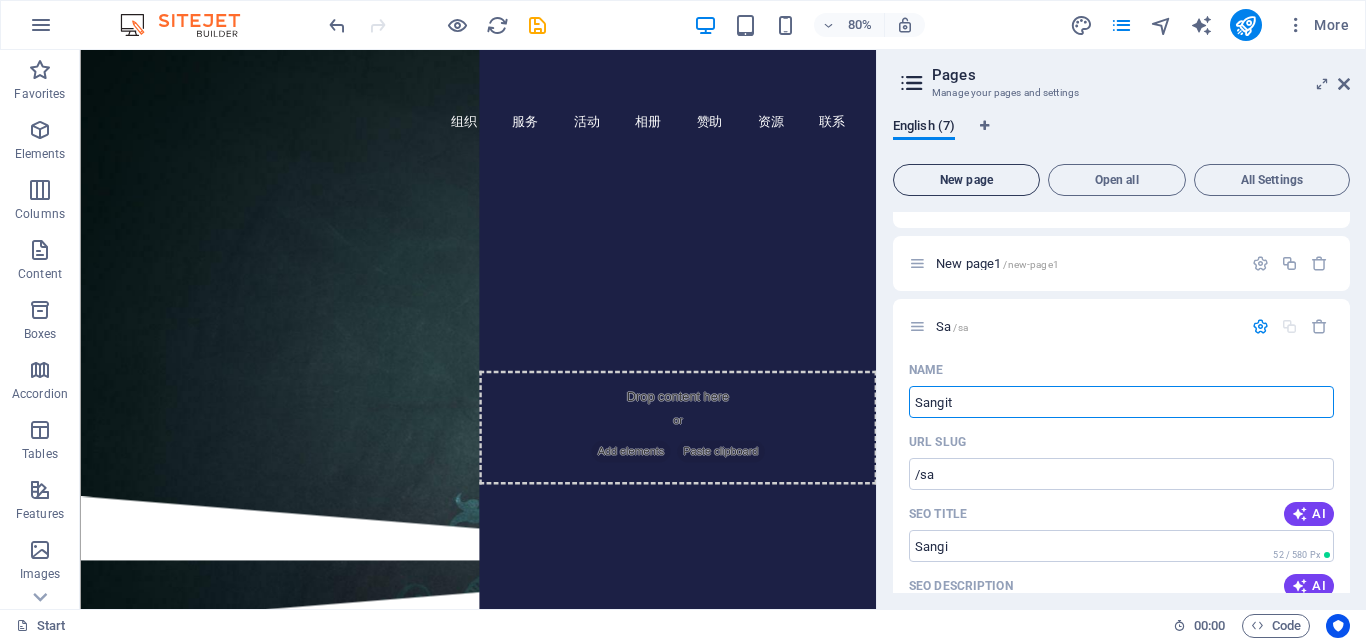 type on "Sangita" 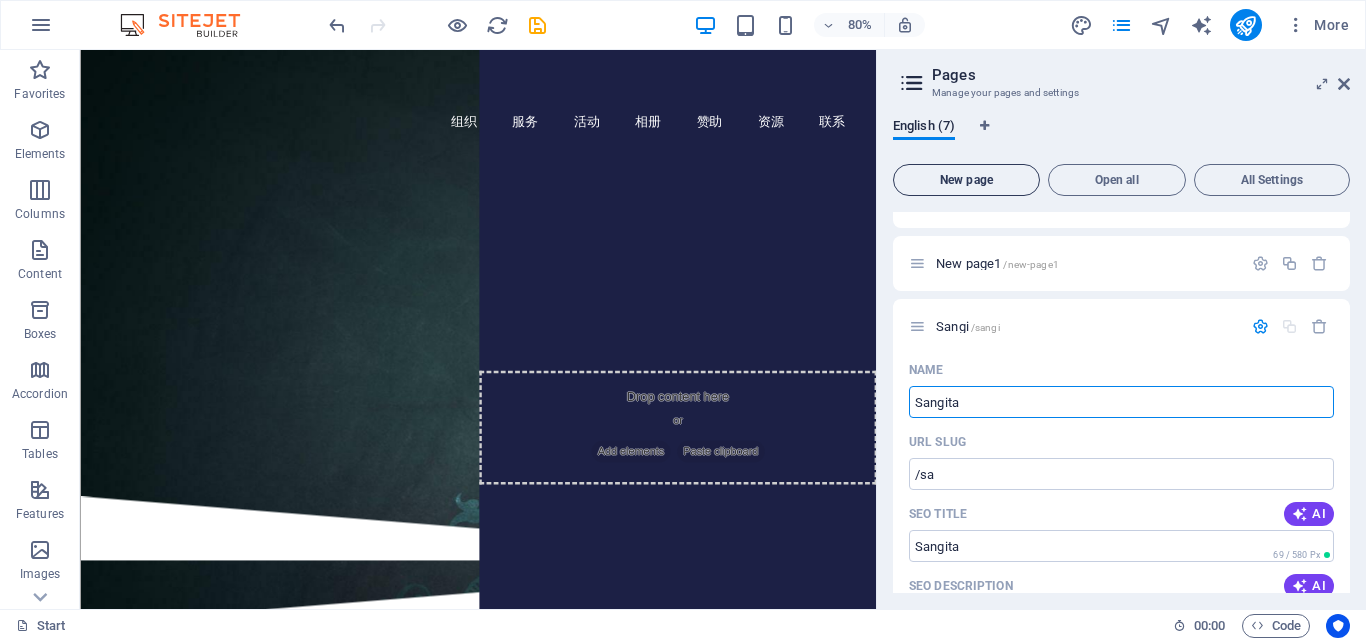 type on "/sangi" 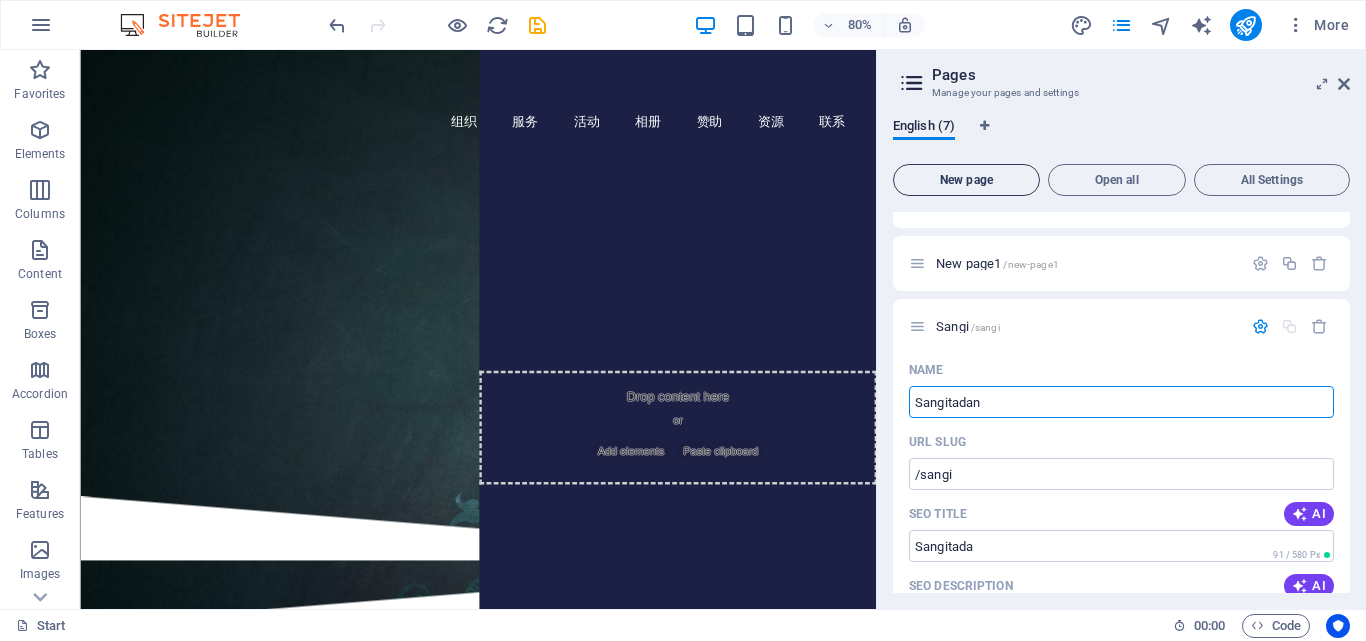 type on "Sangitadana" 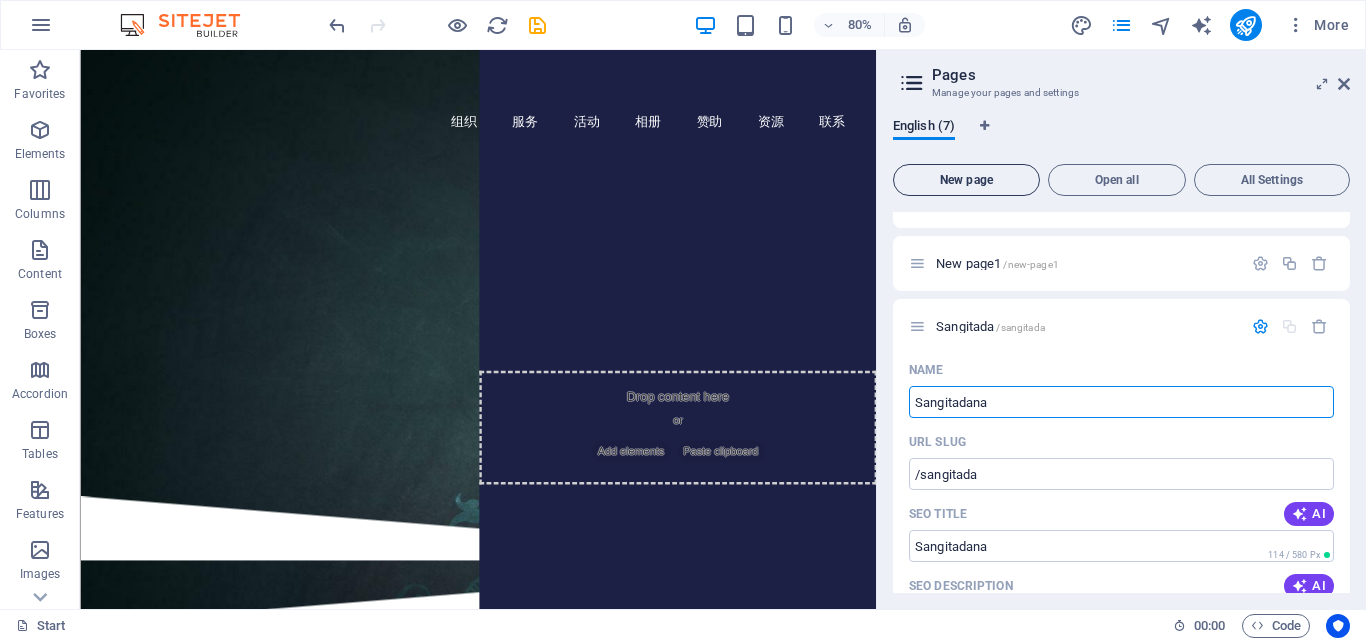 type on "Sangitadan" 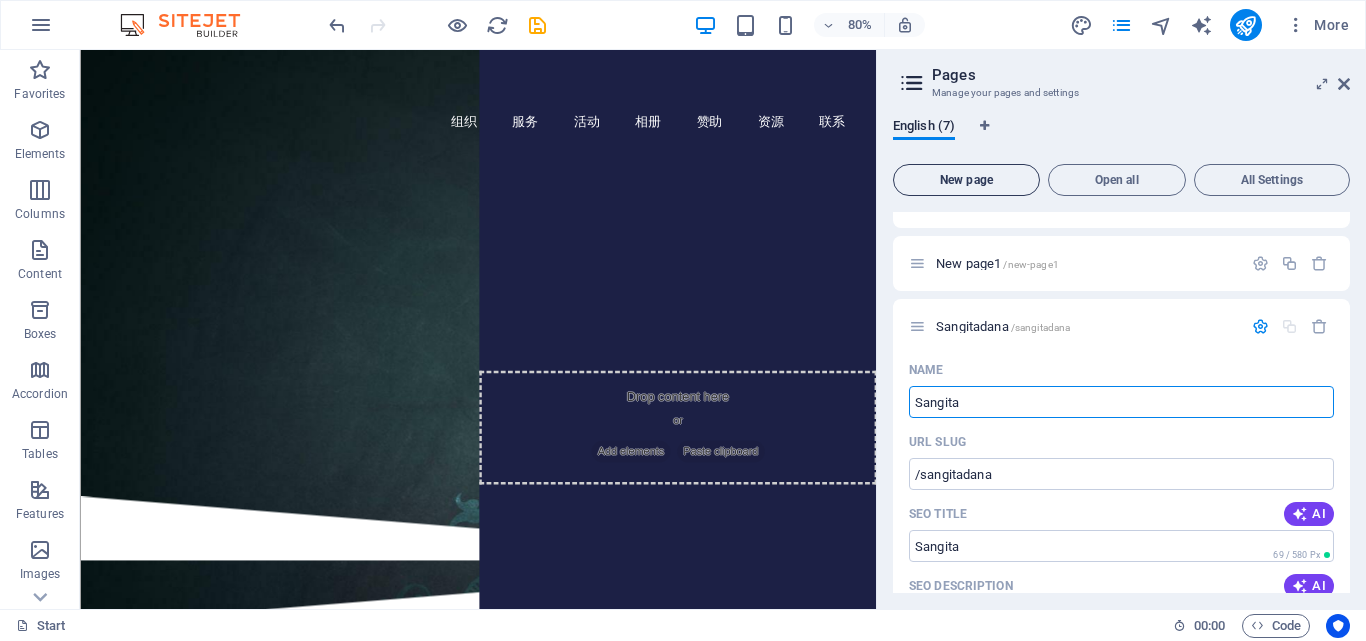 type on "Sangita" 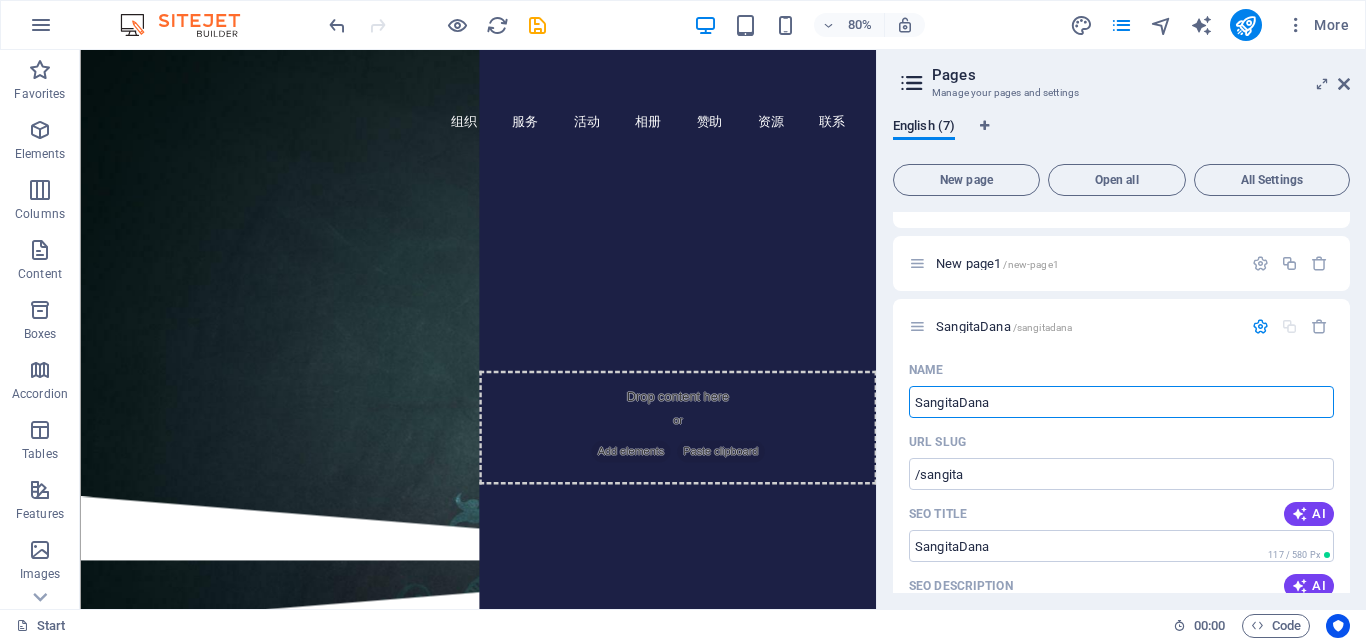 type on "SangitaDana" 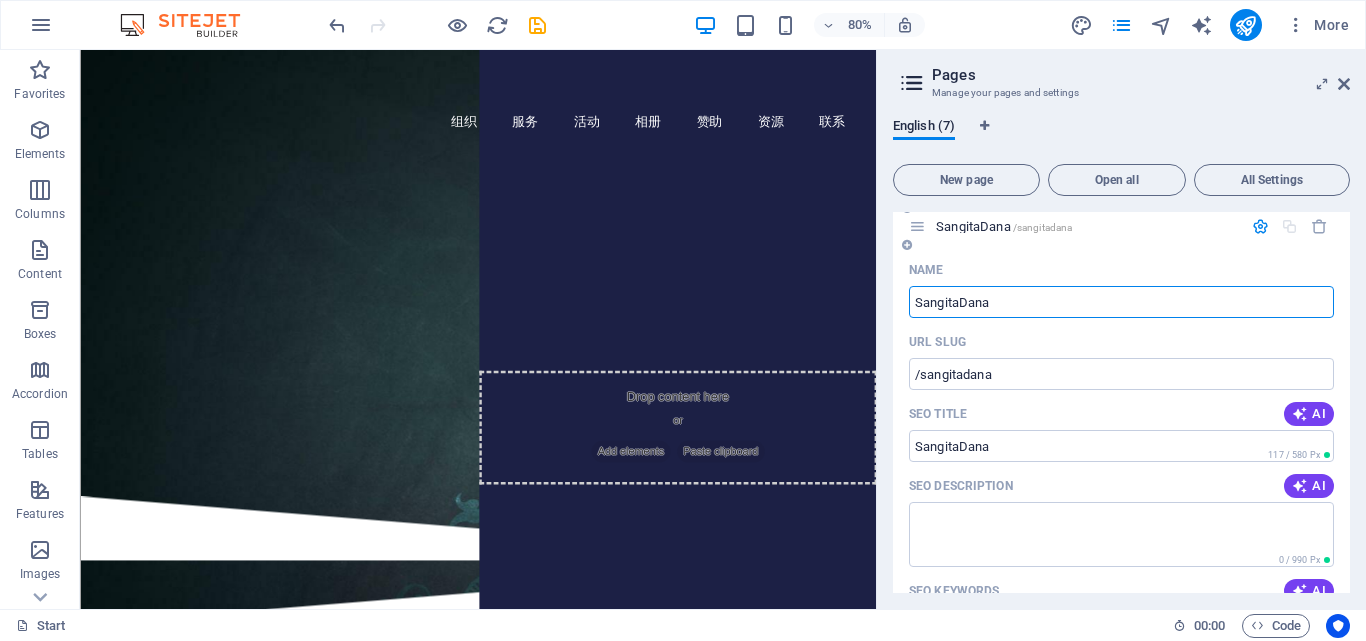 scroll, scrollTop: 291, scrollLeft: 0, axis: vertical 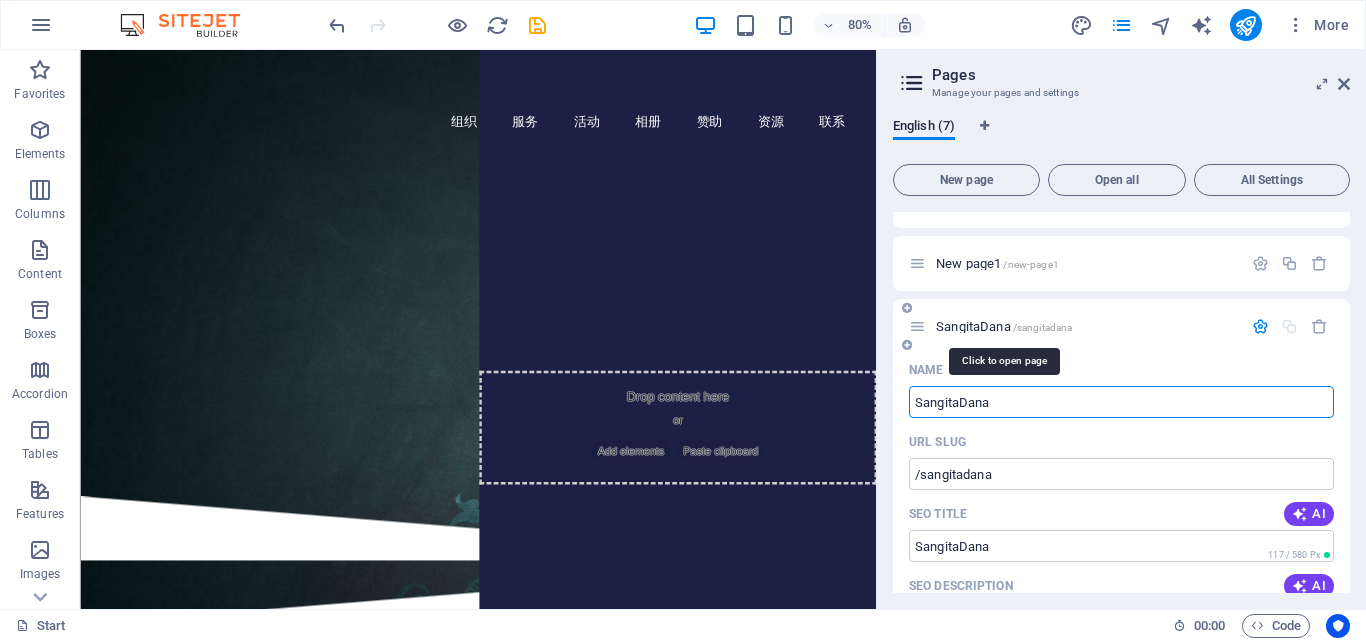 type on "SangitaDana" 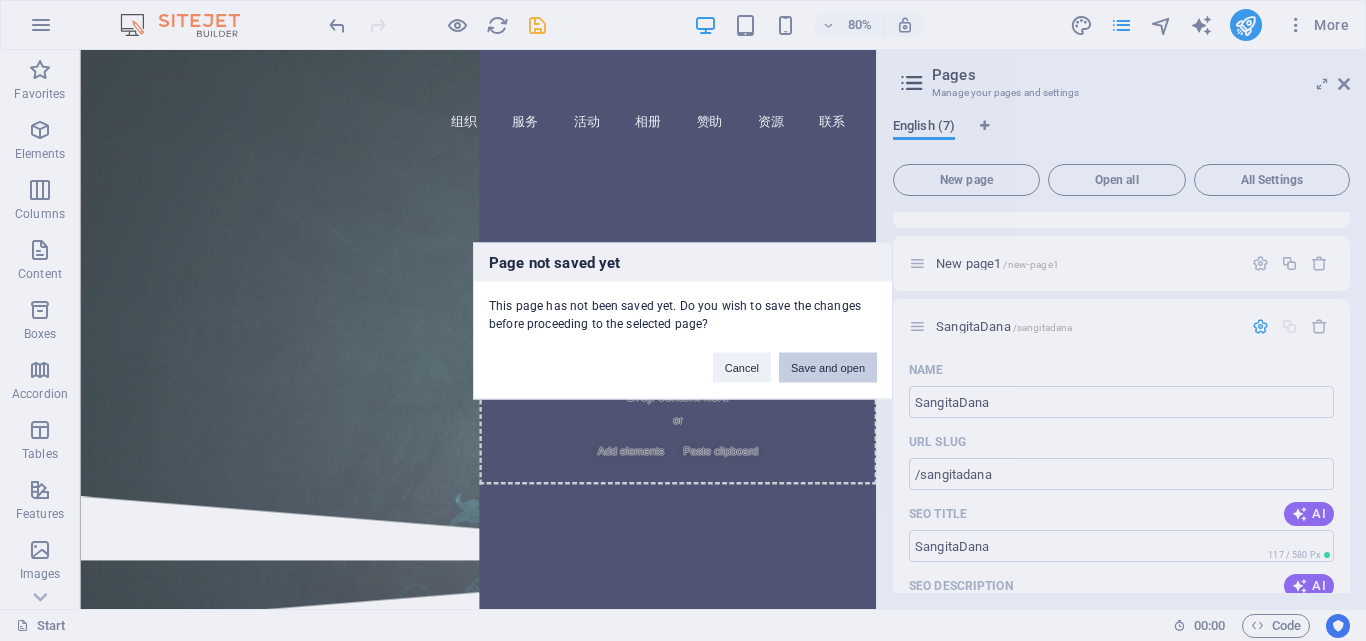 click on "Save and open" at bounding box center [828, 367] 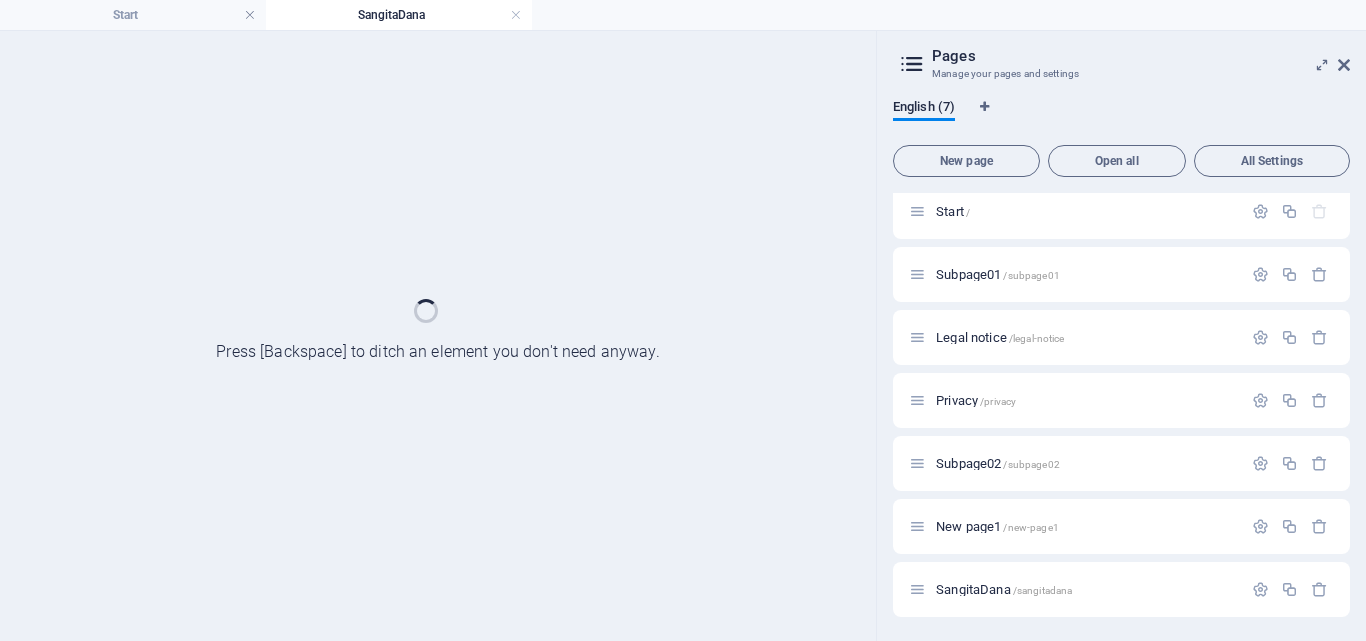 scroll, scrollTop: 9, scrollLeft: 0, axis: vertical 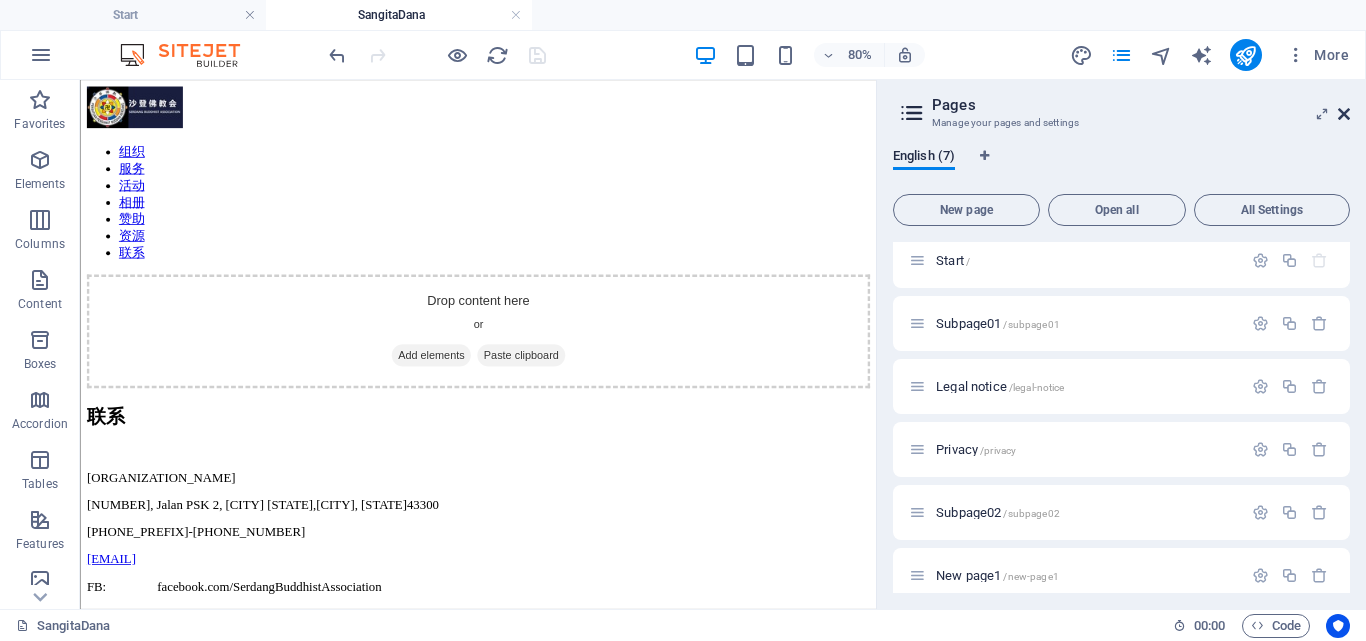 click at bounding box center [1344, 114] 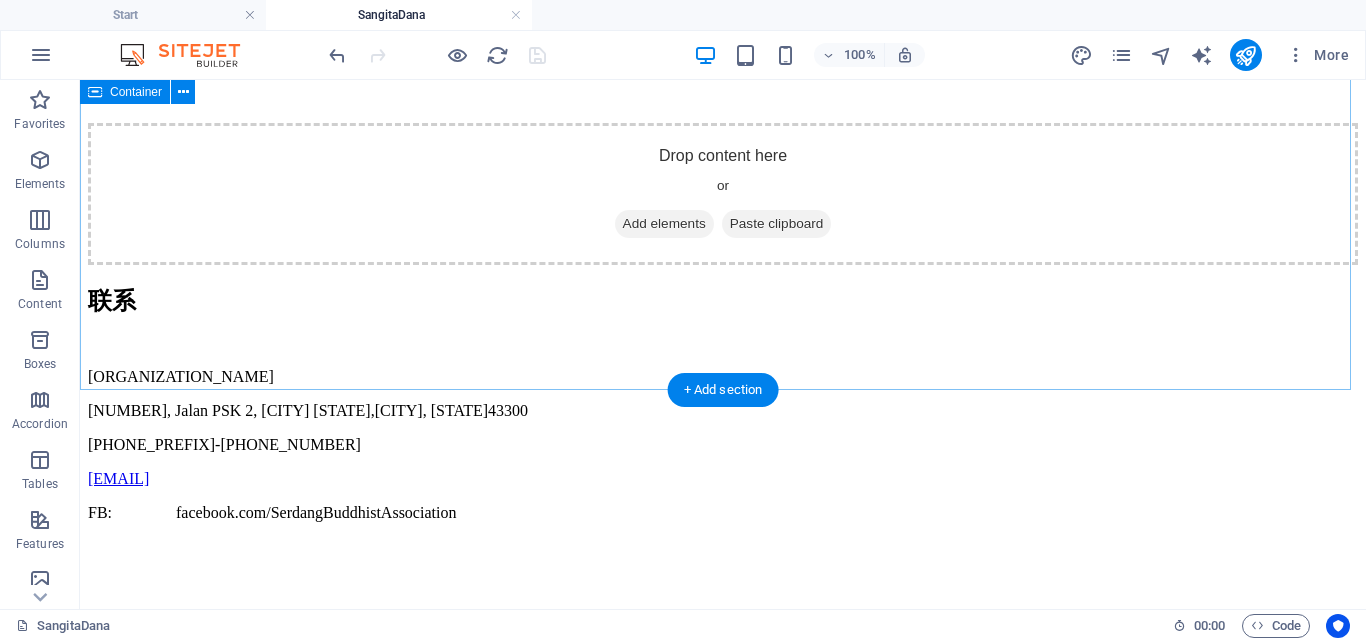 scroll, scrollTop: 0, scrollLeft: 0, axis: both 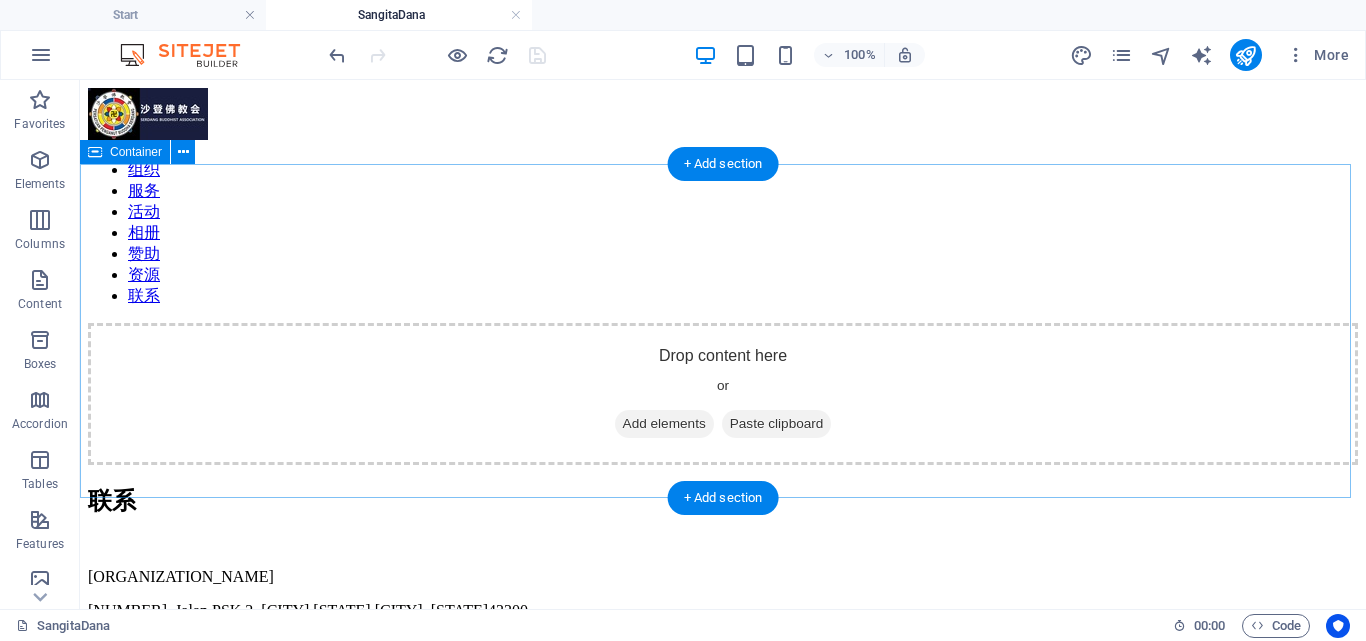 click on "Add elements" at bounding box center (664, 424) 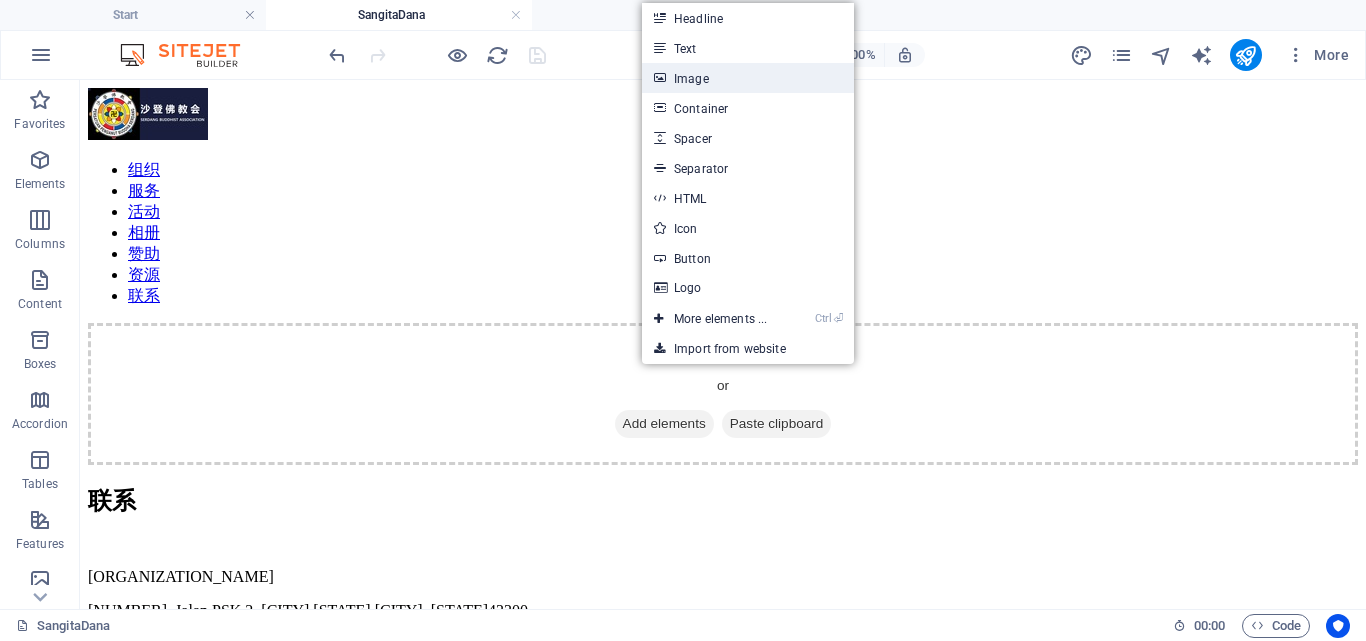 click on "Image" at bounding box center (748, 78) 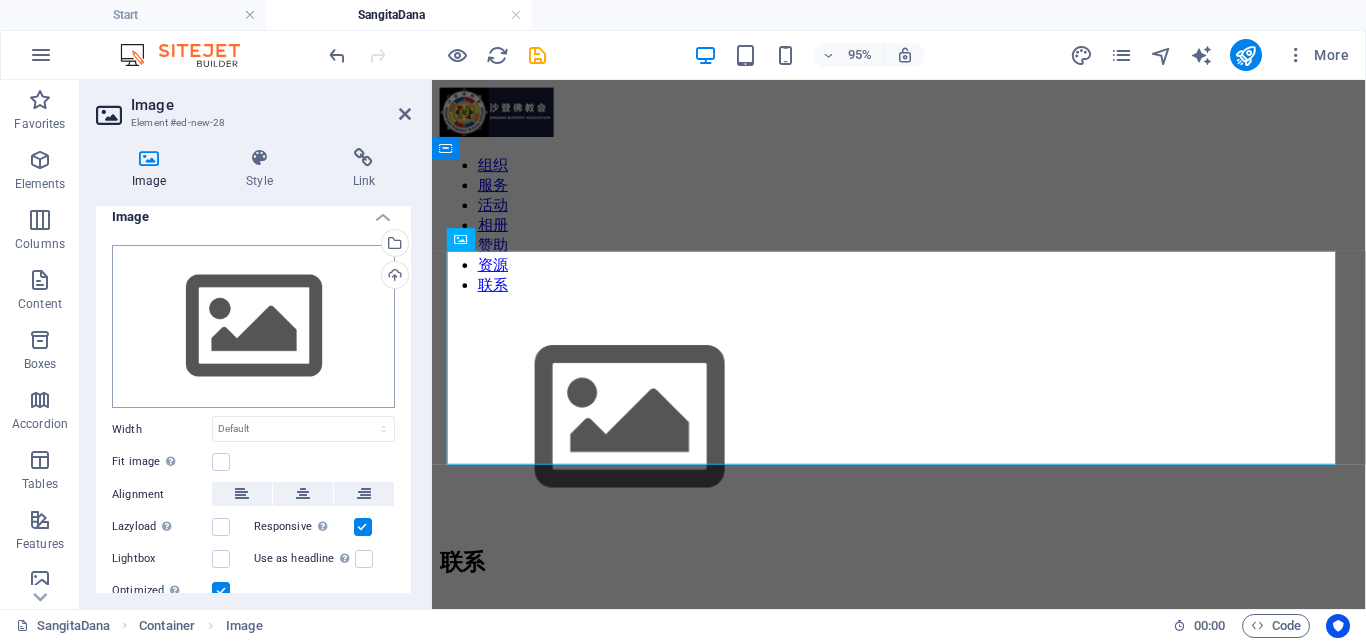 scroll, scrollTop: 0, scrollLeft: 0, axis: both 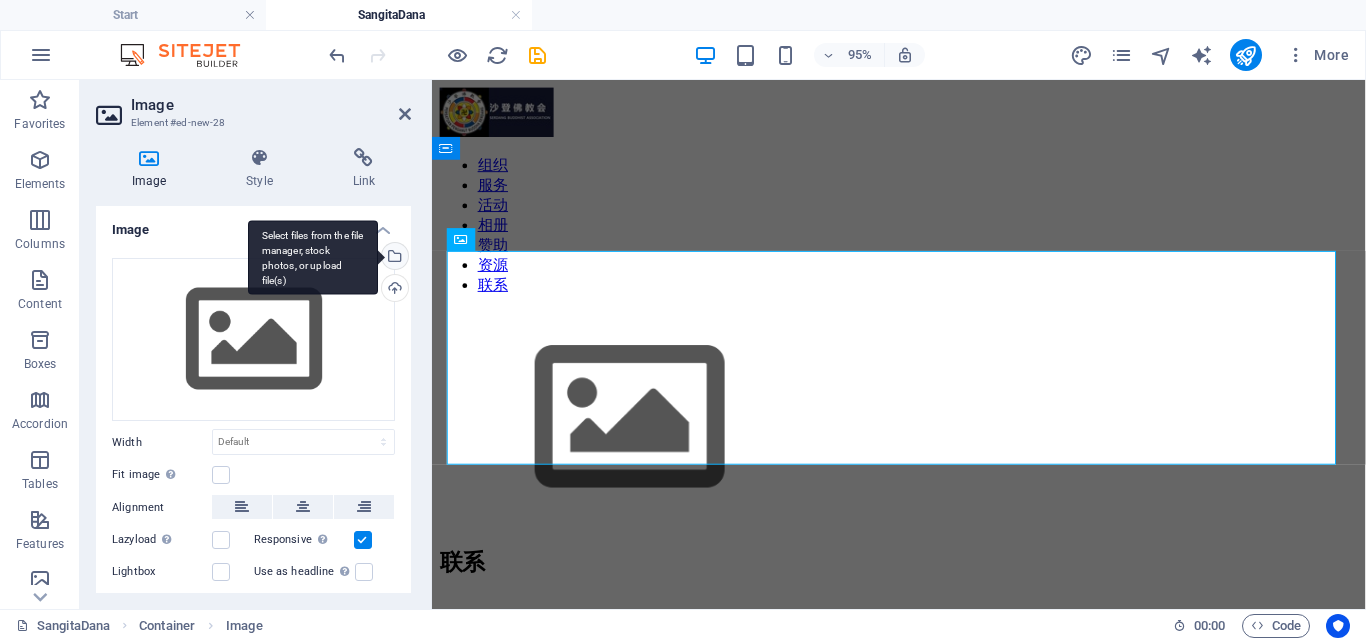 click on "Select files from the file manager, stock photos, or upload file(s)" at bounding box center [393, 258] 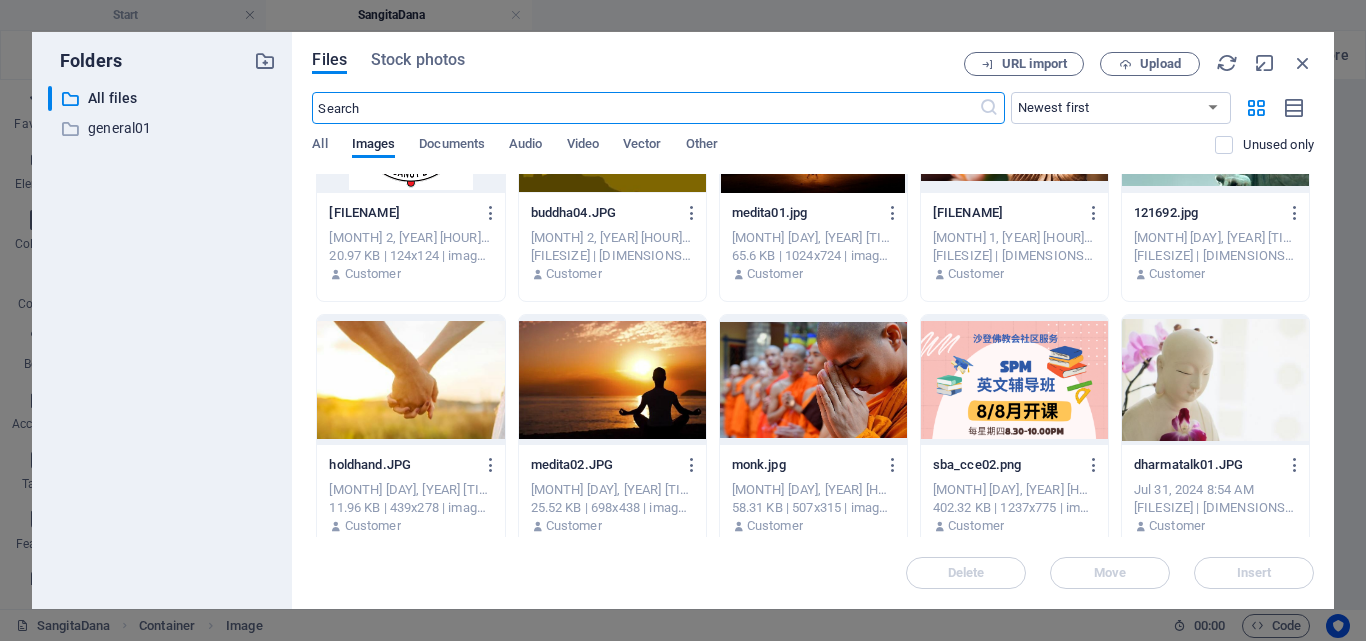 scroll, scrollTop: 2900, scrollLeft: 0, axis: vertical 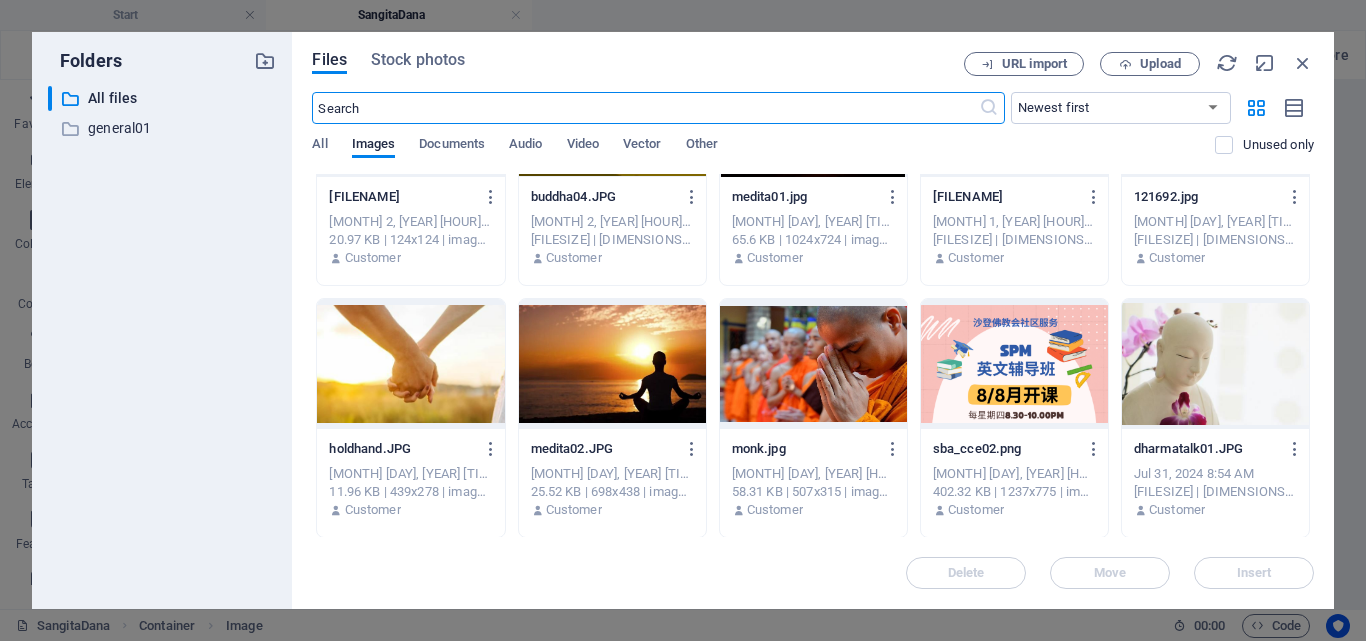 click at bounding box center [813, 364] 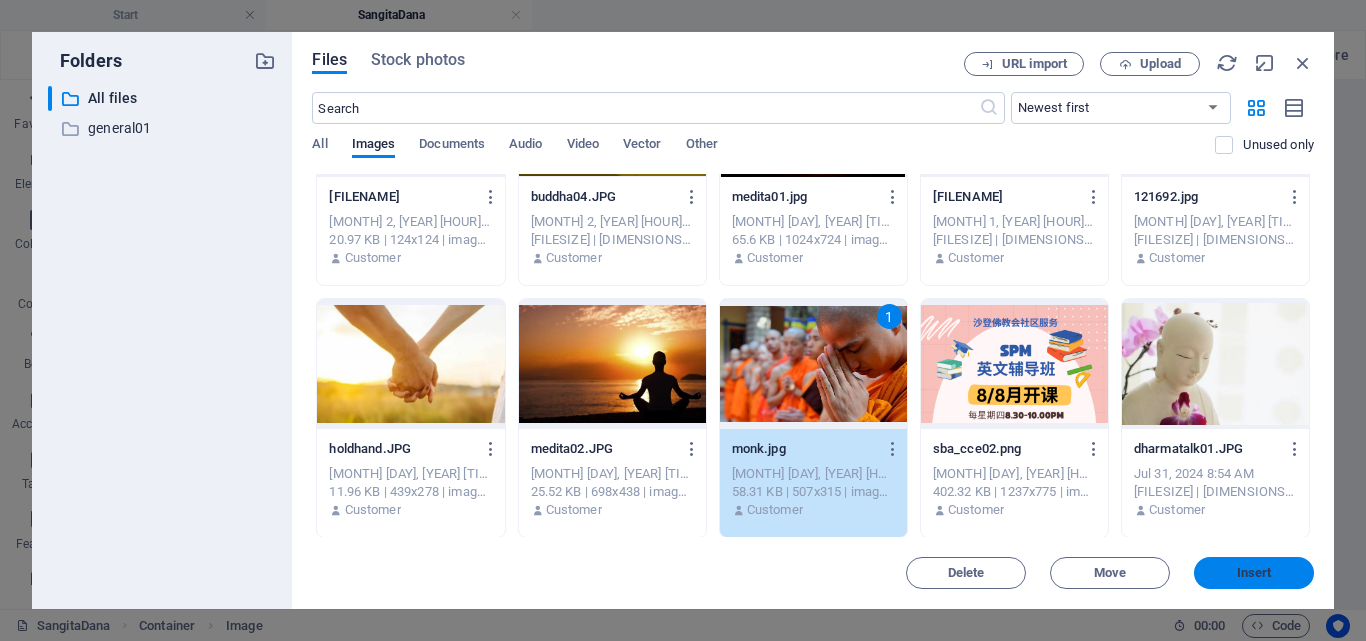 click on "Insert" at bounding box center [1254, 573] 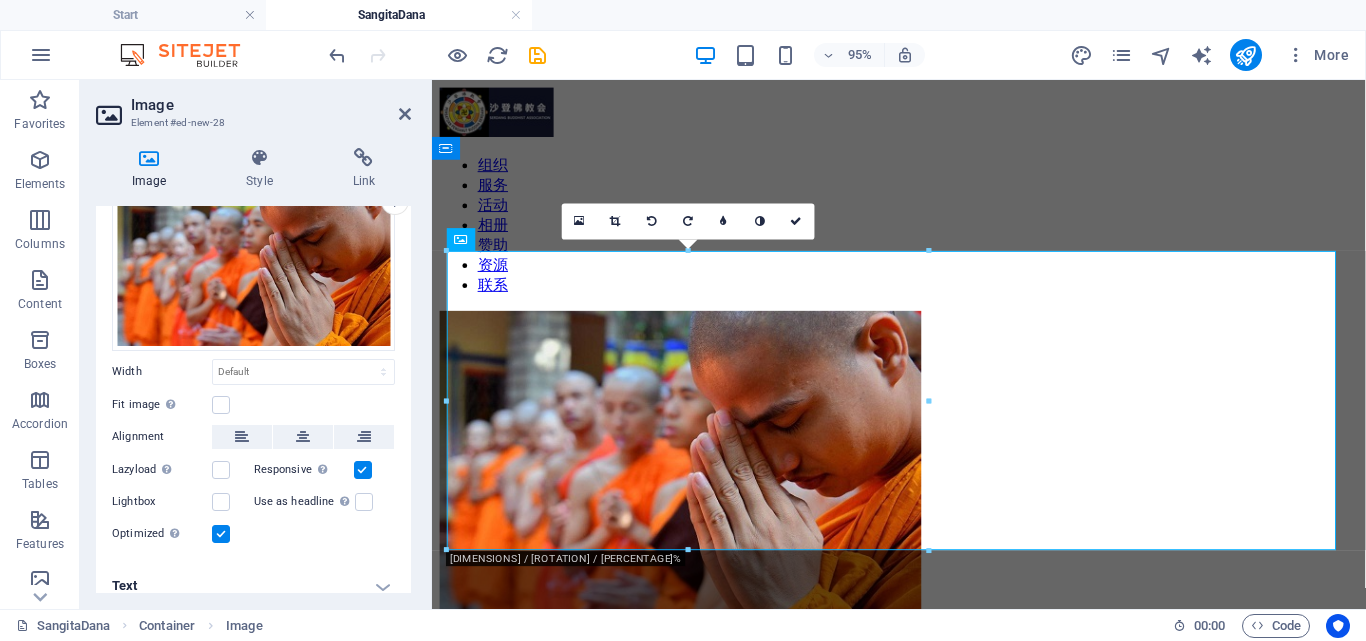 scroll, scrollTop: 100, scrollLeft: 0, axis: vertical 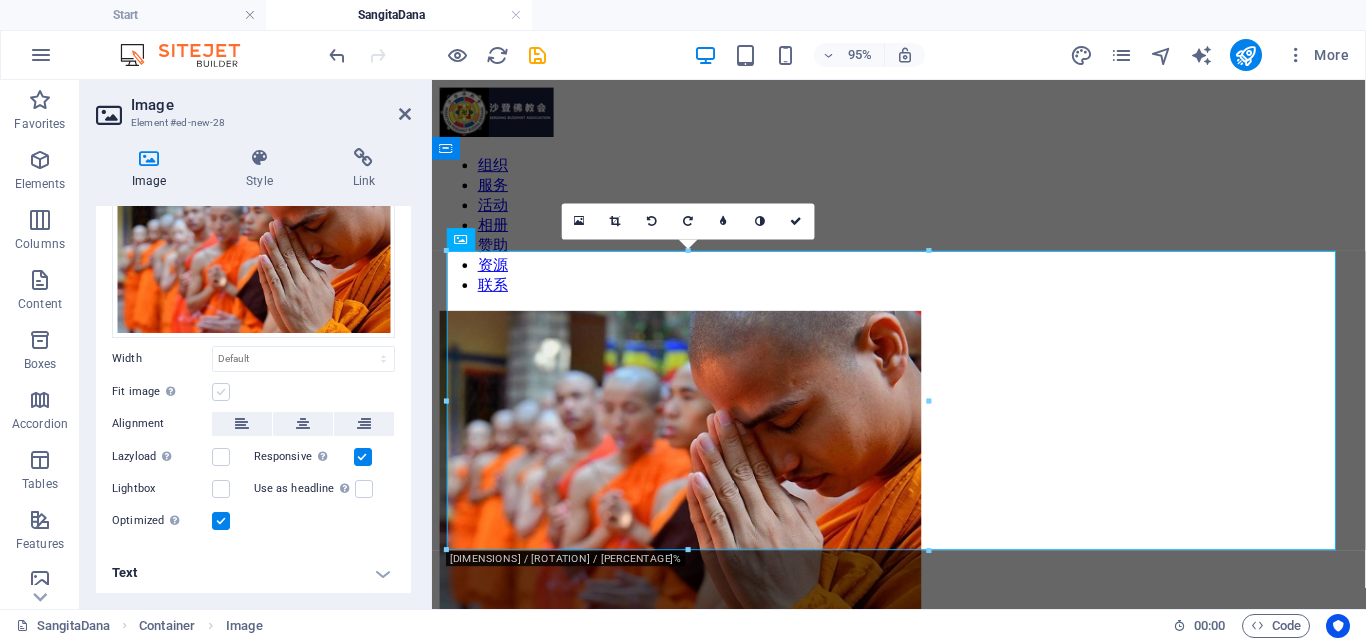 click at bounding box center [221, 392] 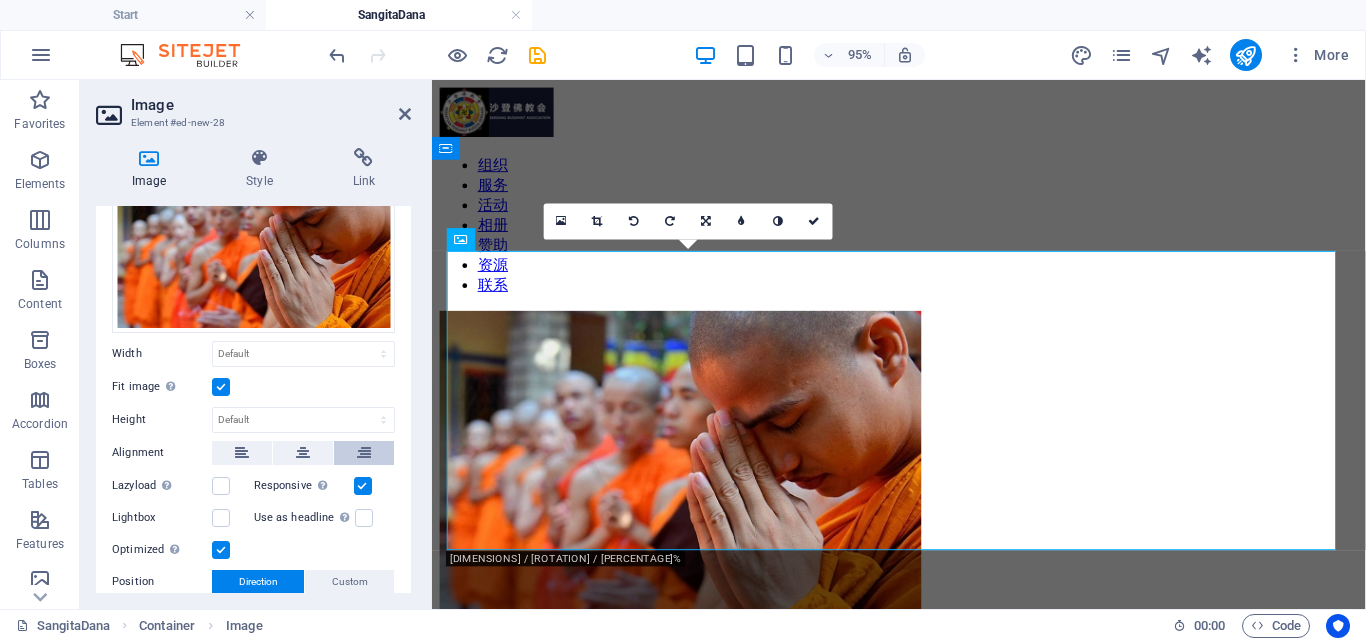 scroll, scrollTop: 0, scrollLeft: 0, axis: both 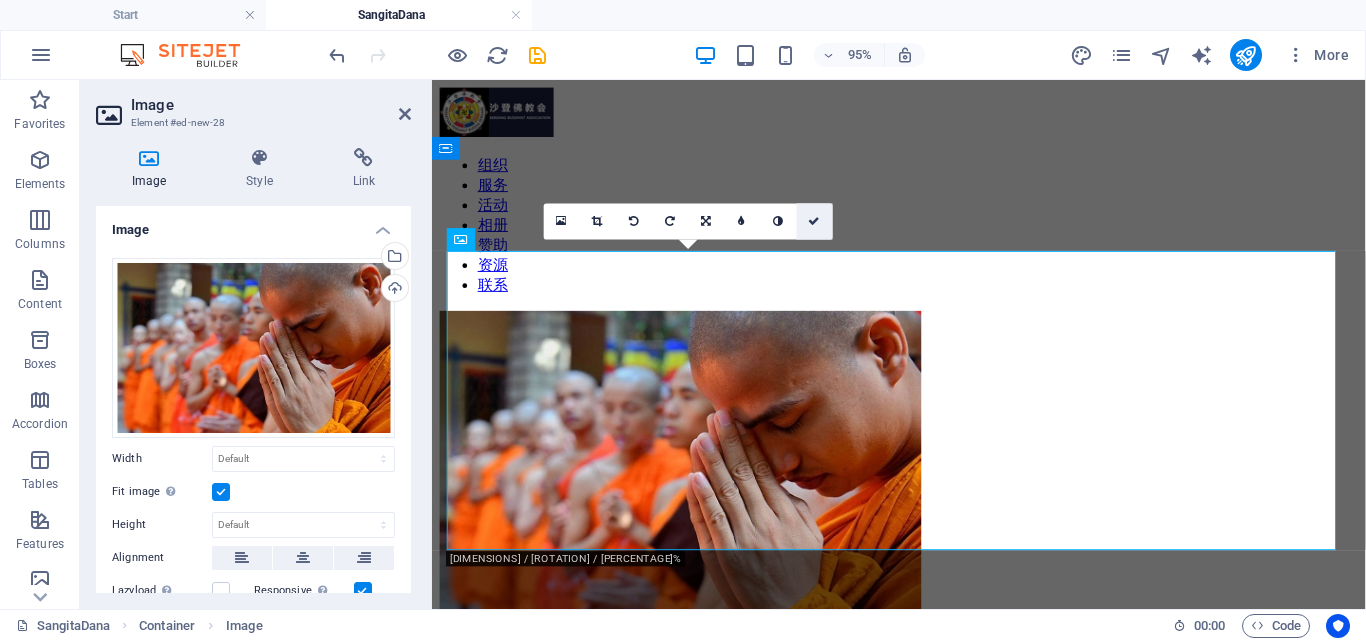click at bounding box center [815, 221] 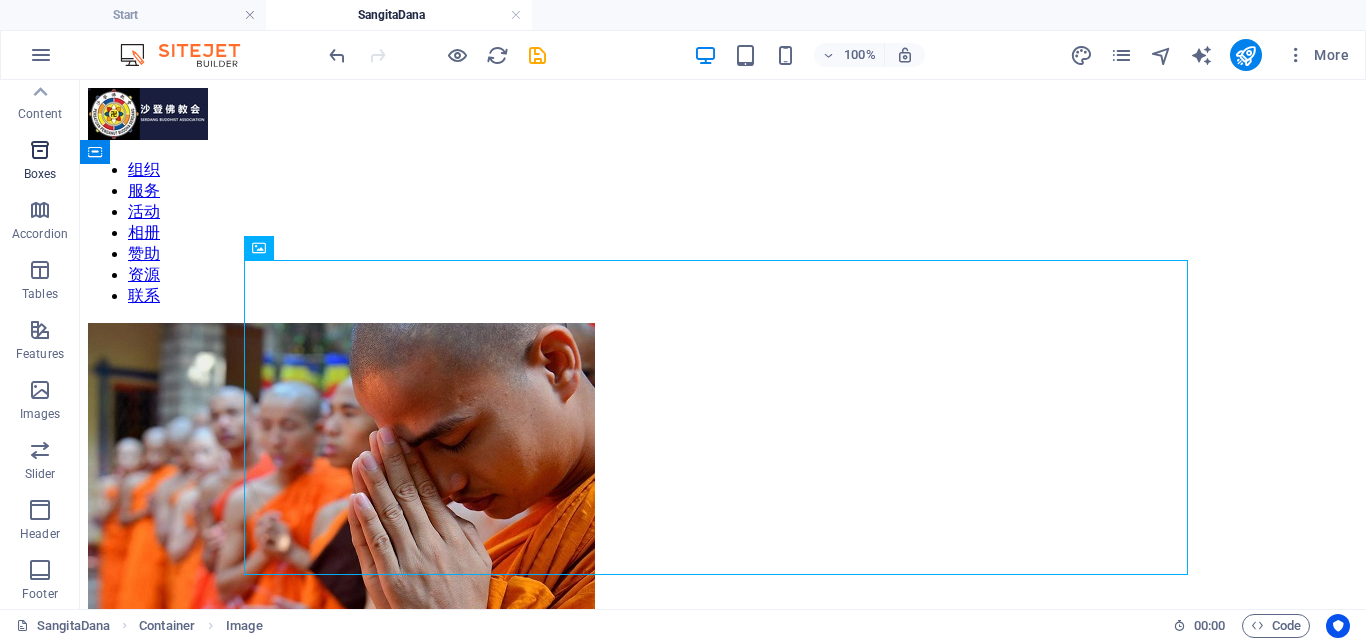scroll, scrollTop: 71, scrollLeft: 0, axis: vertical 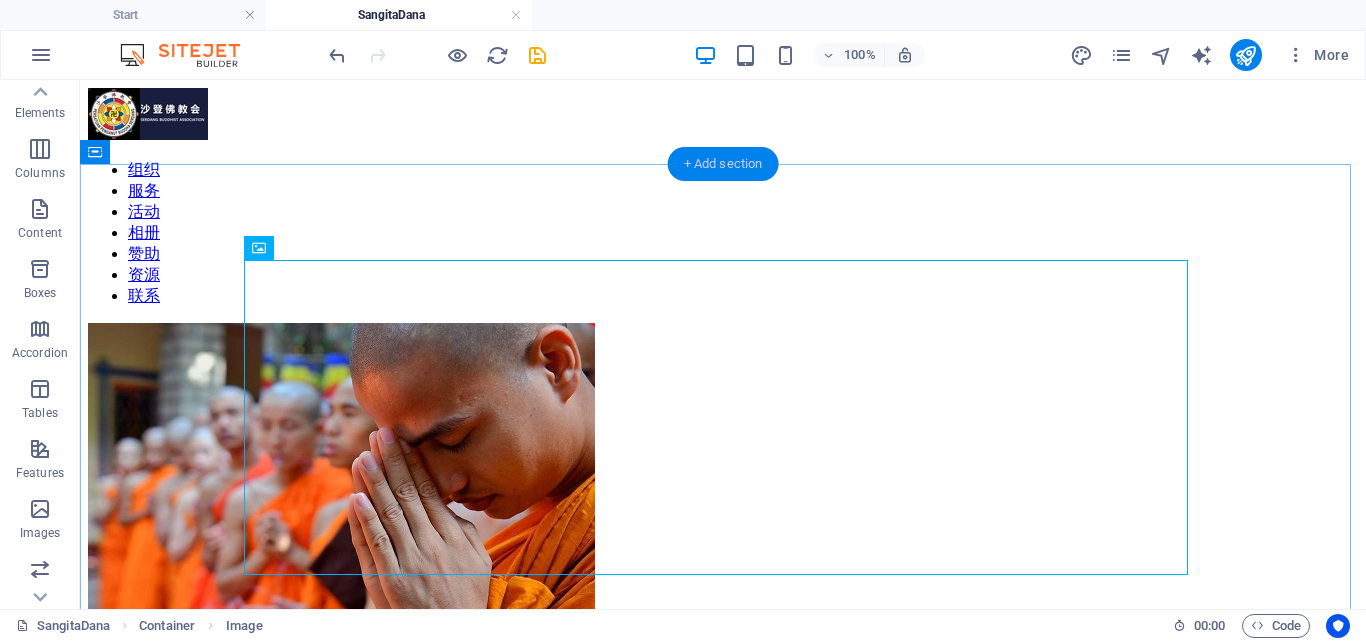 click on "+ Add section" at bounding box center [723, 164] 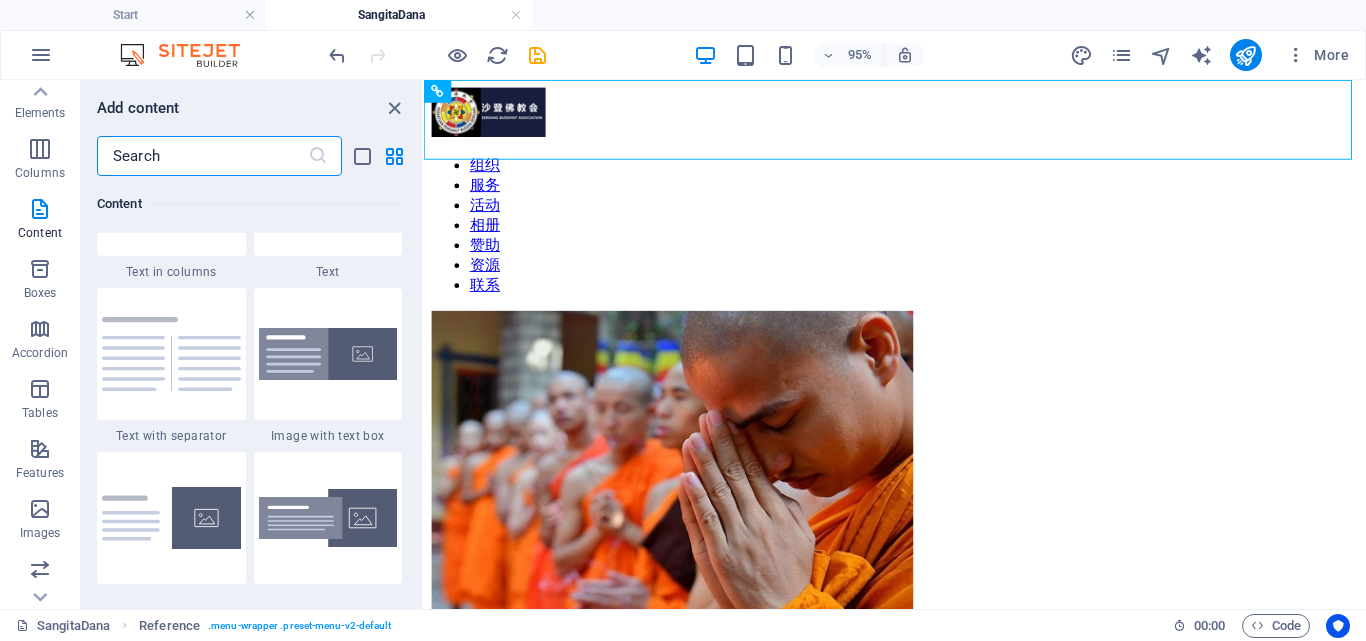 scroll, scrollTop: 3699, scrollLeft: 0, axis: vertical 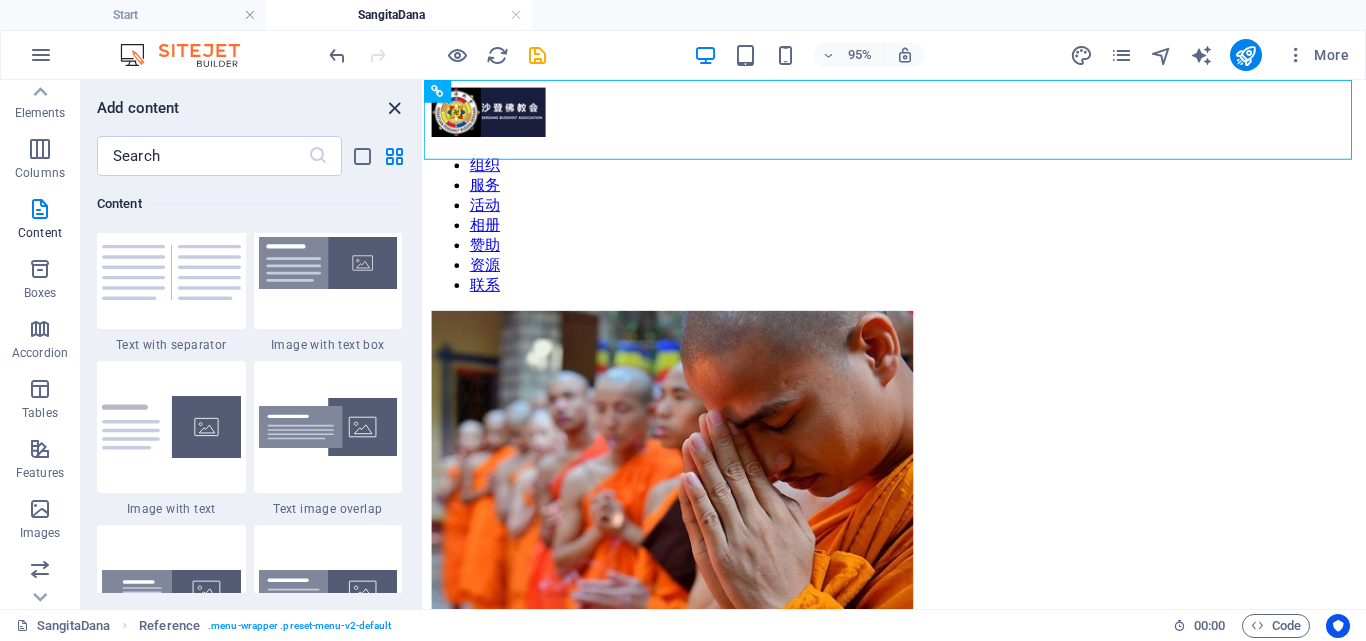 click at bounding box center (394, 108) 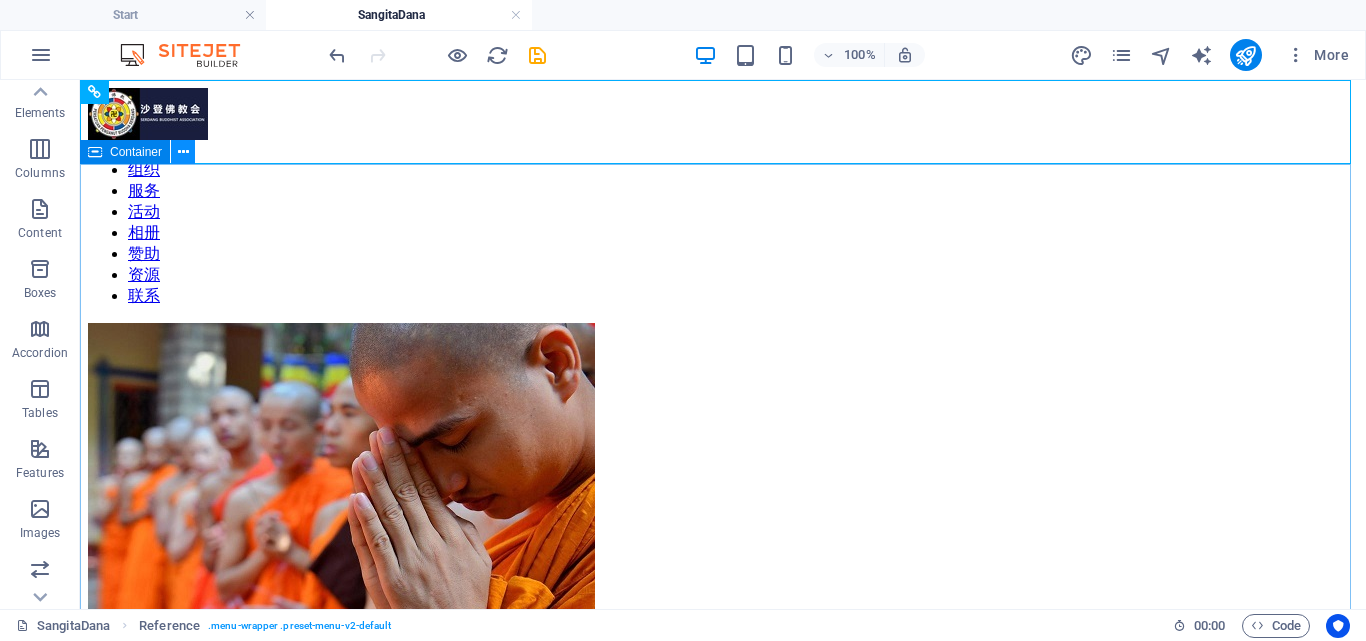 click at bounding box center (183, 152) 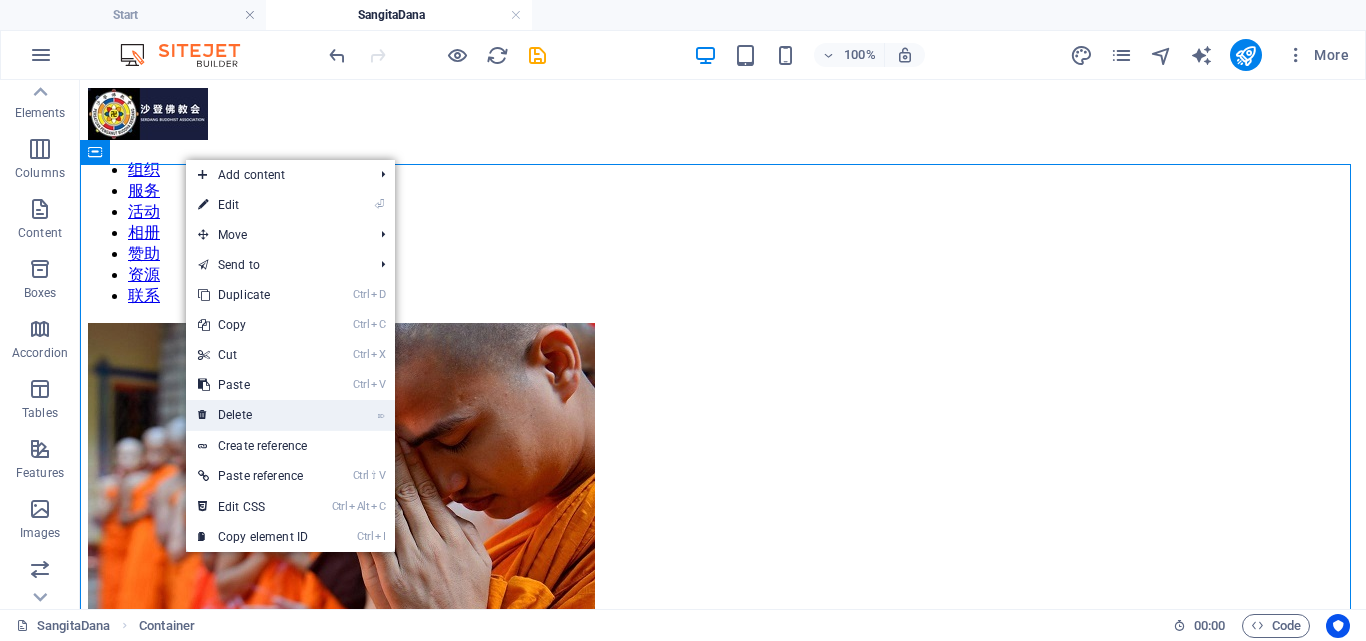 click on "⌦  Delete" at bounding box center [253, 415] 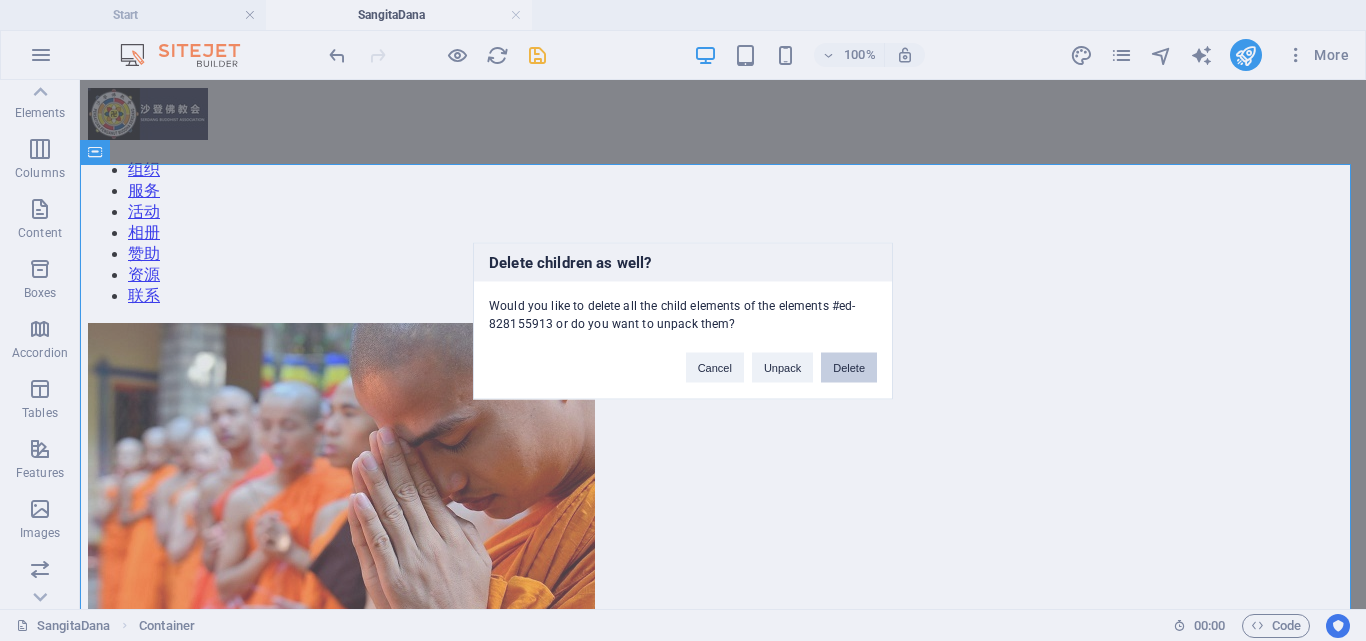 click on "Delete" at bounding box center [849, 367] 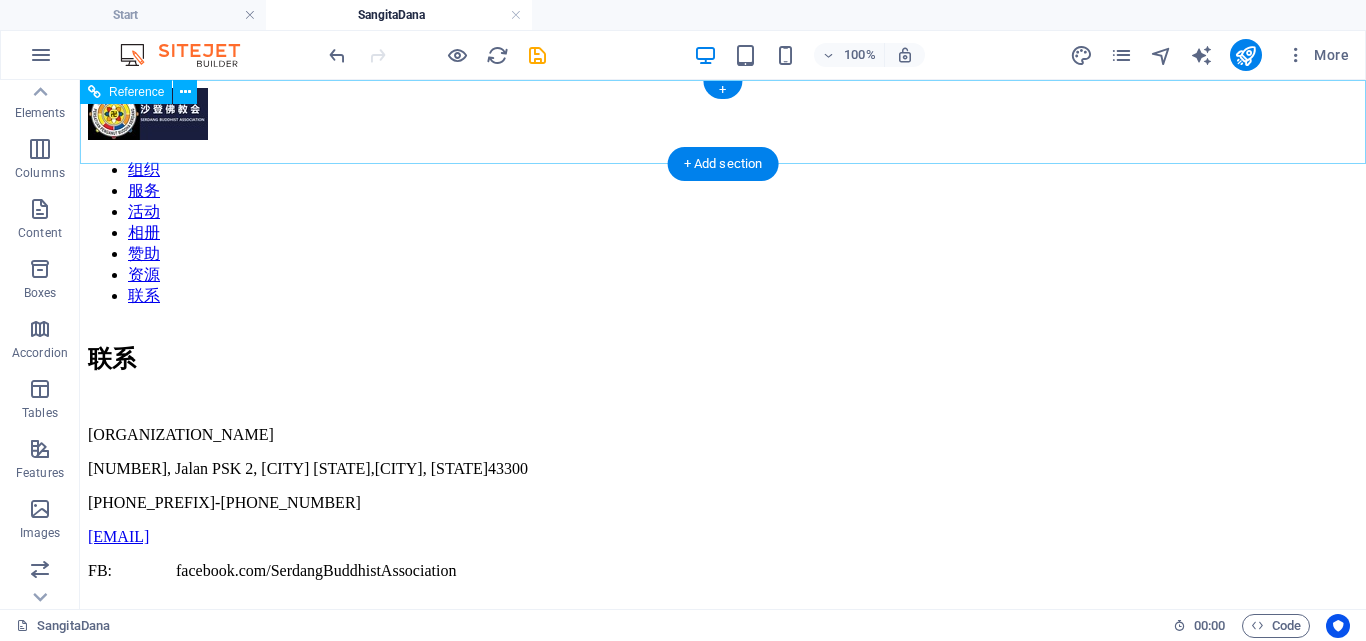 click on "组织 服务 活动 相册 赞助 资源 联系" at bounding box center [723, 205] 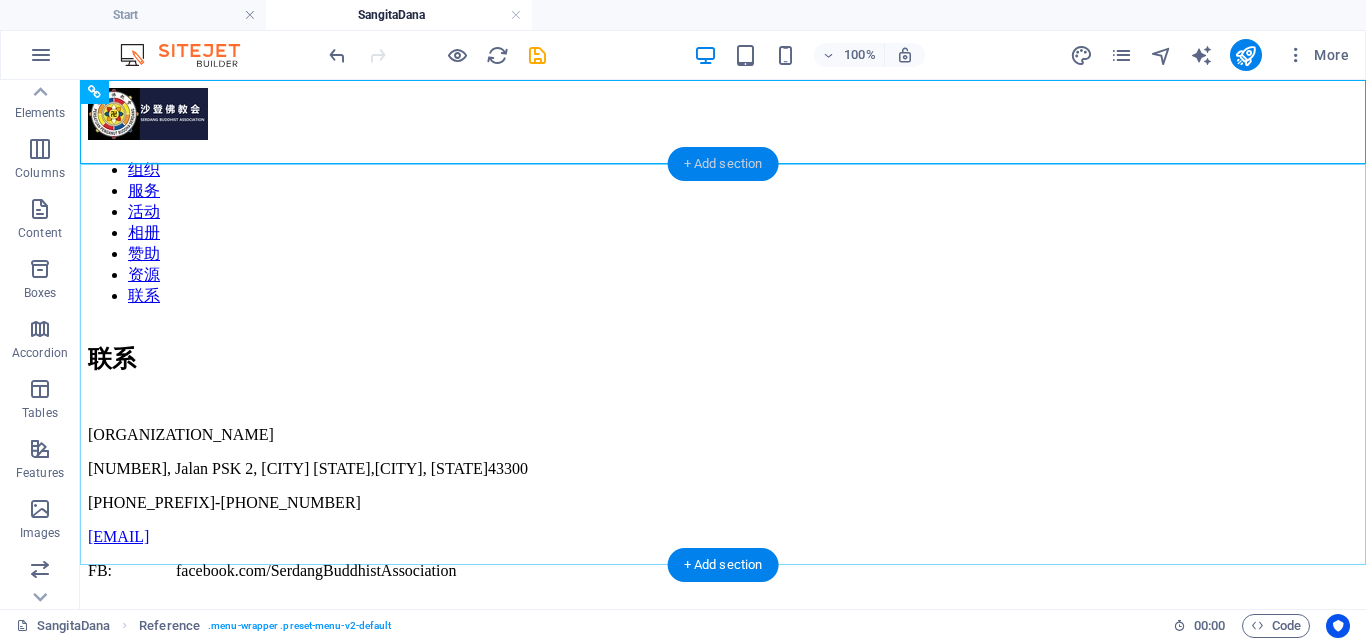 click on "+ Add section" at bounding box center (723, 164) 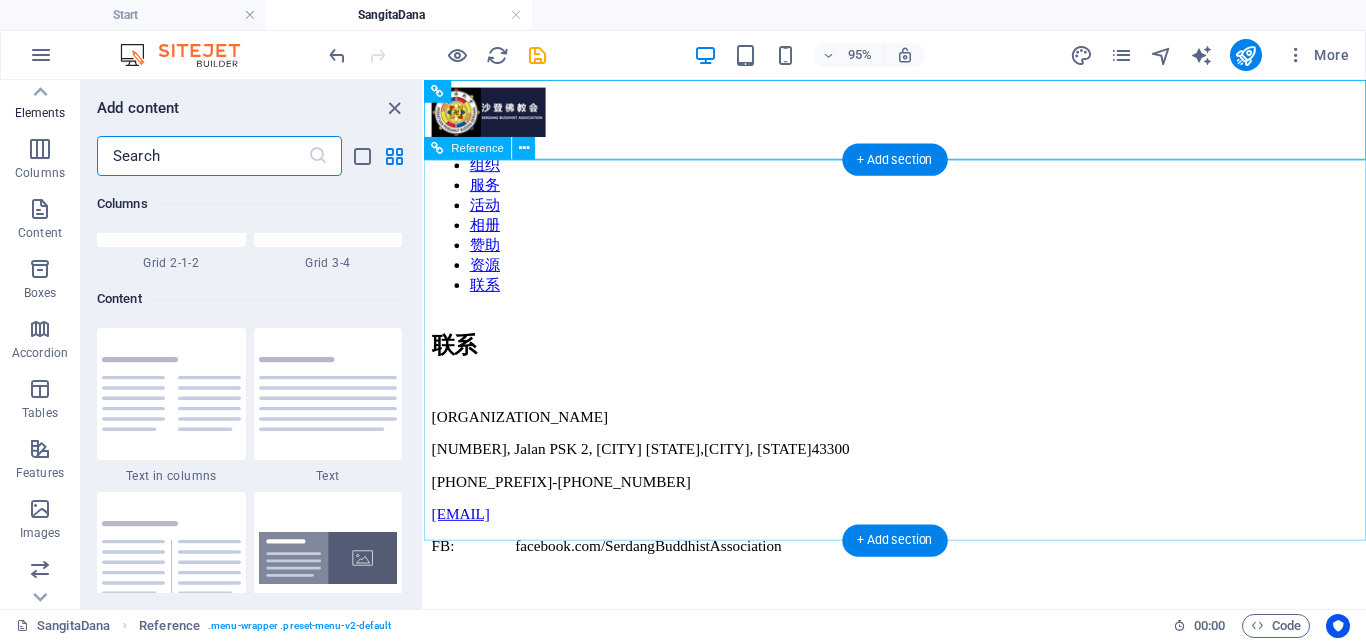 scroll, scrollTop: 3499, scrollLeft: 0, axis: vertical 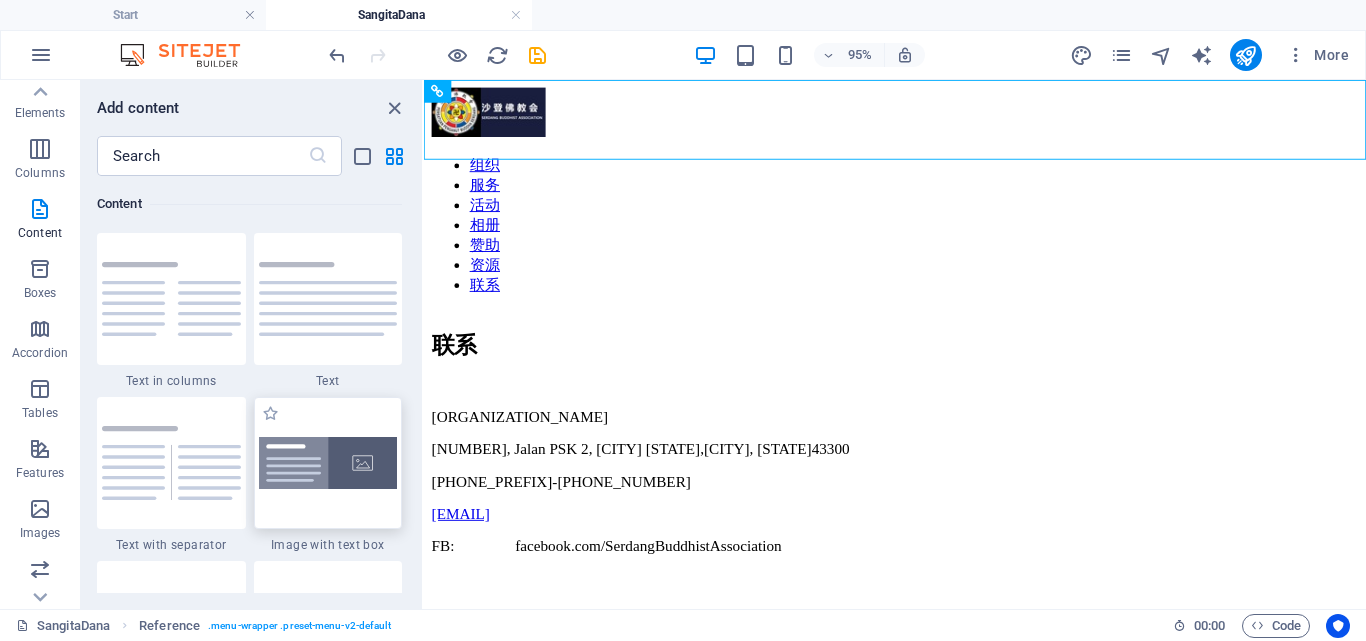 click at bounding box center [328, 463] 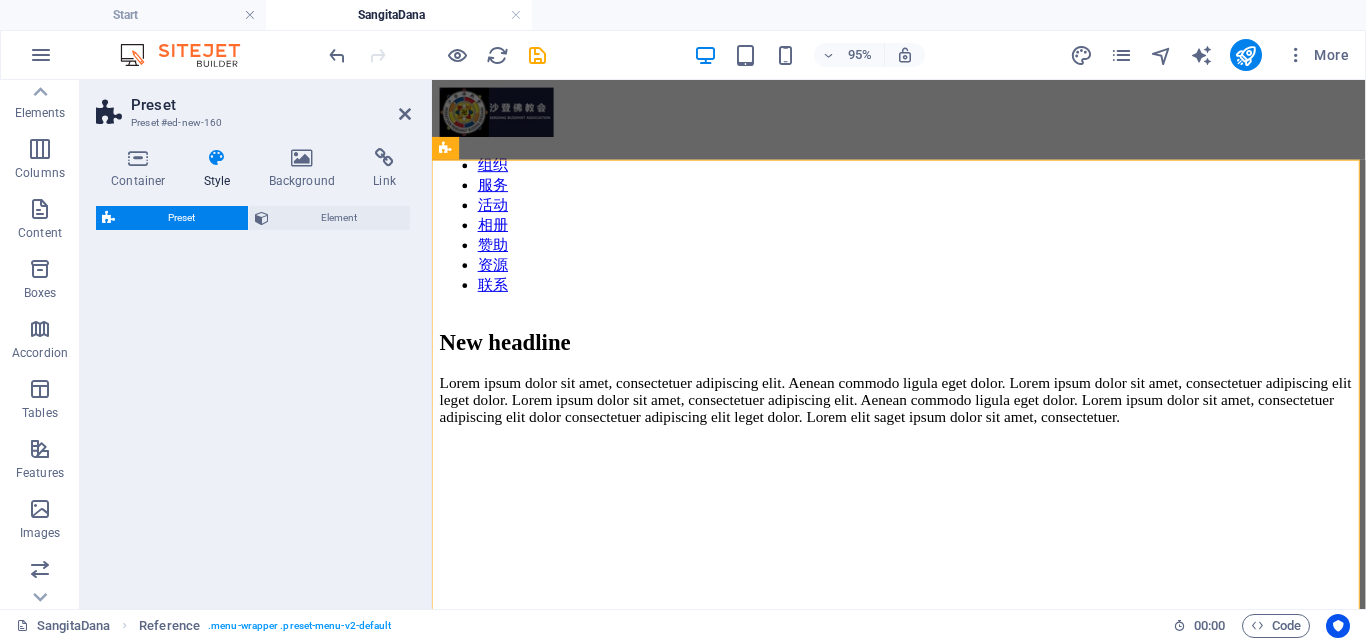 select on "rem" 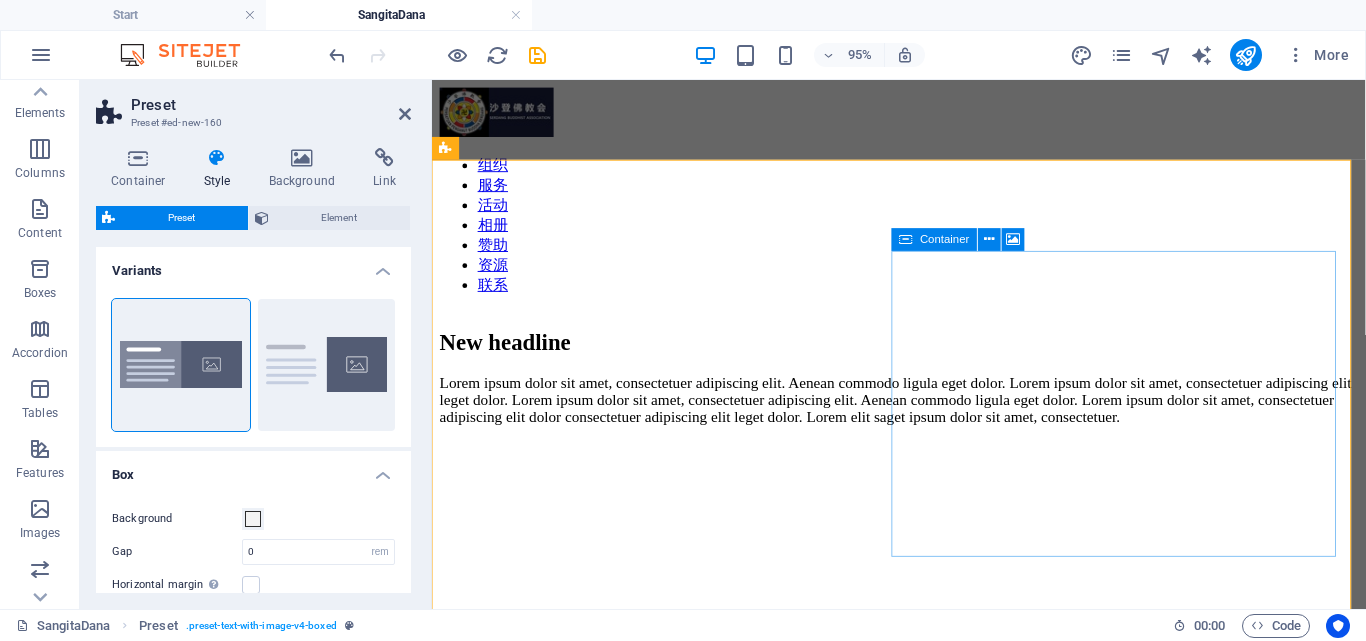 click on "Add elements" at bounding box center (864, 883) 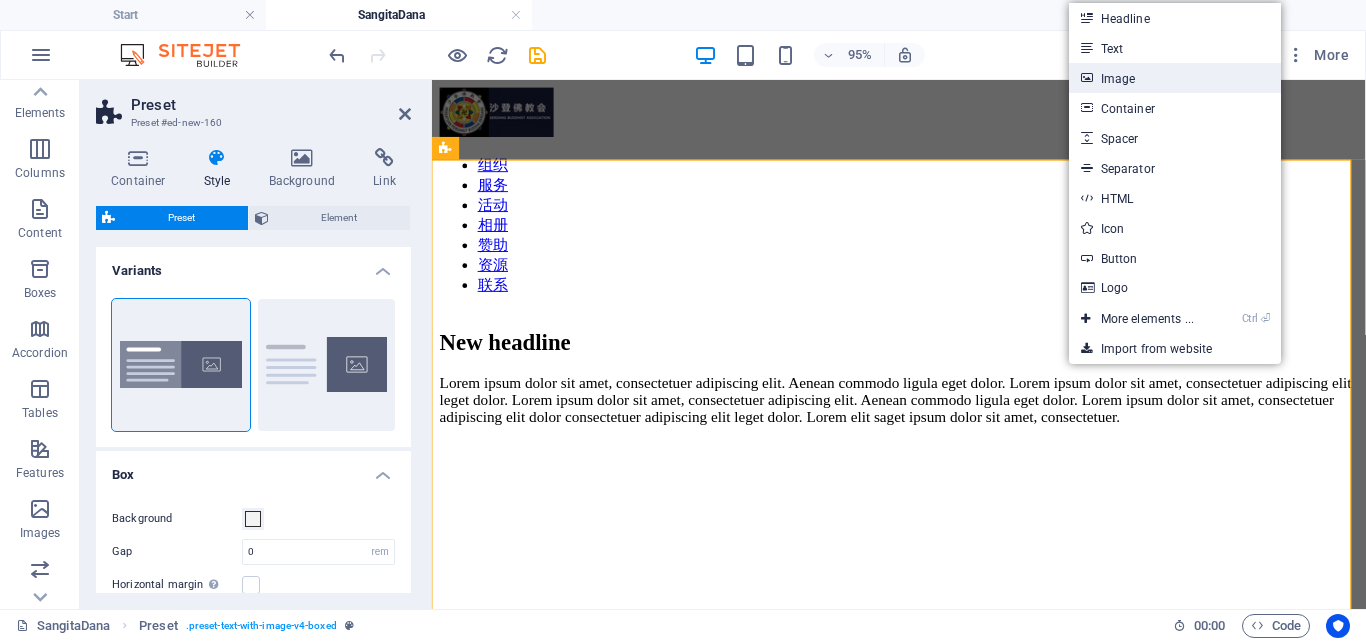 click on "Image" at bounding box center [1175, 78] 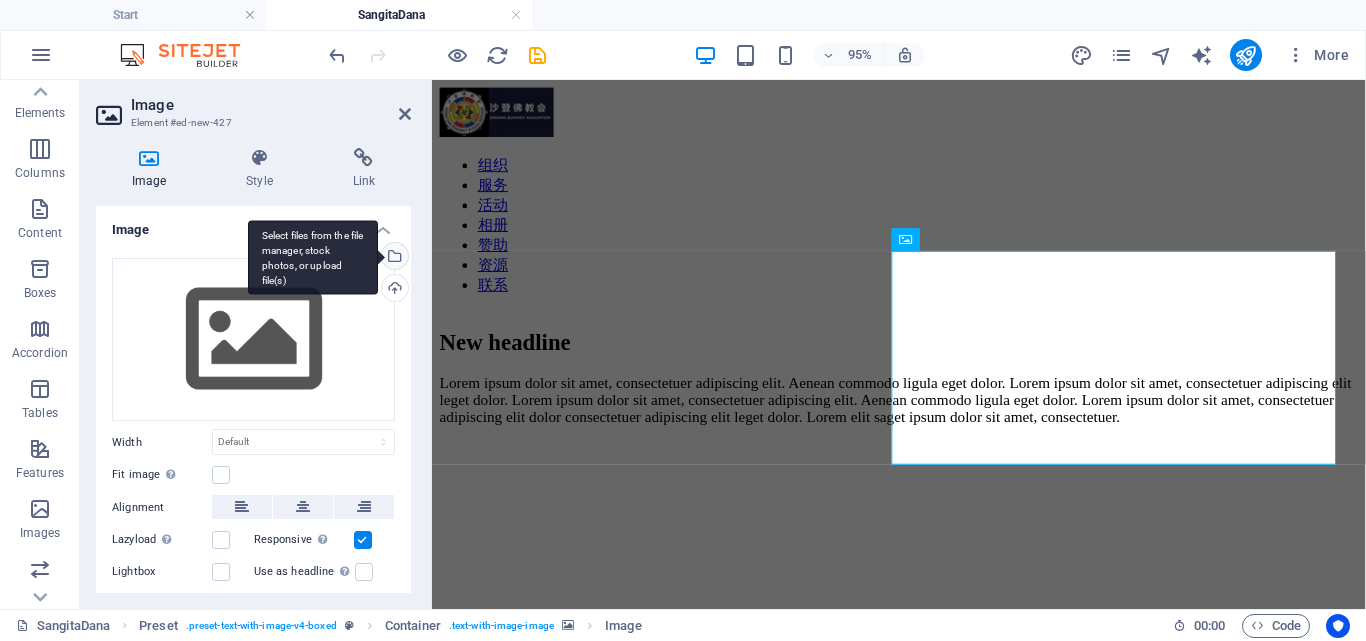 click on "Select files from the file manager, stock photos, or upload file(s)" at bounding box center (393, 258) 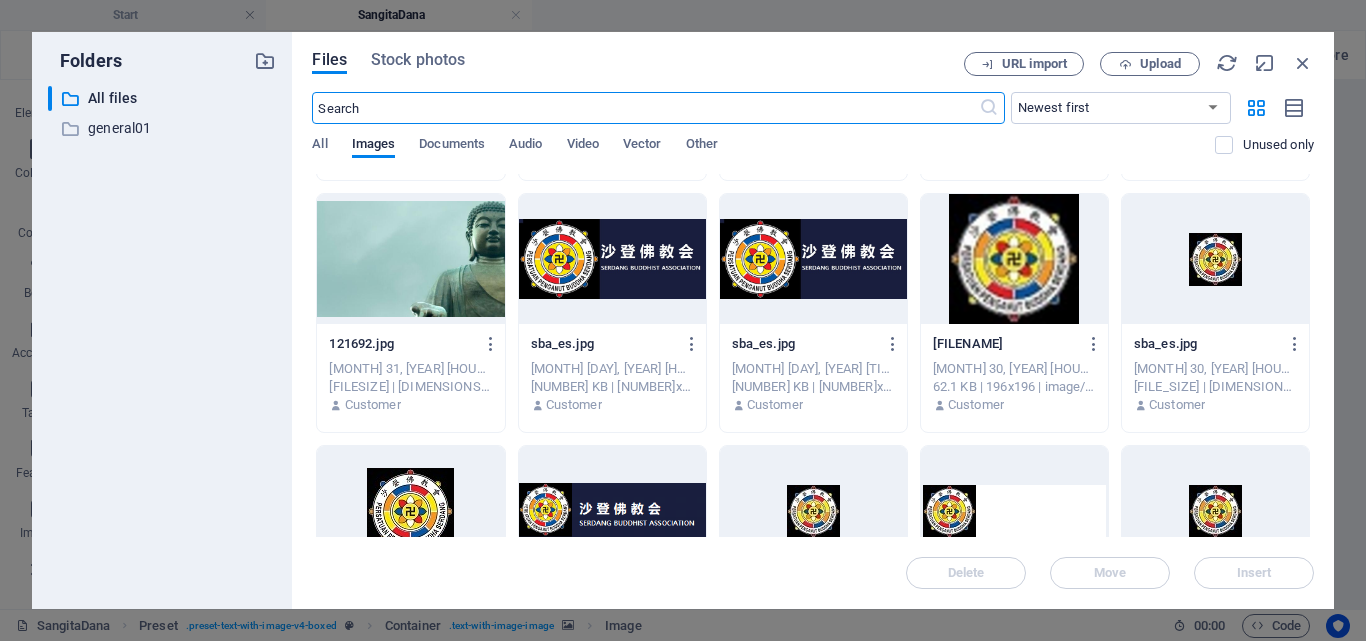 scroll, scrollTop: 2957, scrollLeft: 0, axis: vertical 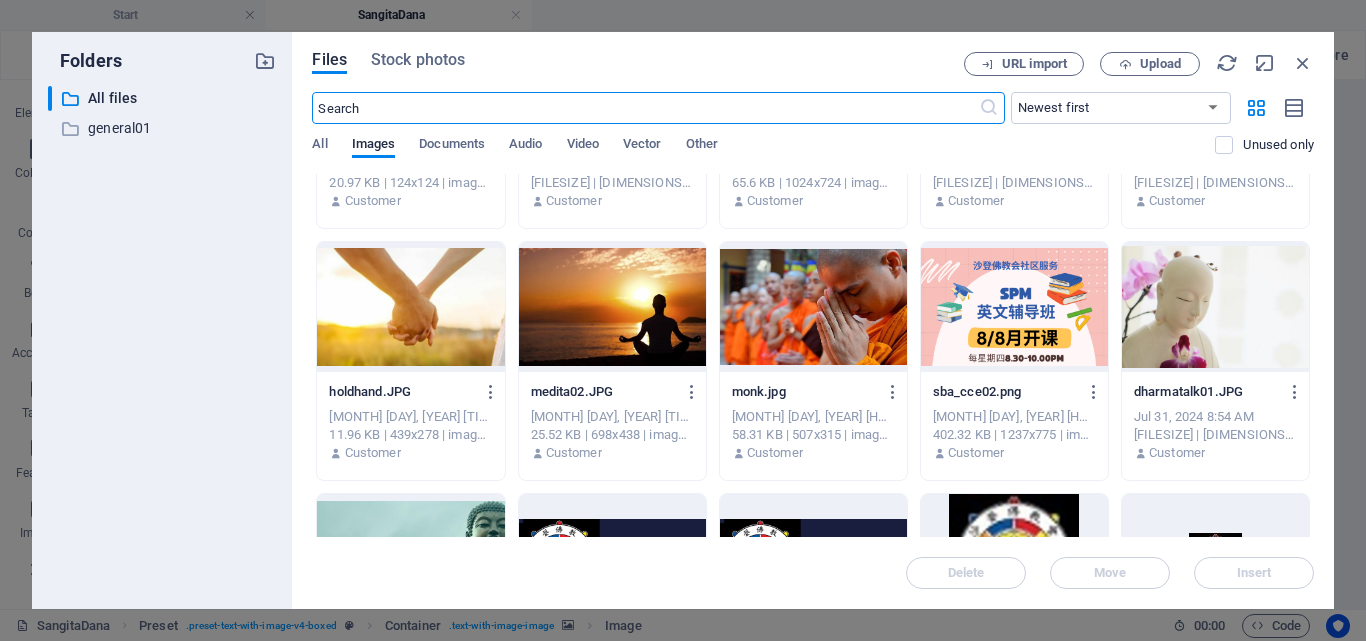 click at bounding box center (813, 307) 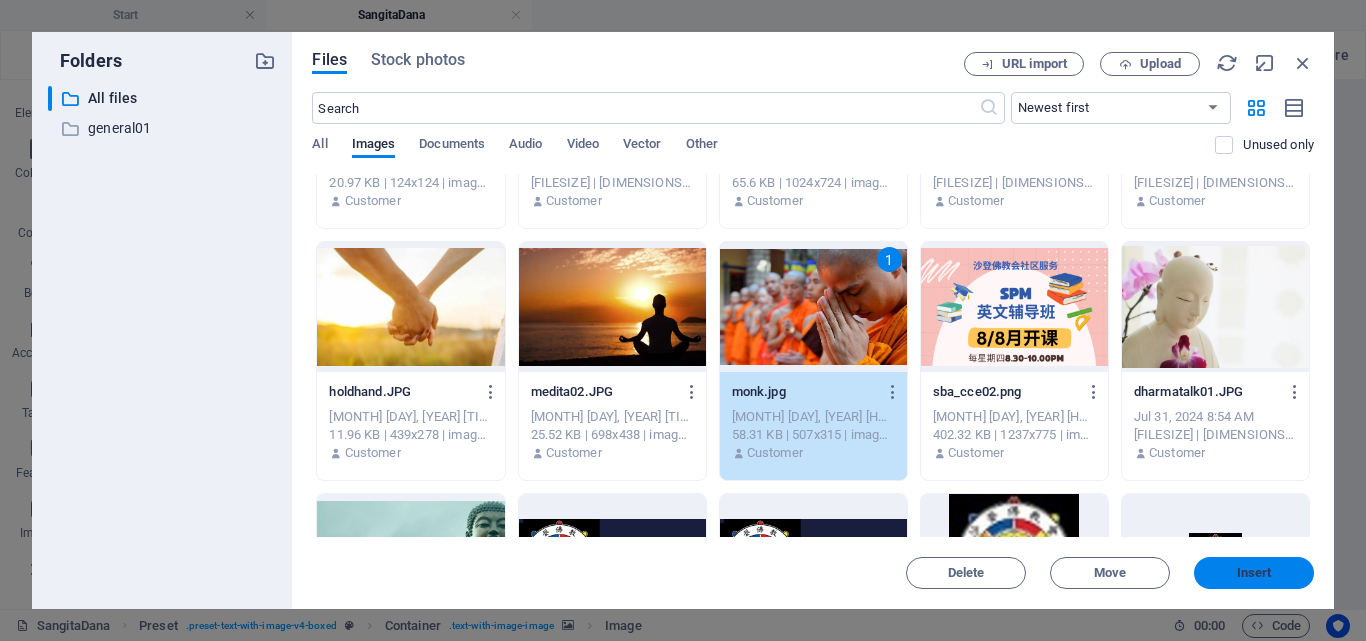 click on "Insert" at bounding box center (1254, 573) 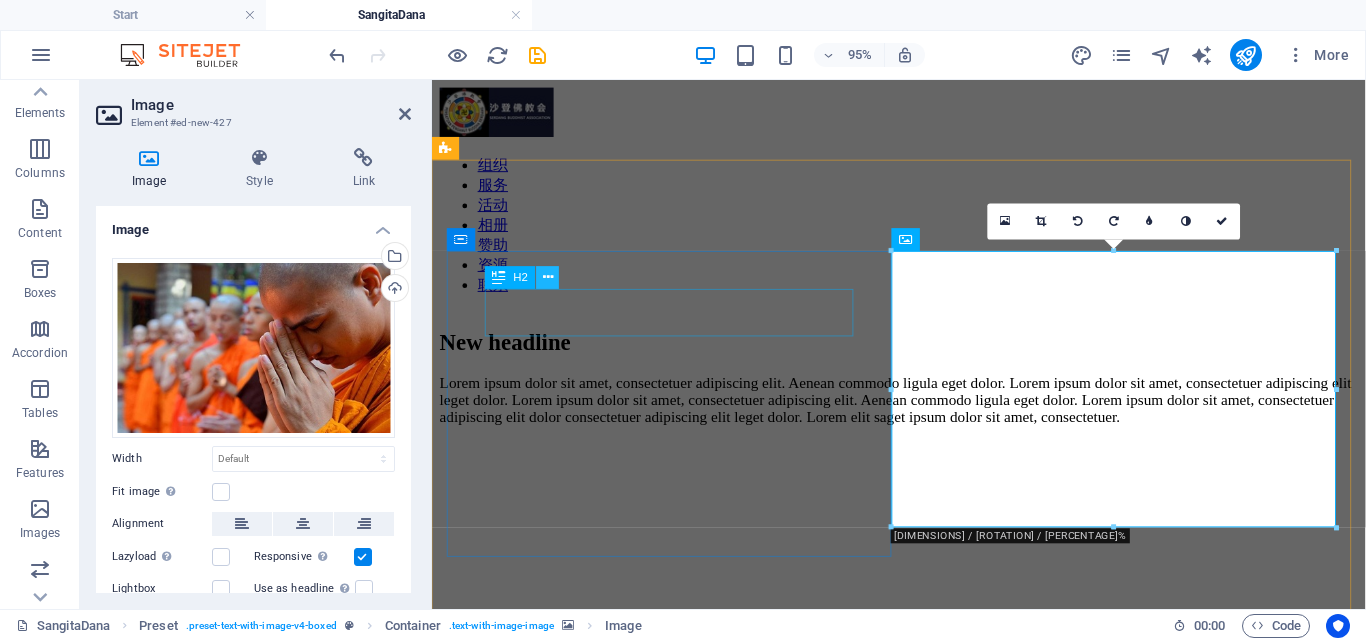 click at bounding box center [548, 278] 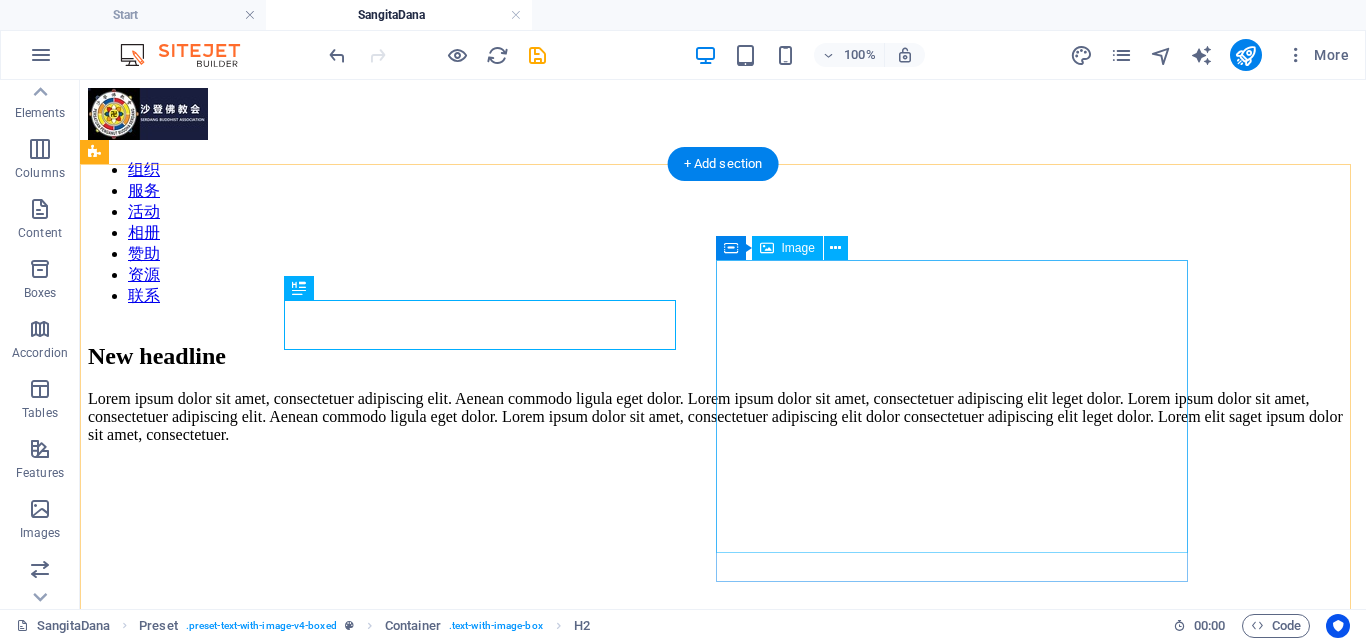 click at bounding box center [723, 941] 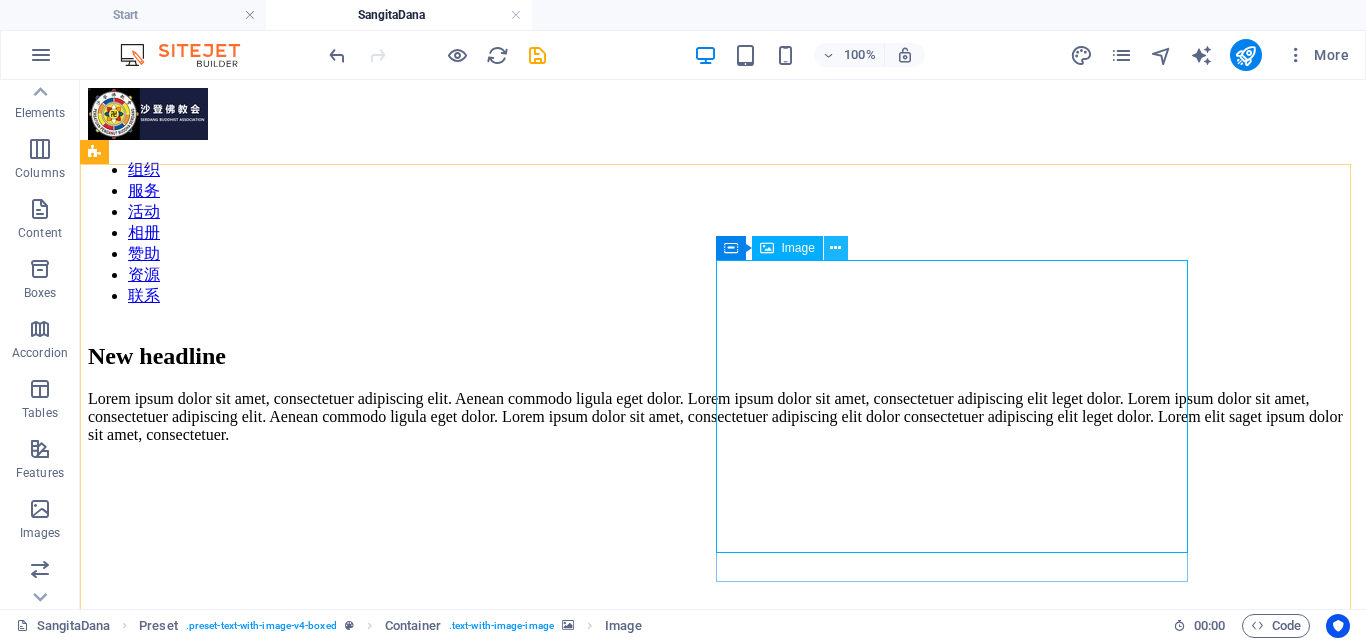 click at bounding box center (835, 248) 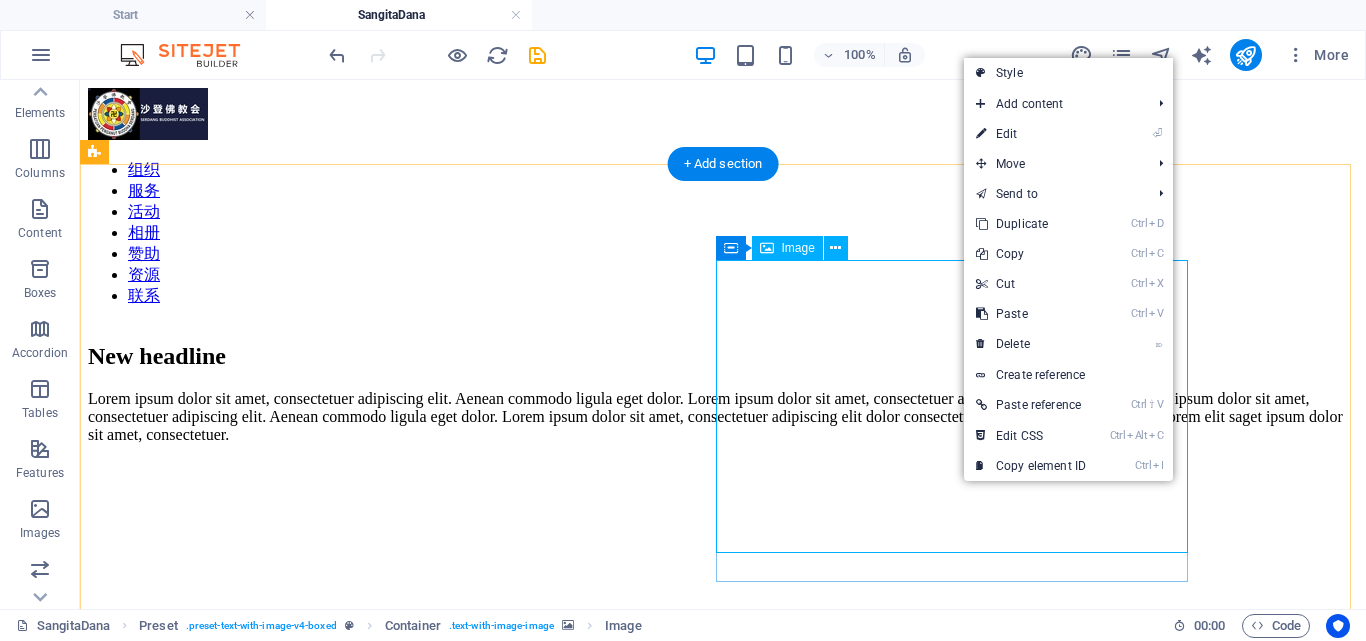 click at bounding box center [723, 941] 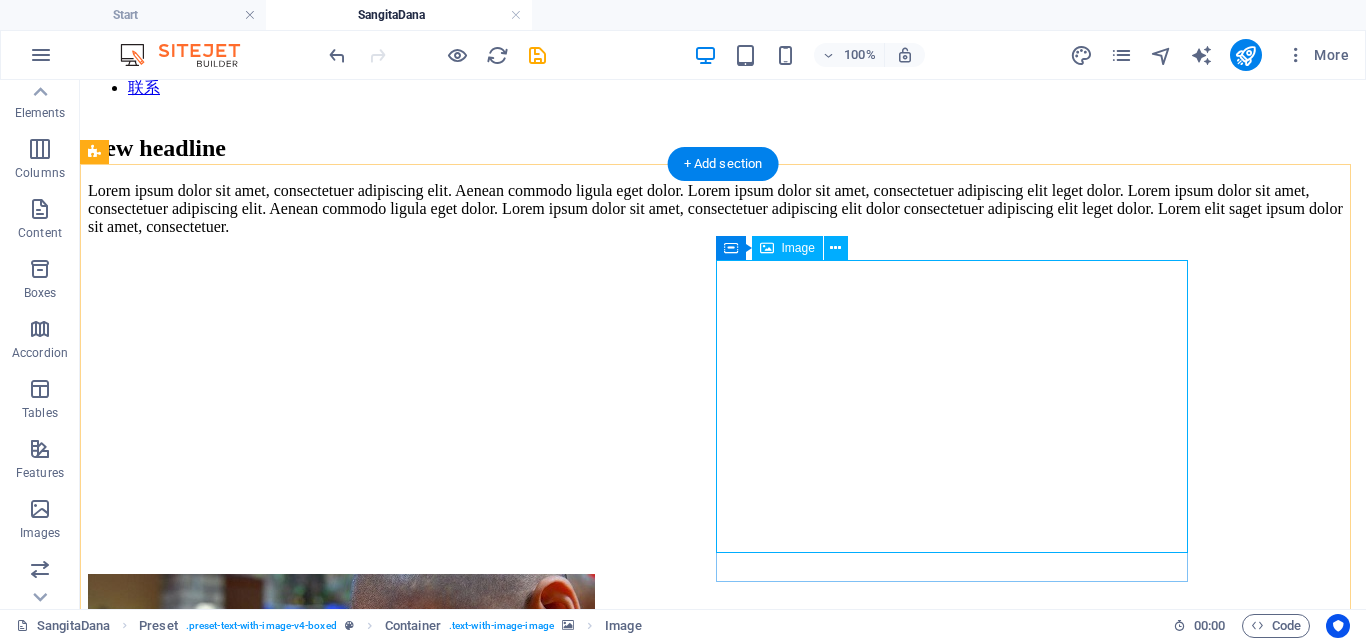 scroll, scrollTop: 0, scrollLeft: 0, axis: both 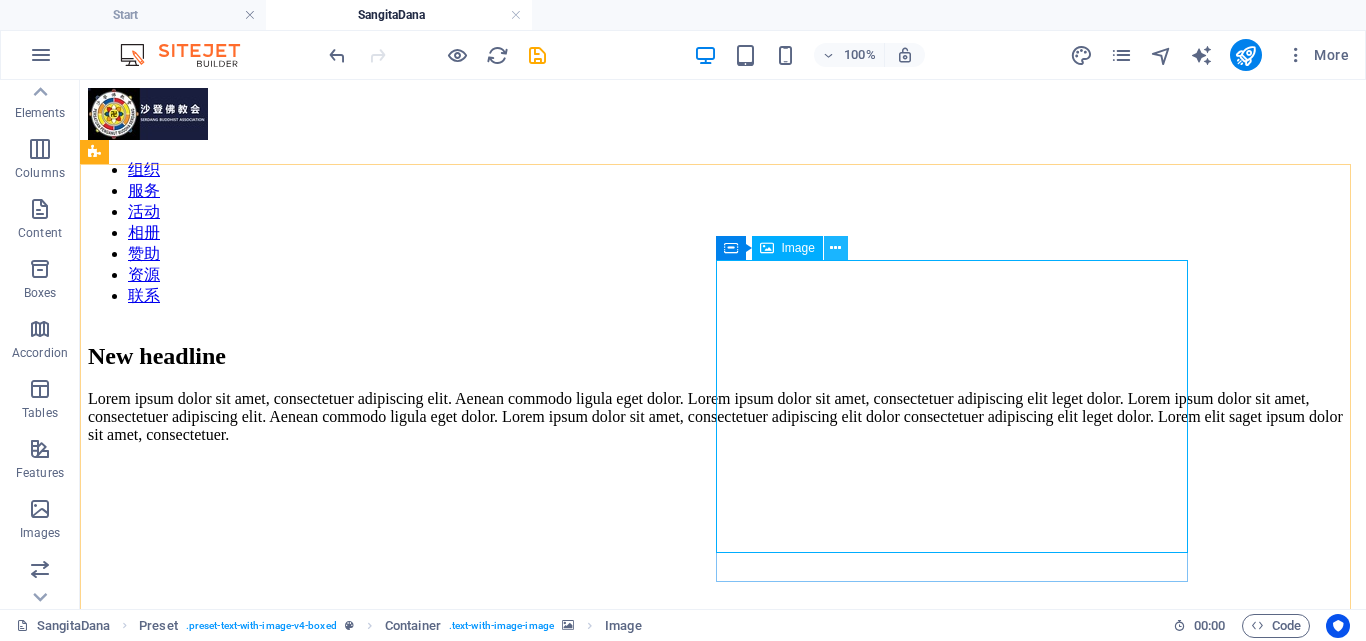 click at bounding box center [835, 248] 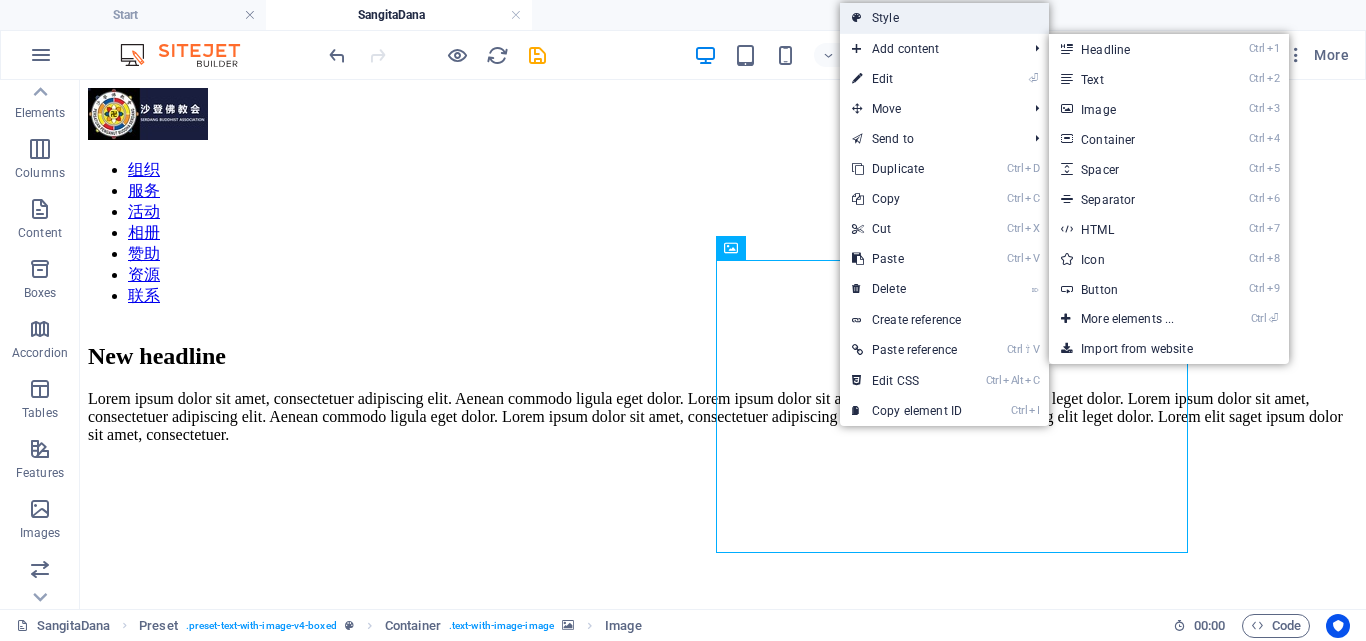 click on "Style" at bounding box center (944, 18) 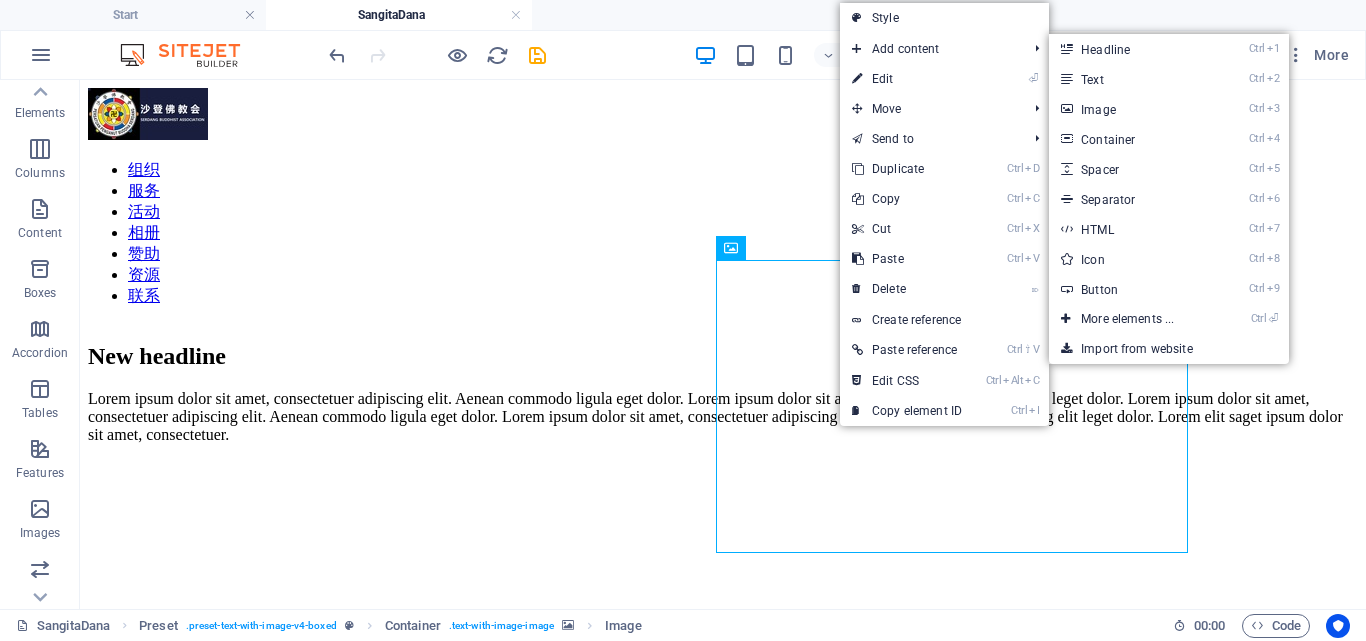 select on "rem" 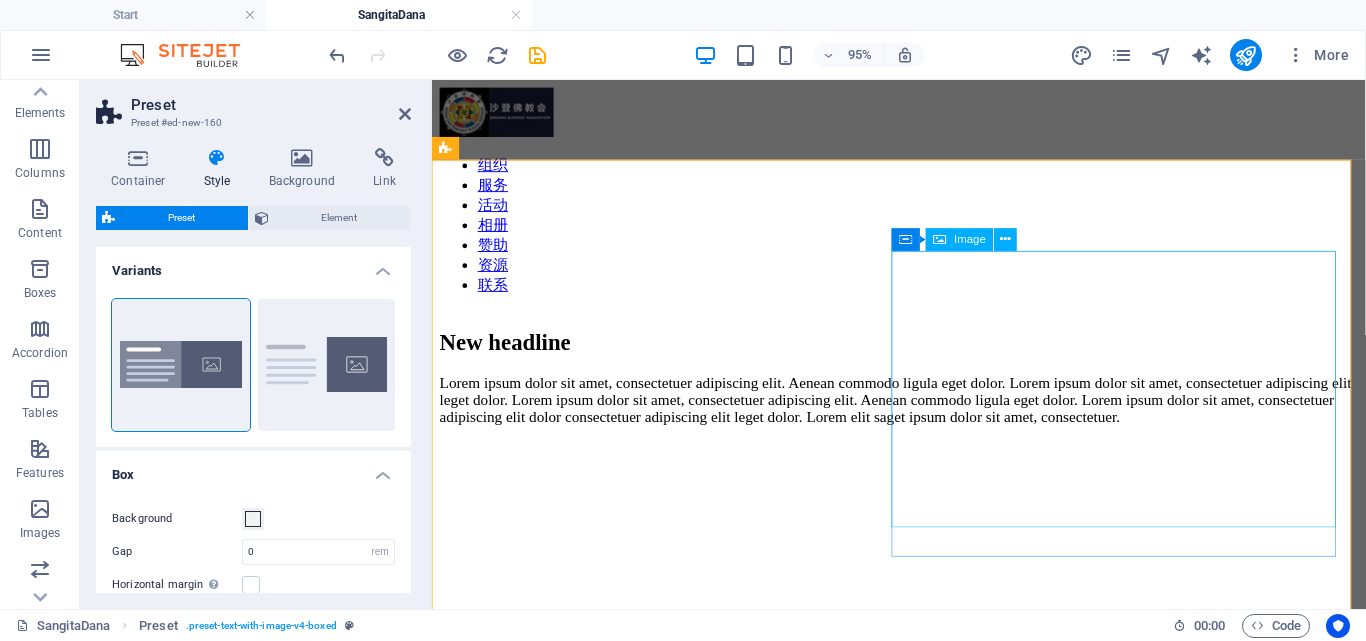 click at bounding box center (923, 941) 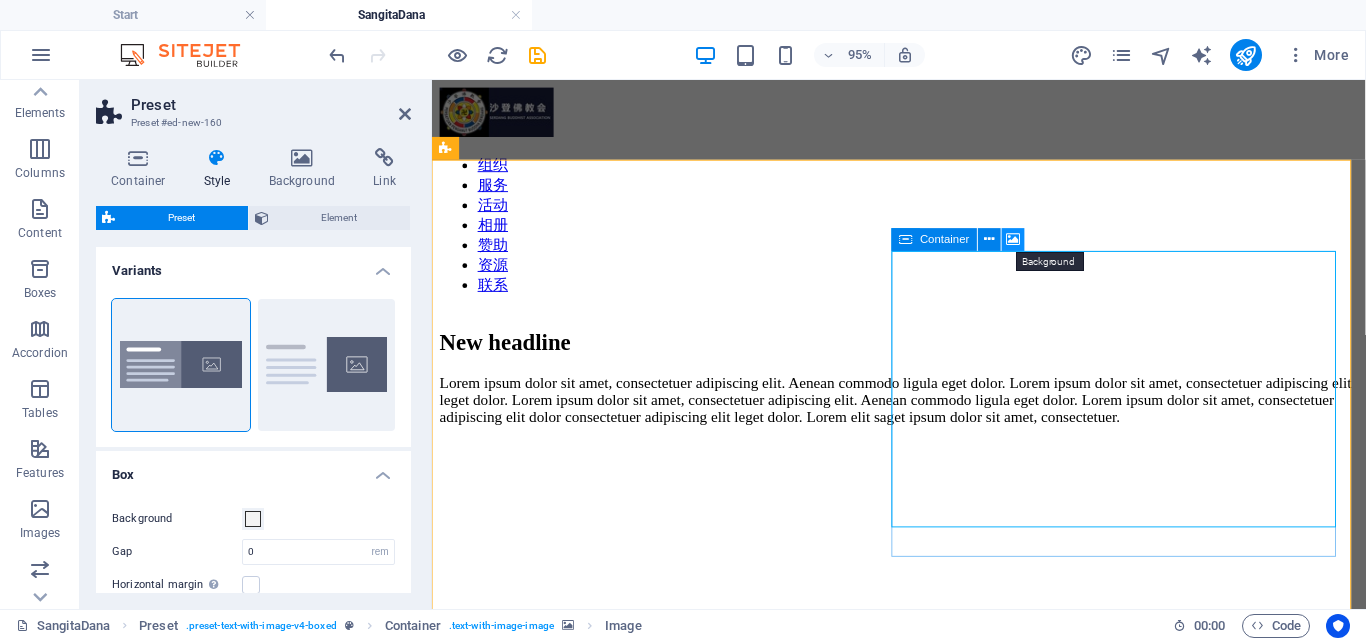 click at bounding box center [1014, 240] 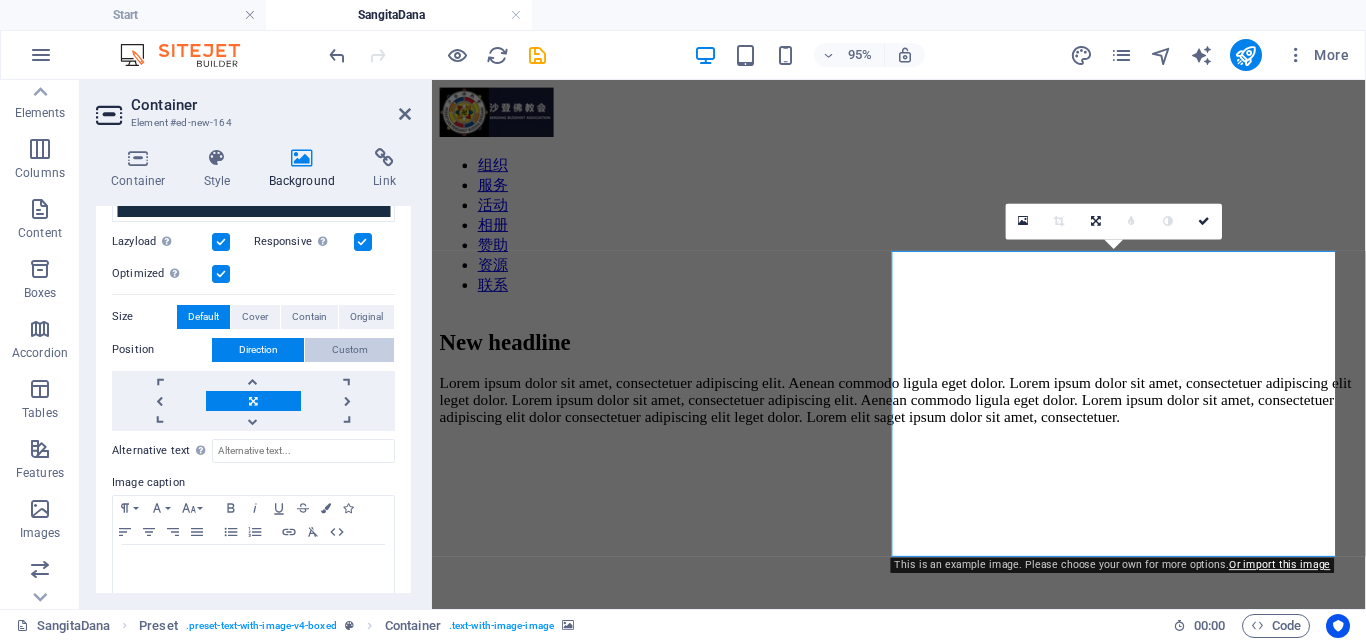 scroll, scrollTop: 297, scrollLeft: 0, axis: vertical 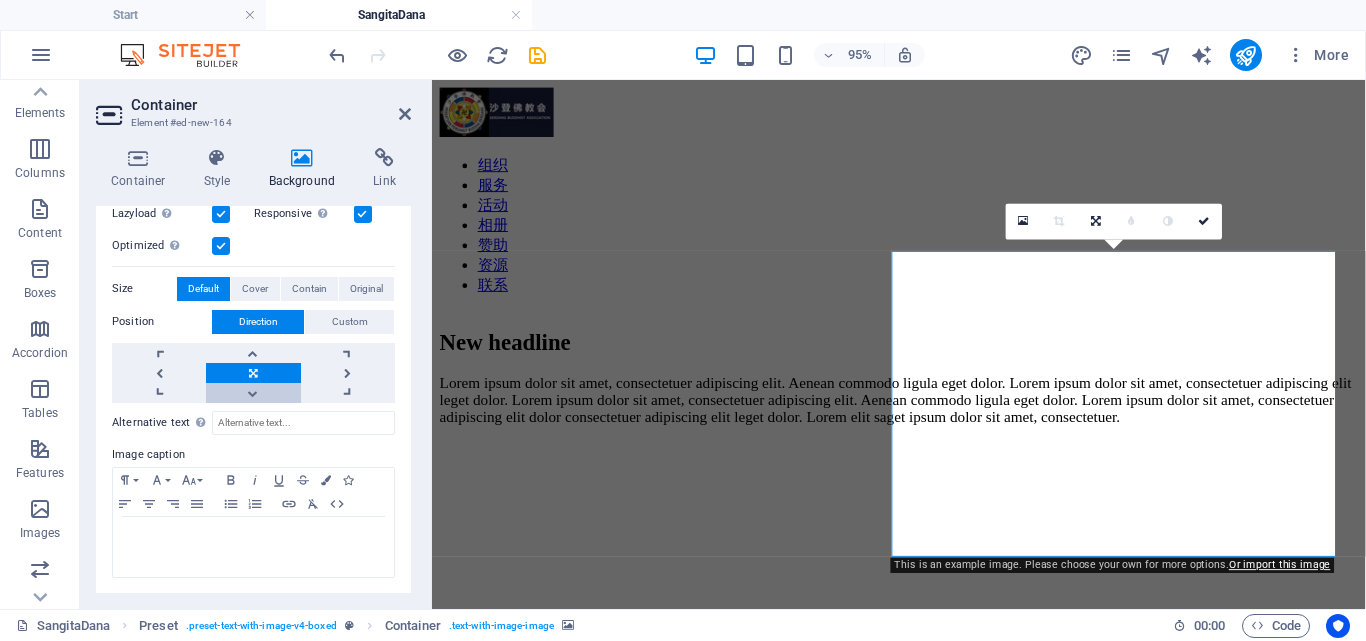 click at bounding box center (253, 393) 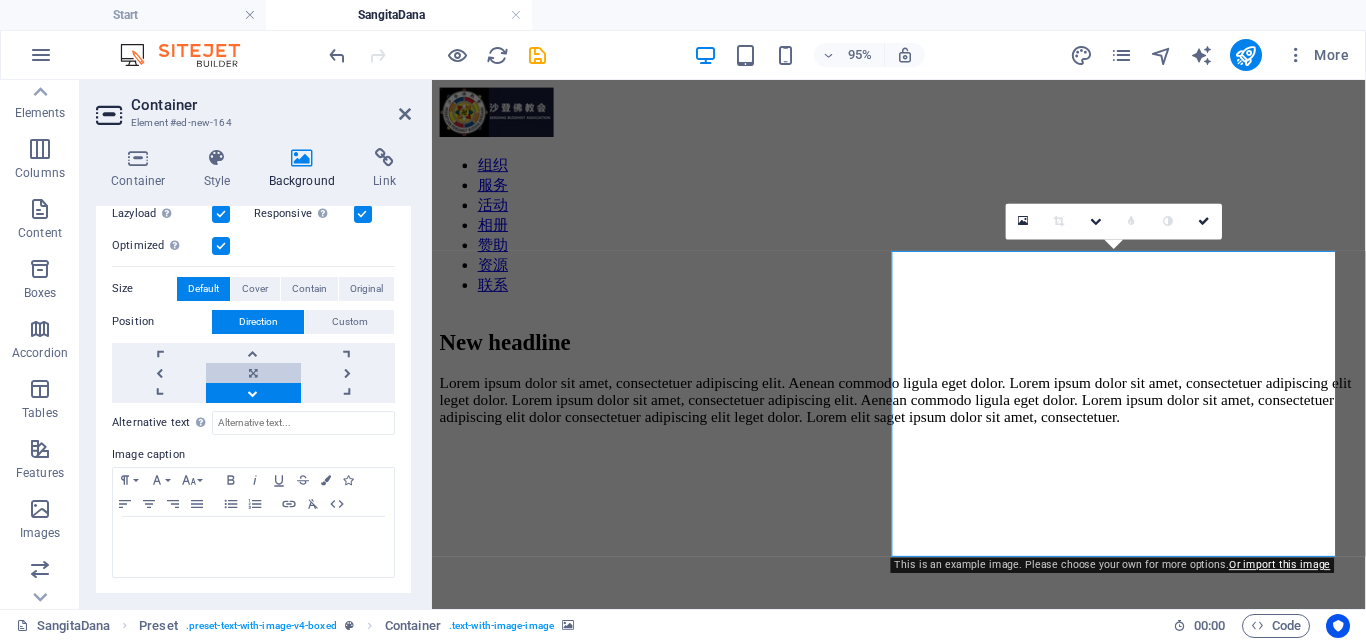 click at bounding box center (253, 373) 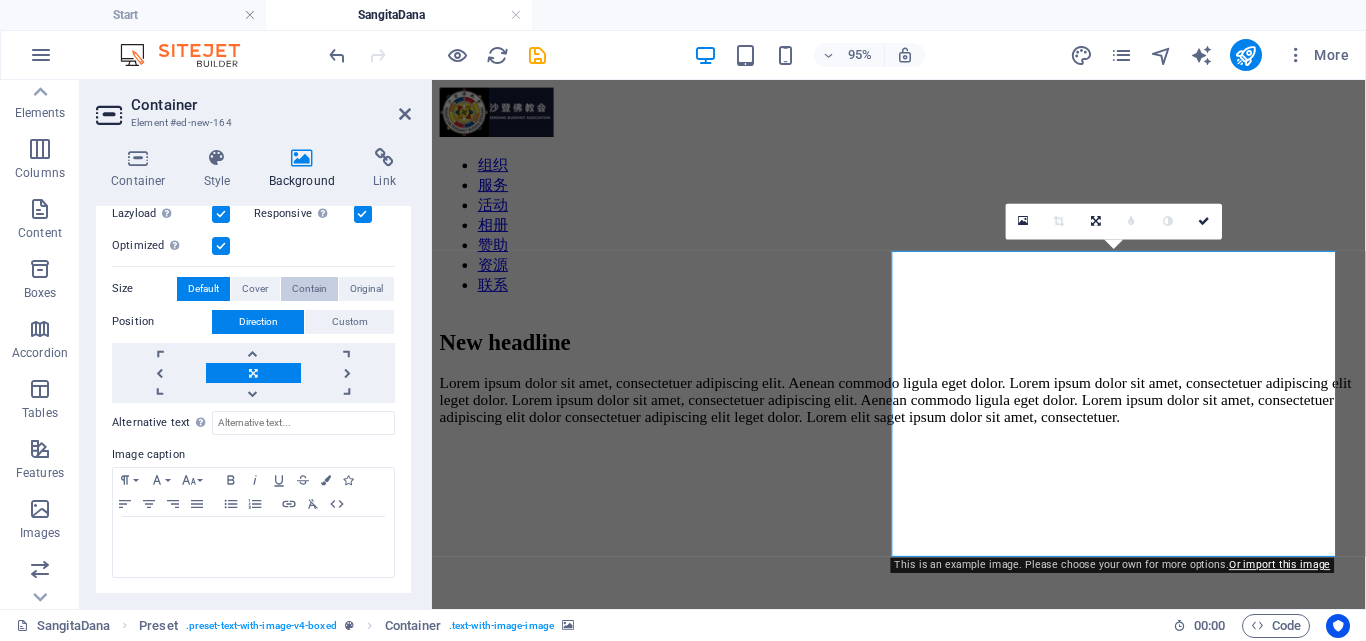 click on "Contain" at bounding box center [309, 289] 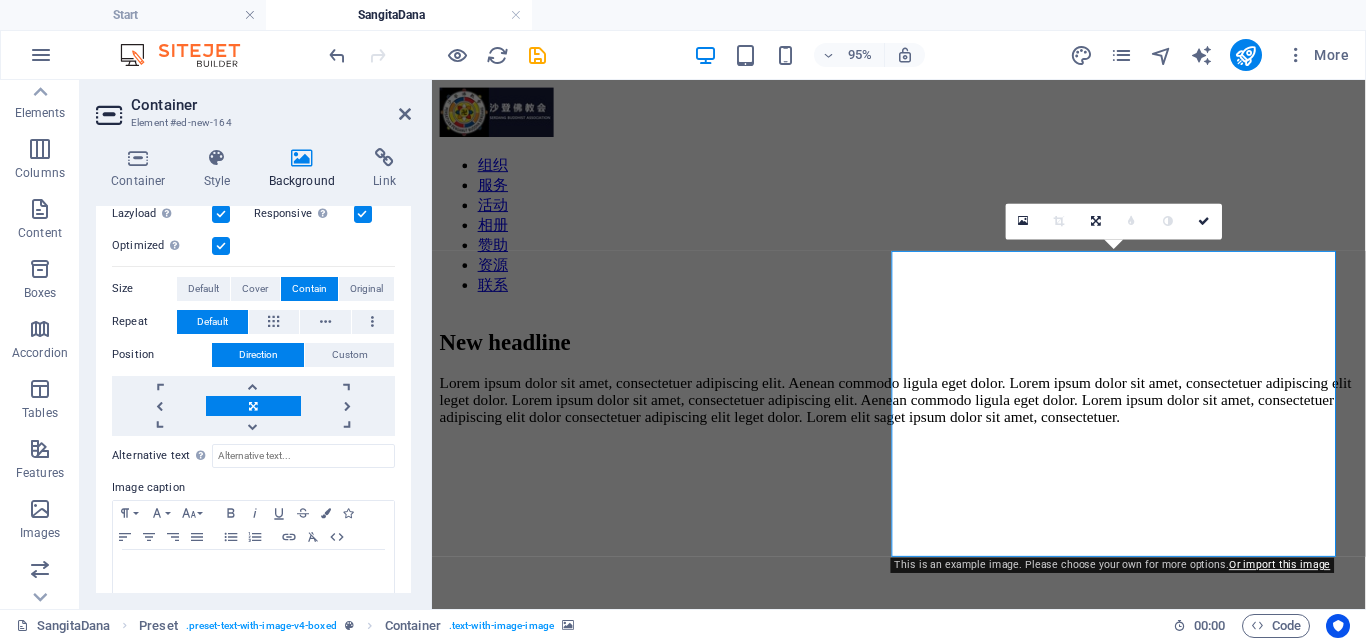 click on "Contain" at bounding box center [309, 289] 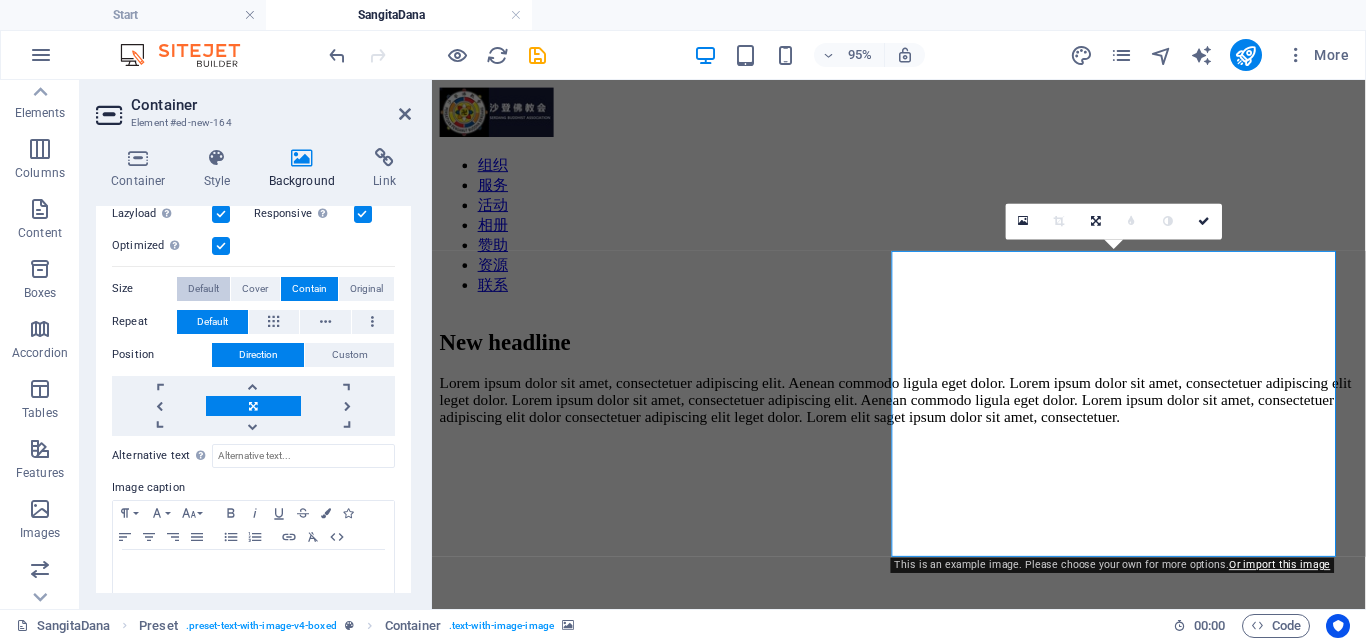 click on "Default" at bounding box center [203, 289] 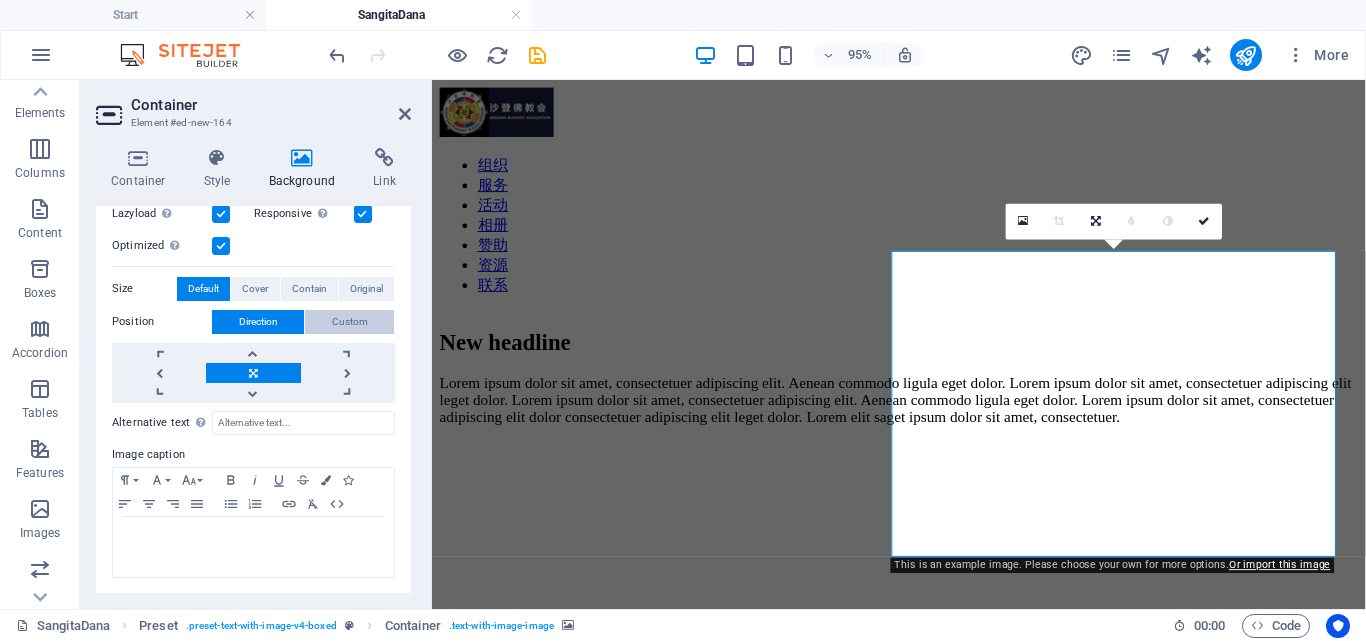 click on "Custom" at bounding box center (350, 322) 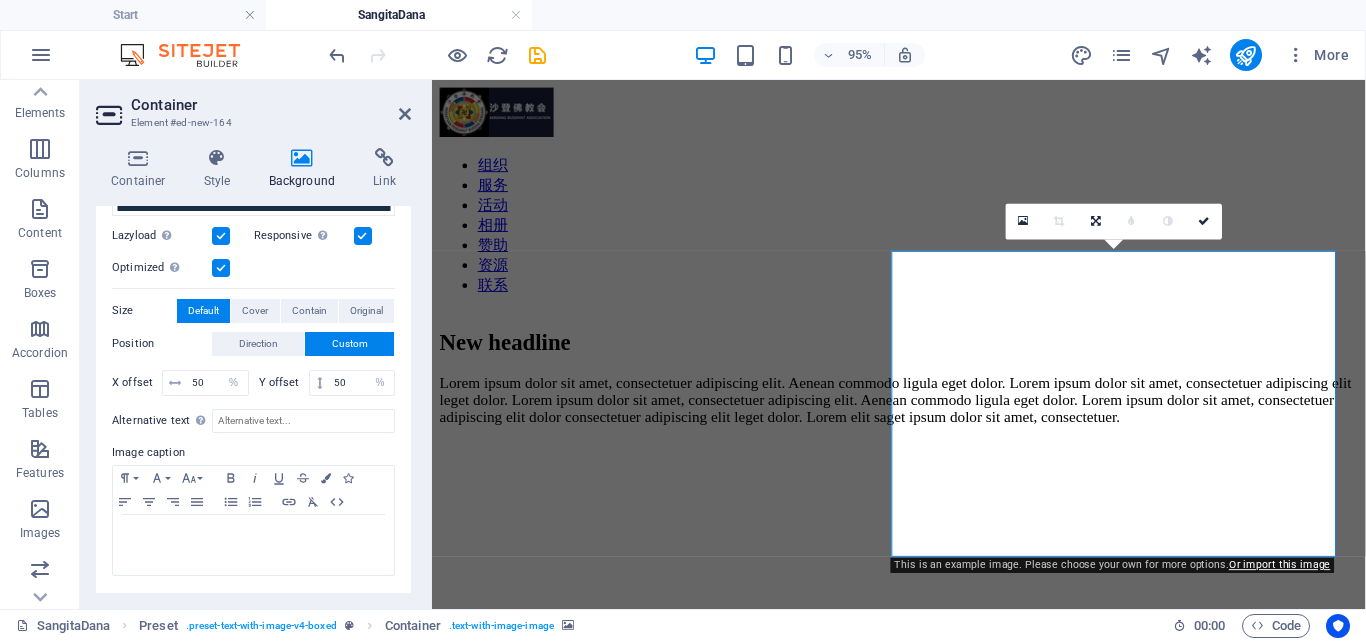 scroll, scrollTop: 274, scrollLeft: 0, axis: vertical 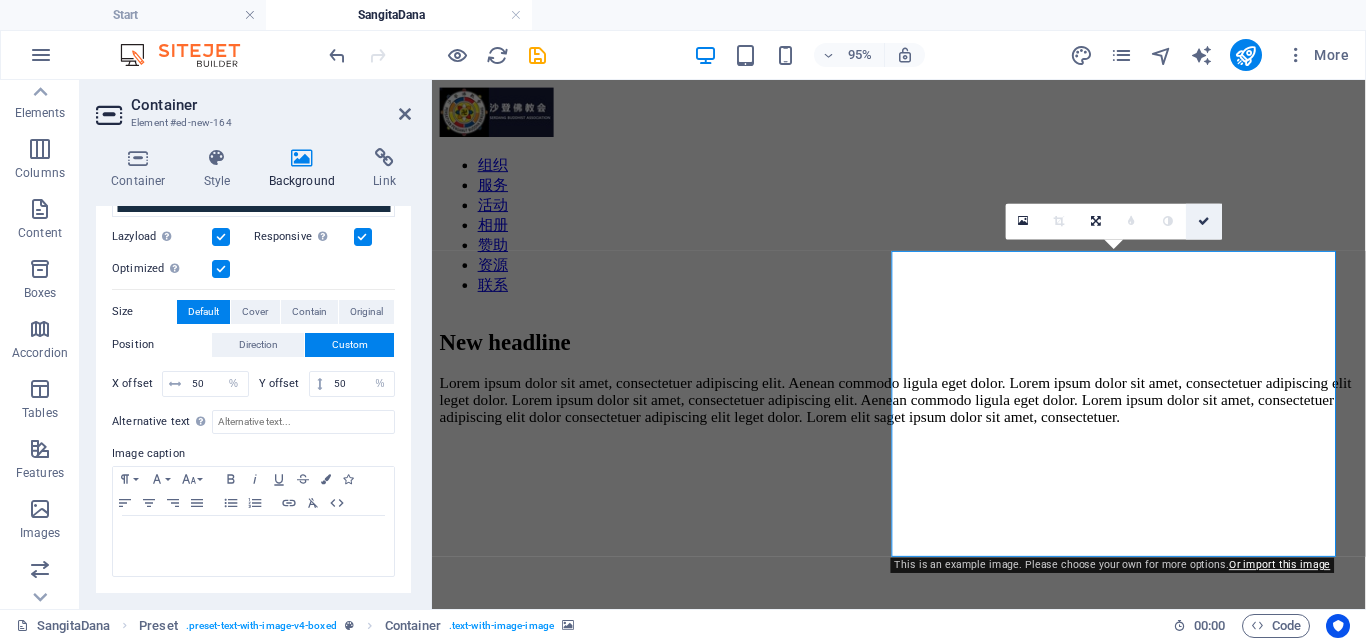 click at bounding box center [1205, 221] 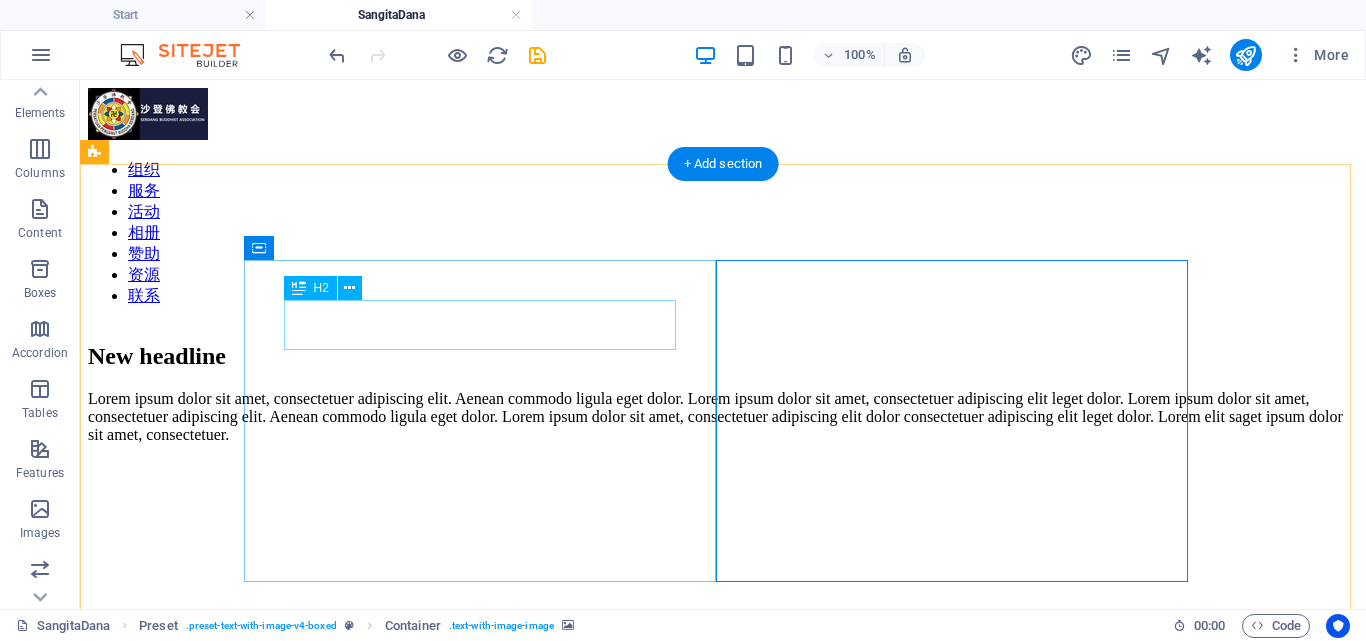 click on "New headline" at bounding box center [723, 356] 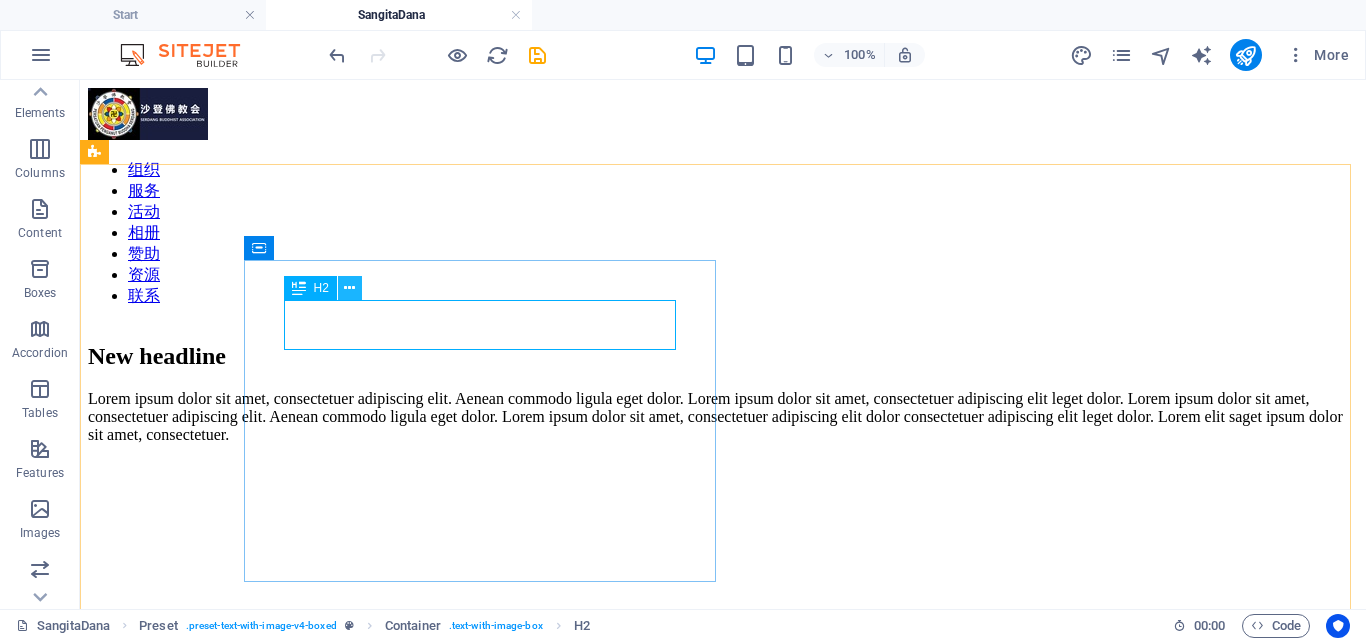 click at bounding box center (349, 288) 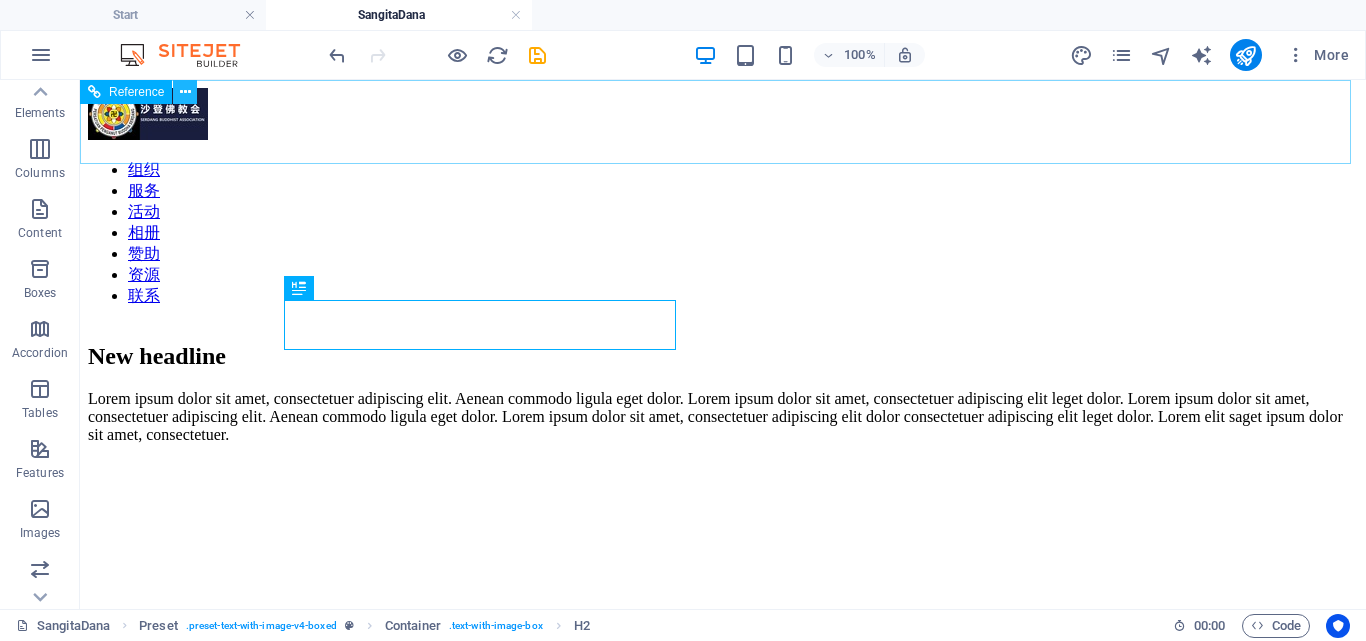 click at bounding box center (185, 92) 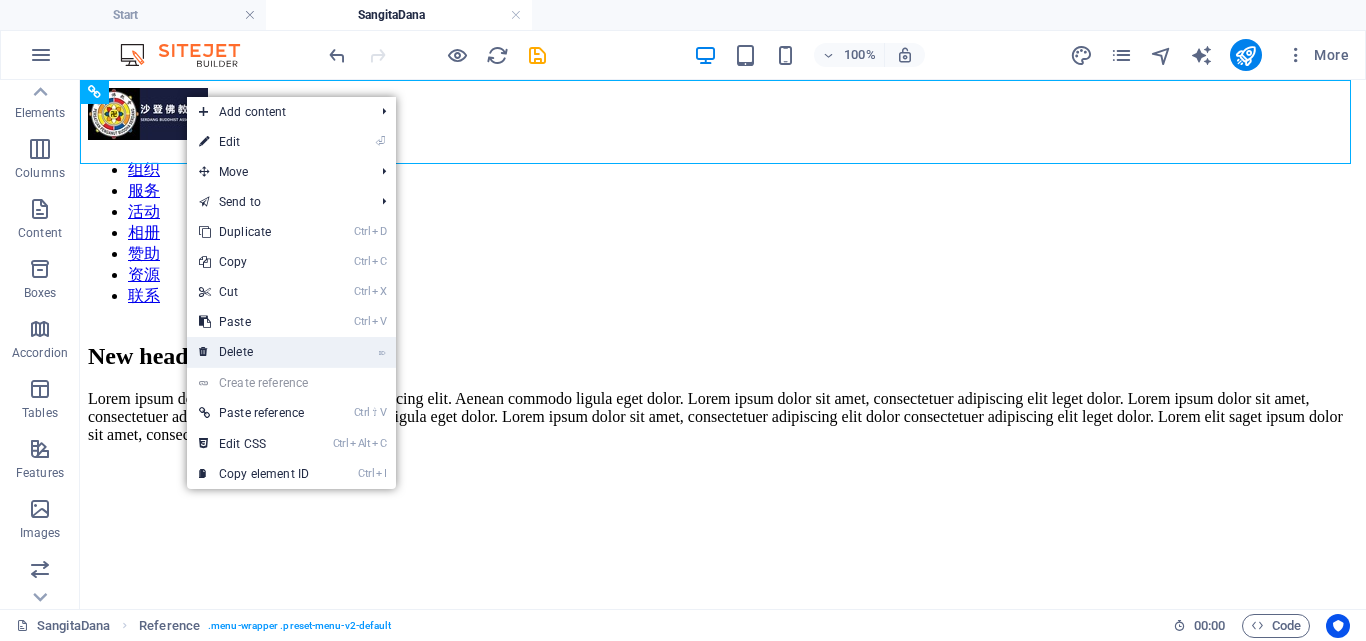 click on "⌦  Delete" at bounding box center [254, 352] 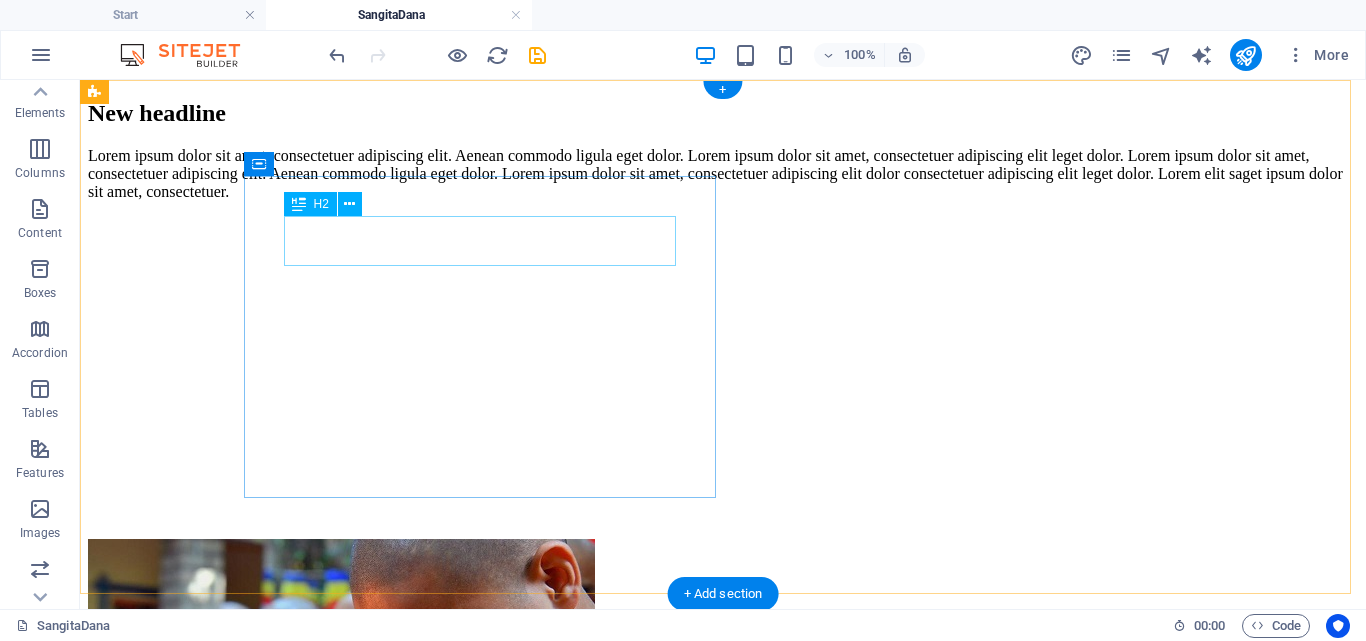 click on "New headline" at bounding box center (723, 113) 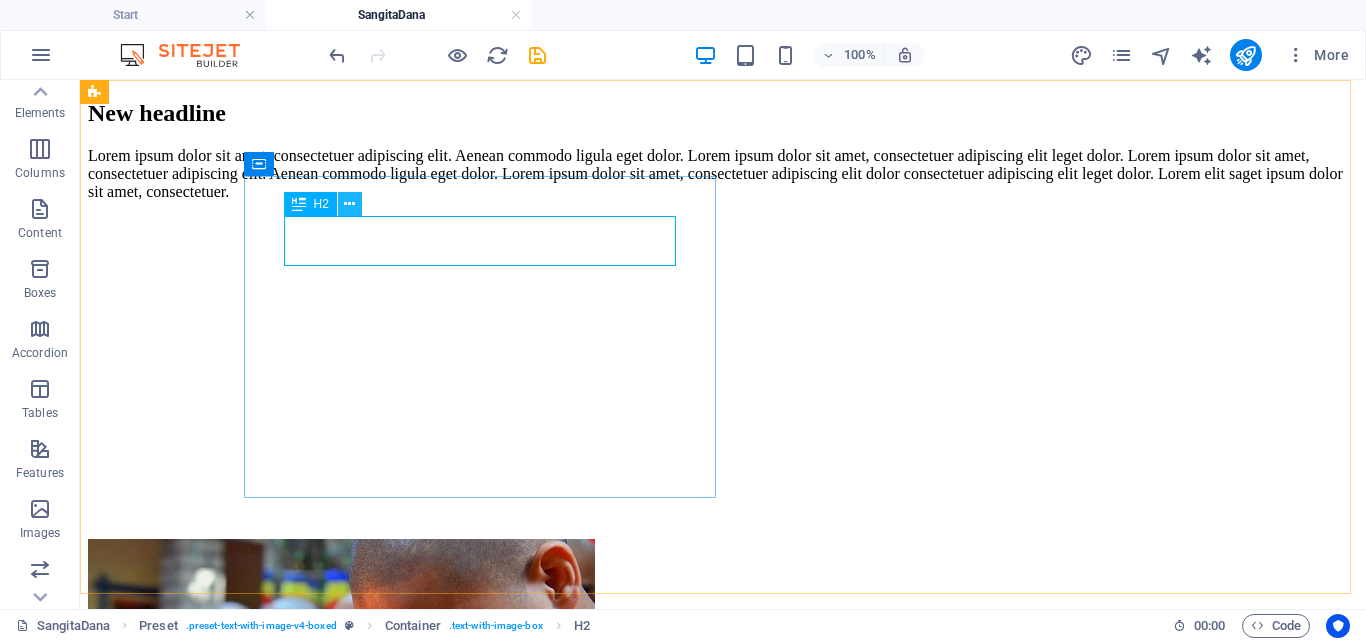 click at bounding box center [349, 204] 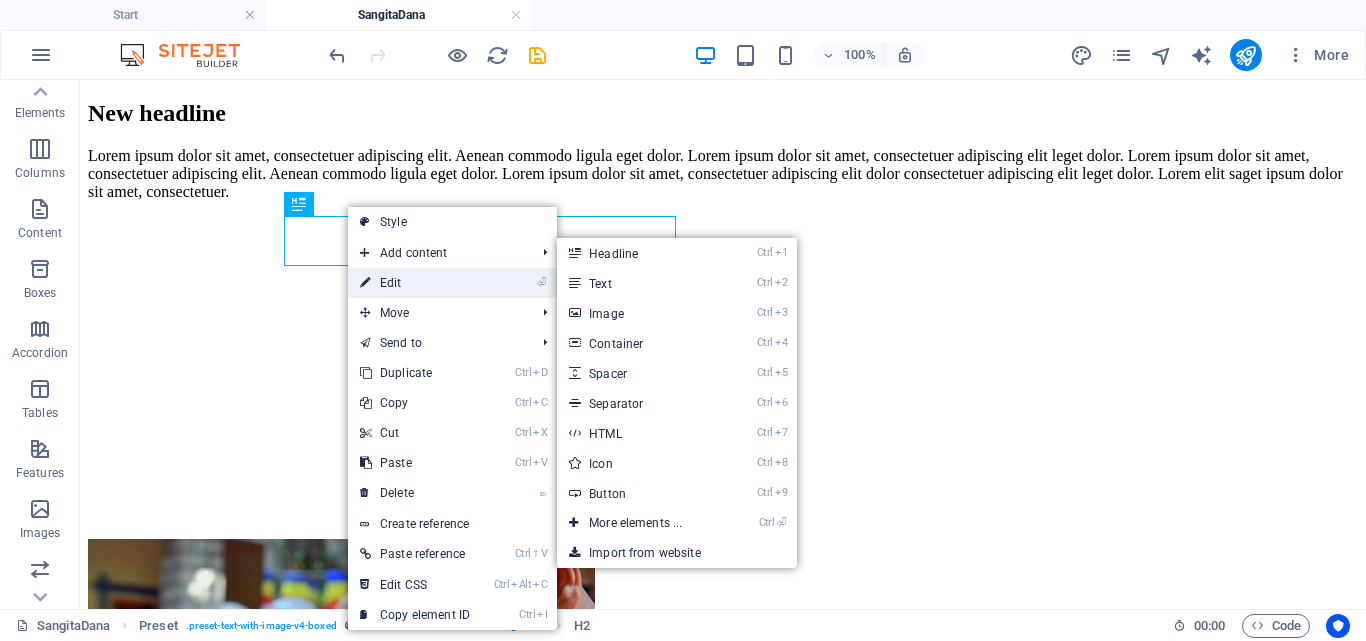 click at bounding box center (365, 283) 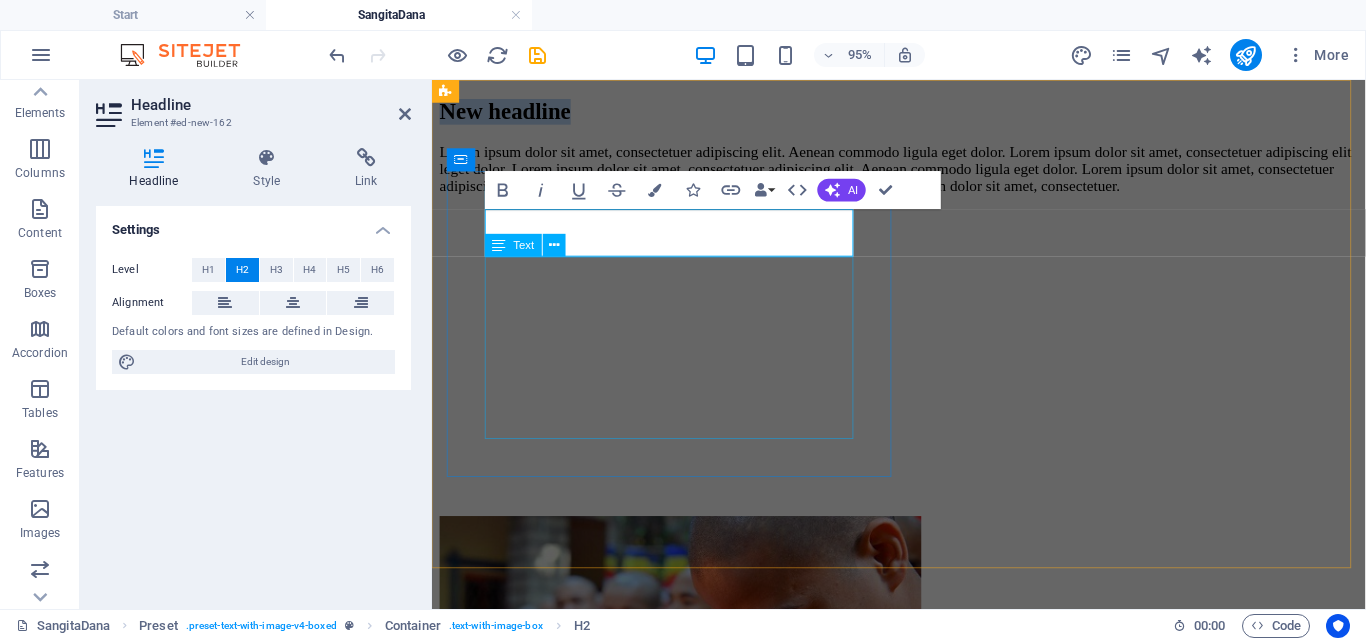 type 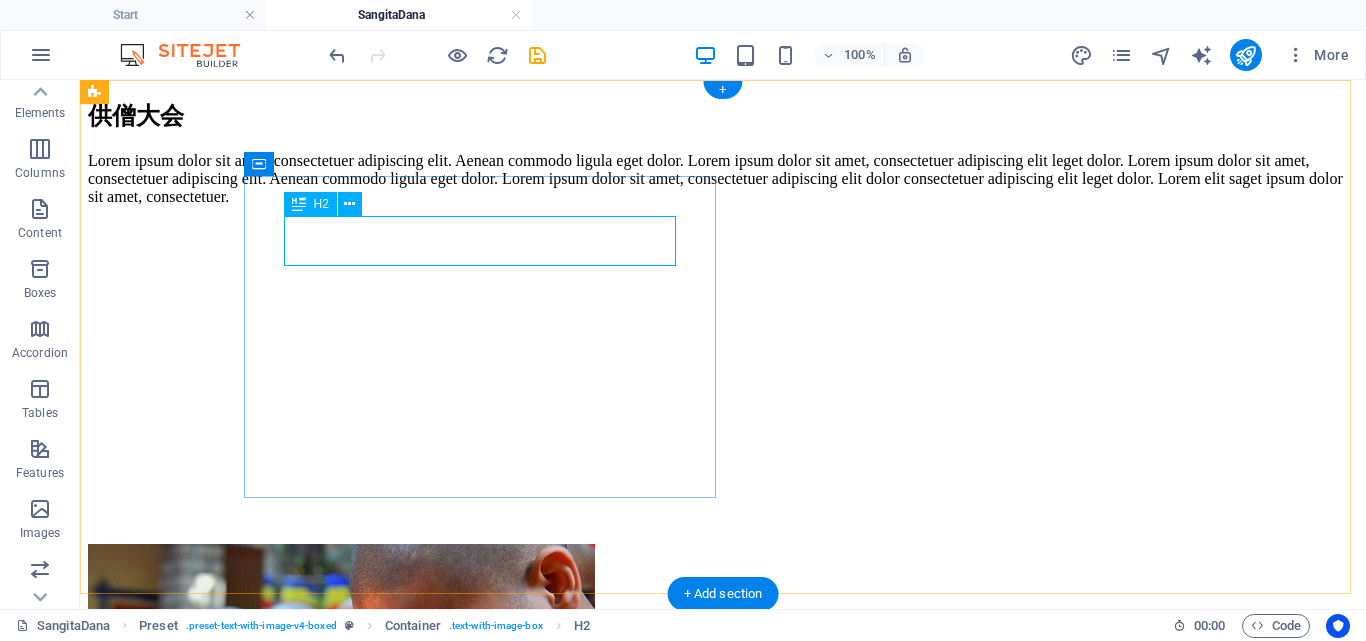 click on "供僧大会" at bounding box center (723, 116) 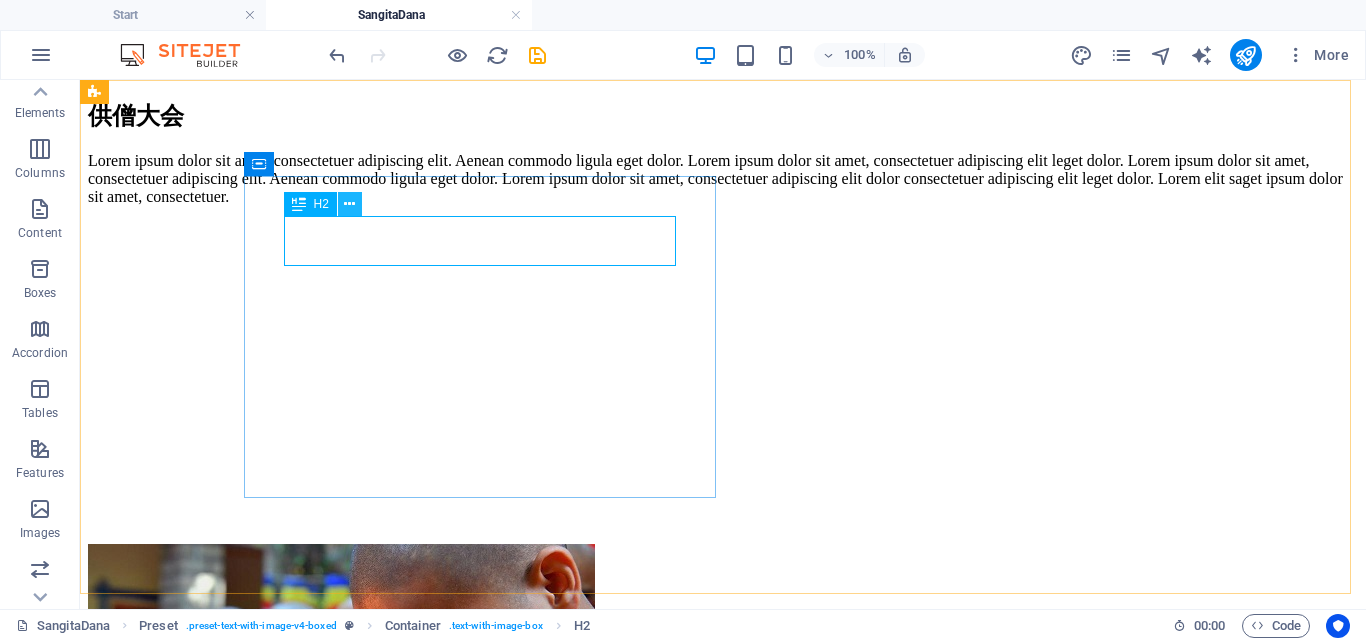 click at bounding box center [350, 204] 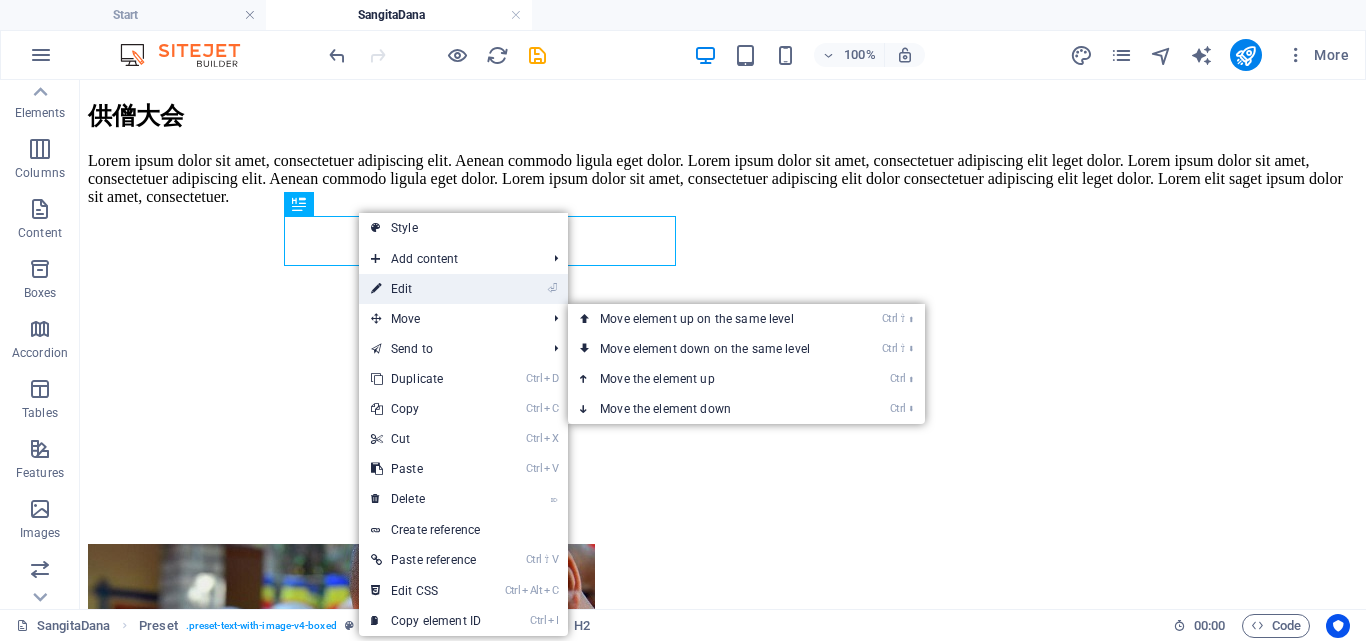 click on "⏎  Edit" at bounding box center (426, 289) 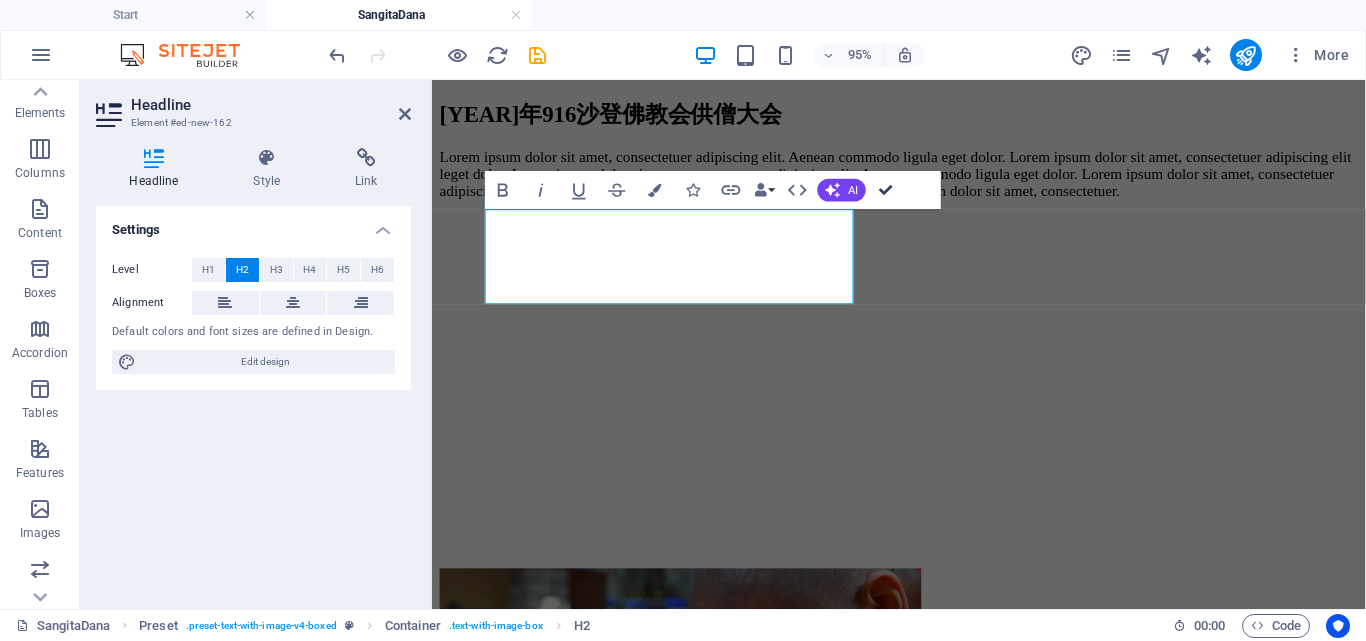drag, startPoint x: 888, startPoint y: 190, endPoint x: 790, endPoint y: 114, distance: 124.01613 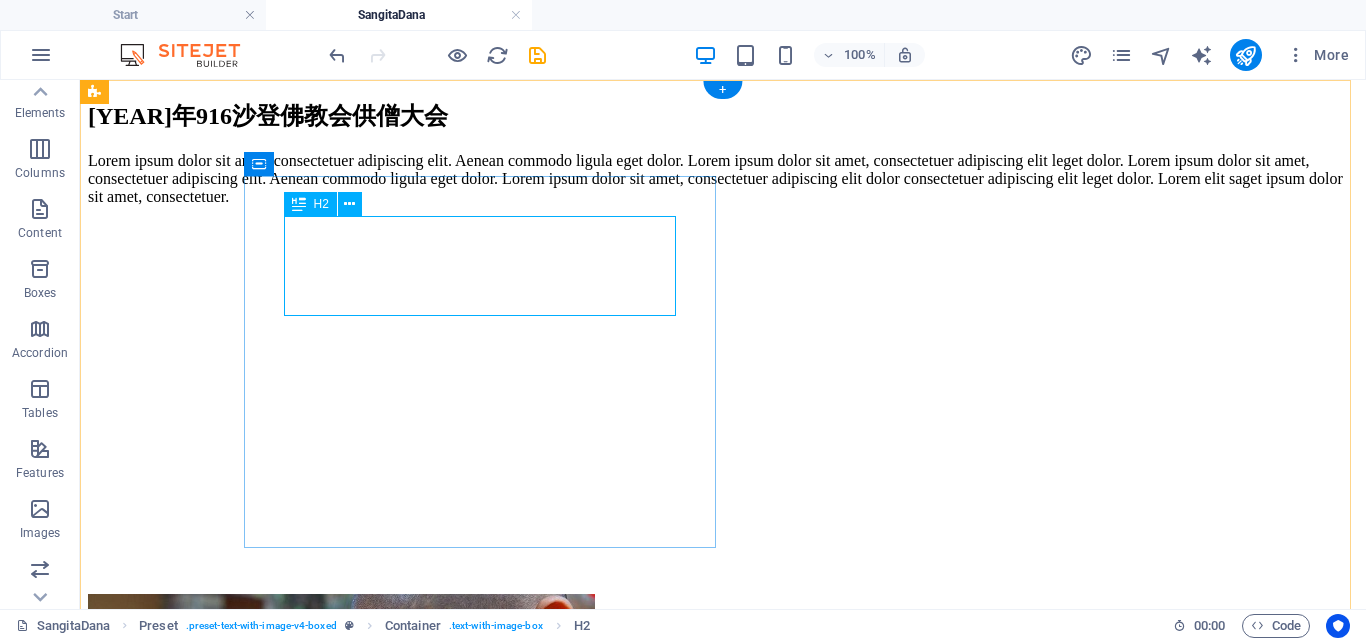 click on "[YEAR]年916沙登佛教会供僧大会" at bounding box center [723, 116] 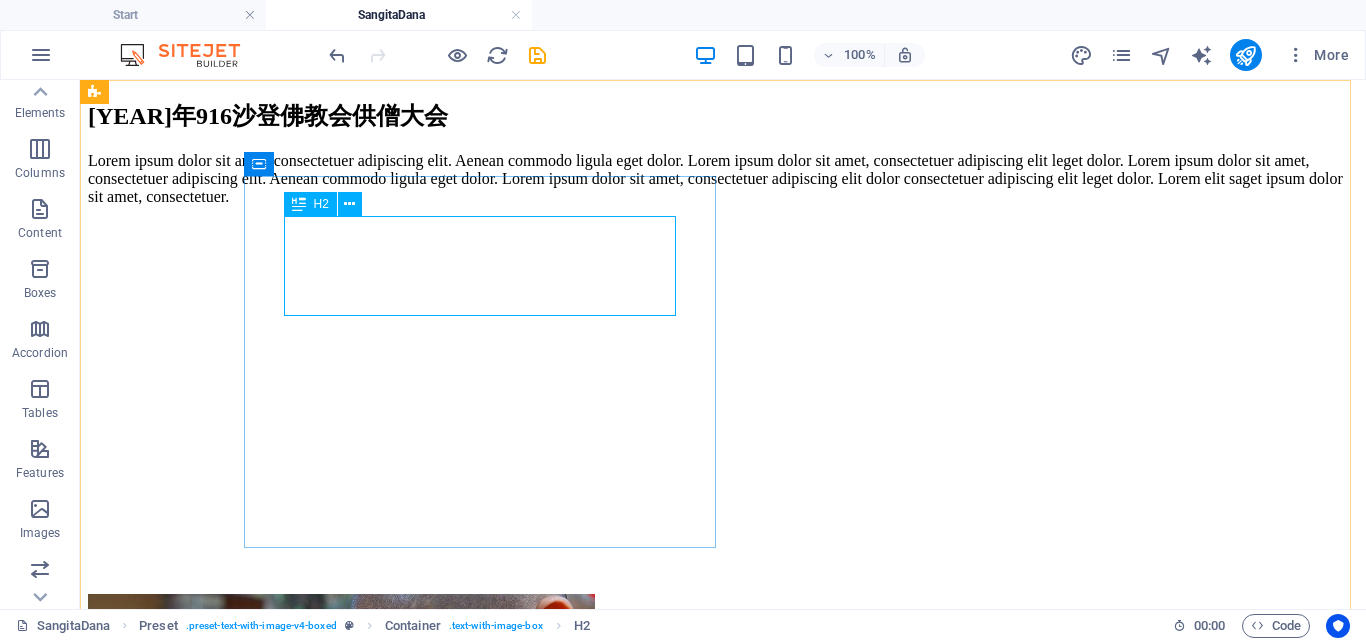 click on "H2" at bounding box center [310, 204] 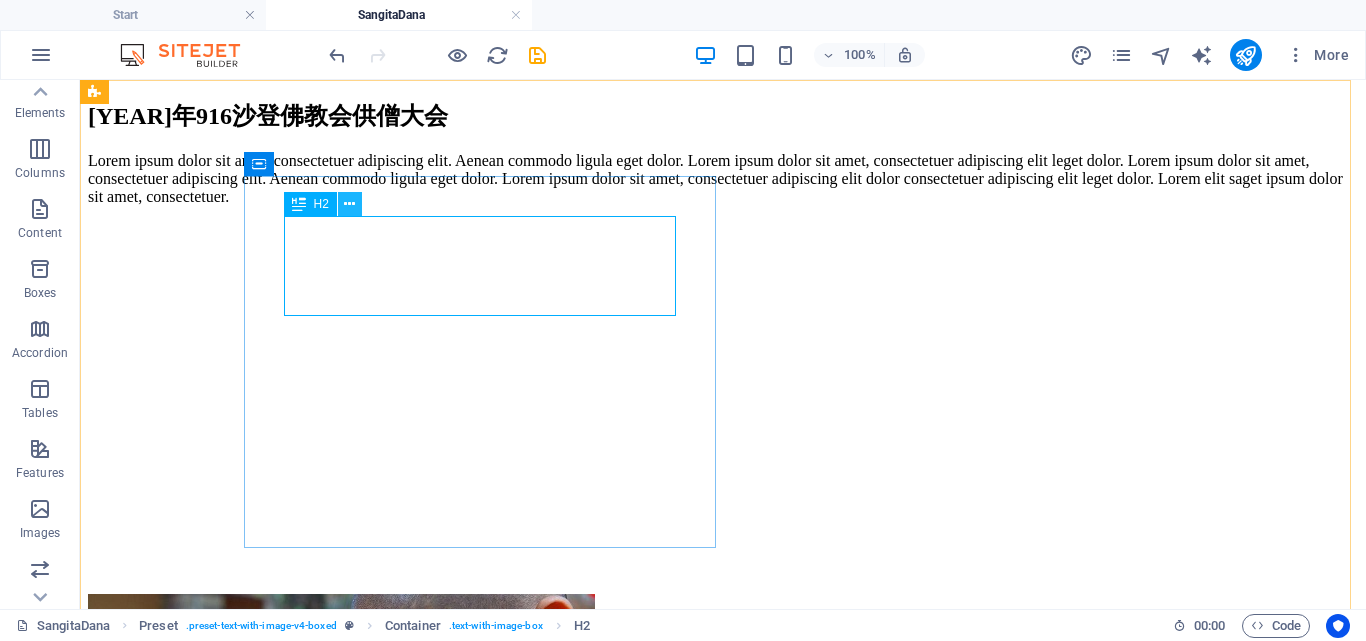 click at bounding box center (349, 204) 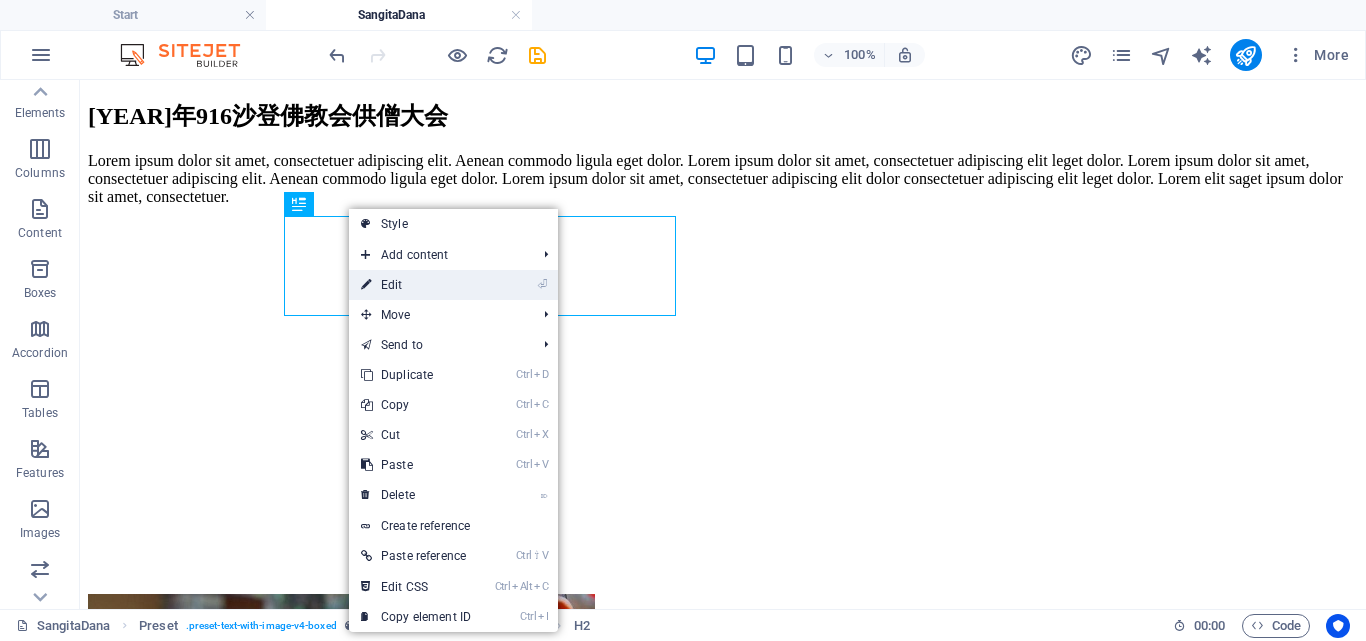 click on "⏎  Edit" at bounding box center (416, 285) 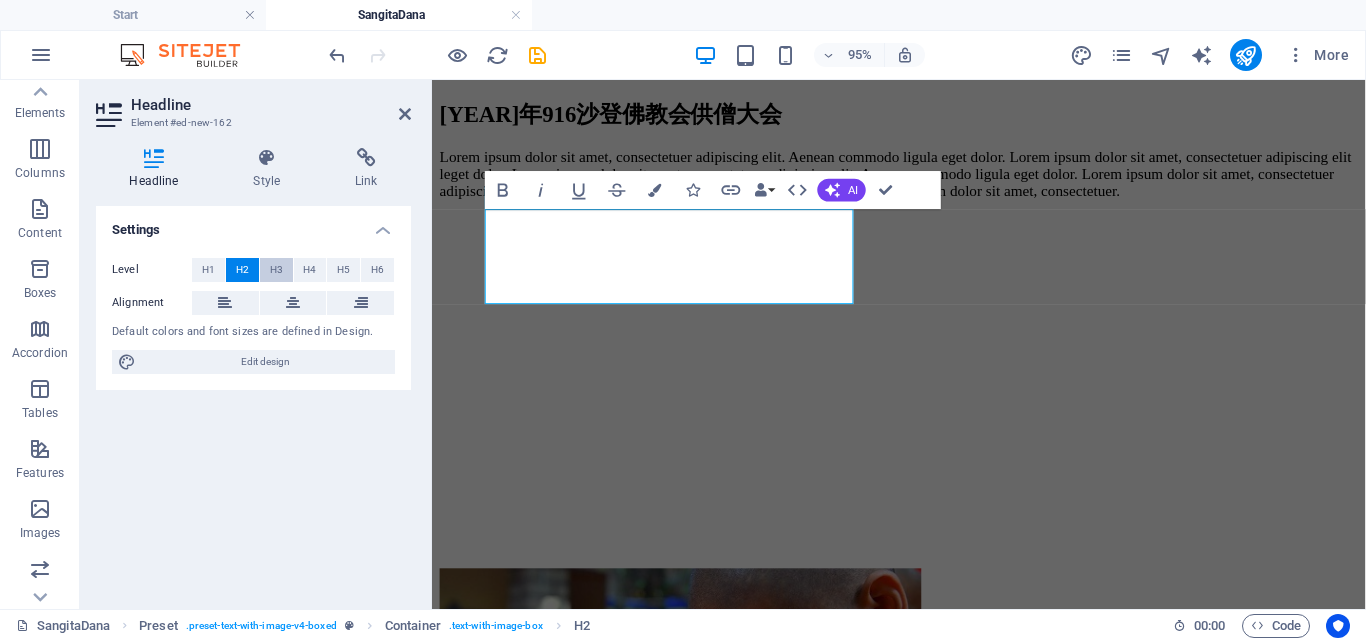 click on "H3" at bounding box center (276, 270) 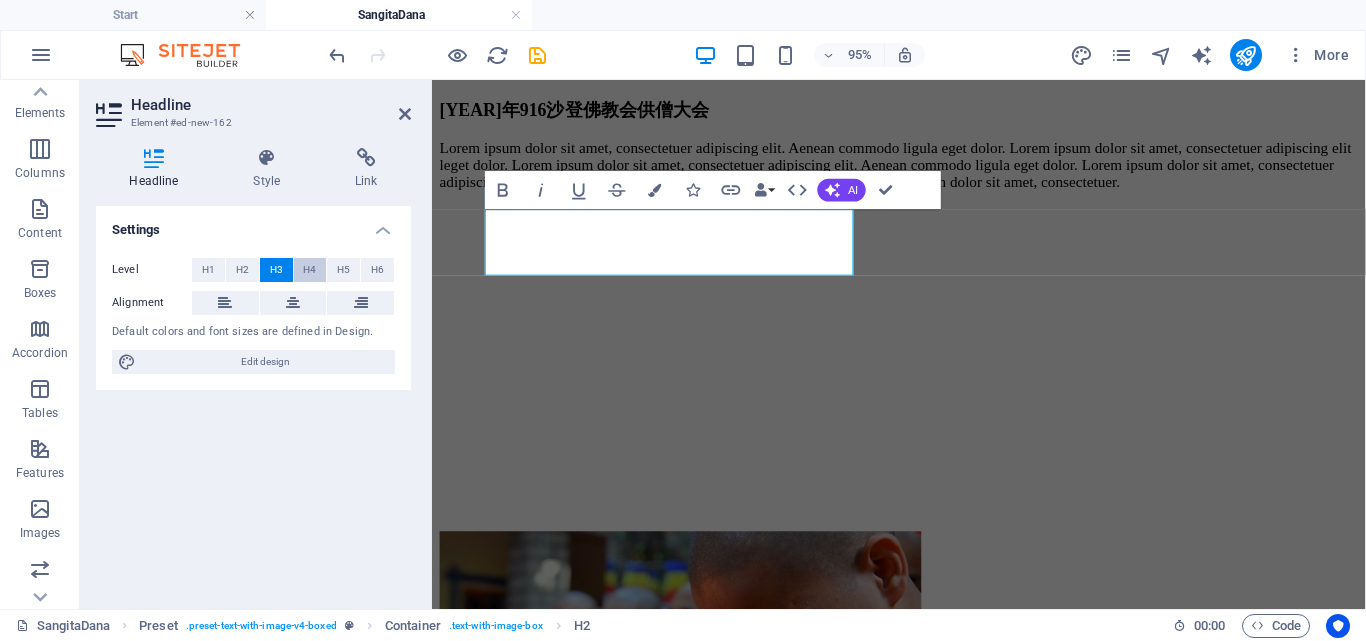 click on "H4" at bounding box center [309, 270] 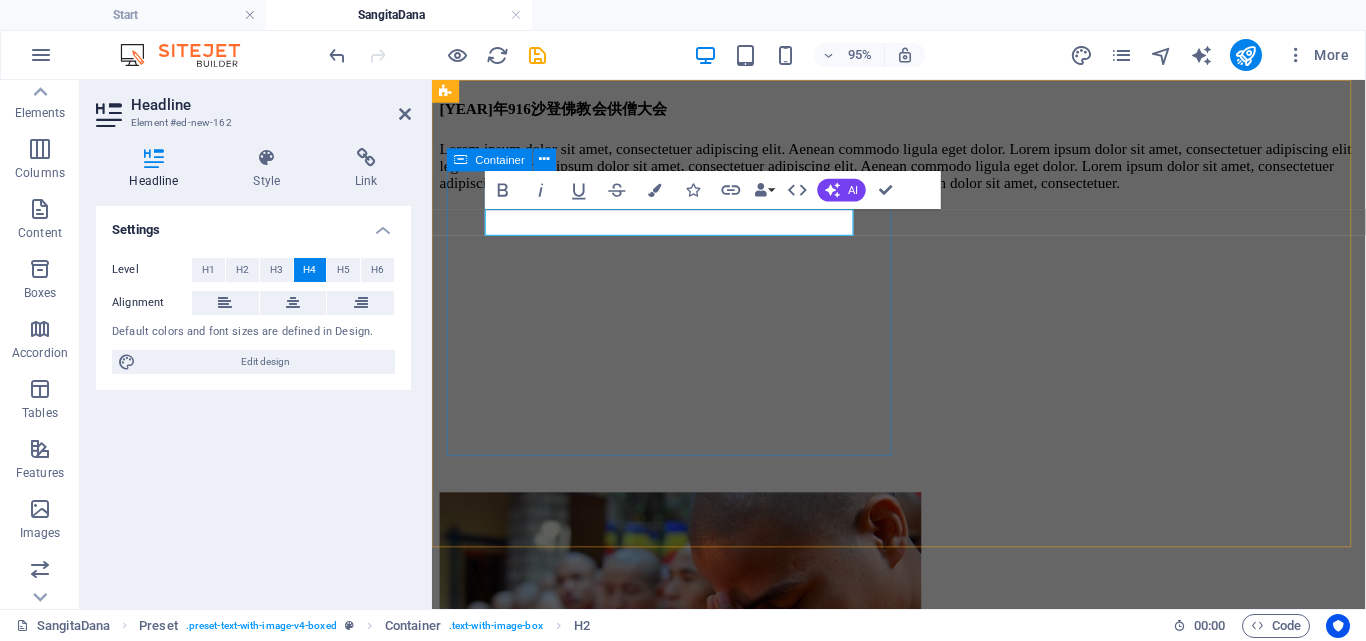 click on "[YEAR]年[NUMBER][CITY_NAME]供僧大会 Lorem ipsum dolor sit amet, consectetuer adipiscing elit. Aenean commodo ligula eget dolor. Lorem ipsum dolor sit amet, consectetuer adipiscing elit leget dolor. Lorem ipsum dolor sit amet, consectetuer adipiscing elit. Aenean commodo ligula eget dolor. Lorem ipsum dolor sit amet, consectetuer adipiscing elit dolor consectetuer adipiscing elit leget dolor. Lorem elit saget ipsum dolor sit amet, consectetuer." at bounding box center [923, 149] 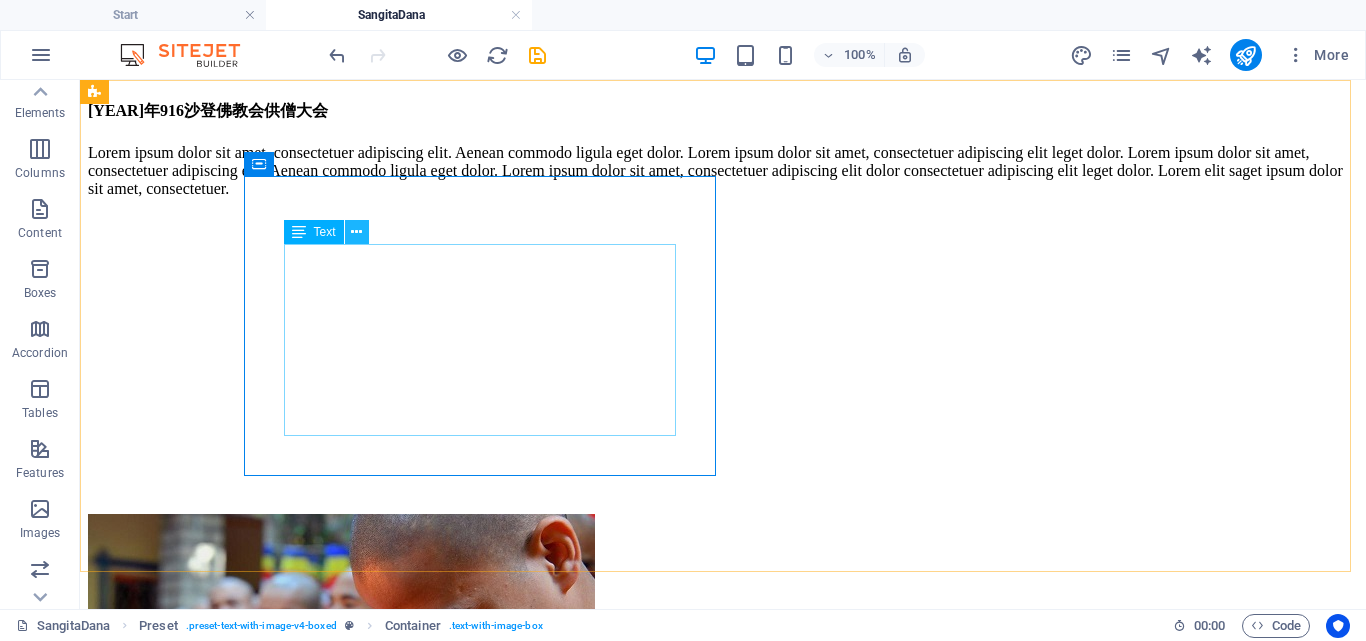 click at bounding box center (356, 232) 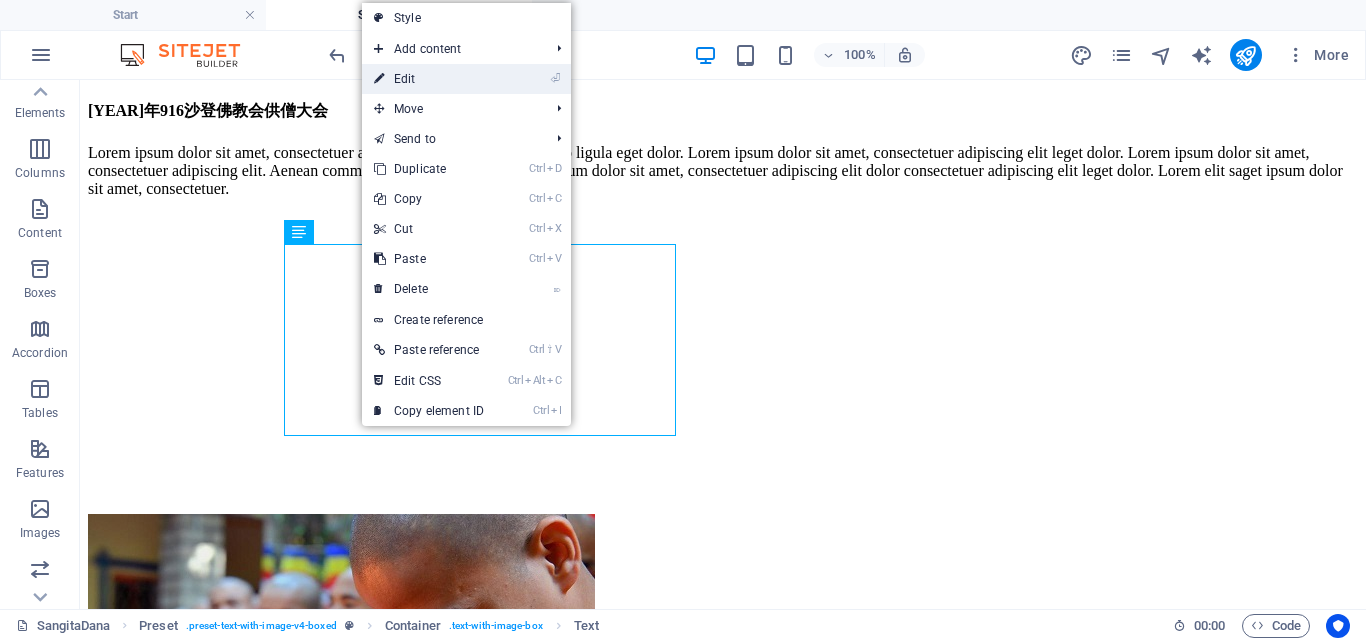 click on "⏎  Edit" at bounding box center (429, 79) 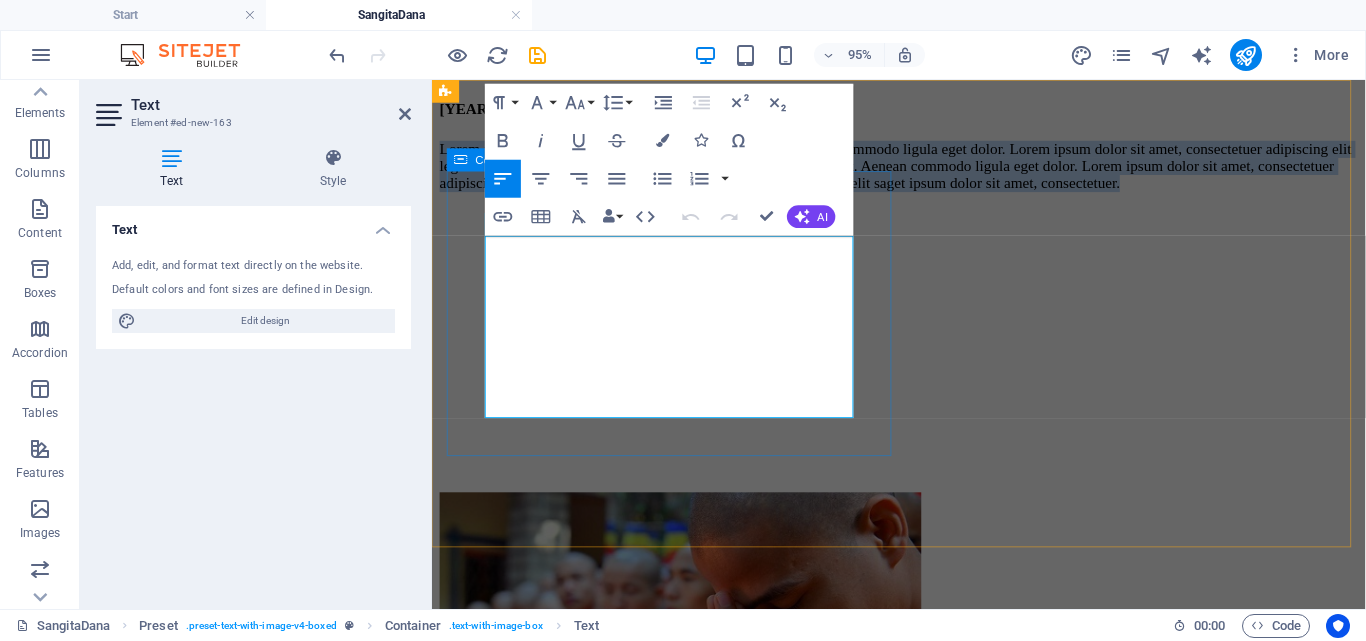 drag, startPoint x: 786, startPoint y: 427, endPoint x: 483, endPoint y: 253, distance: 349.40665 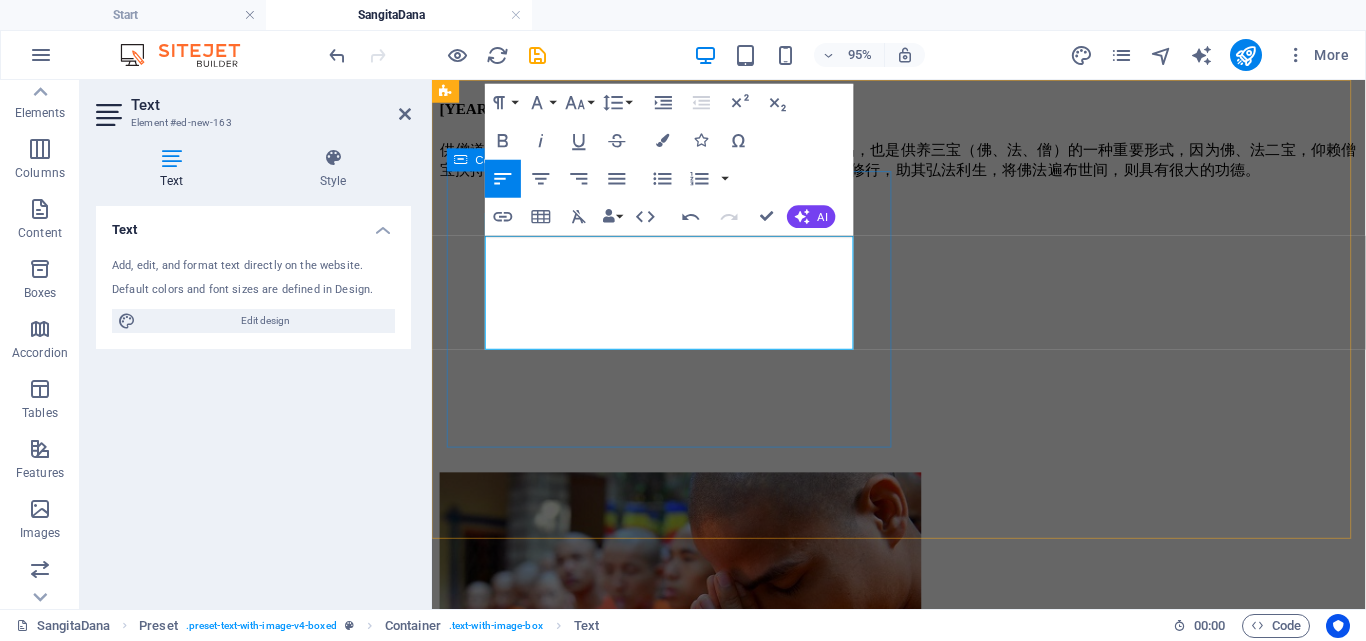 click on "[YEAR][NUMBER][CITY_NAME]供僧大会 供僧道粮 （Sanghika Dana），是佛教信徒供养僧众粮食与物品，也是供养三宝（佛、法、僧）的一种重要形式，因为佛、法二宝，仰赖僧宝扶持，若无僧宝，佛法二宝便无法弘扬广传，所以护持僧宝修行，助其弘法利生，将佛法遍布世间，则具有很大的功德。" at bounding box center [923, 143] 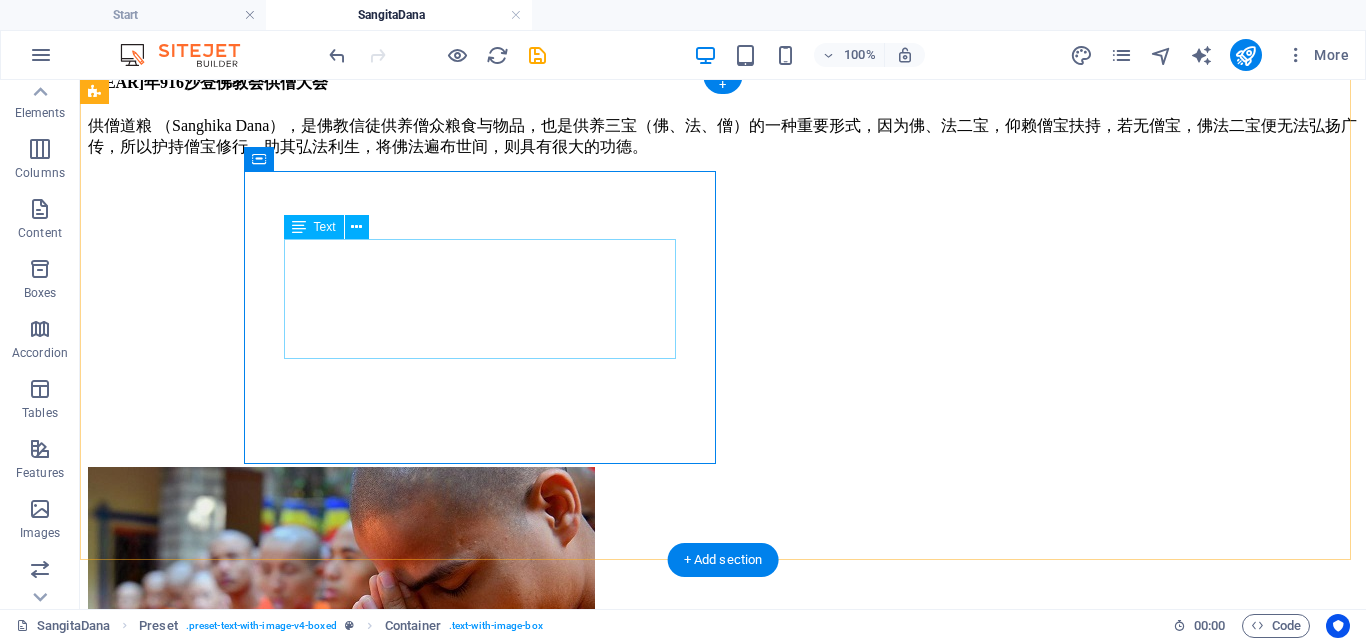 scroll, scrollTop: 0, scrollLeft: 0, axis: both 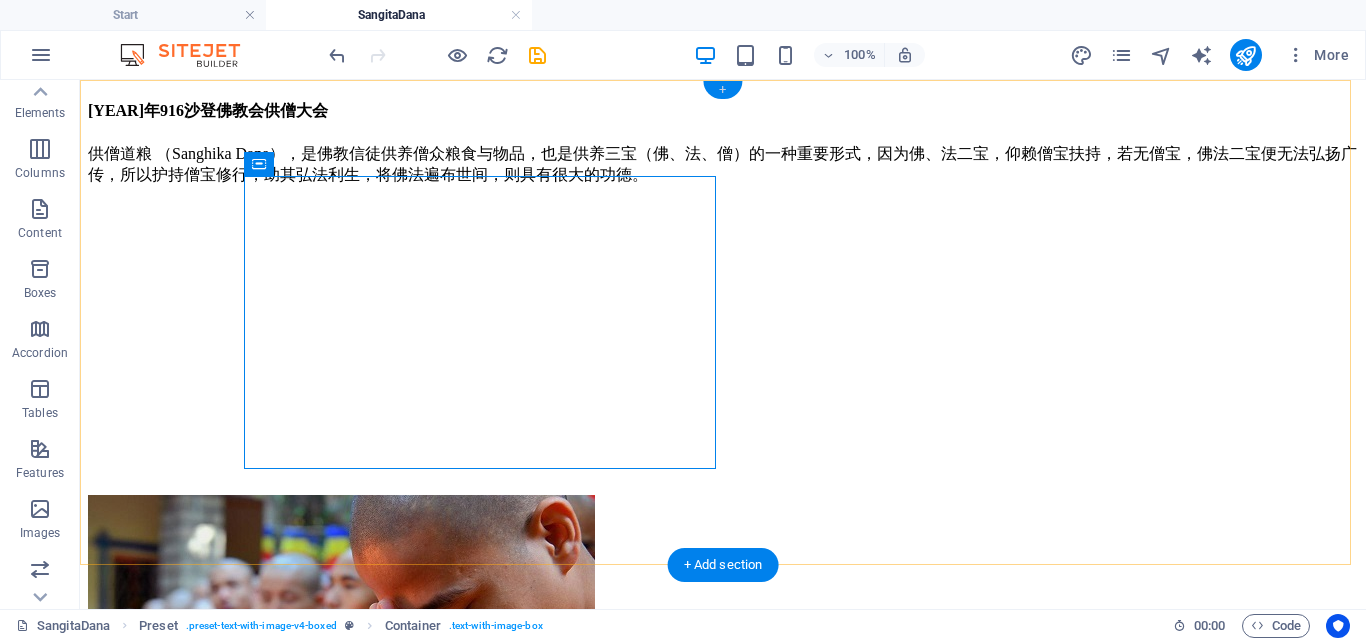 click on "+" at bounding box center [722, 90] 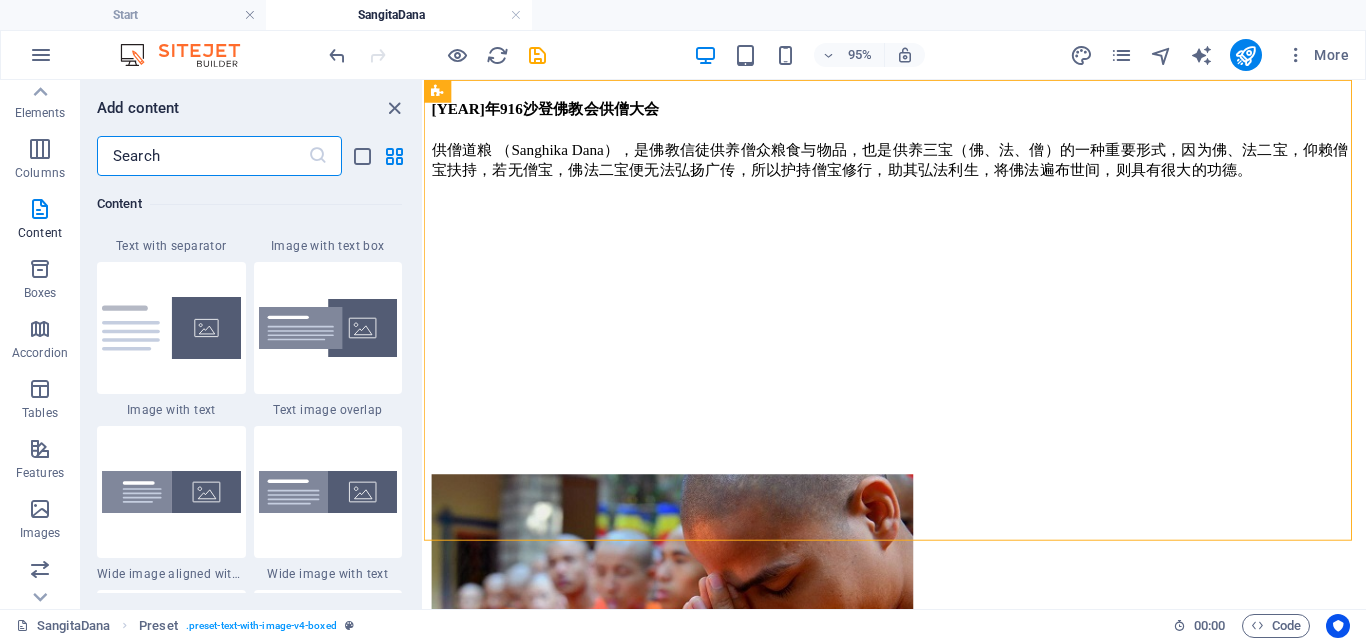 scroll, scrollTop: 3799, scrollLeft: 0, axis: vertical 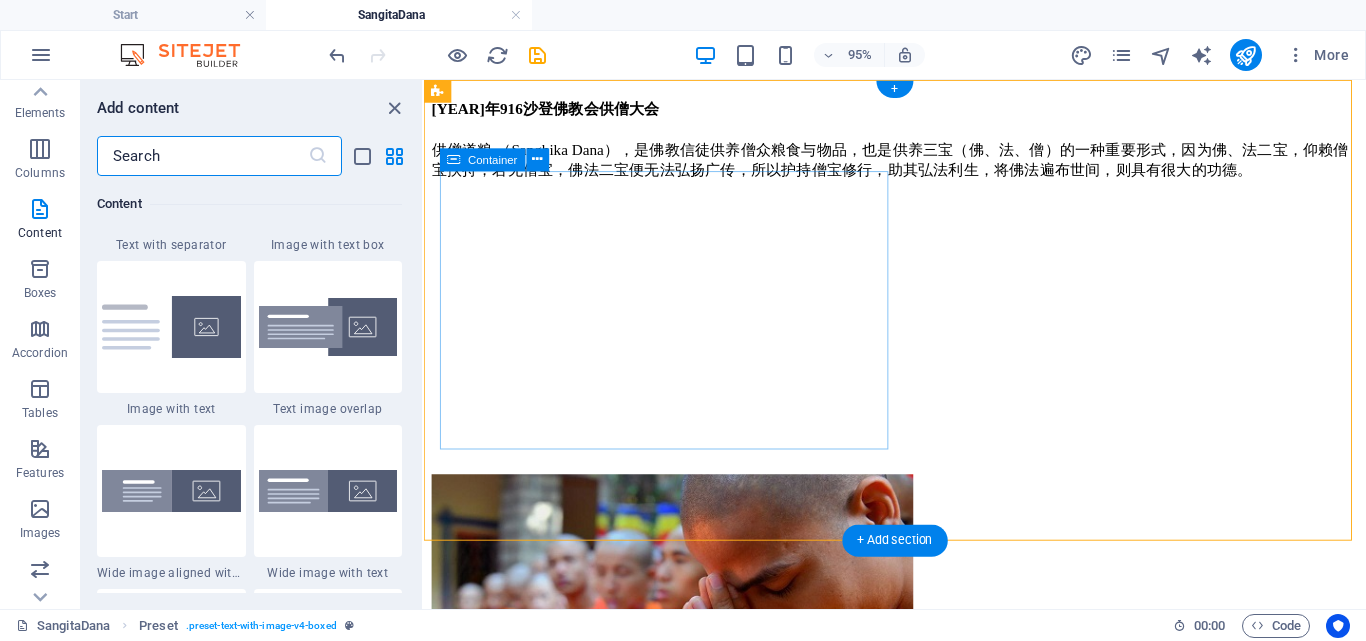 click on "[YEAR][NUMBER][CITY_NAME]供僧大会 供僧道粮 （Sanghika Dana），是佛教信徒供养僧众粮食与物品，也是供养三宝（佛、法、僧）的一种重要形式，因为佛、法二宝，仰赖僧宝扶持，若无僧宝，佛法二宝便无法弘扬广传，所以护持僧宝修行，助其弘法利生，将佛法遍布世间，则具有很大的功德。" at bounding box center [920, 143] 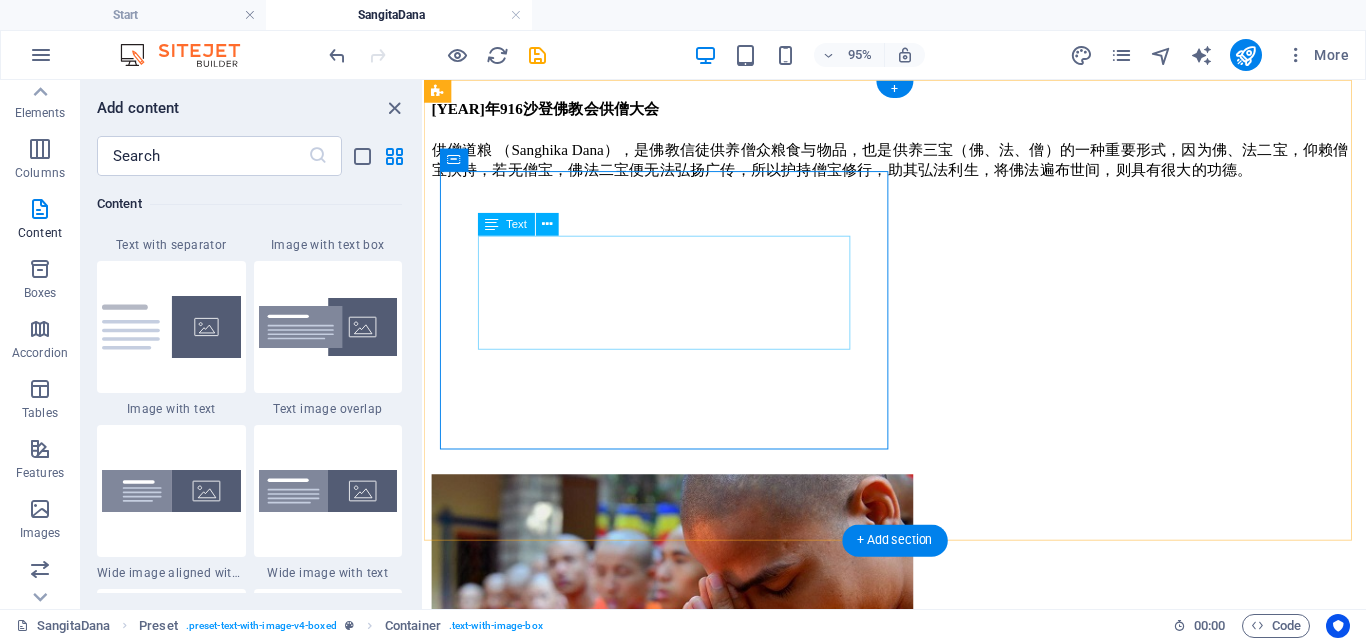 click on "供僧道粮 （Sanghika Dana），是佛教信徒供养僧众粮食与物品，也是供养三宝（佛、法、僧）的一种重要形式，因为佛、法二宝，仰赖僧宝扶持，若无僧宝，佛法二宝便无法弘扬广传，所以护持僧宝修行，助其弘法利生，将佛法遍布世间，则具有很大的功德。" at bounding box center (920, 165) 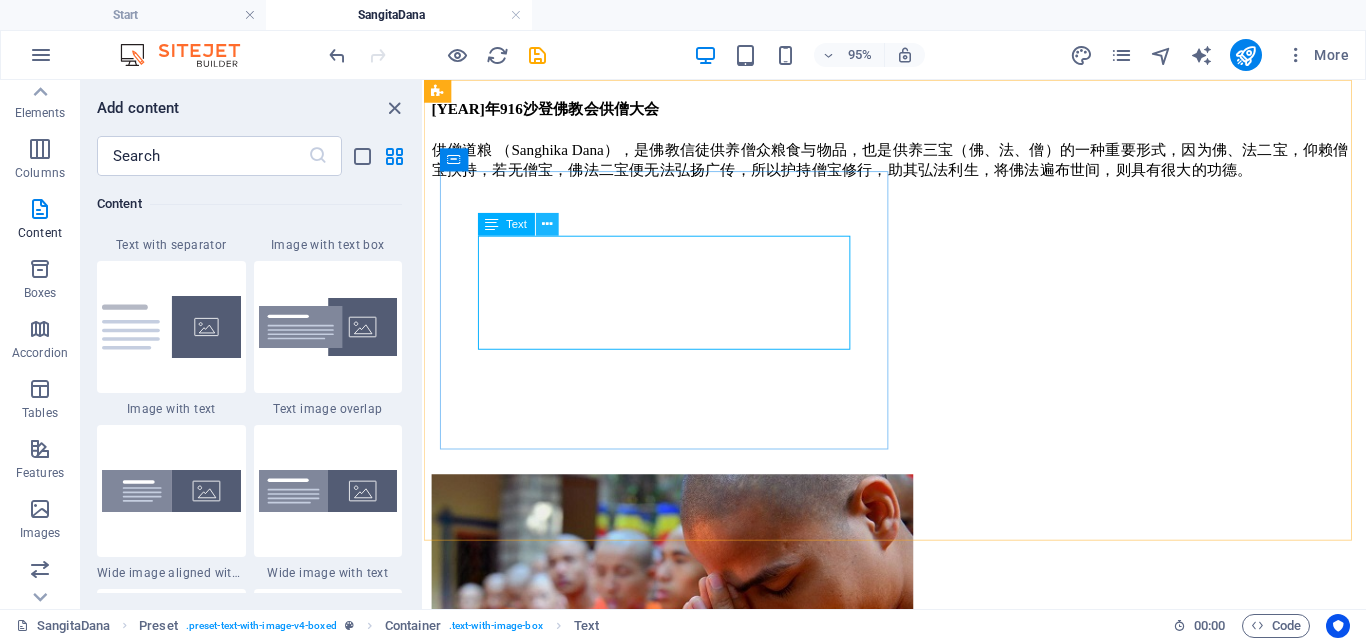 click at bounding box center (547, 224) 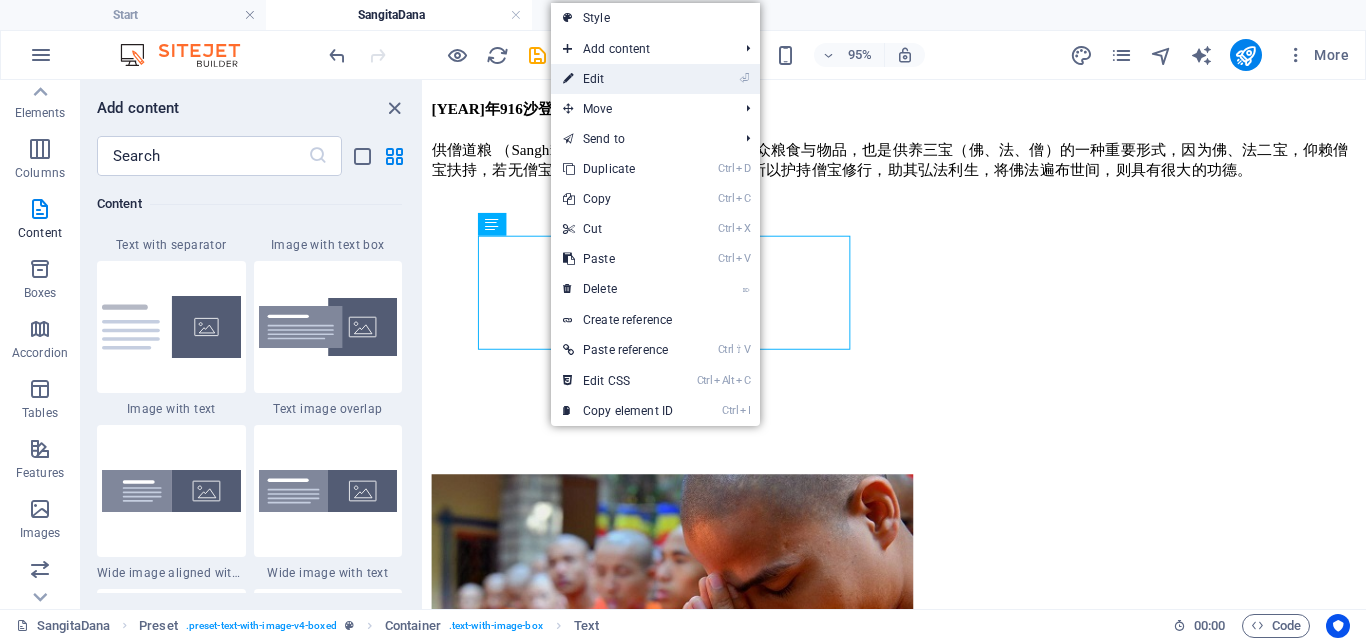 click on "⏎  Edit" at bounding box center (618, 79) 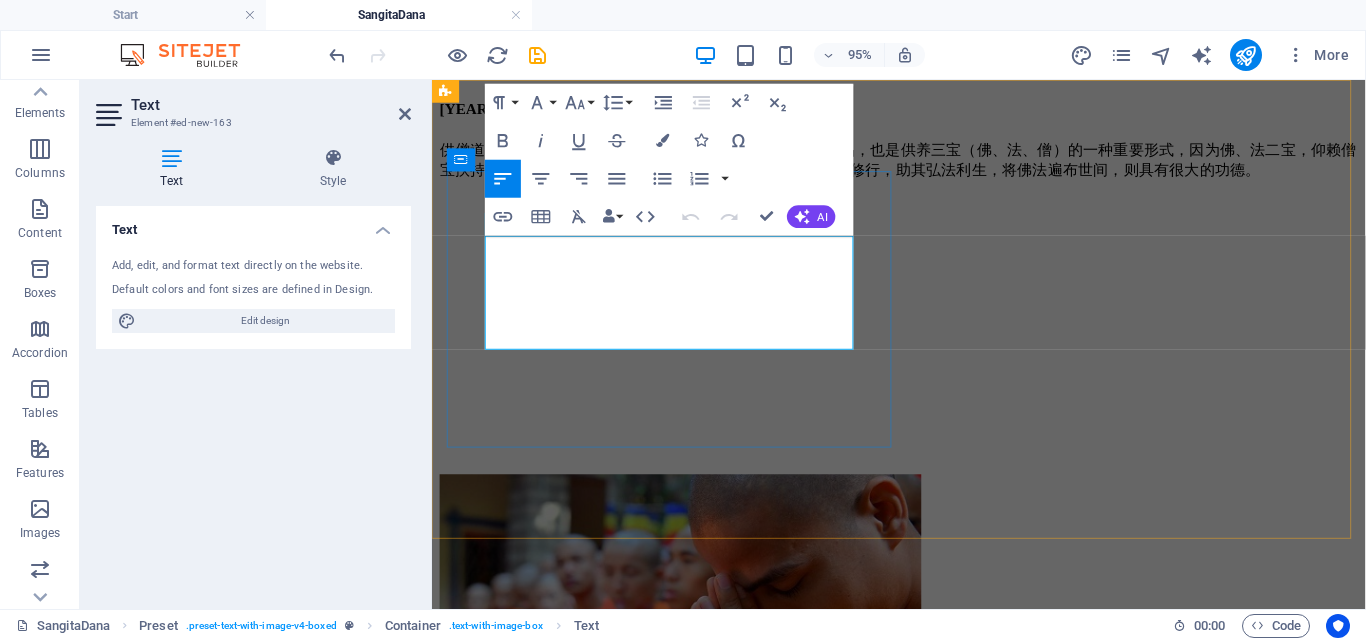 click on "供僧道粮 （Sanghika Dana），是佛教信徒供养僧众粮食与物品，也是供养三宝（佛、法、僧）的一种重要形式，因为佛、法二宝，仰赖僧宝扶持，若无僧宝，佛法二宝便无法弘扬广传，所以护持僧宝修行，助其弘法利生，将佛法遍布世间，则具有很大的功德。" at bounding box center (923, 165) 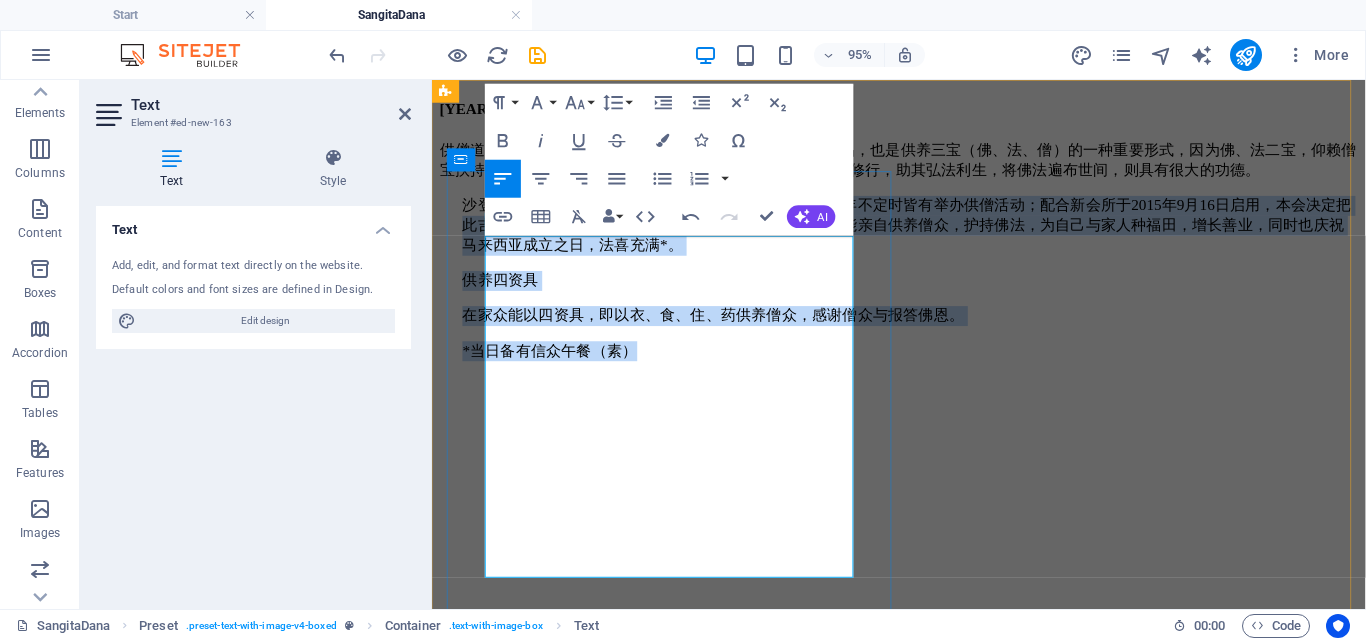 drag, startPoint x: 696, startPoint y: 591, endPoint x: 496, endPoint y: 393, distance: 281.43204 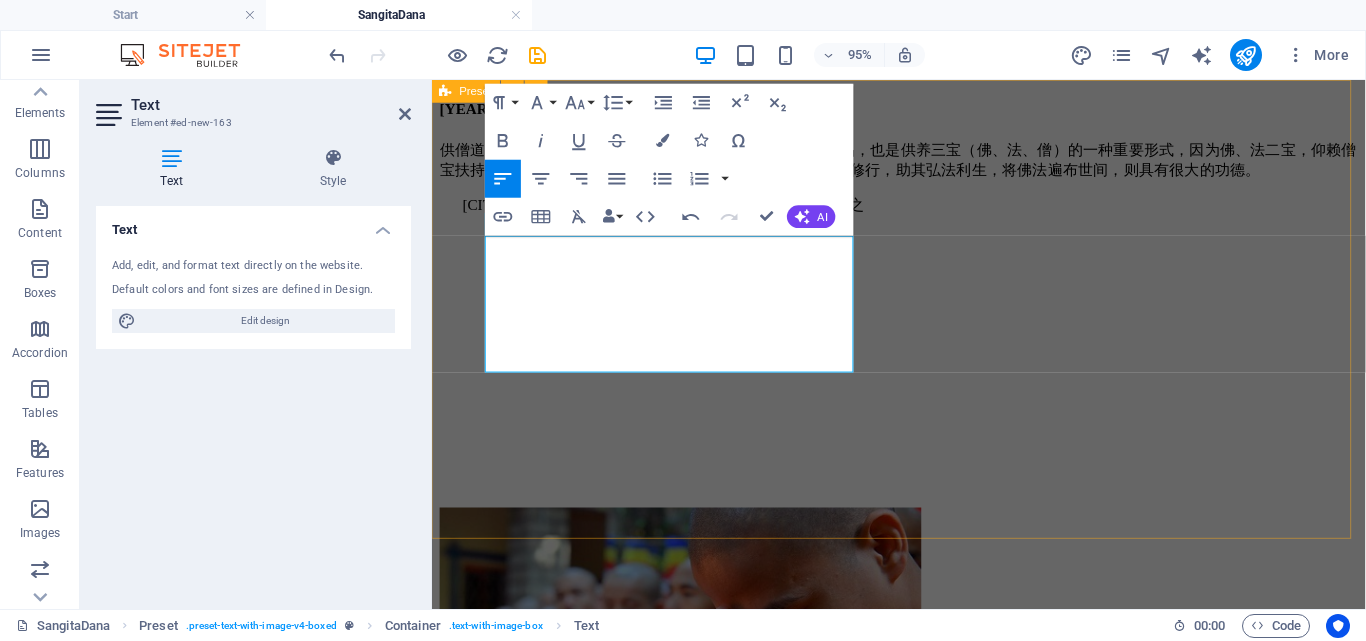 click on "[YEAR]年916[PLACE]佛教会供僧大会 供僧道粮 （Sanghika Dana），是佛教信徒供养僧众粮食与物品，也是供养三宝（佛、法、僧）的一种重要形式，因为佛、法二宝，仰赖僧宝扶持，若无僧宝，佛法二宝便无法弘扬广传，所以护持僧宝修行，助其弘法利生，将佛法遍布世间，则具有很大的功德。 [PLACE]佛教会自1991年创立以来，理事们怀着感恩之心，常年不定时皆有举办供僧活动；配合新会所于2015年9月16日启用，本会决定把此吉祥之日定为年度大型供僧日。" at bounding box center (923, 474) 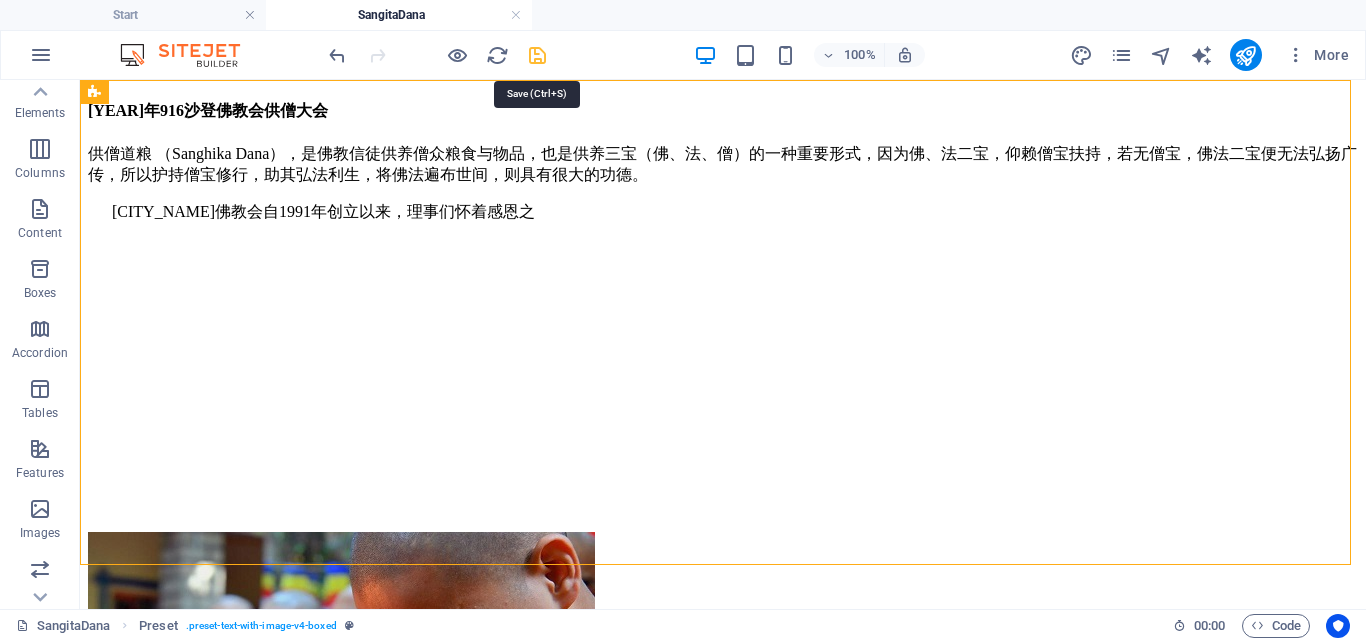 click at bounding box center (537, 55) 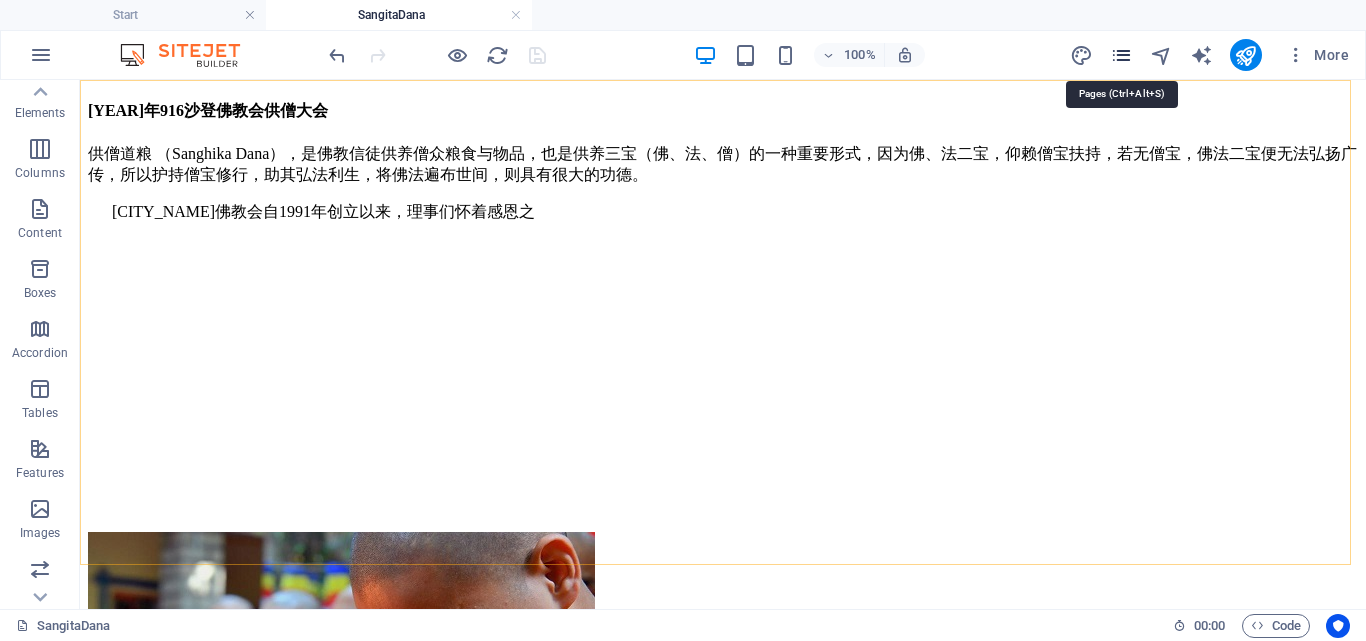 click at bounding box center [1121, 55] 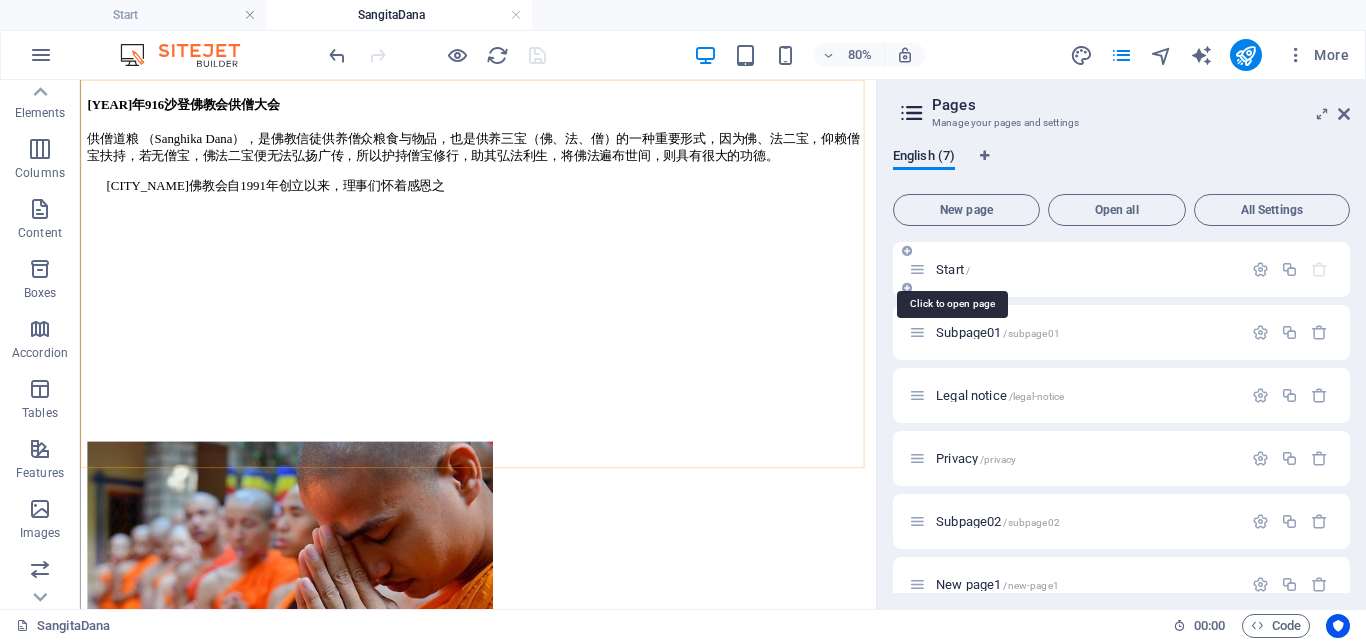 click on "Start /" at bounding box center [953, 269] 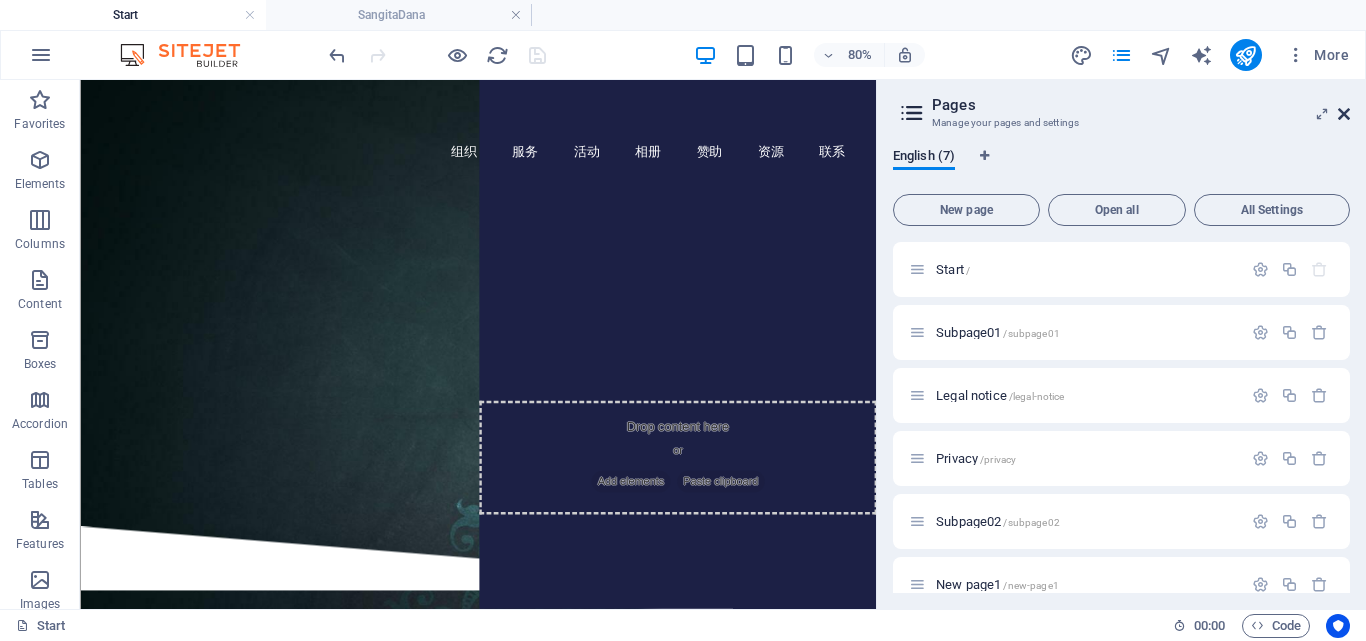 drag, startPoint x: 1347, startPoint y: 118, endPoint x: 1159, endPoint y: 58, distance: 197.34235 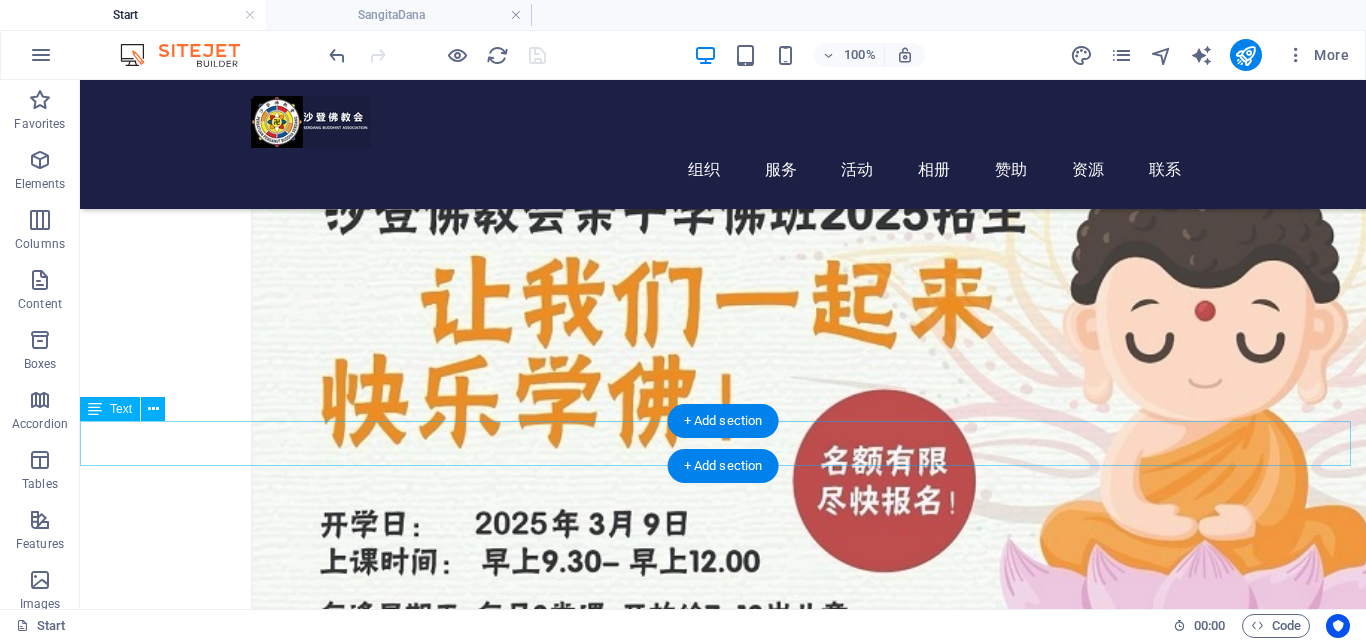 scroll, scrollTop: 1500, scrollLeft: 0, axis: vertical 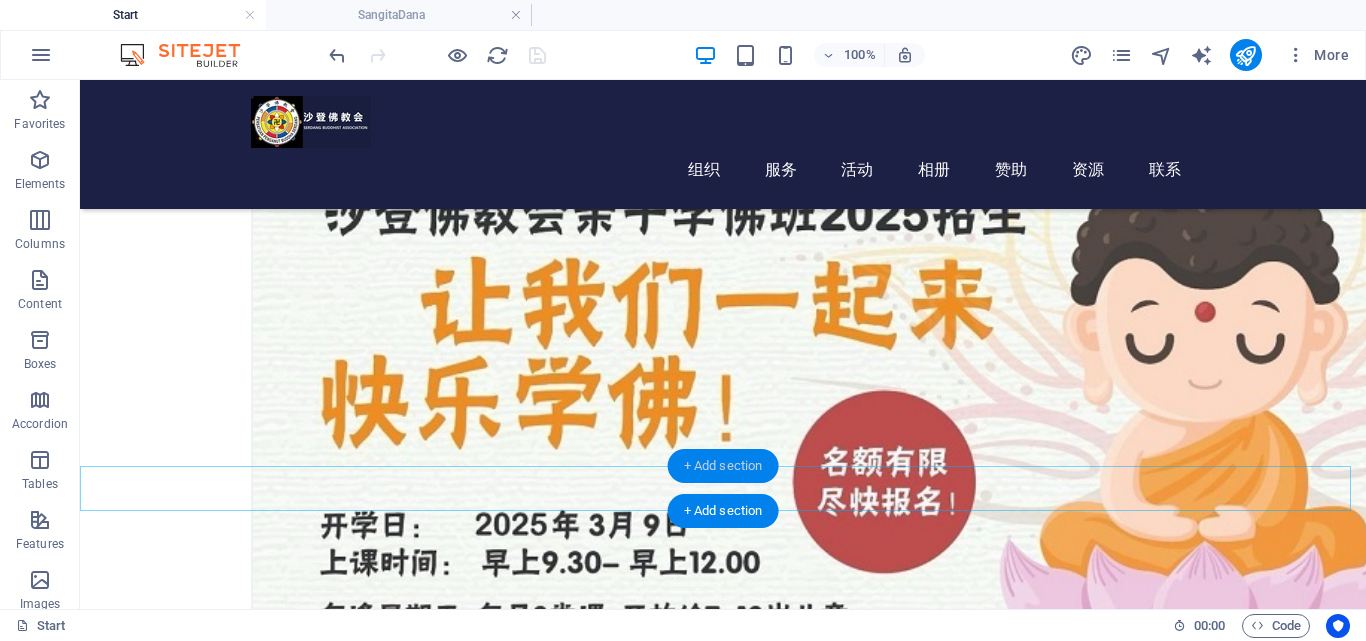 click on "+ Add section" at bounding box center (723, 466) 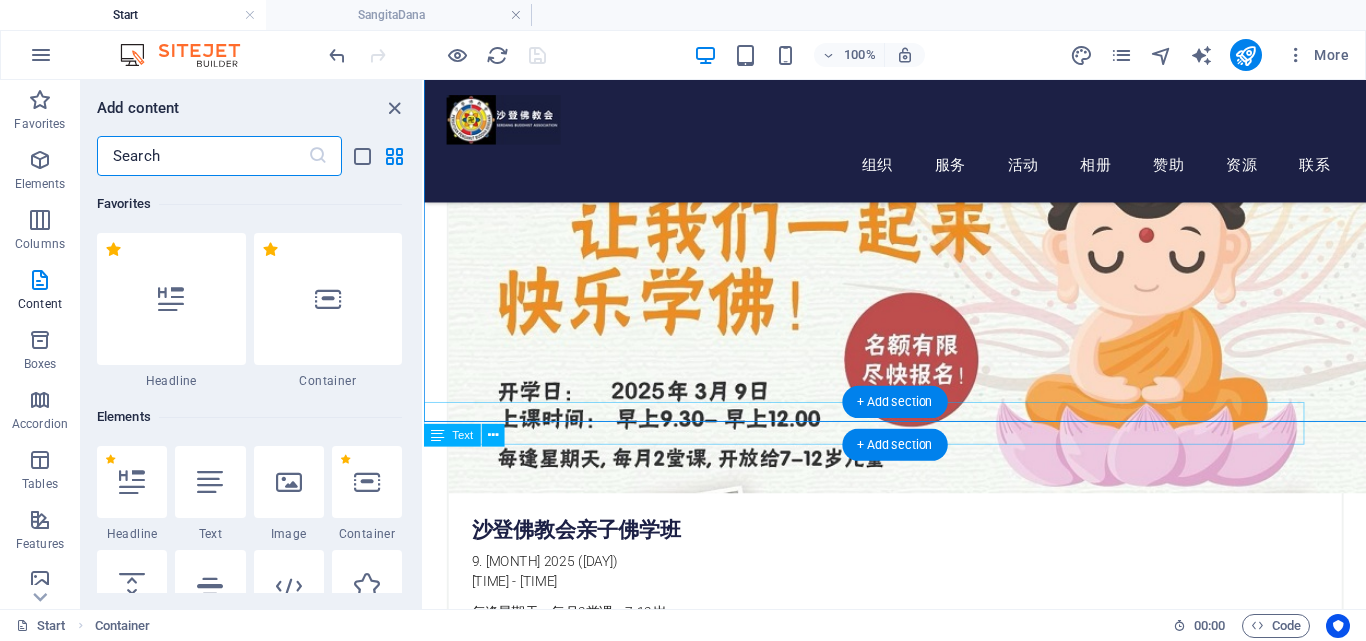 scroll, scrollTop: 1526, scrollLeft: 0, axis: vertical 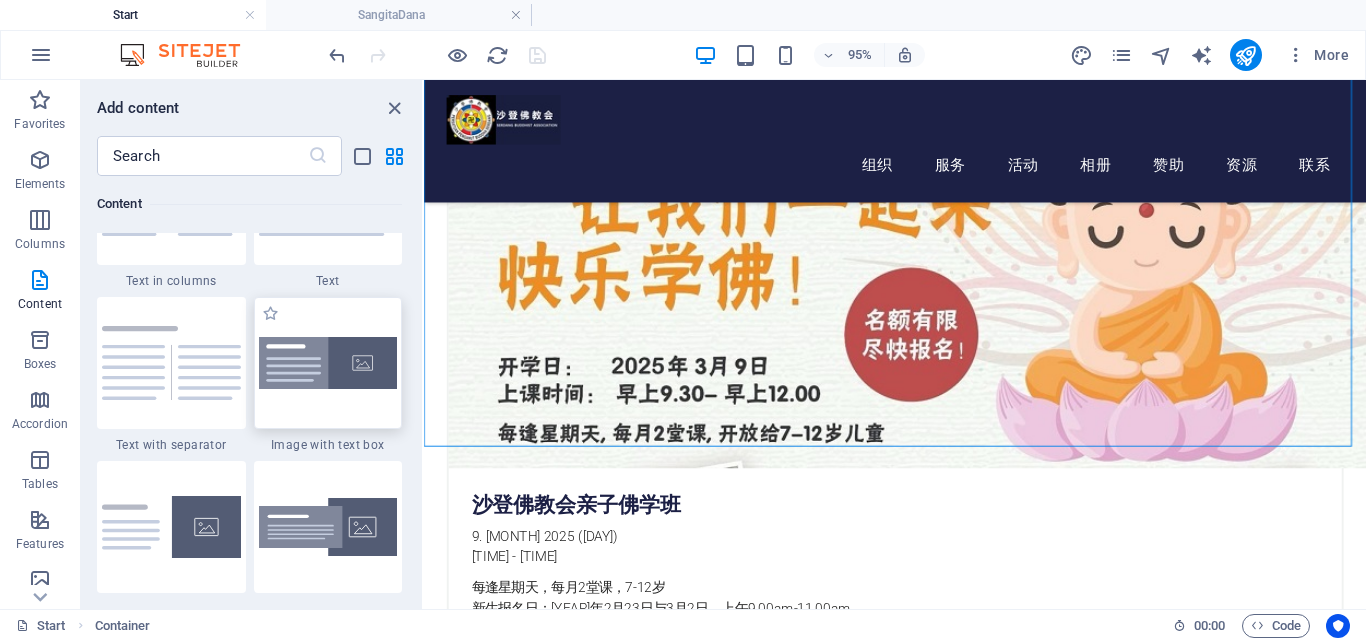 click at bounding box center [328, 363] 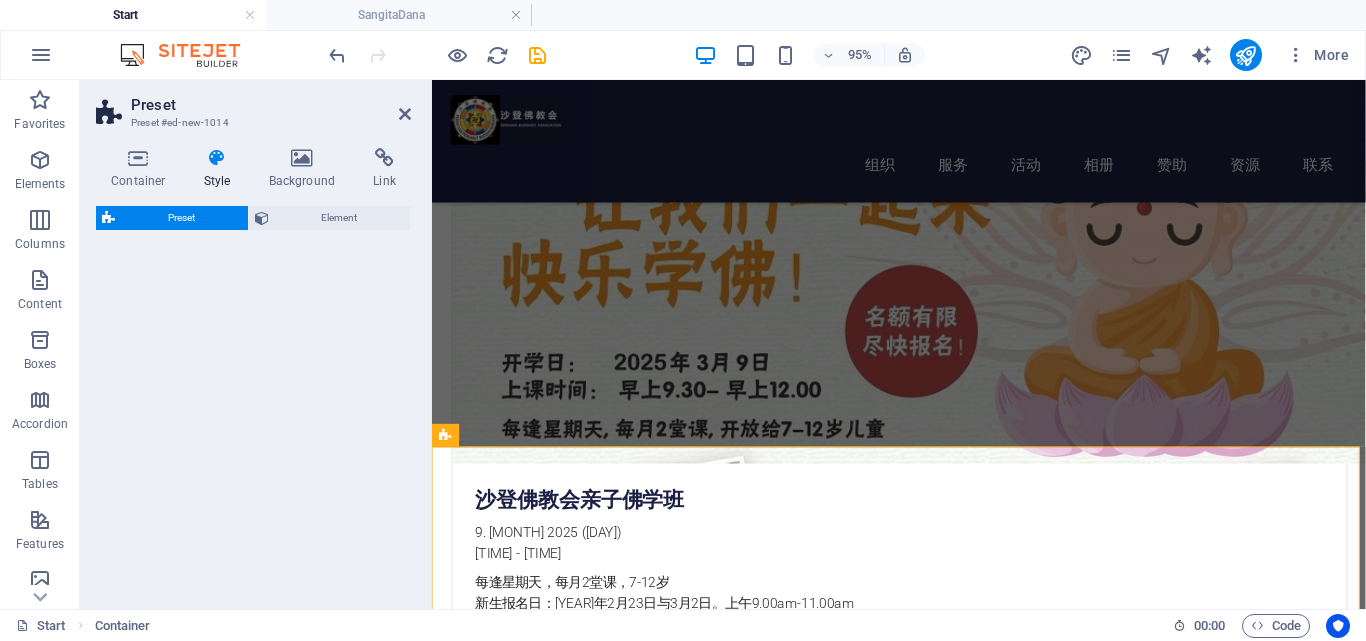 select on "rem" 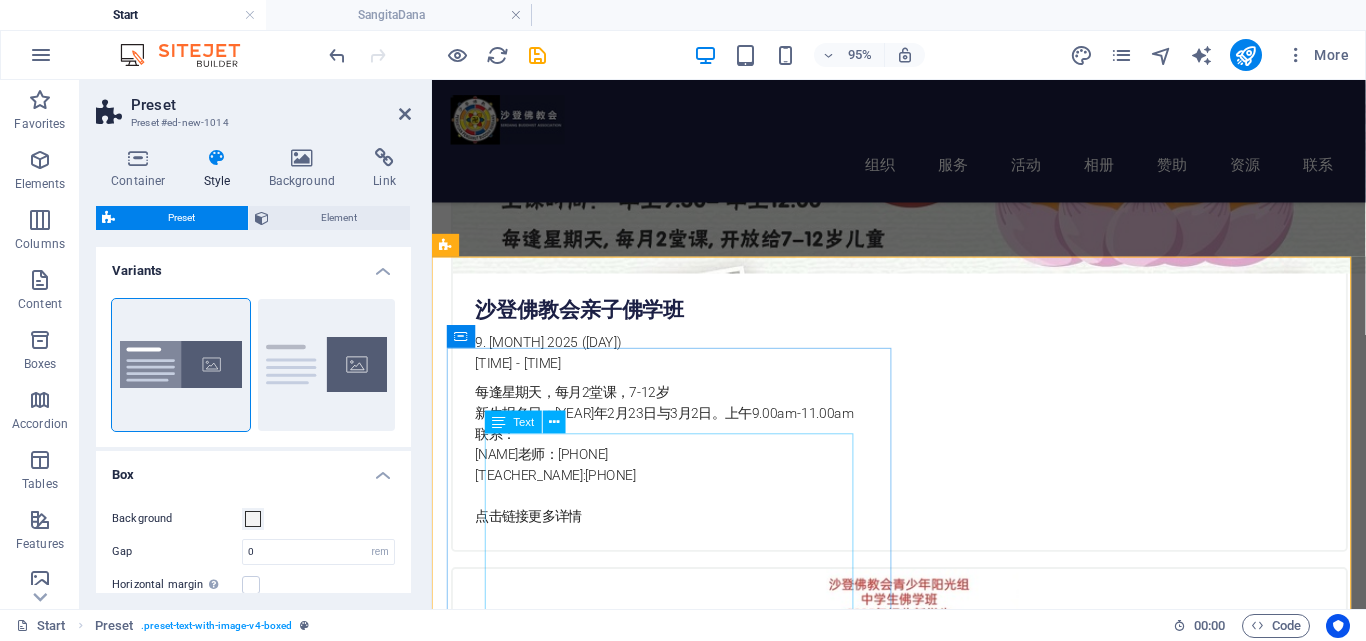 scroll, scrollTop: 1926, scrollLeft: 0, axis: vertical 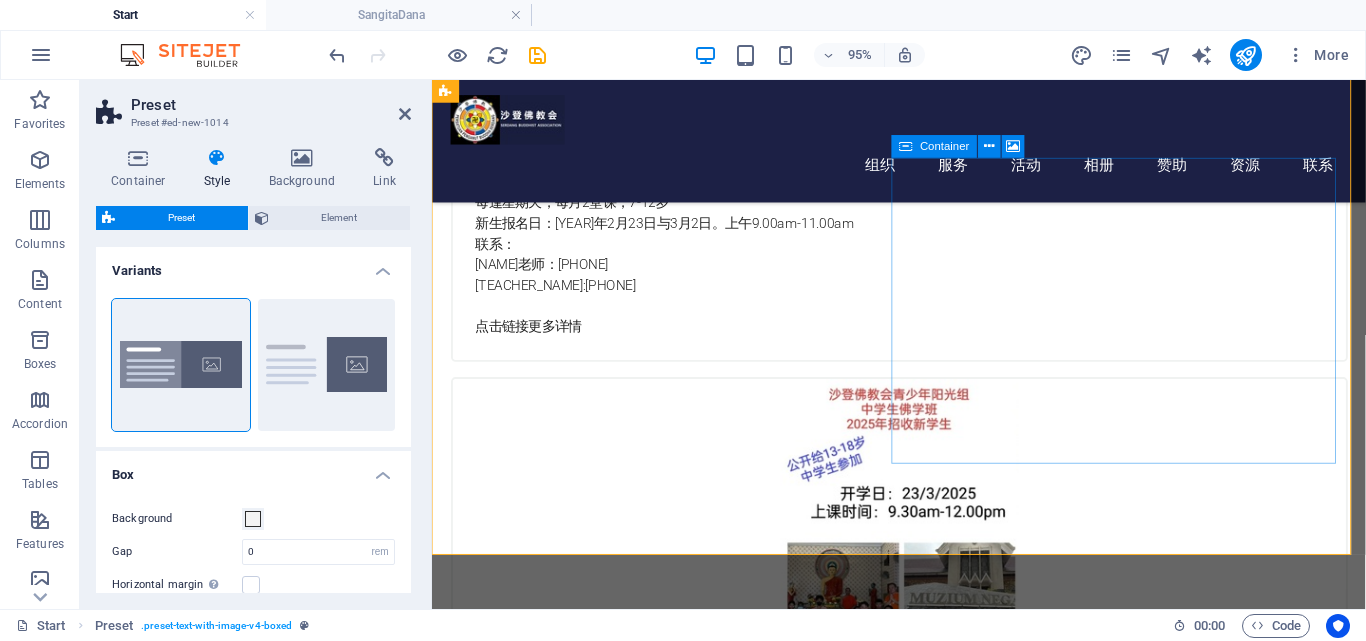 click on "Paste clipboard" at bounding box center (974, 3026) 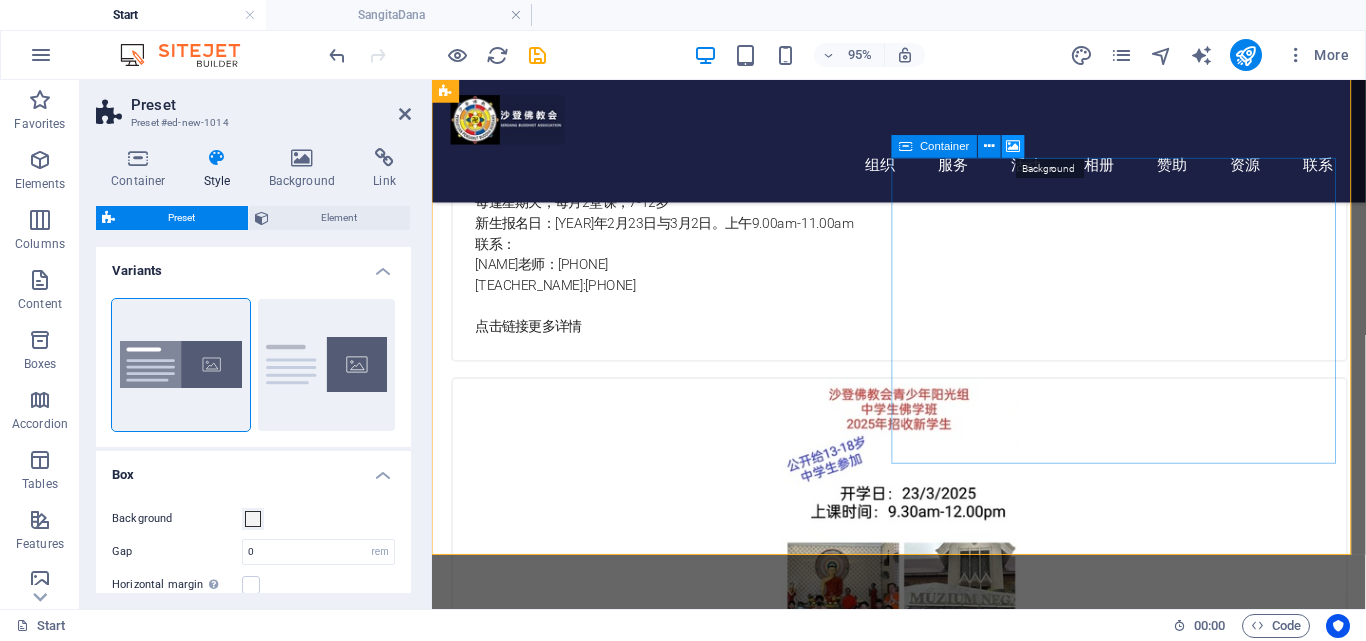 click at bounding box center [1014, 147] 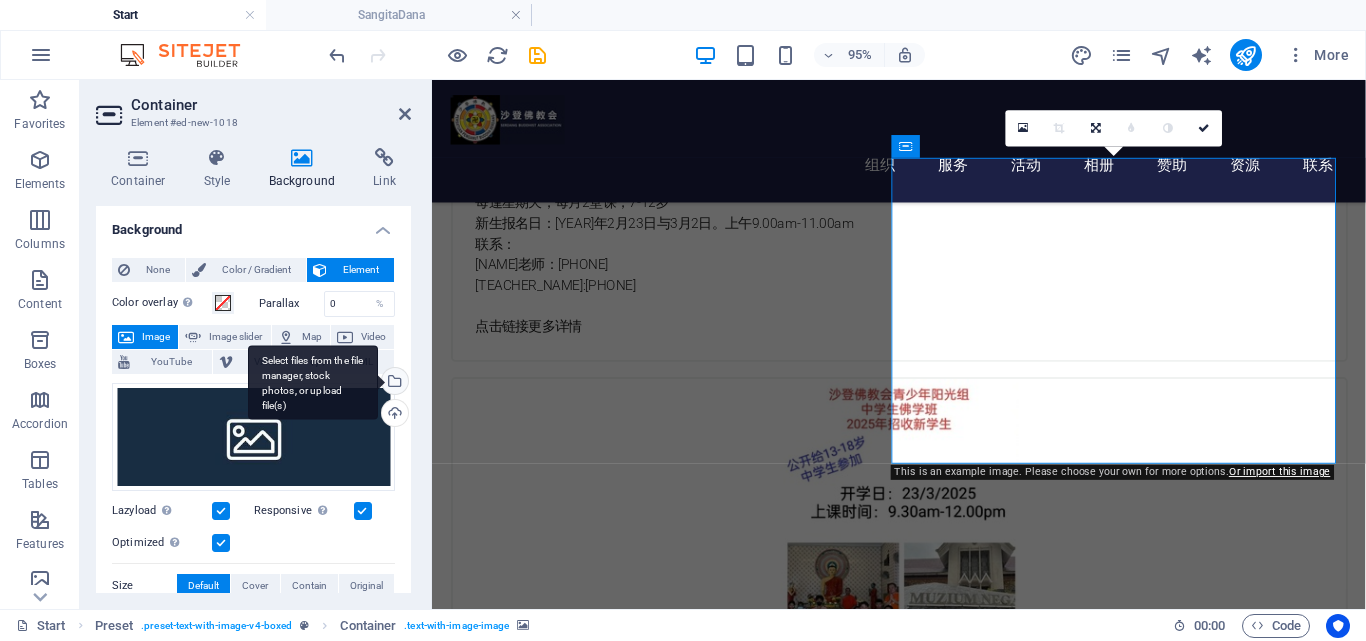 click on "Select files from the file manager, stock photos, or upload file(s)" at bounding box center (393, 383) 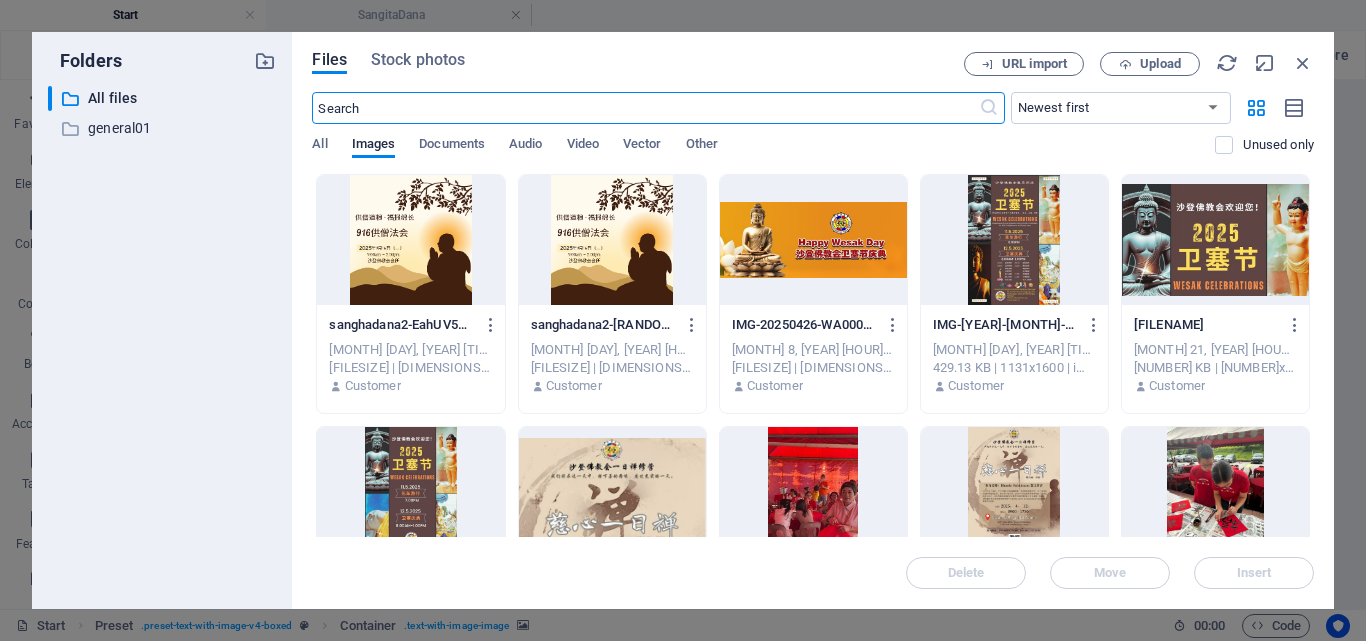 scroll, scrollTop: 2545, scrollLeft: 0, axis: vertical 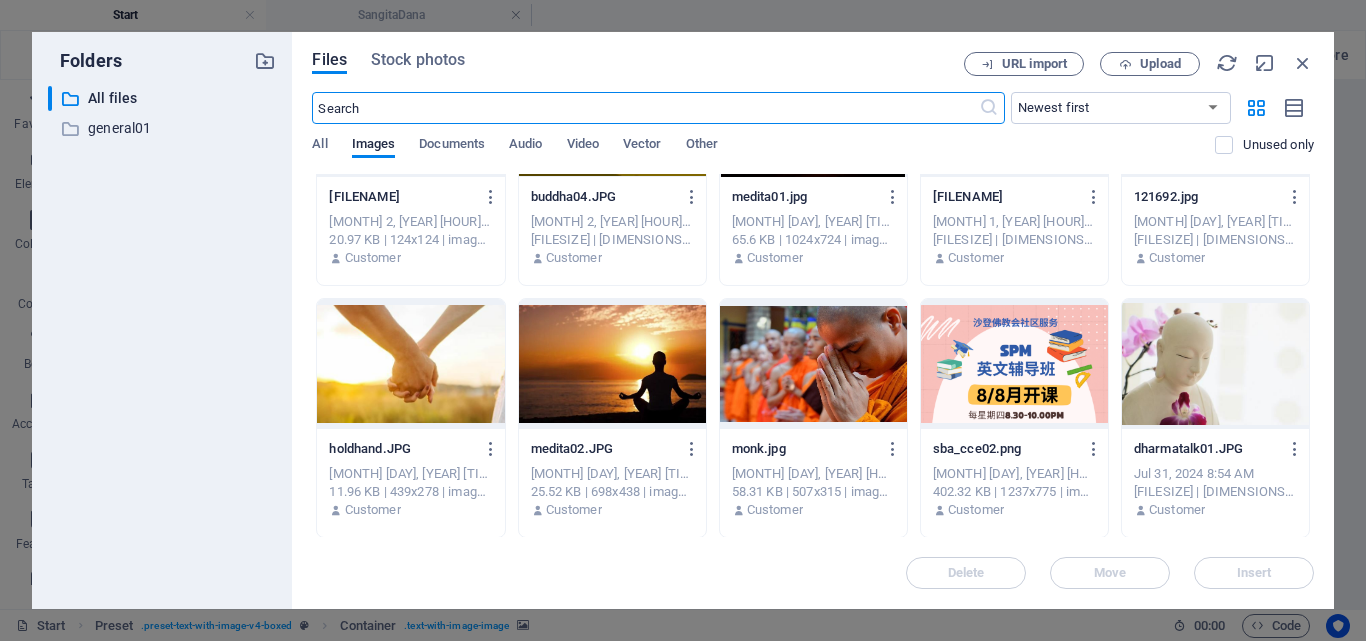 click at bounding box center [813, 364] 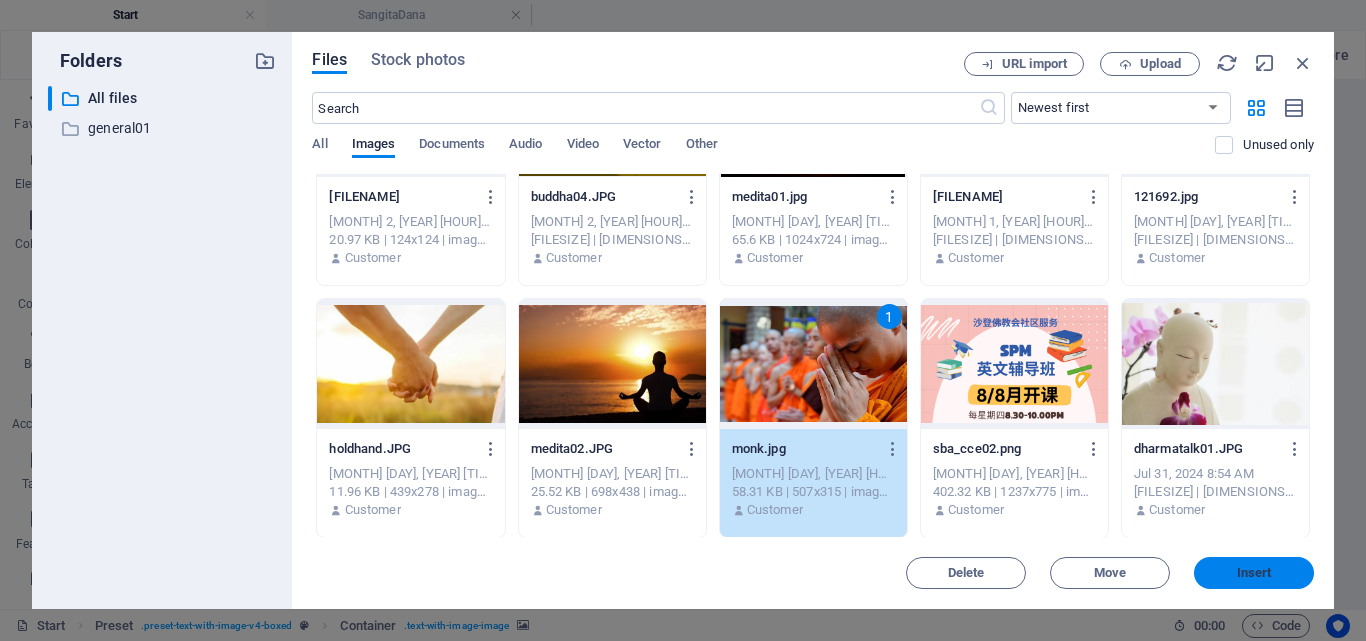 click on "Insert" at bounding box center [1254, 573] 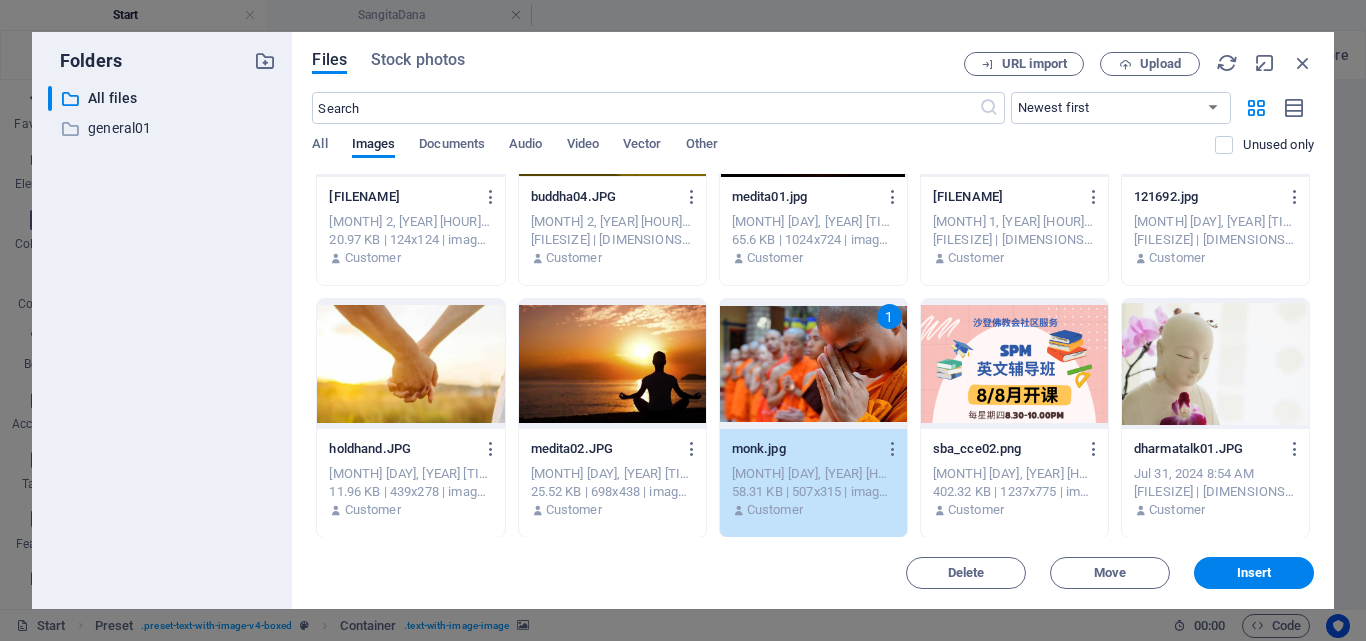 scroll, scrollTop: 1926, scrollLeft: 0, axis: vertical 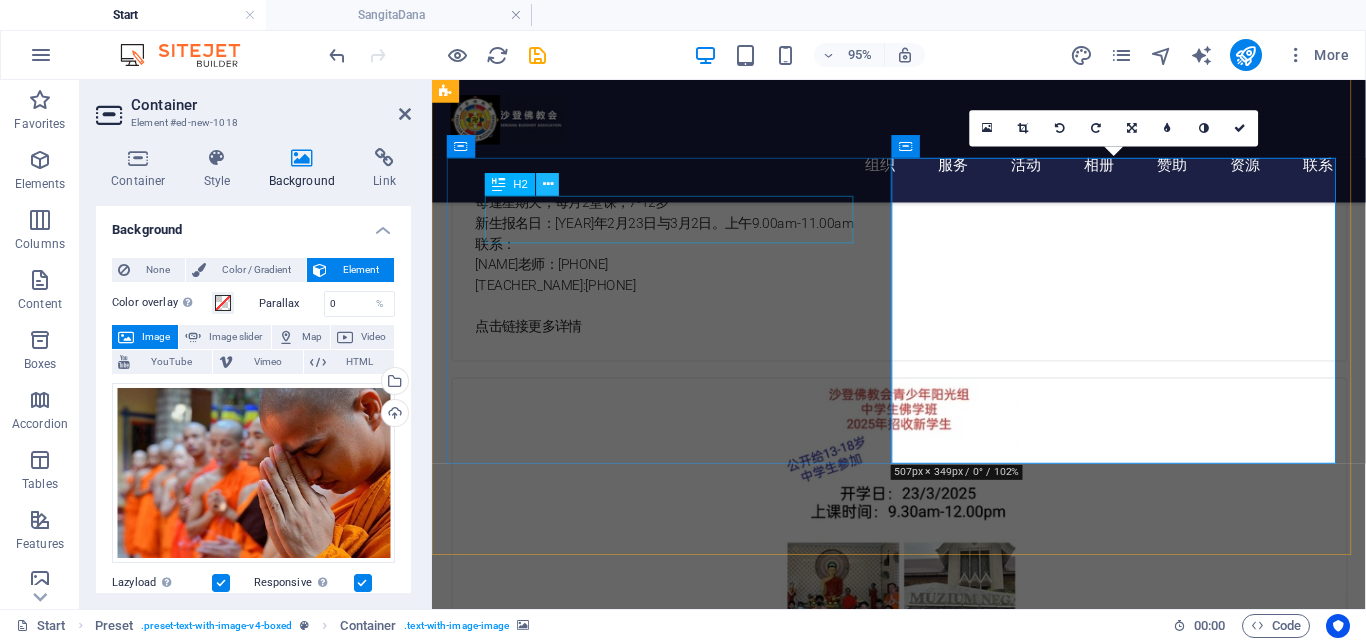 click at bounding box center (548, 184) 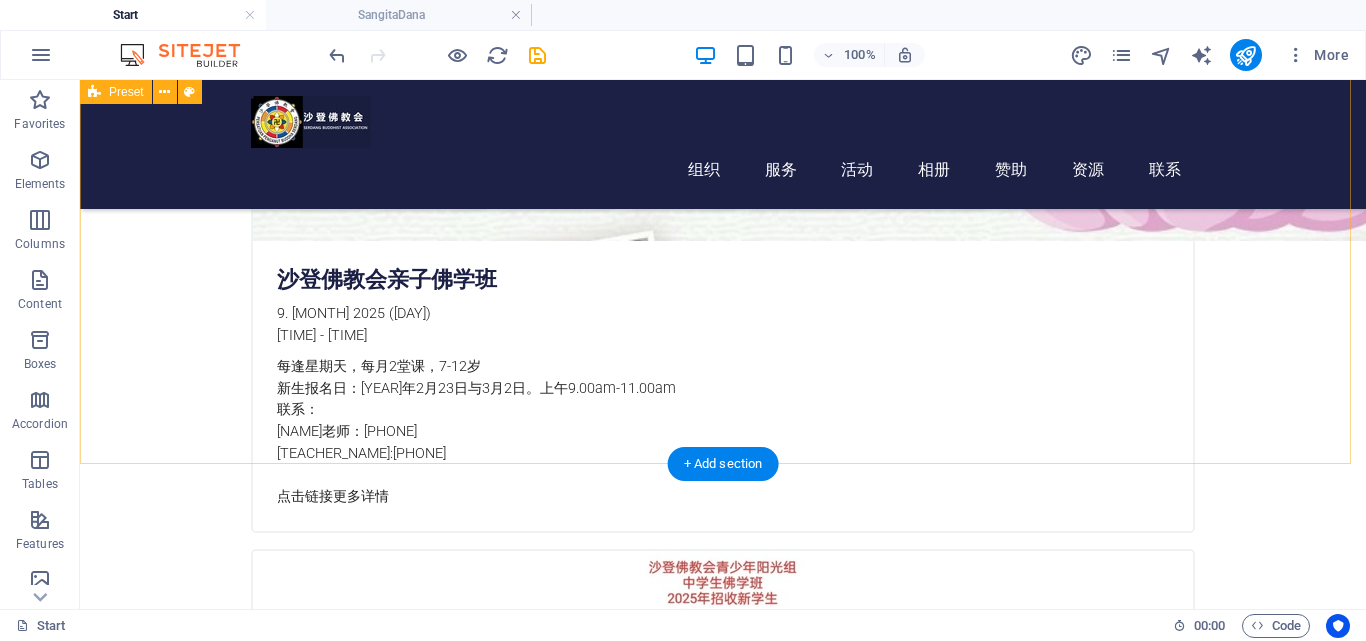 scroll, scrollTop: 1800, scrollLeft: 0, axis: vertical 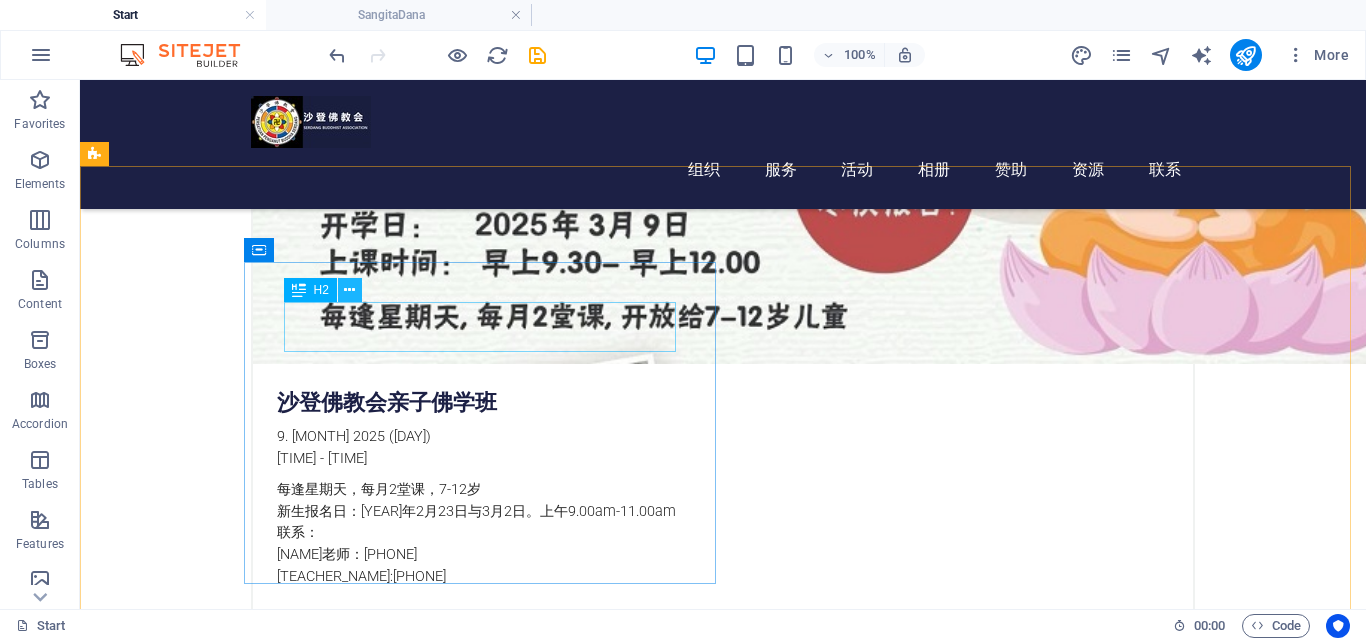 click at bounding box center (349, 290) 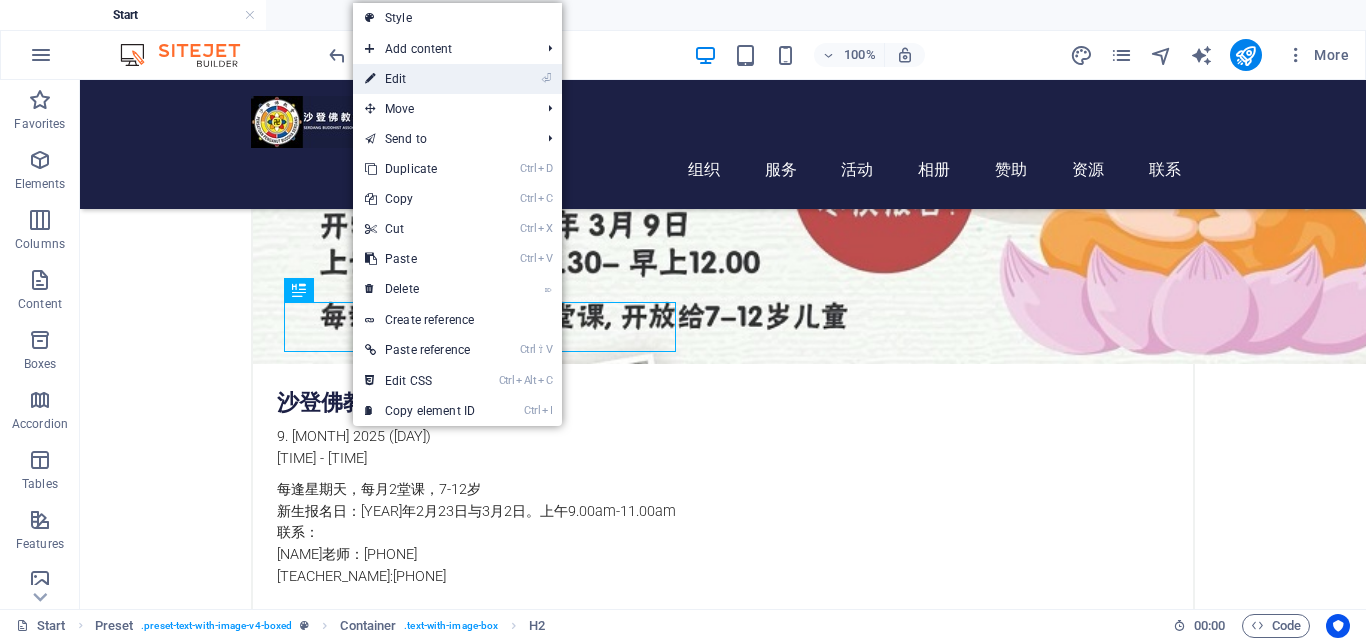 click on "⏎  Edit" at bounding box center [420, 79] 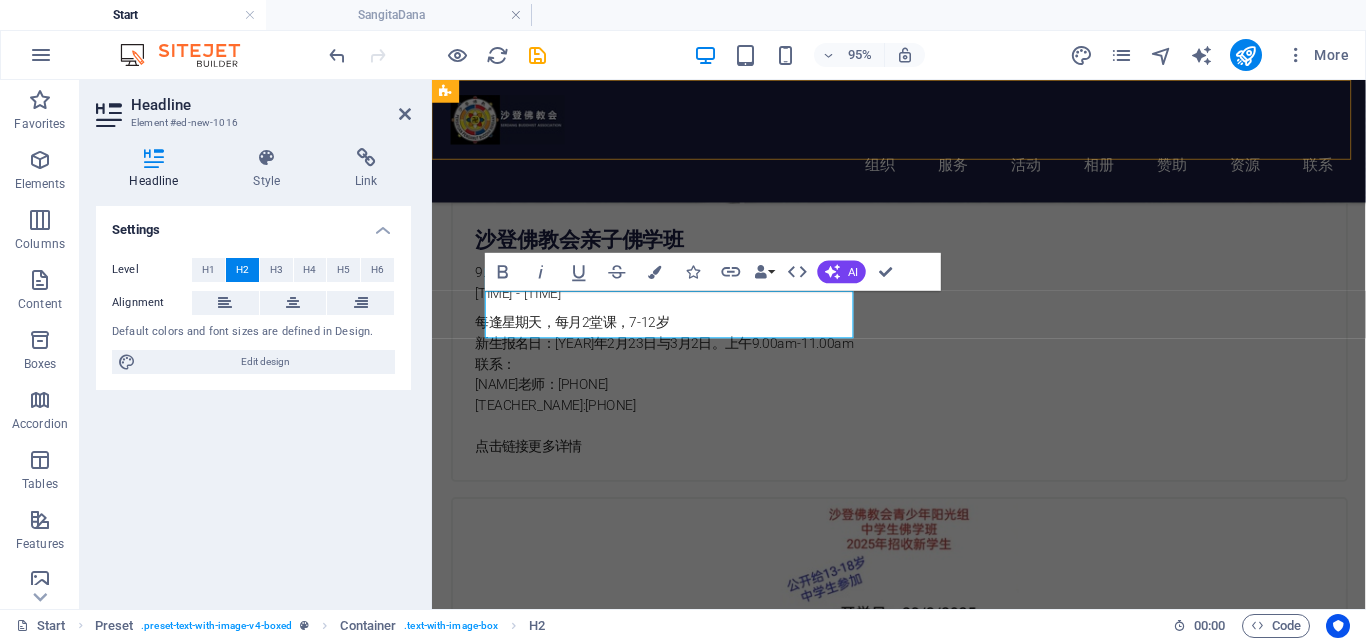 scroll, scrollTop: 1826, scrollLeft: 0, axis: vertical 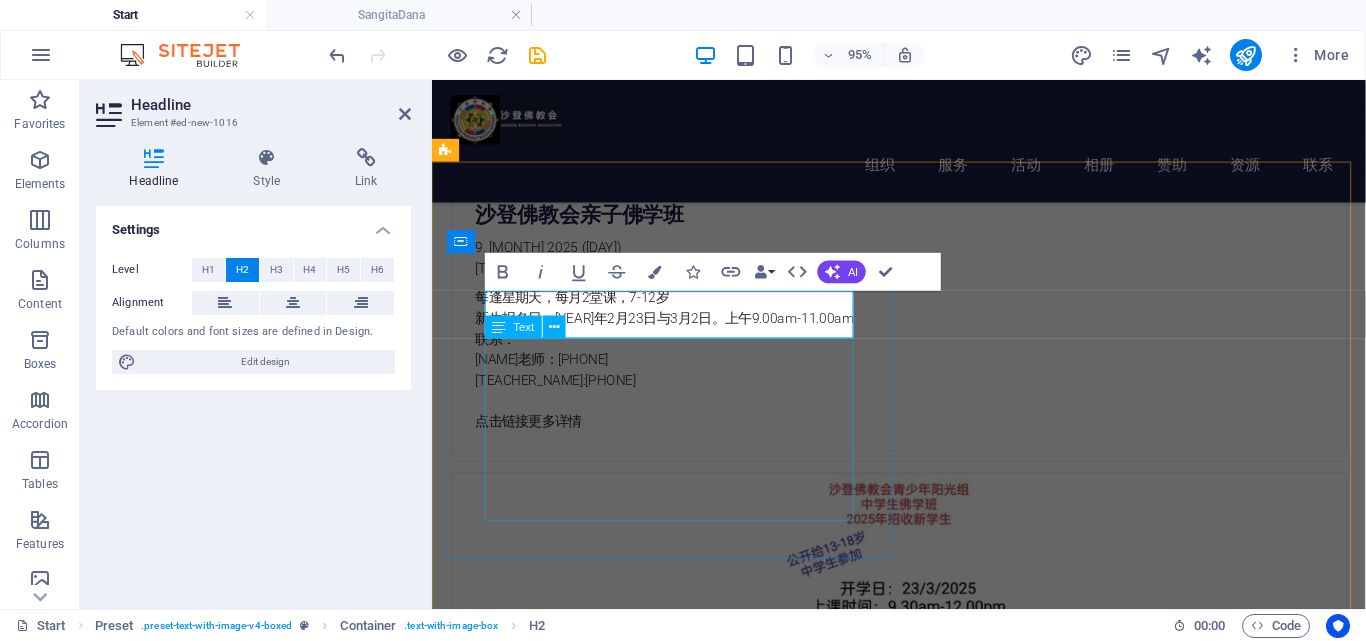 click on "Lorem ipsum dolor sit amet, consectetuer adipiscing elit. Aenean commodo ligula eget dolor. Lorem ipsum dolor sit amet, consectetuer adipiscing elit leget dolor. Lorem ipsum dolor sit amet, consectetuer adipiscing elit. Aenean commodo ligula eget dolor. Lorem ipsum dolor sit amet, consectetuer adipiscing elit dolor consectetuer adipiscing elit leget dolor. Lorem elit saget ipsum dolor sit amet, consectetuer." at bounding box center (920, 2615) 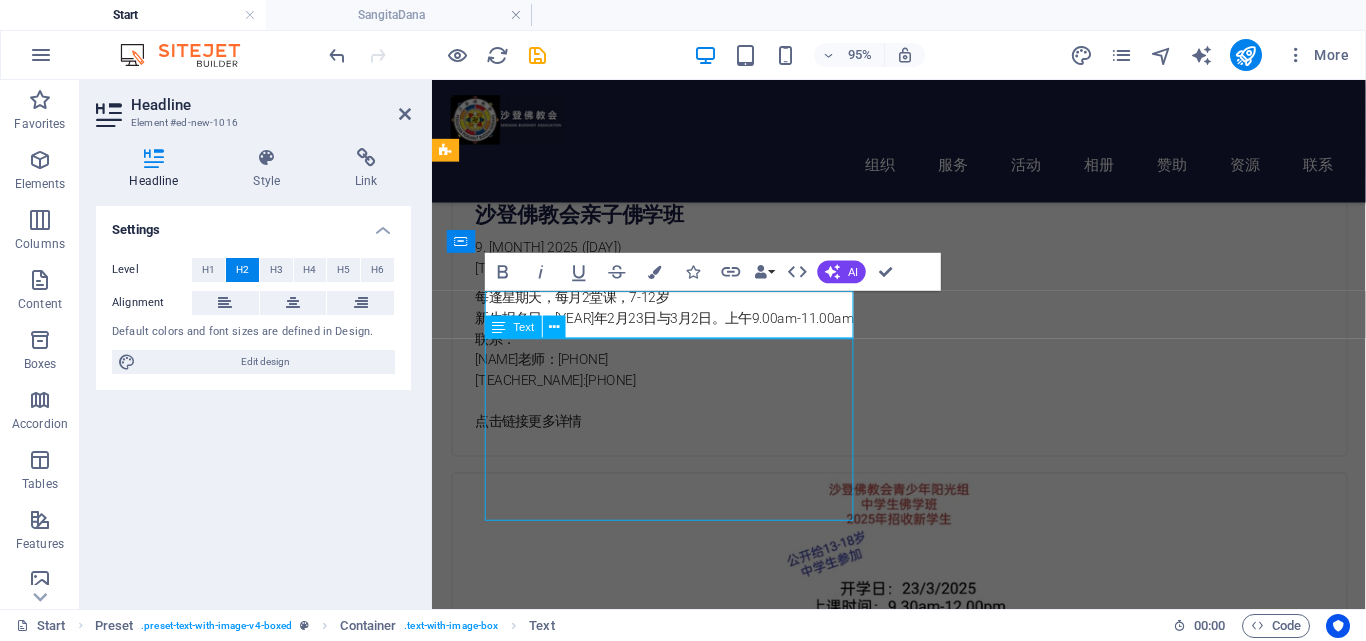 scroll, scrollTop: 1800, scrollLeft: 0, axis: vertical 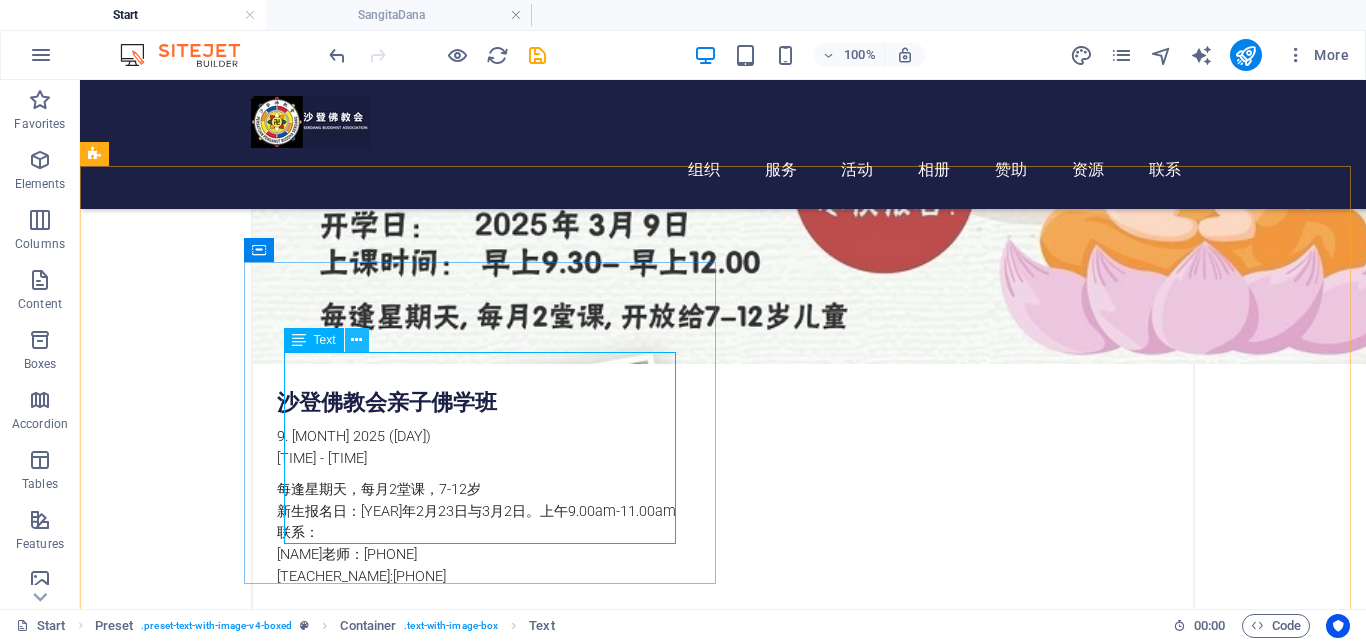 click at bounding box center (356, 340) 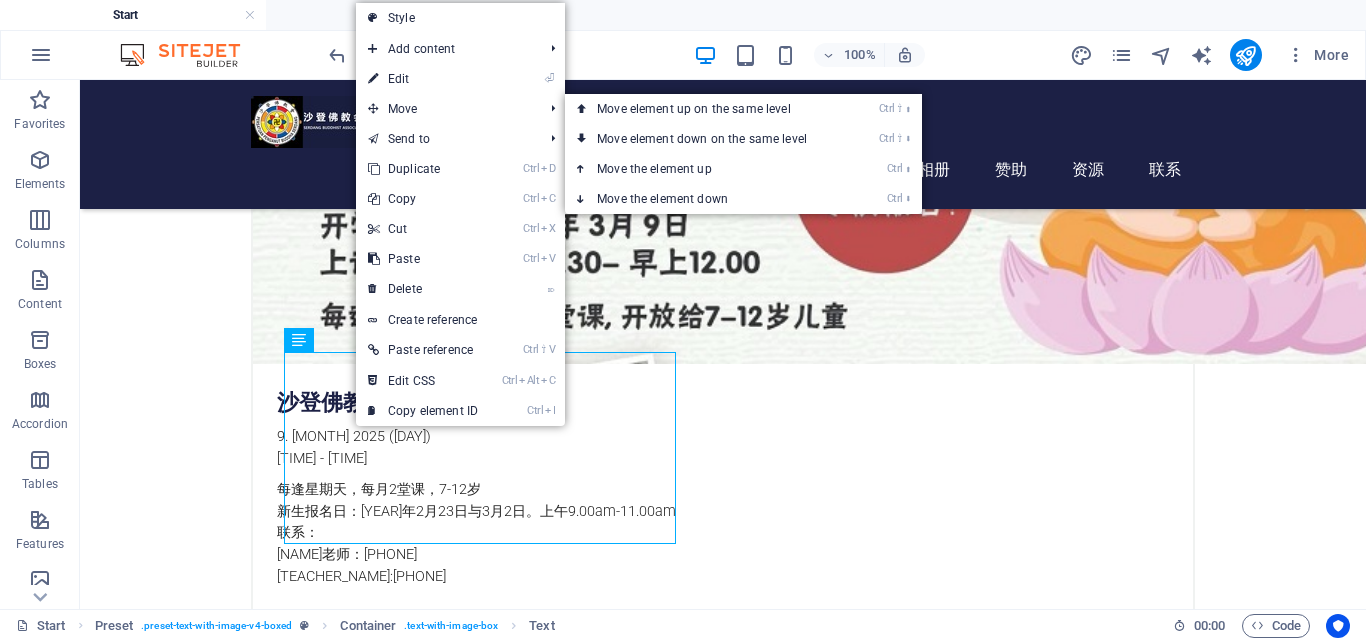 drag, startPoint x: 422, startPoint y: 85, endPoint x: 422, endPoint y: 98, distance: 13 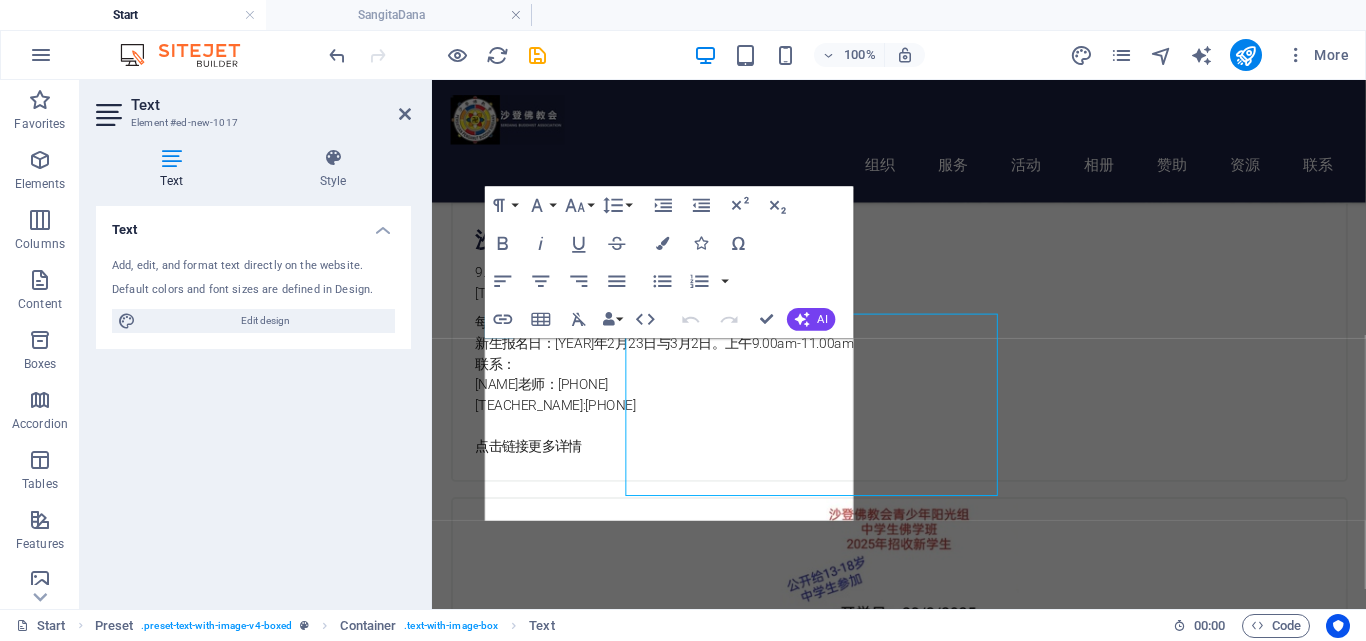 scroll, scrollTop: 1826, scrollLeft: 0, axis: vertical 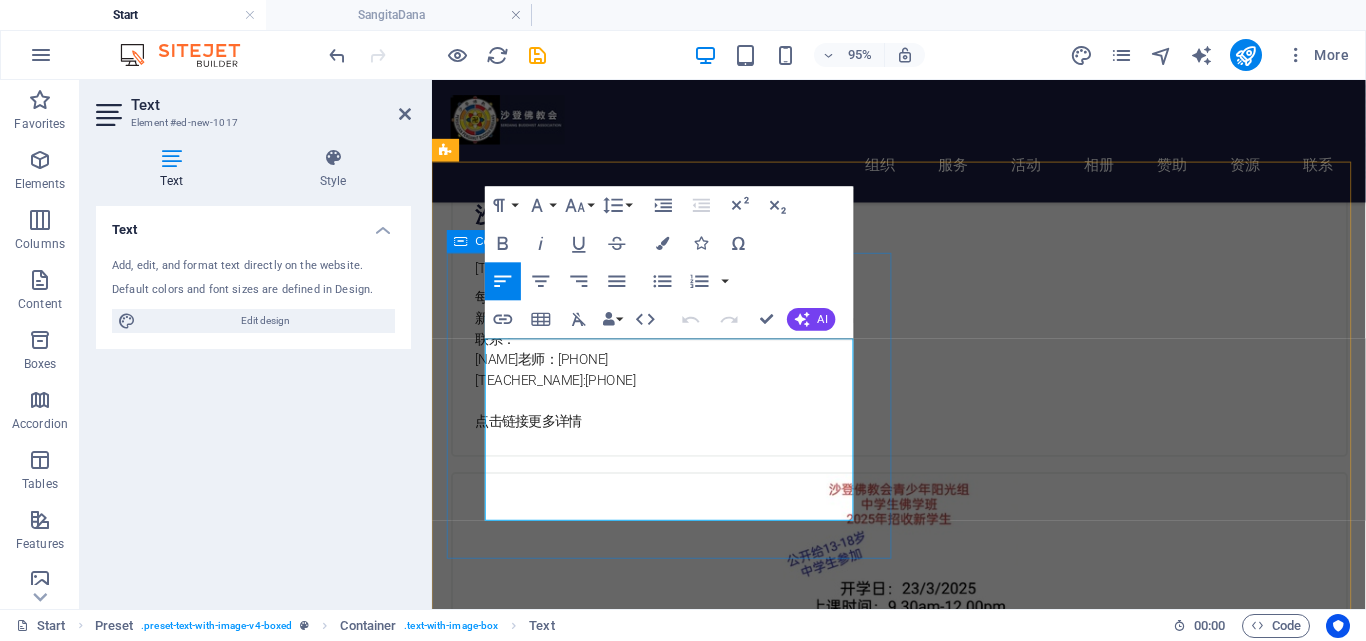 drag, startPoint x: 782, startPoint y: 533, endPoint x: 479, endPoint y: 353, distance: 352.43298 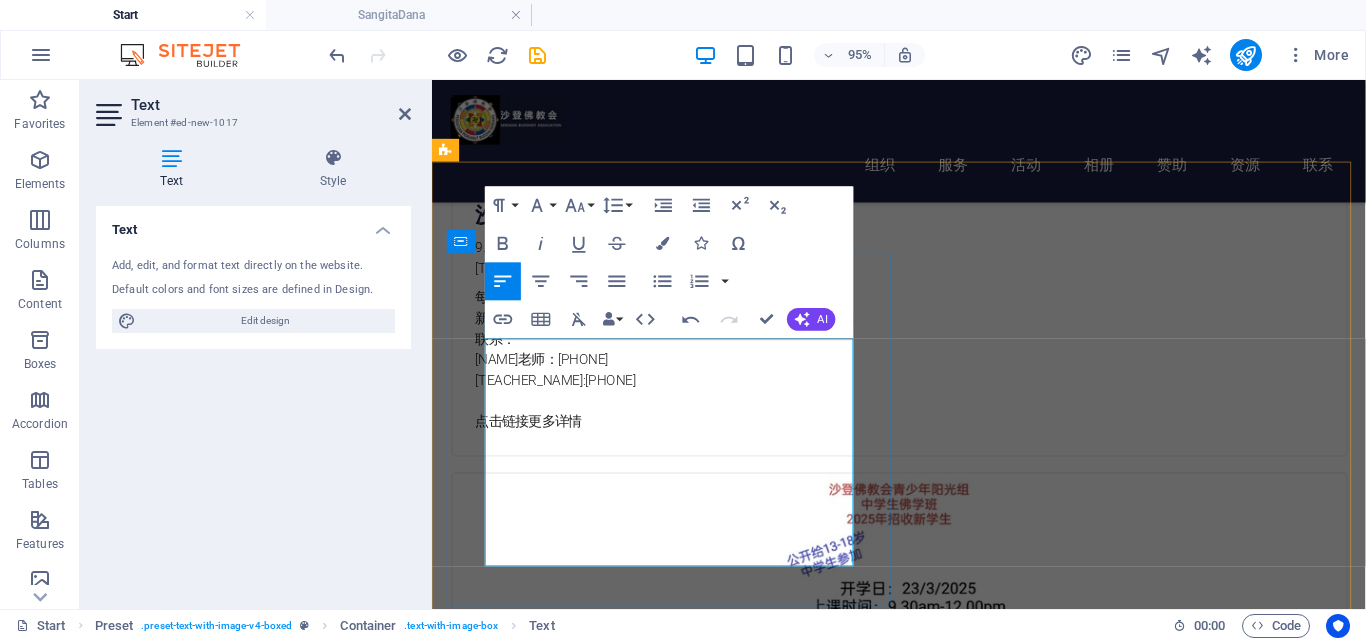 click on "沙登佛教会自1991年创立以来，理事们怀着感恩之心，常年不定时皆有举办供僧活动；配合新会所于2015年9月16日启用，本会决定把此吉祥之日定为年度大型供僧日。以为在家众创造机缘，能亲自供养僧众，护持佛法，为自己与家人种福田，增长善业，同时也庆祝马来西亚成立之日，法喜充满*。" at bounding box center [932, 2603] 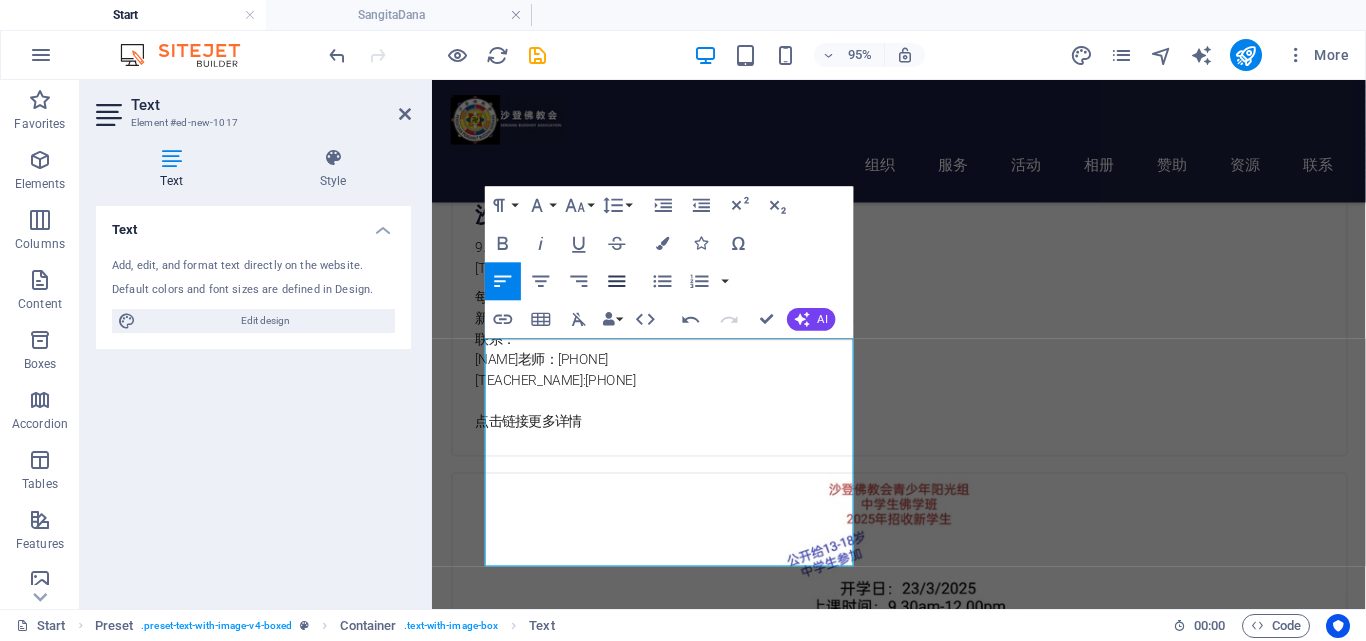click 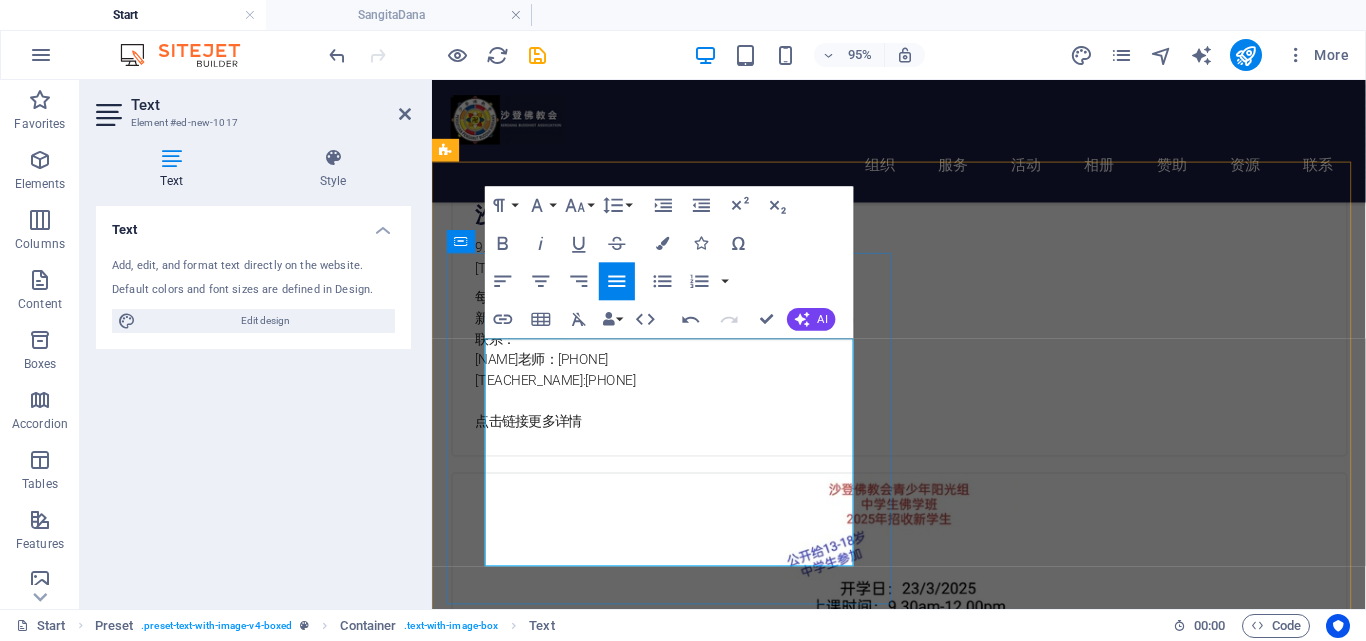 click on "沙登佛教会自1991年创立以来，理事们怀着感恩之心，常年不定时皆有举办供僧活动；配合新会所于2015年9月16日启用，本会决定把此吉祥之日定为年度大型供僧日。以为在家众创造机缘，能亲自供养僧众，护持佛法，为自己与家人种福田，增长善业，同时也庆祝马来西亚成立之日，法喜充满*。" at bounding box center [932, 2603] 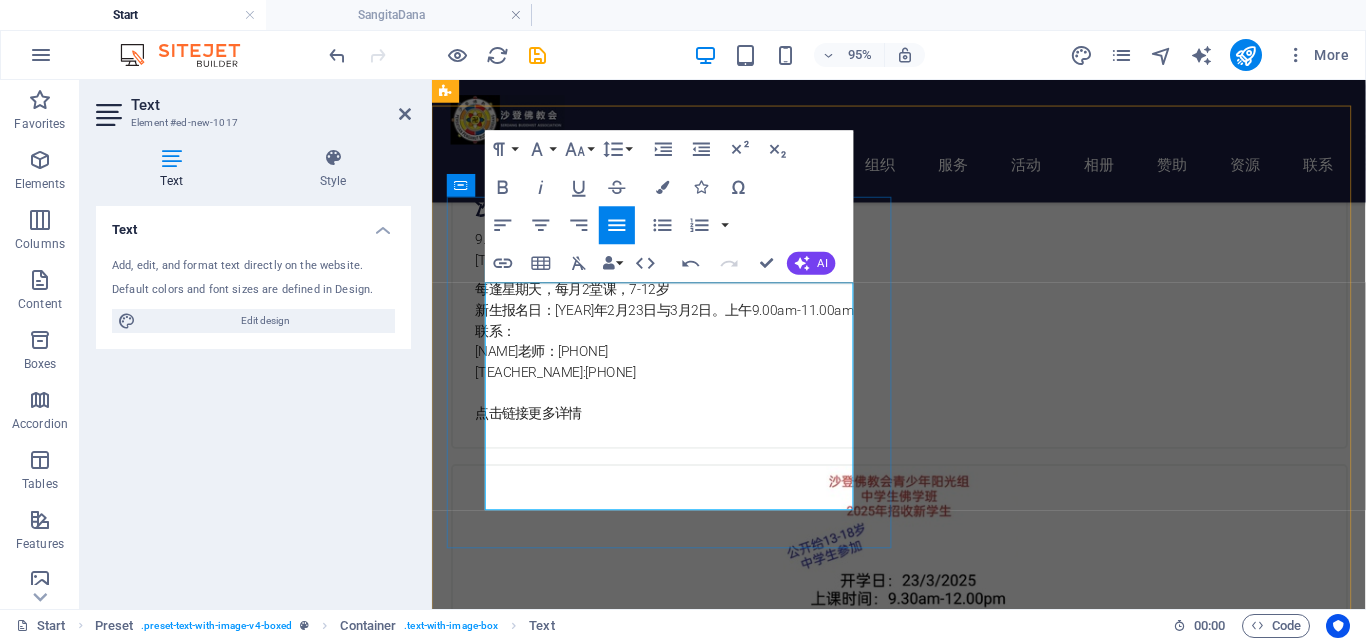scroll, scrollTop: 1826, scrollLeft: 0, axis: vertical 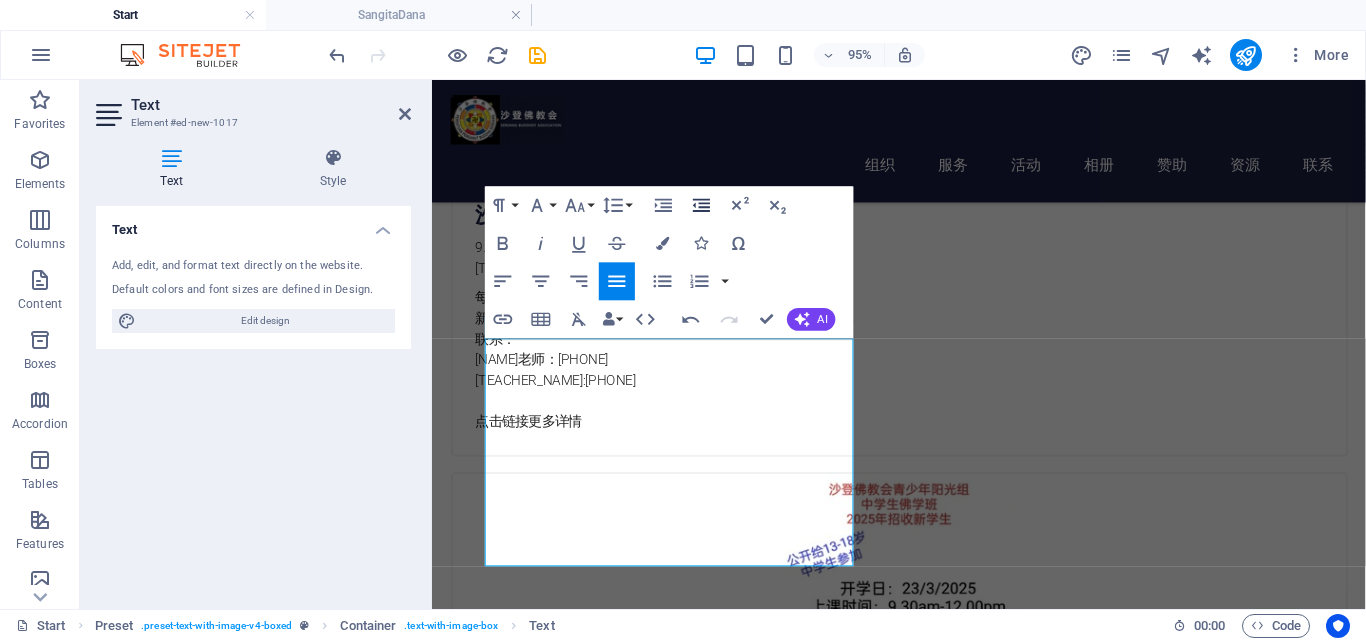 click 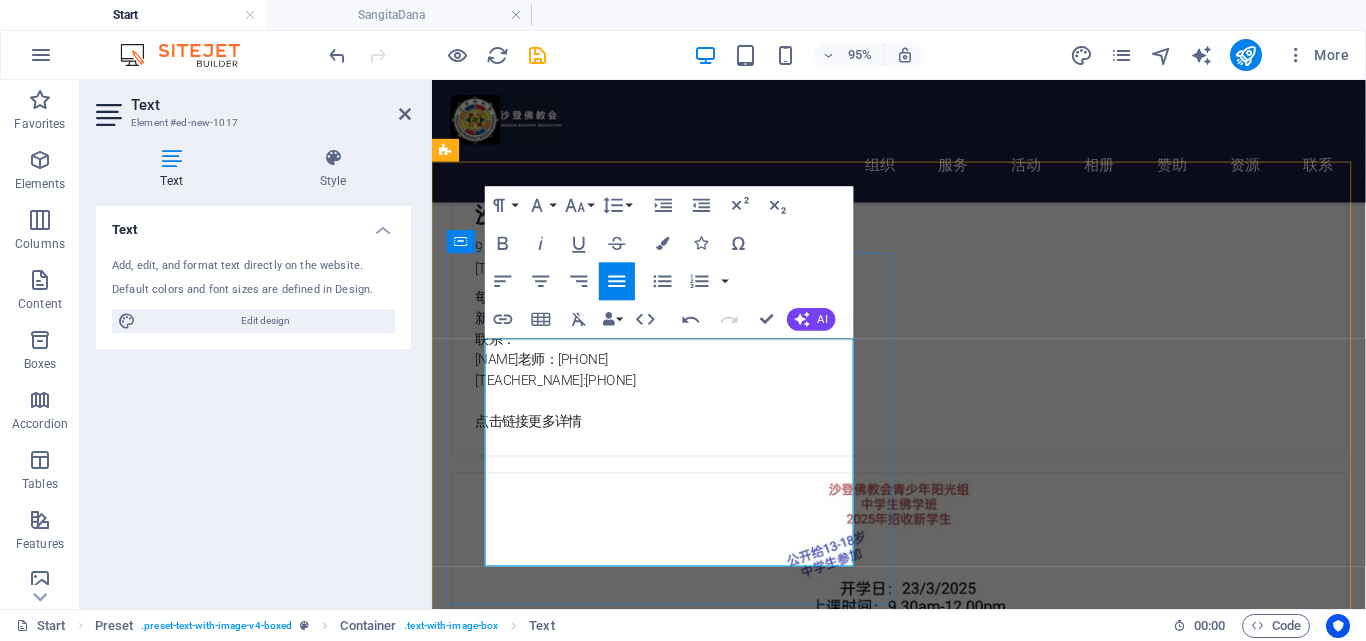 drag, startPoint x: 516, startPoint y: 504, endPoint x: 695, endPoint y: 572, distance: 191.48106 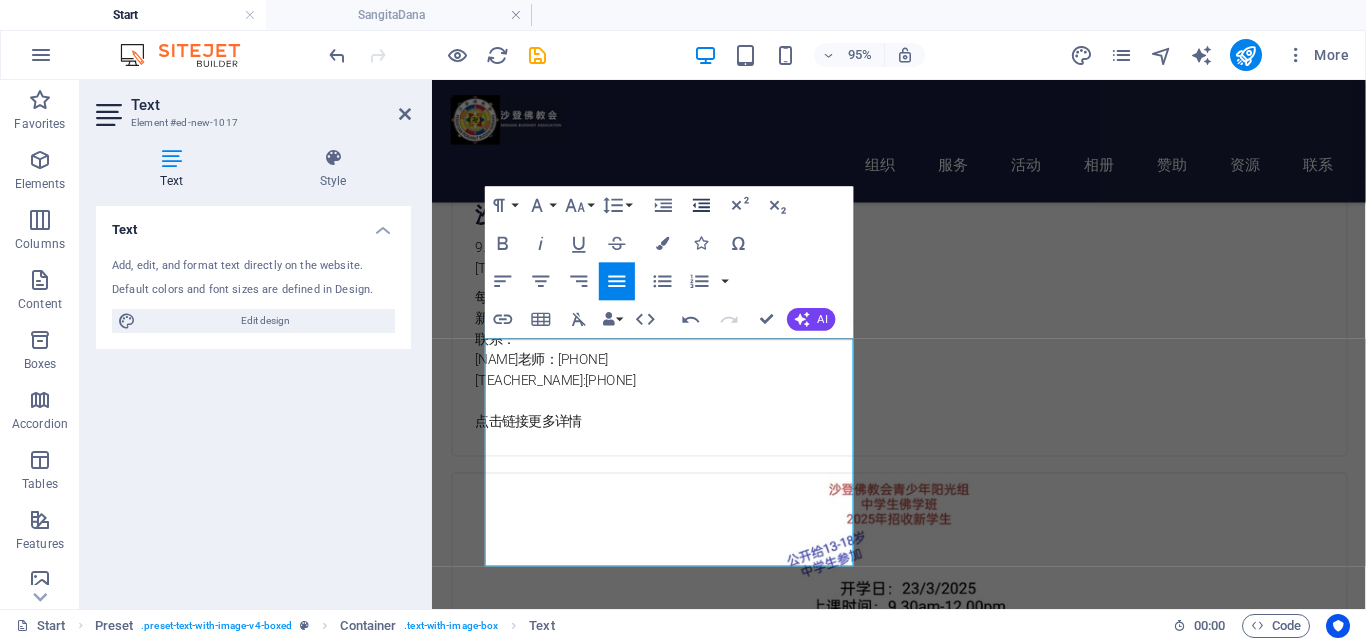 click 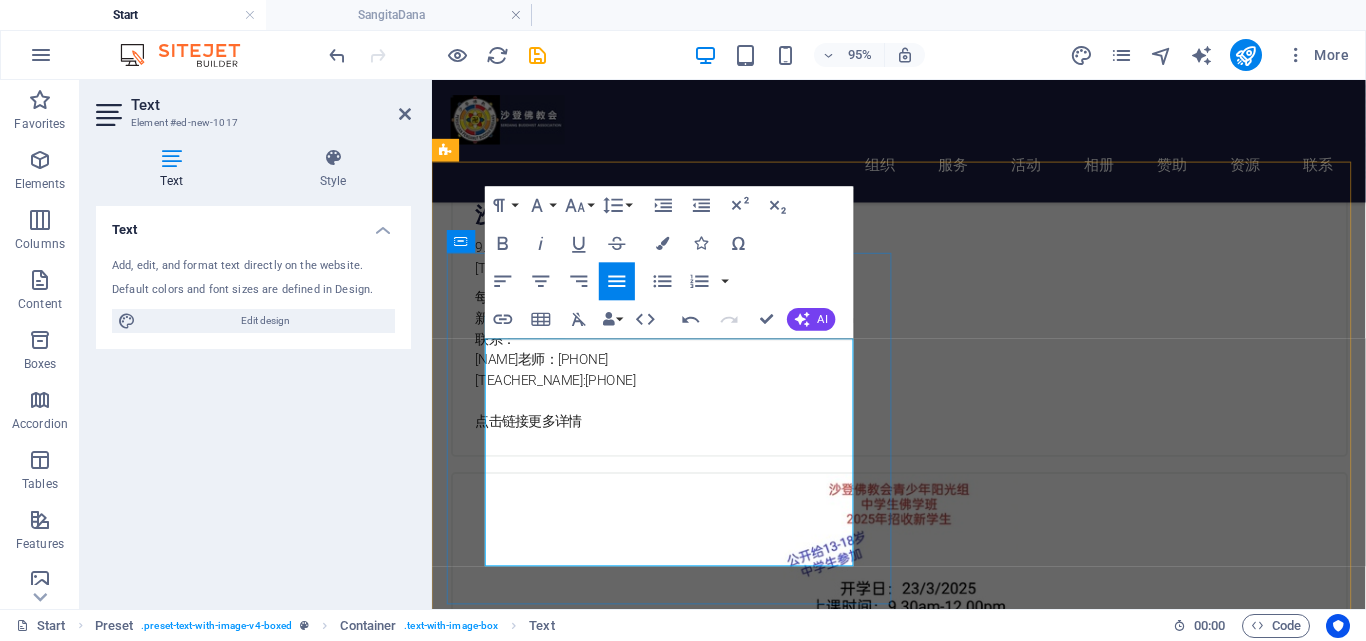 click on "*当日备有信众午餐（素）" at bounding box center (922, 2699) 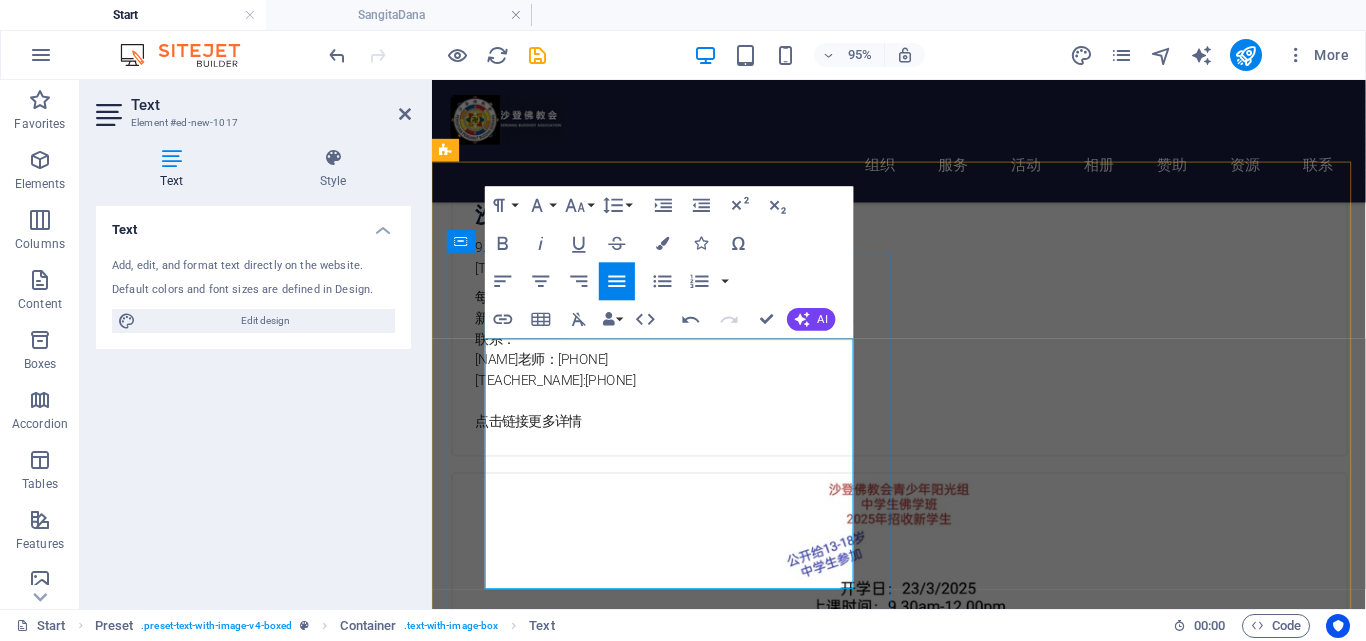 type 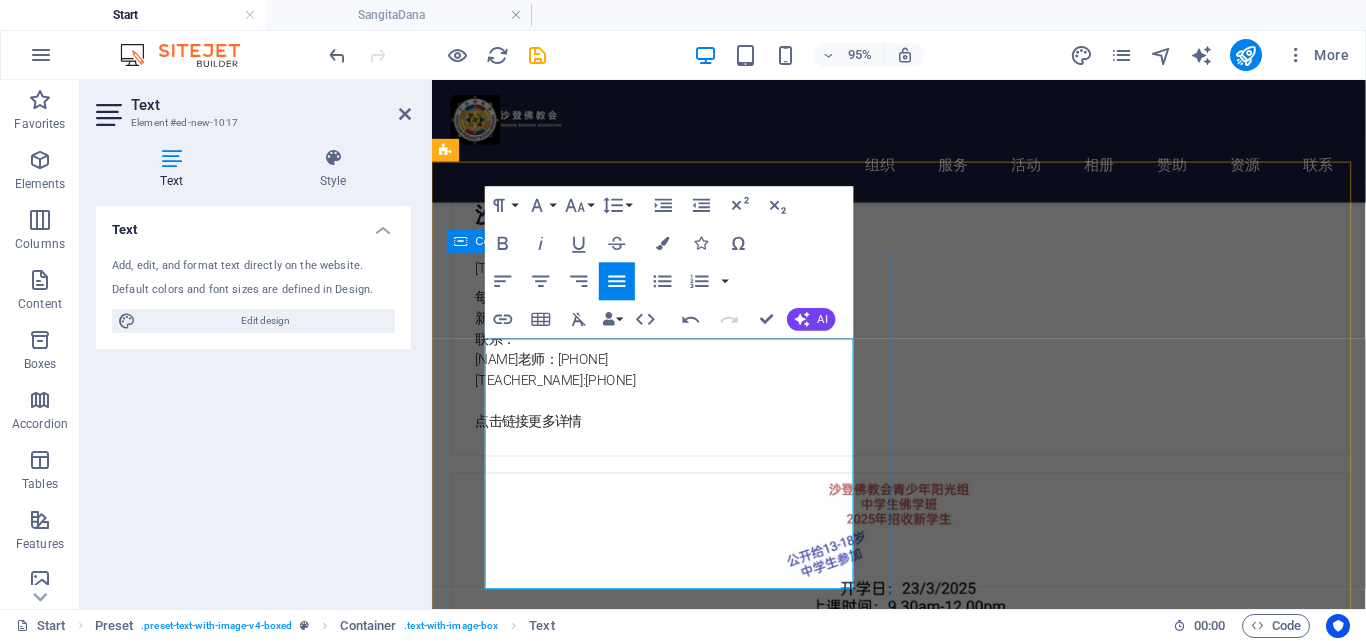drag, startPoint x: 570, startPoint y: 605, endPoint x: 485, endPoint y: 606, distance: 85.00588 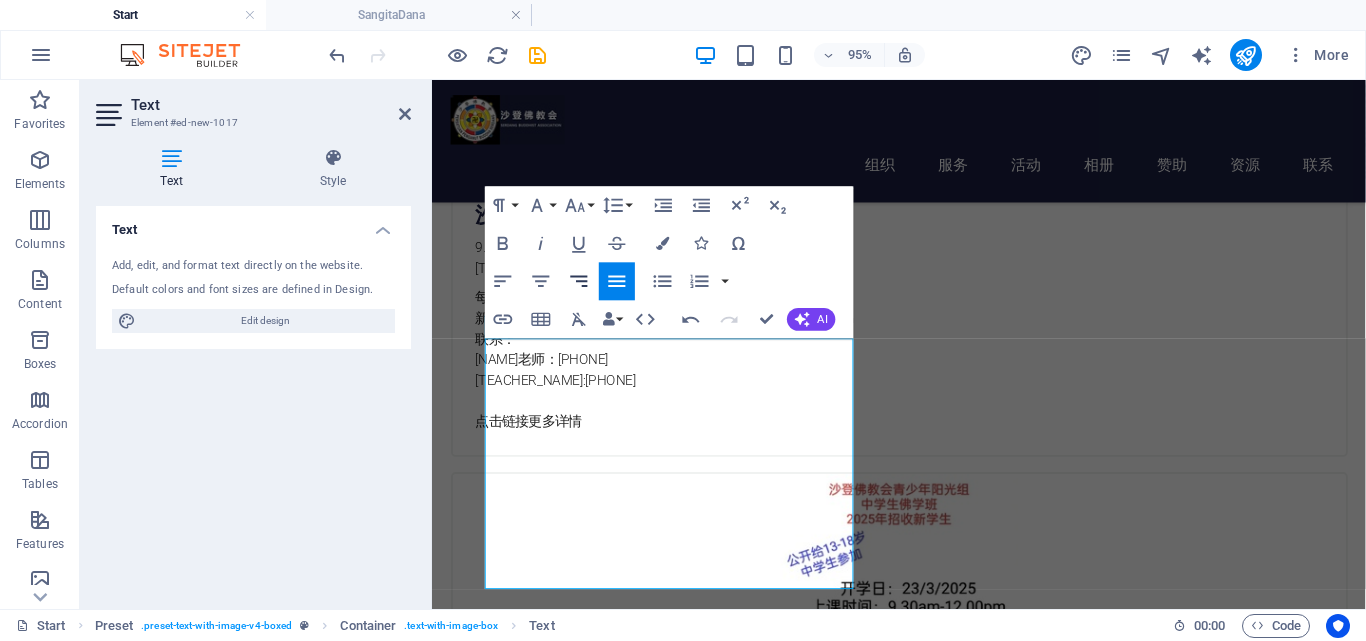 click 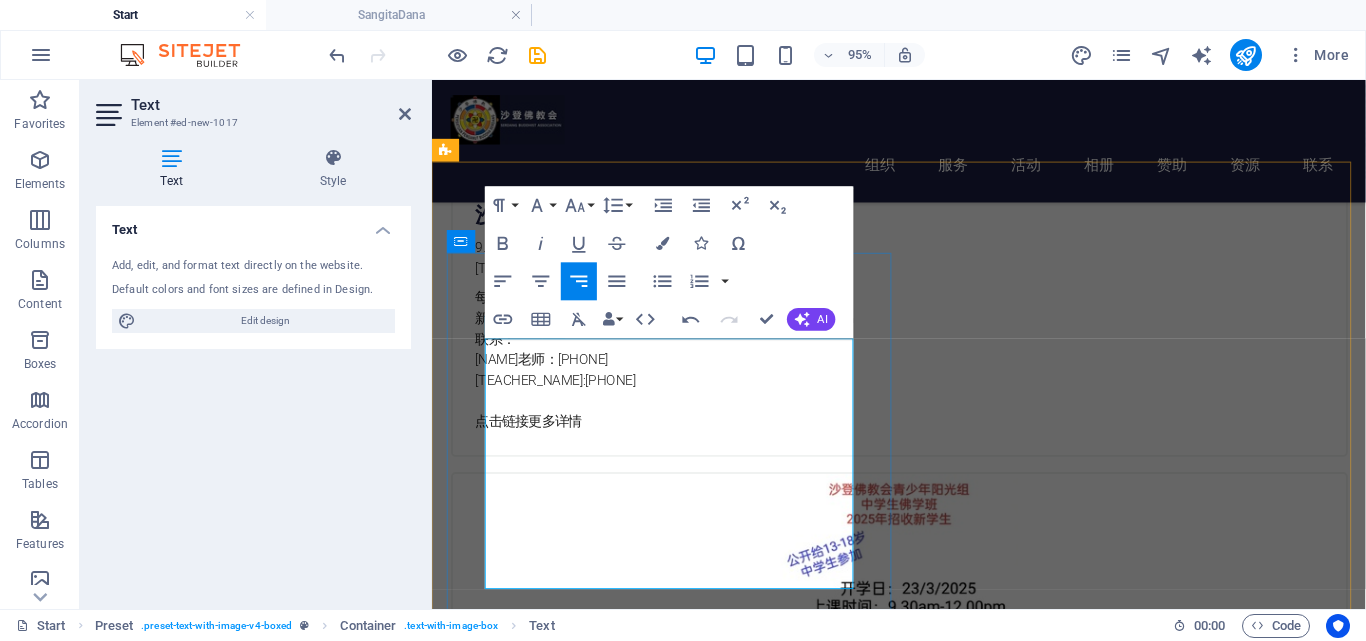 click on "更多详情" at bounding box center (922, 2723) 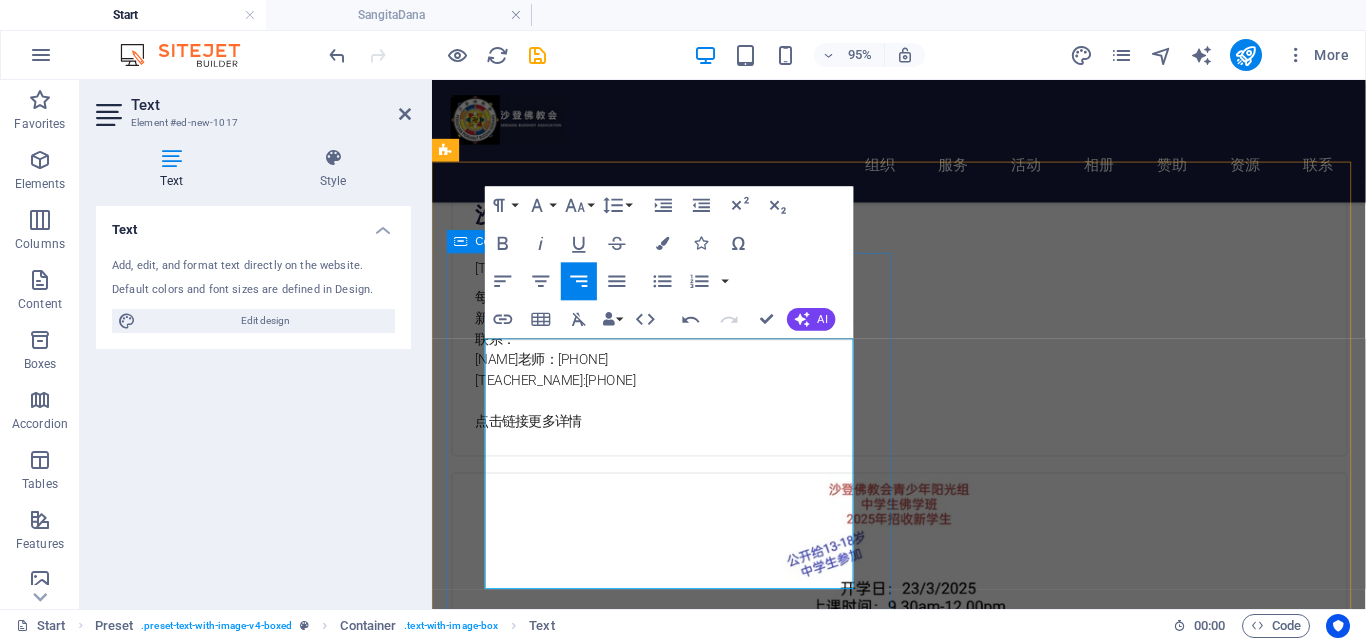 drag, startPoint x: 730, startPoint y: 606, endPoint x: 900, endPoint y: 602, distance: 170.04706 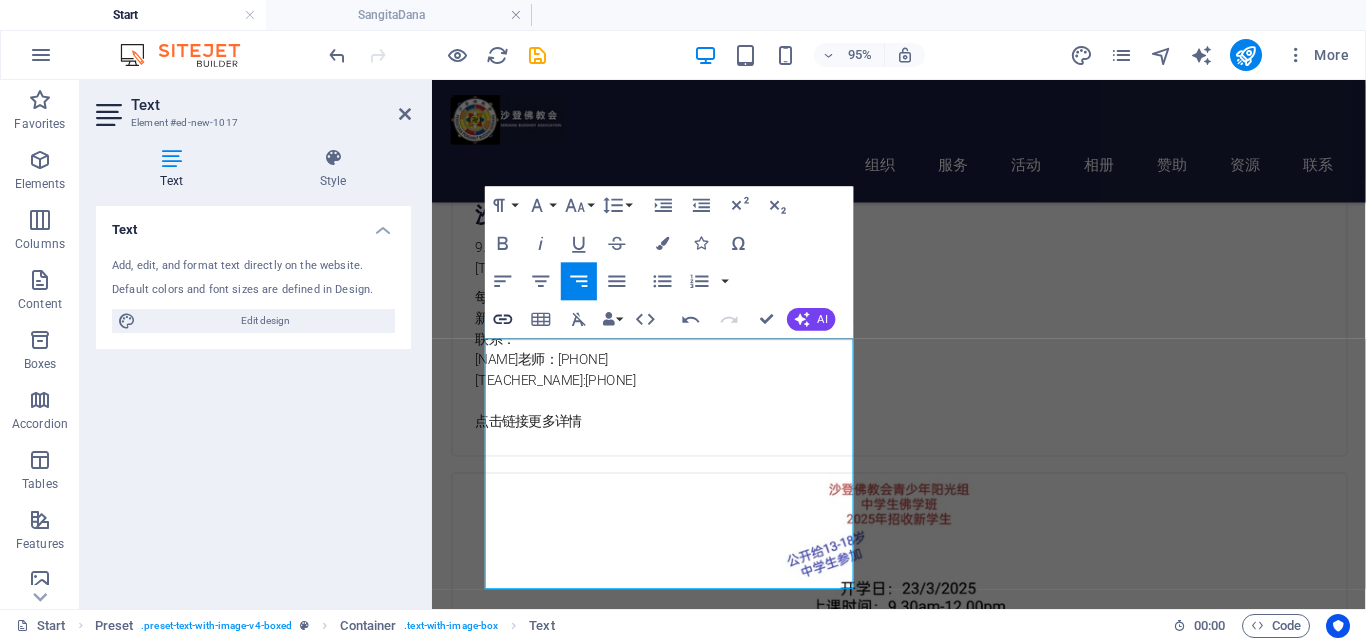 click 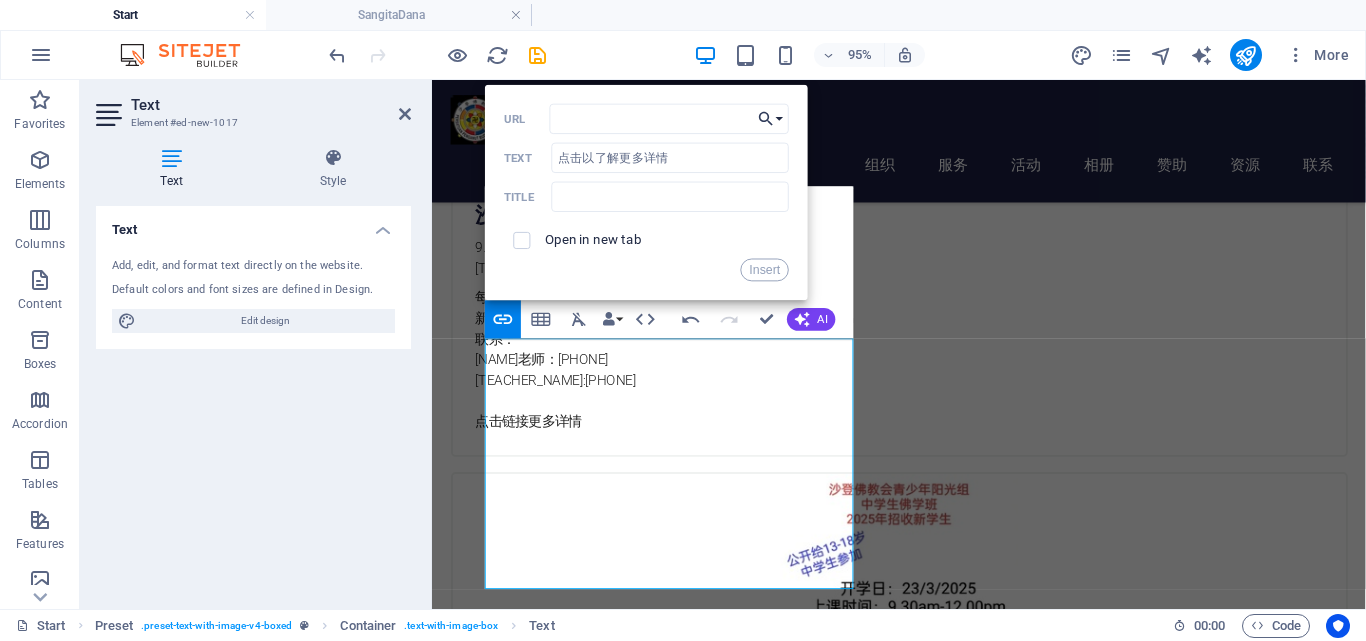 click on "Choose Link" at bounding box center (771, 119) 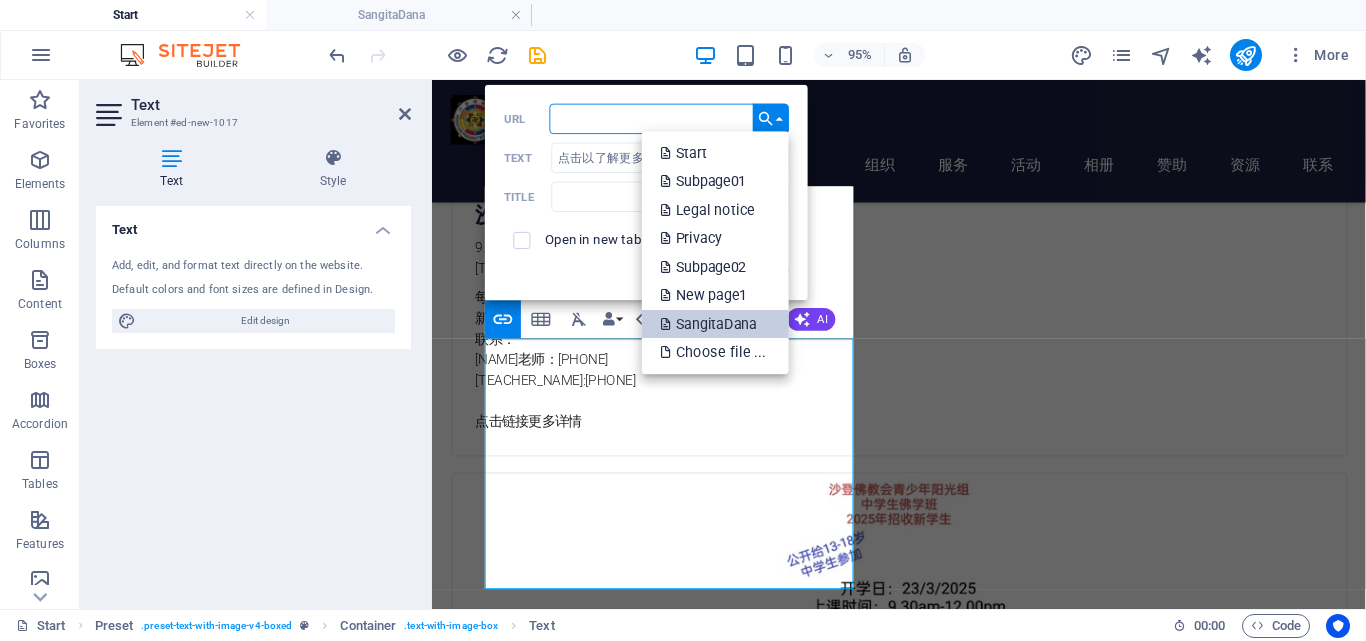 click on "SangitaDana" at bounding box center (715, 324) 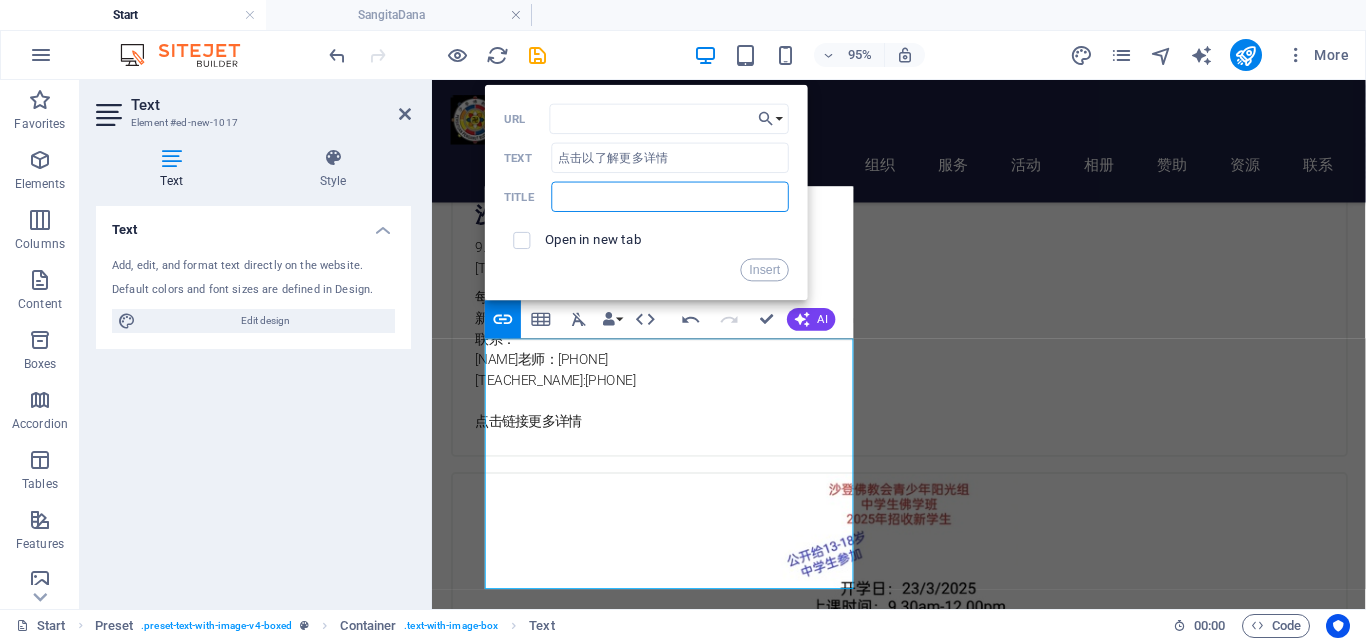 click at bounding box center [670, 197] 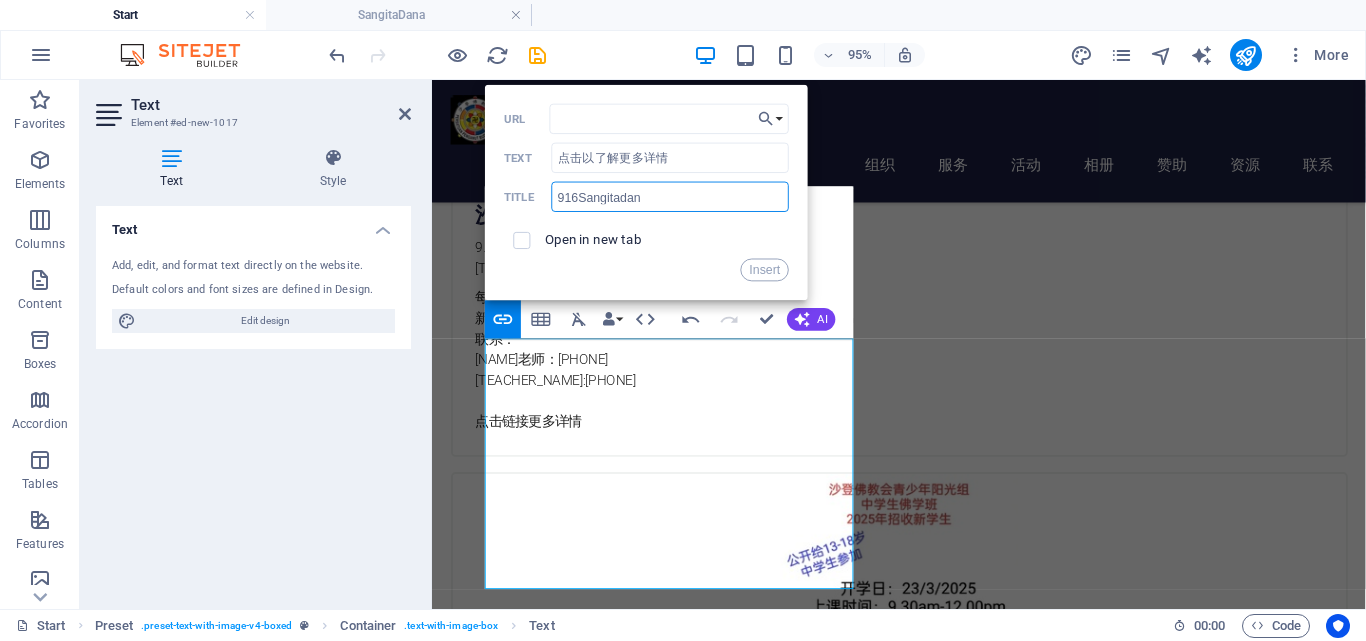 type on "916Sangitadana" 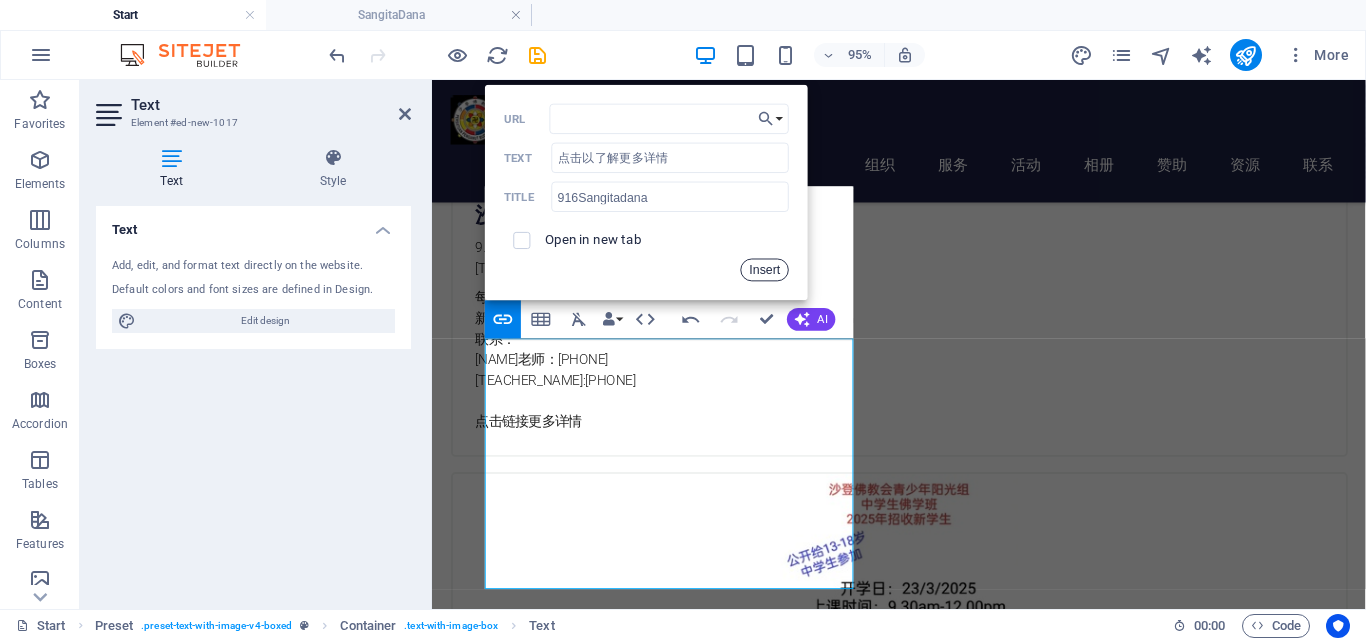 click on "Insert" at bounding box center [765, 270] 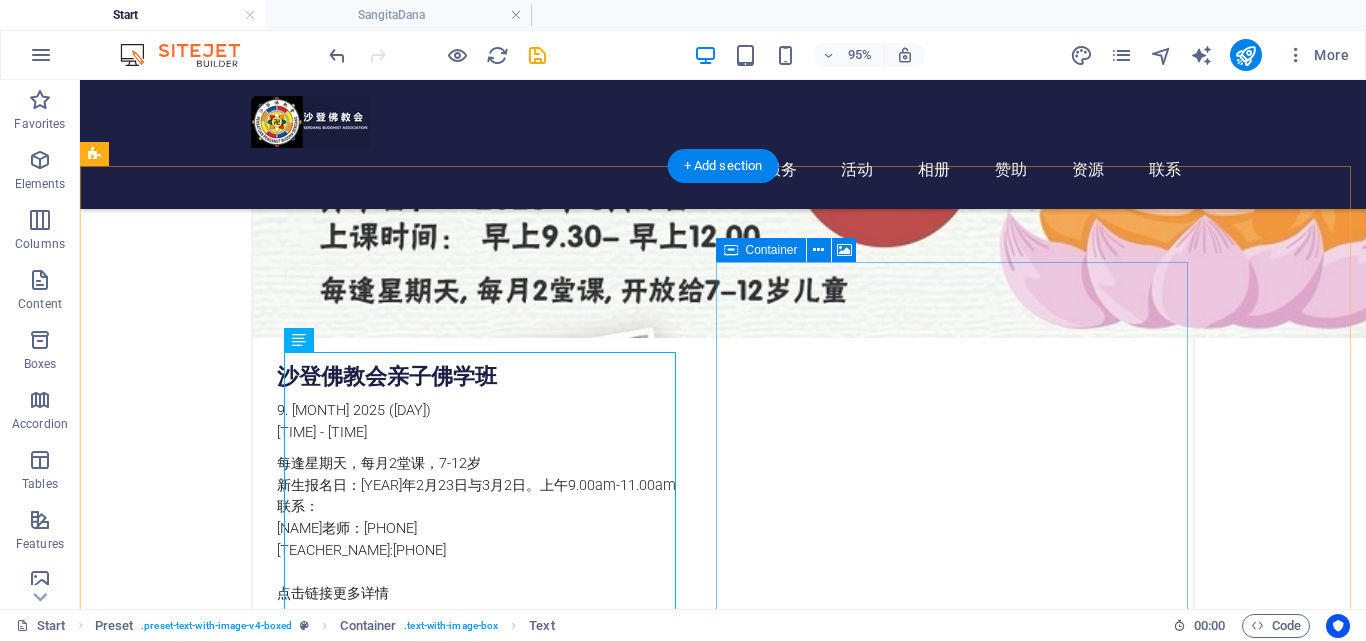 scroll, scrollTop: 1800, scrollLeft: 0, axis: vertical 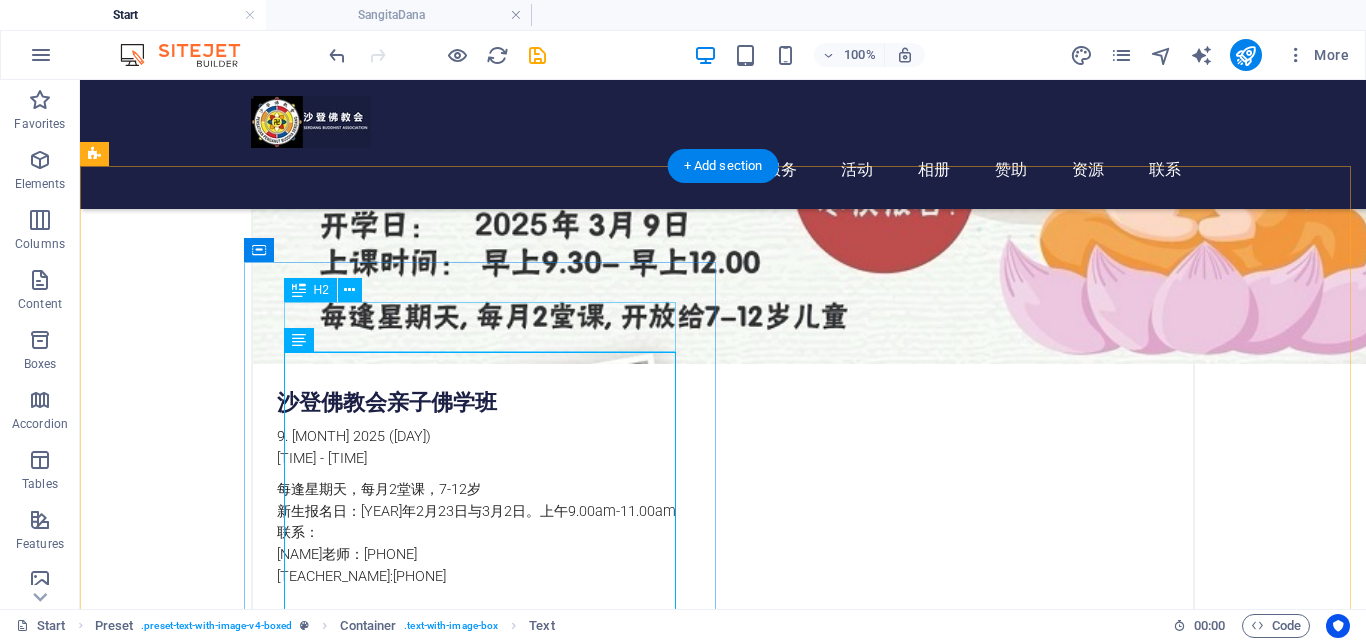 click on "New headline" at bounding box center (568, 2721) 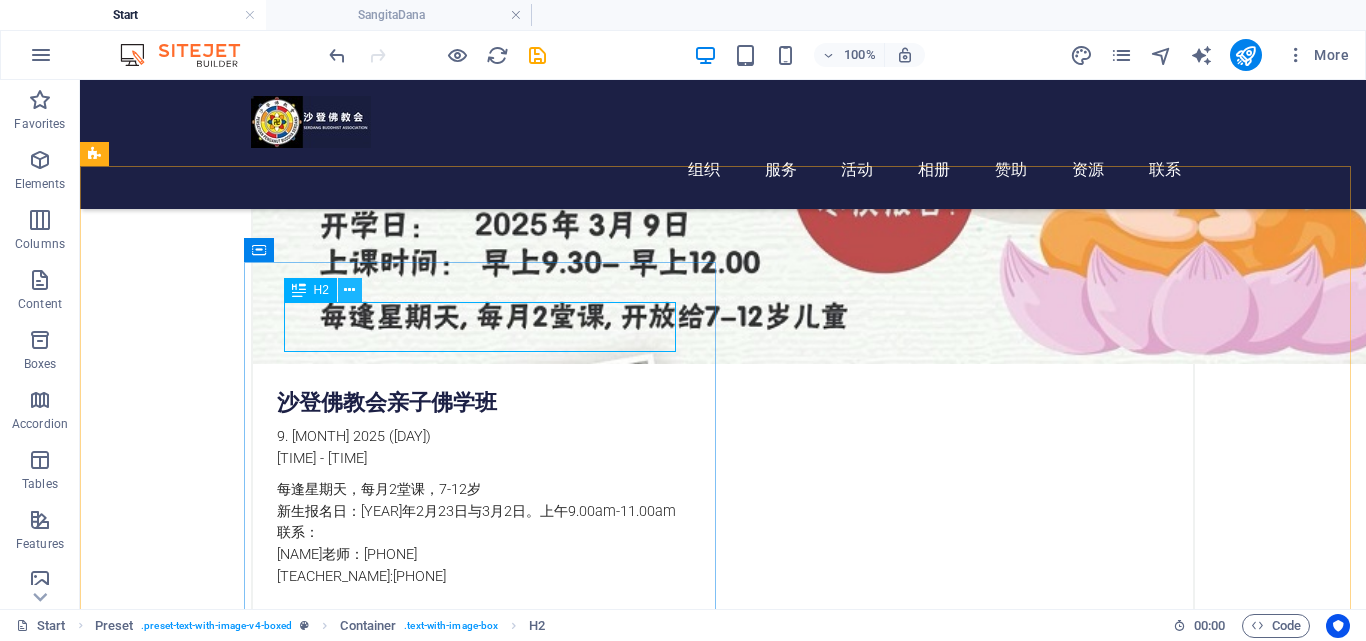 click at bounding box center (349, 290) 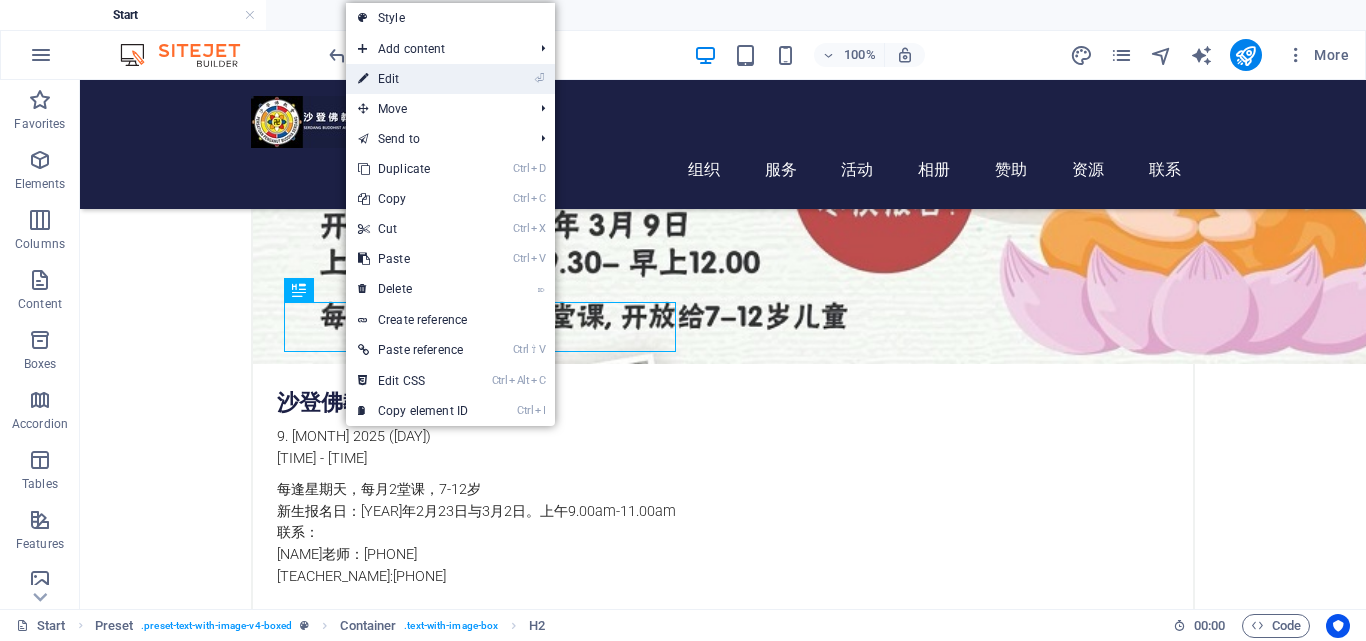 click on "⏎  Edit" at bounding box center (413, 79) 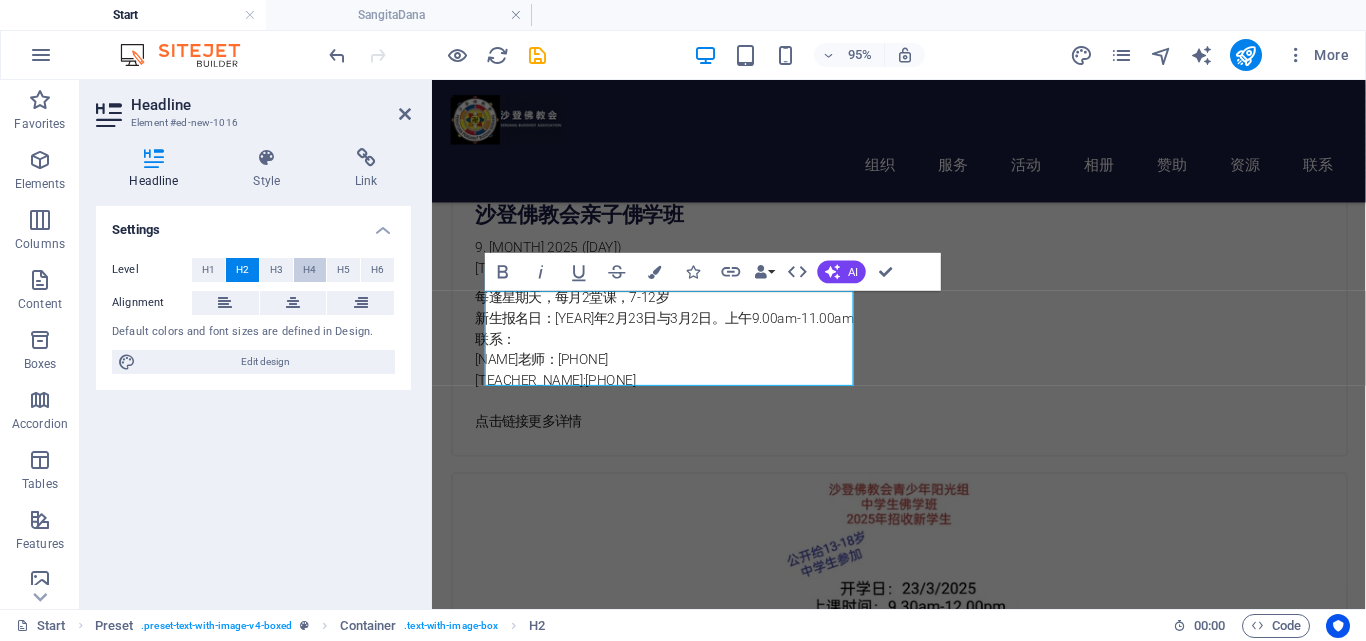 click on "H4" at bounding box center [309, 270] 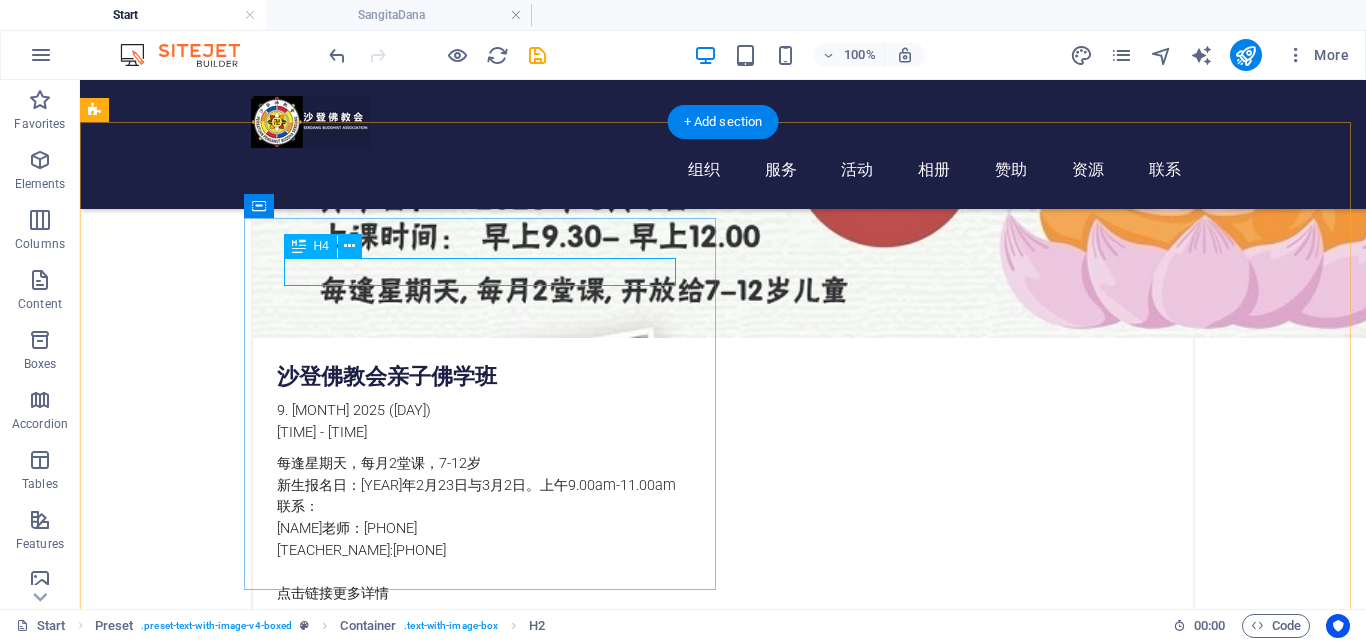 scroll, scrollTop: 1800, scrollLeft: 0, axis: vertical 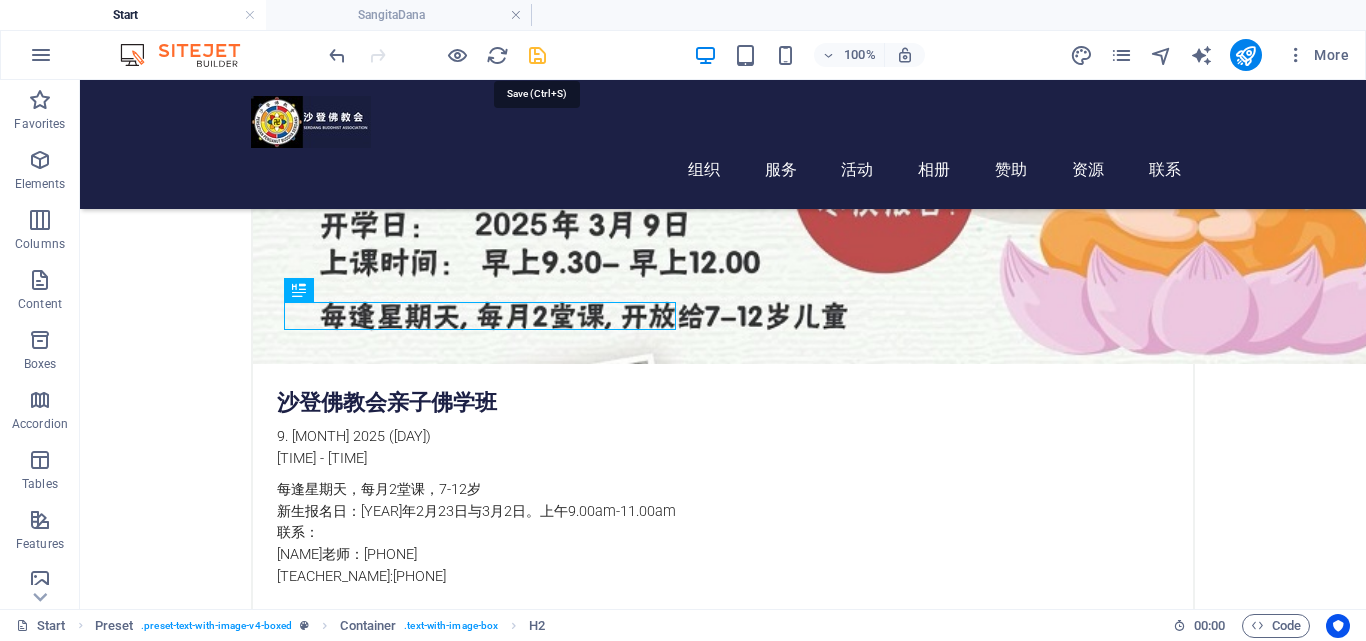 click at bounding box center [537, 55] 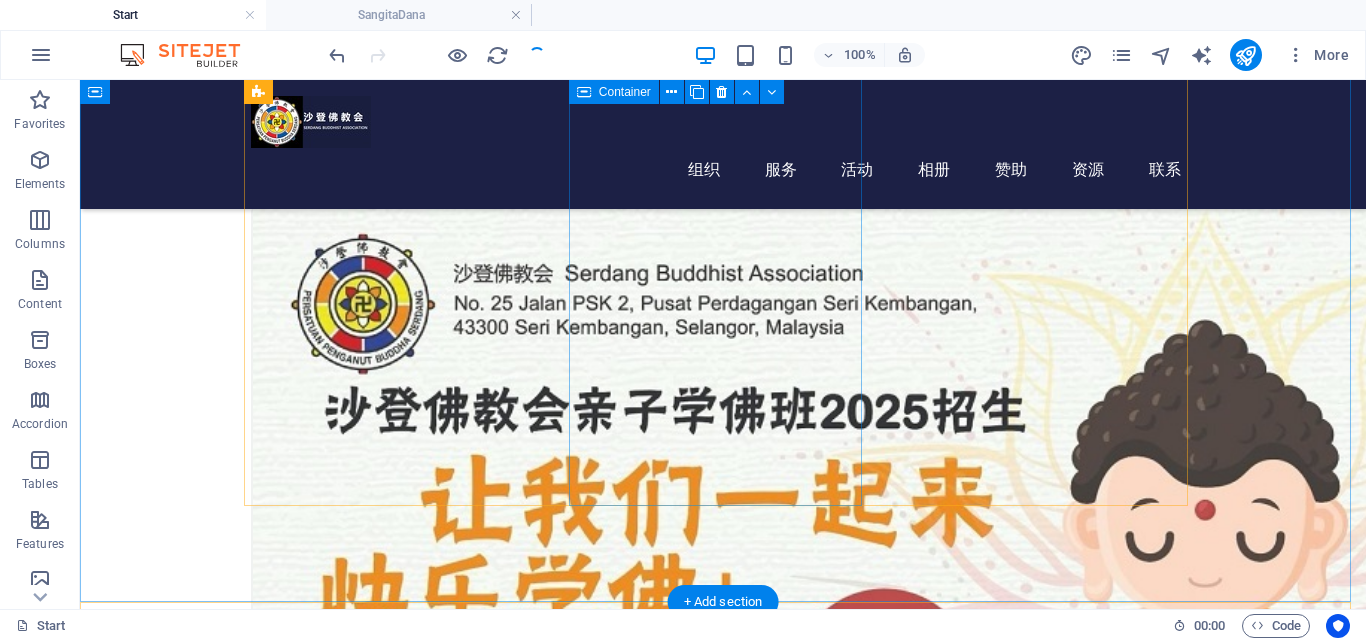 scroll, scrollTop: 1300, scrollLeft: 0, axis: vertical 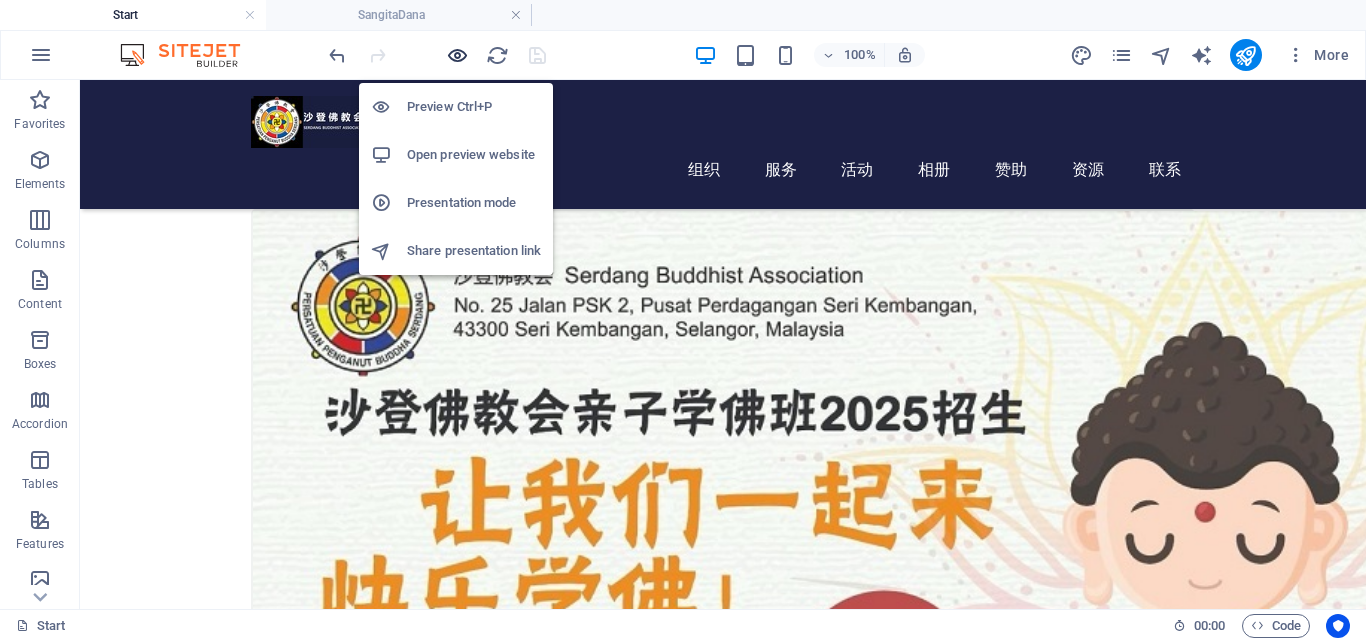 click at bounding box center (457, 55) 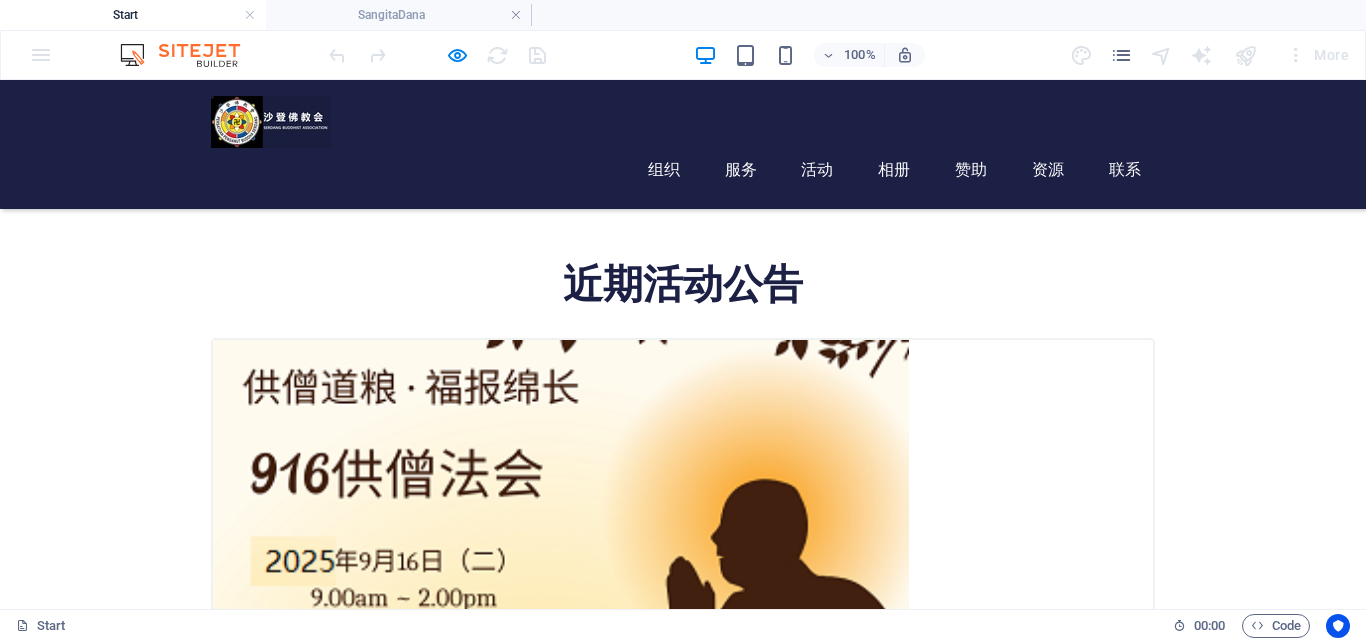 scroll, scrollTop: 500, scrollLeft: 0, axis: vertical 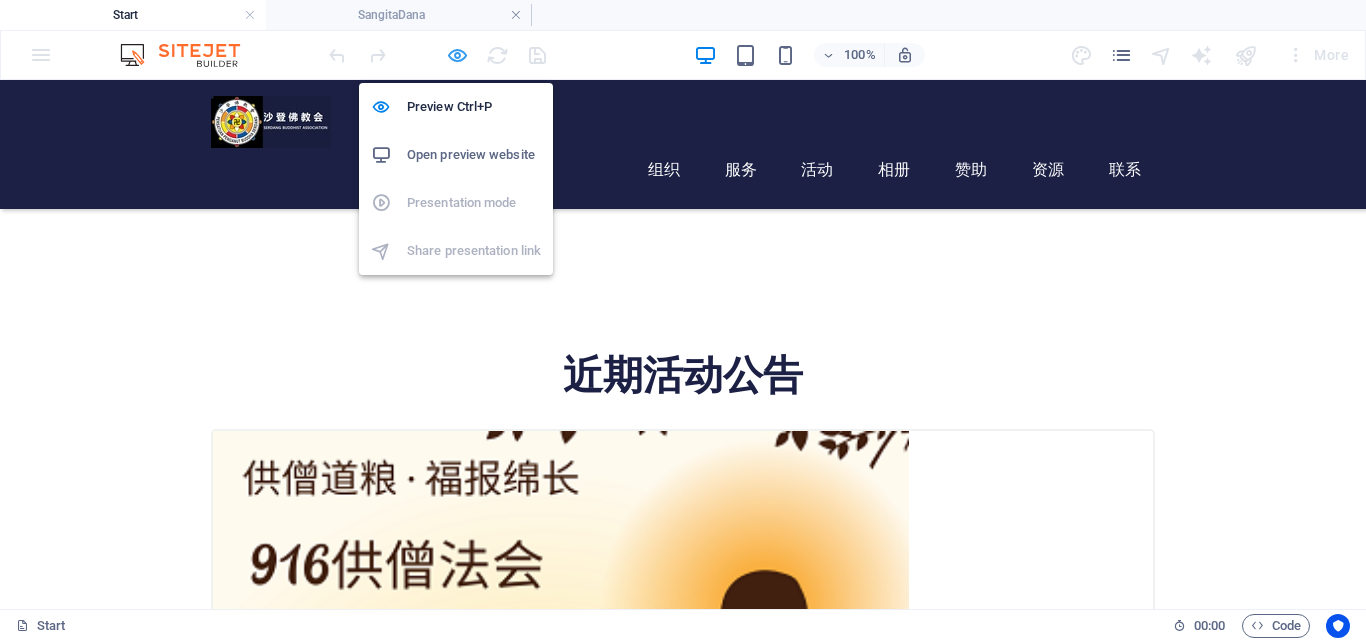 click at bounding box center (457, 55) 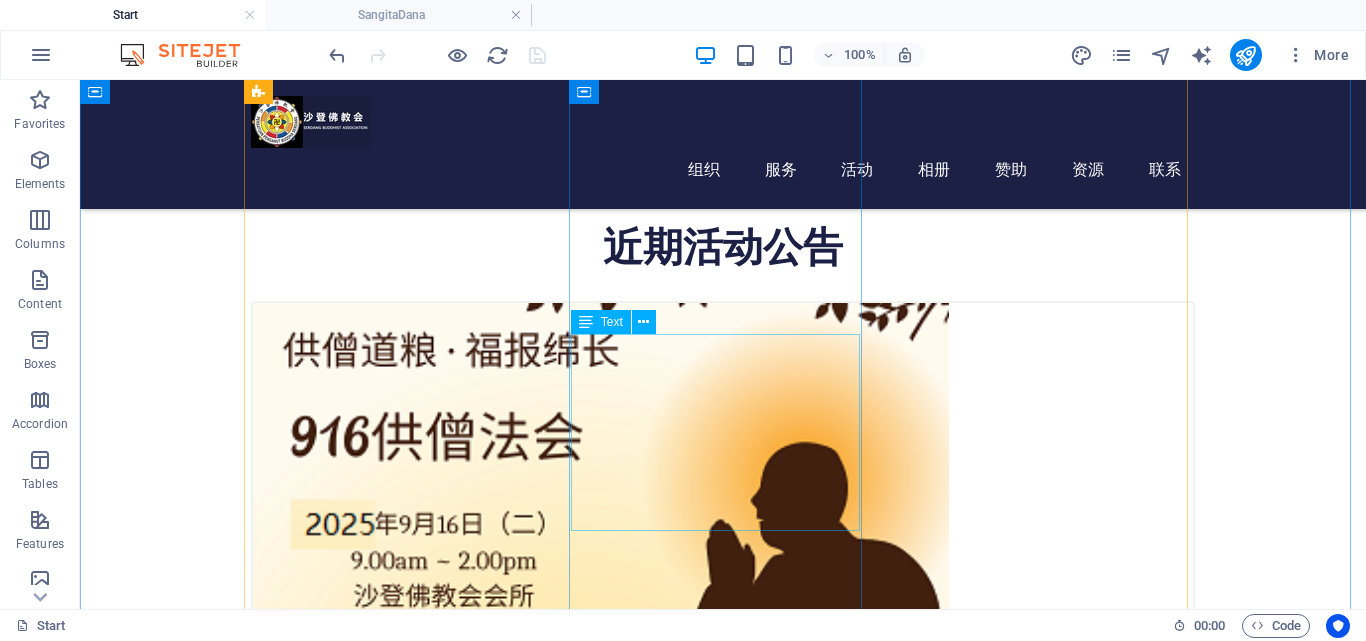 scroll, scrollTop: 600, scrollLeft: 0, axis: vertical 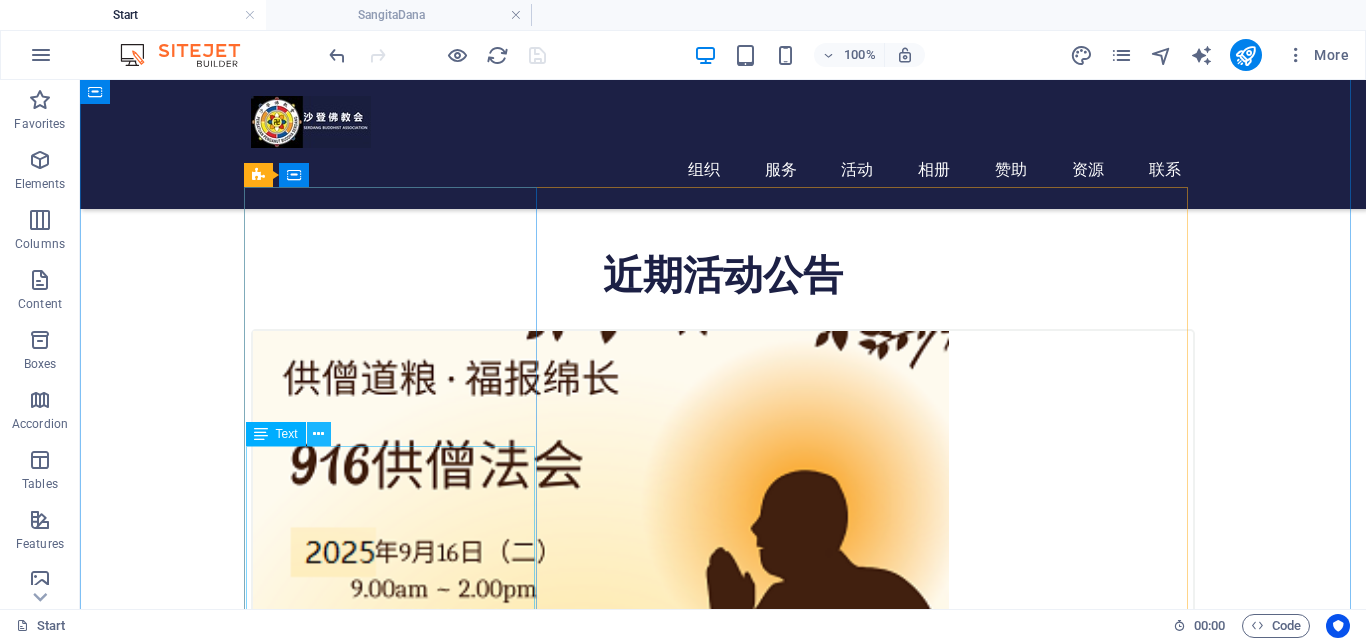 click at bounding box center [318, 434] 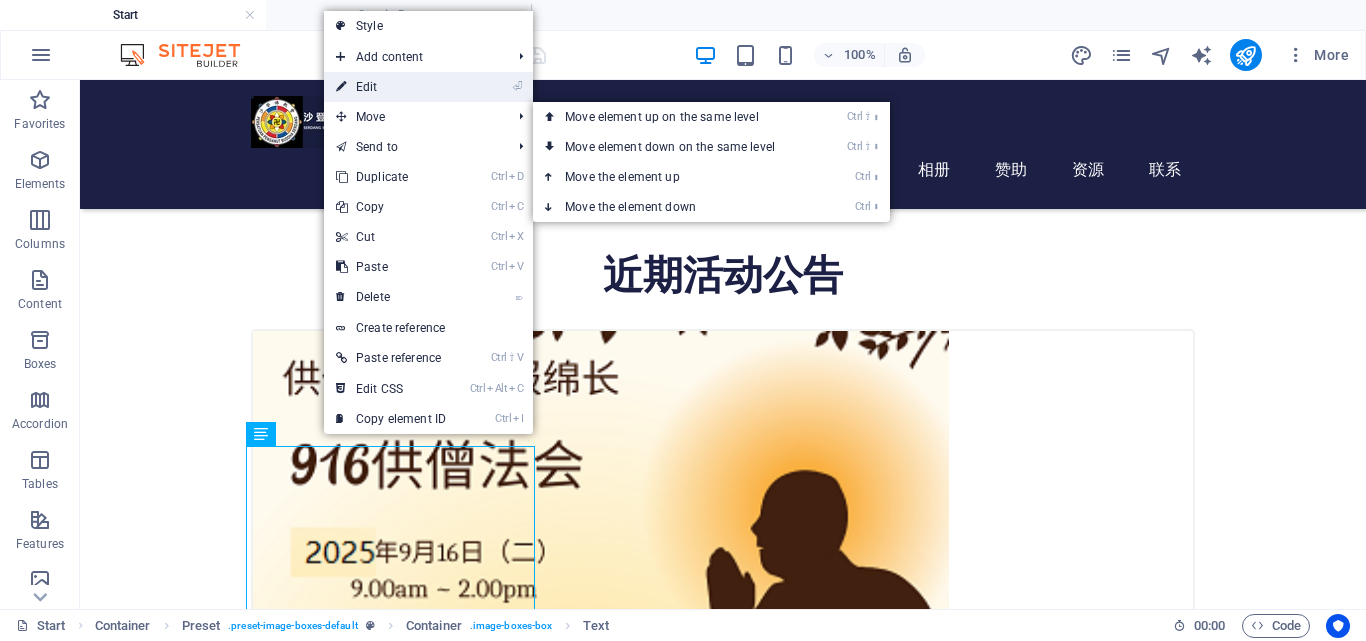 click on "⏎  Edit" at bounding box center (391, 87) 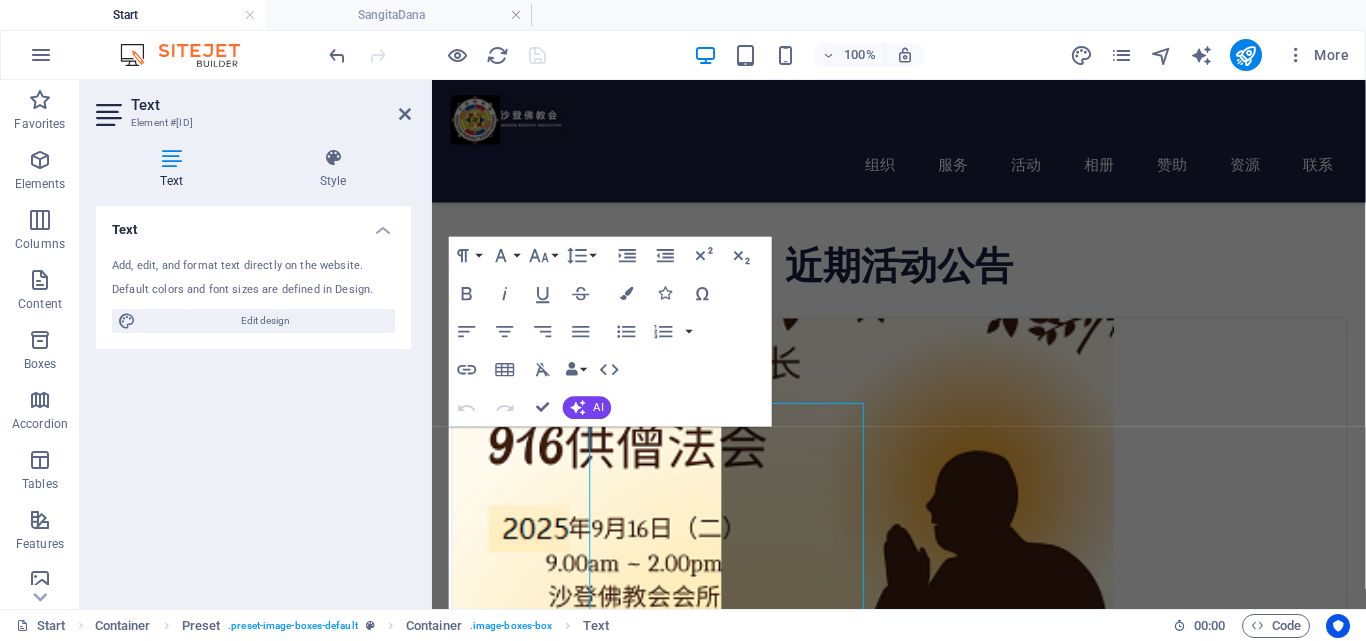 scroll, scrollTop: 626, scrollLeft: 0, axis: vertical 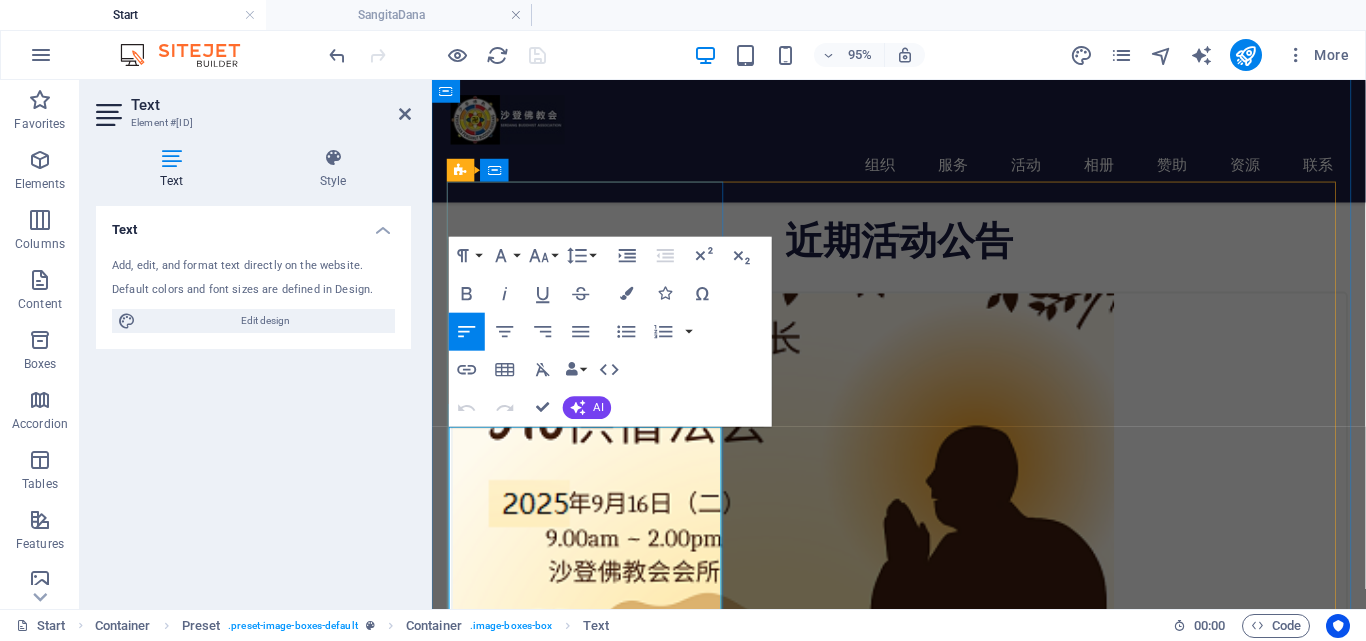 click on "供僧道粮 （SanghaDana）是佛教信徒供养僧众粮食、物品；是供养三宝（佛、法、僧）的形式。 佛、法二宝，仰赖僧宝扶持，若无僧宝，佛法二宝无人流布，所以护持僧宝修行，助其弘法利生，将佛法遍布世间，具有很大的功德。" at bounding box center [923, 817] 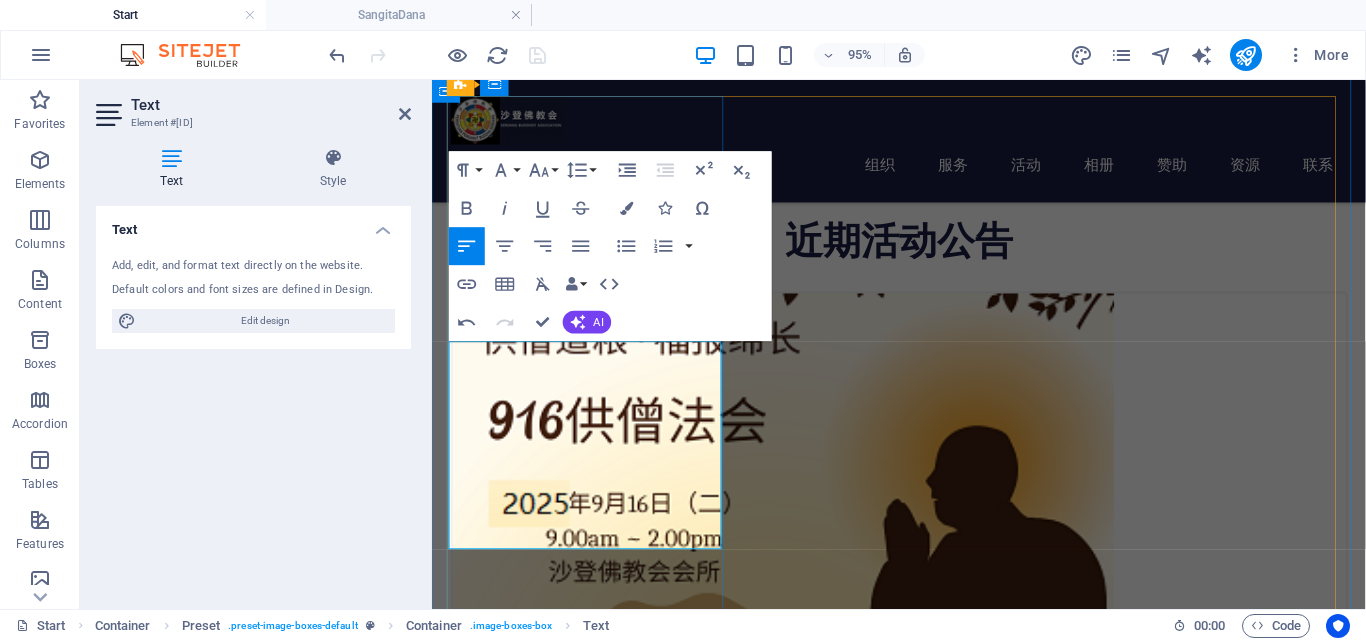 scroll, scrollTop: 826, scrollLeft: 0, axis: vertical 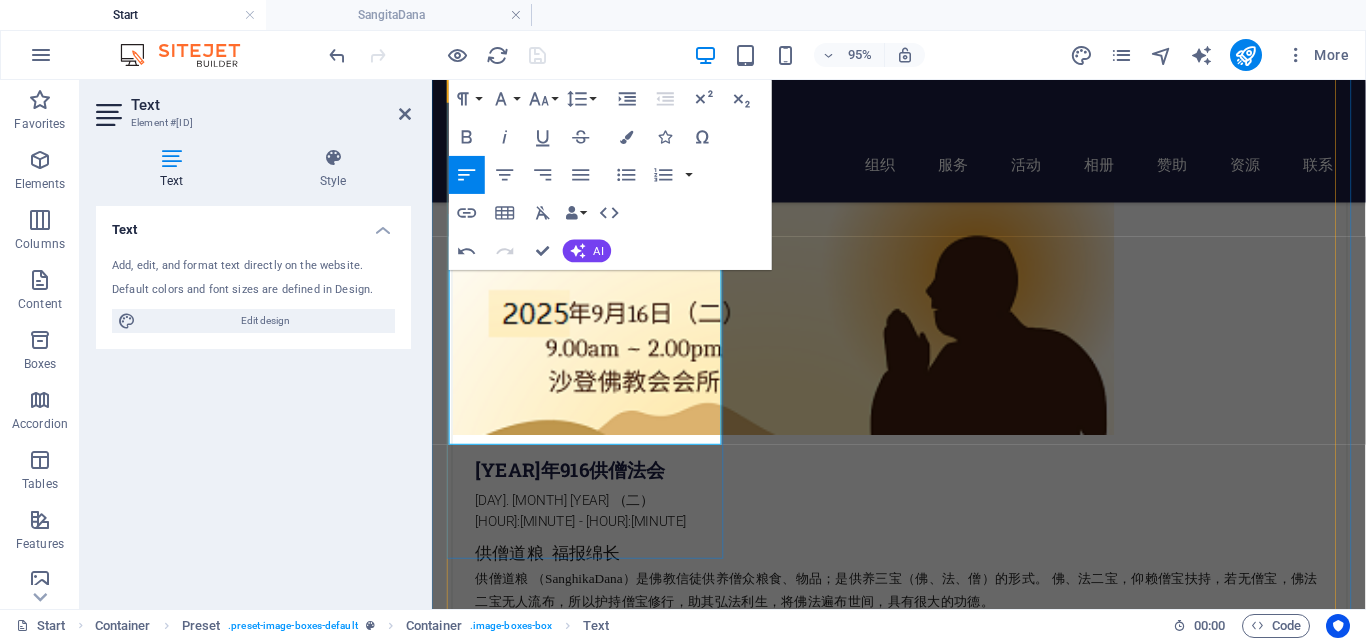 click on "供僧道粮 （SanghikaDana）是佛教信徒供养僧众粮食、物品；是供养三宝（佛、法、僧）的形式。 佛、法二宝，仰赖僧宝扶持，若无僧宝，佛法二宝无人流布，所以护持僧宝修行，助其弘法利生，将佛法遍布世间，具有很大的功德。" at bounding box center (924, 617) 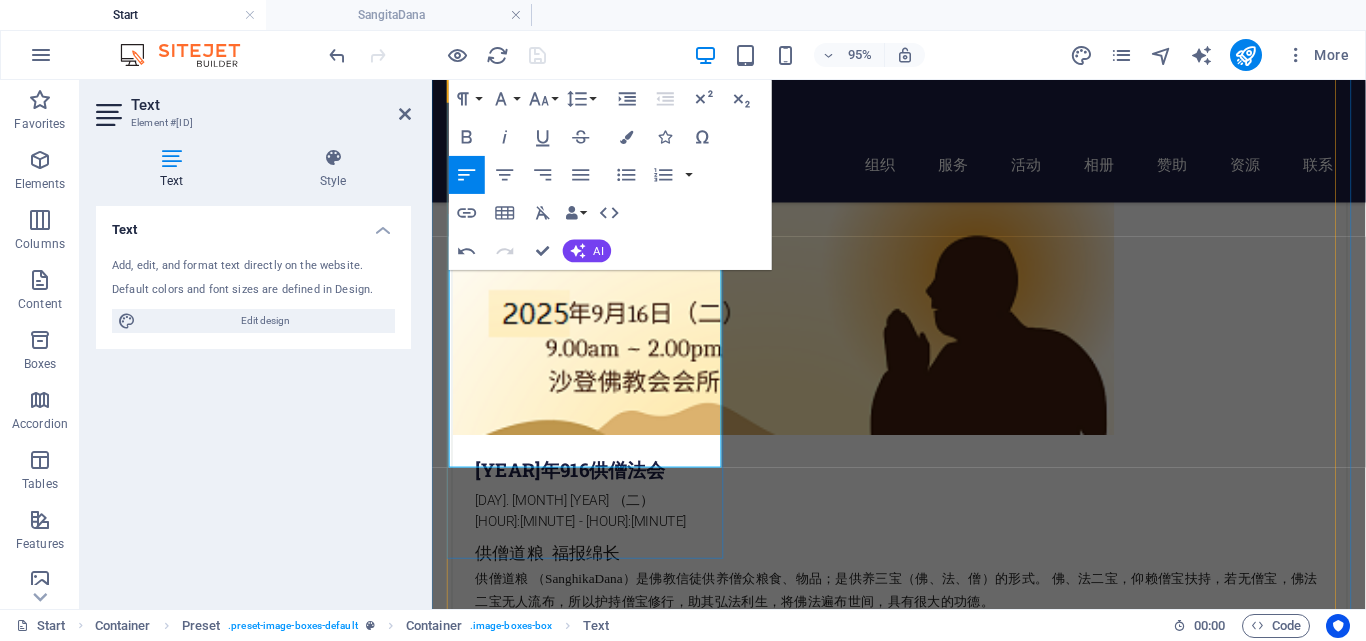 drag, startPoint x: 620, startPoint y: 449, endPoint x: 463, endPoint y: 467, distance: 158.02847 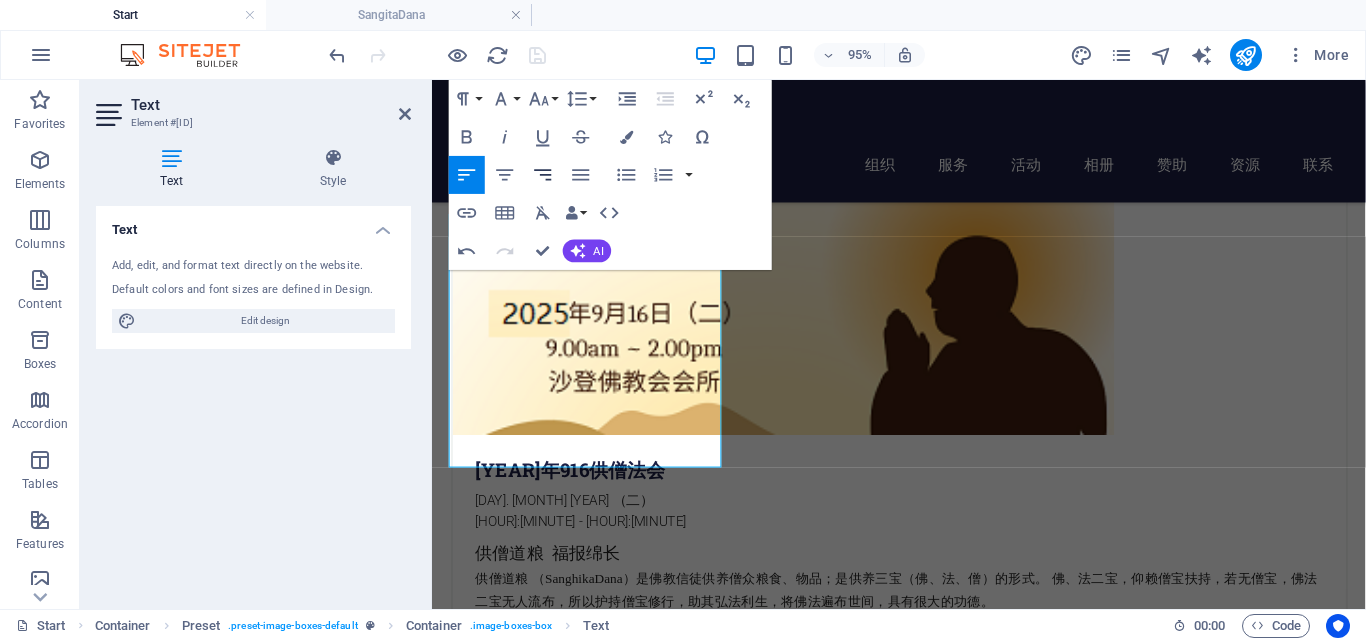 click 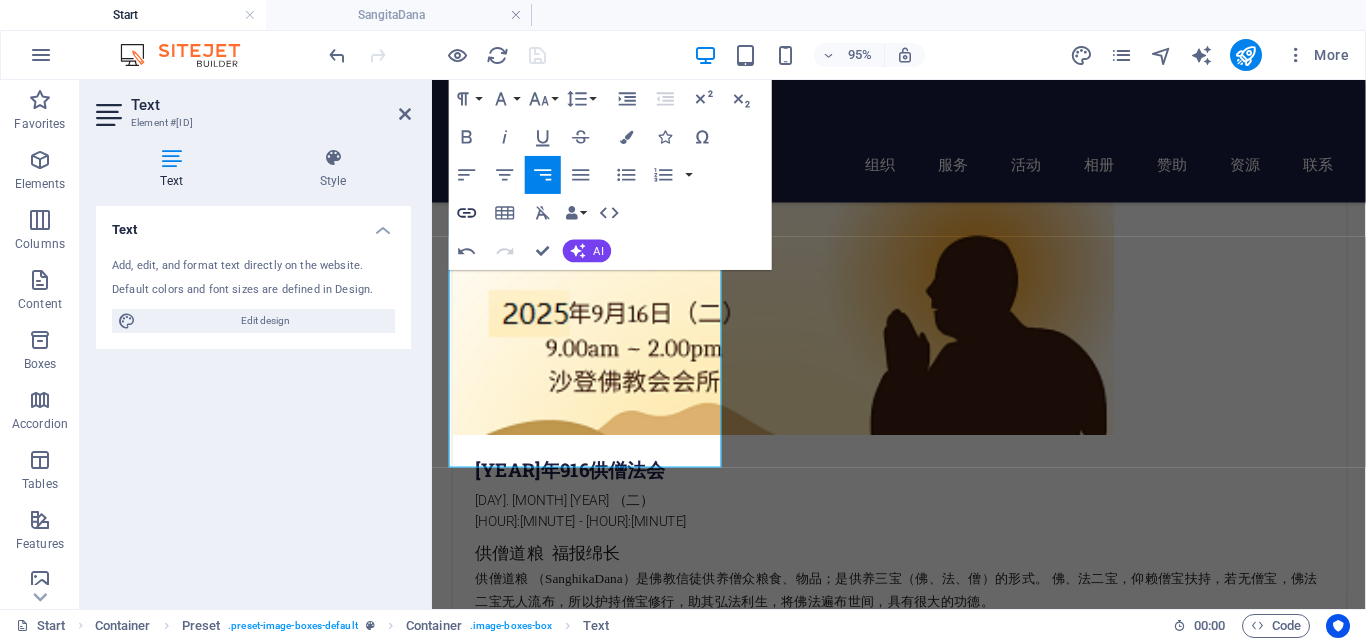 click 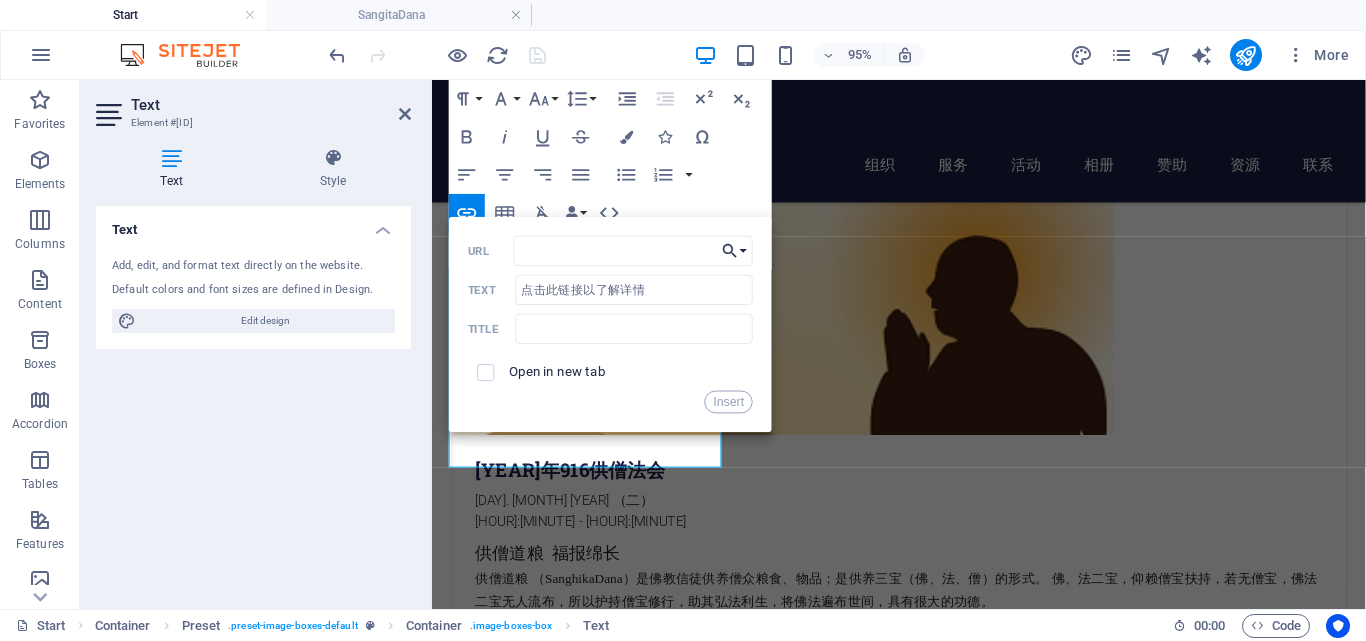 click 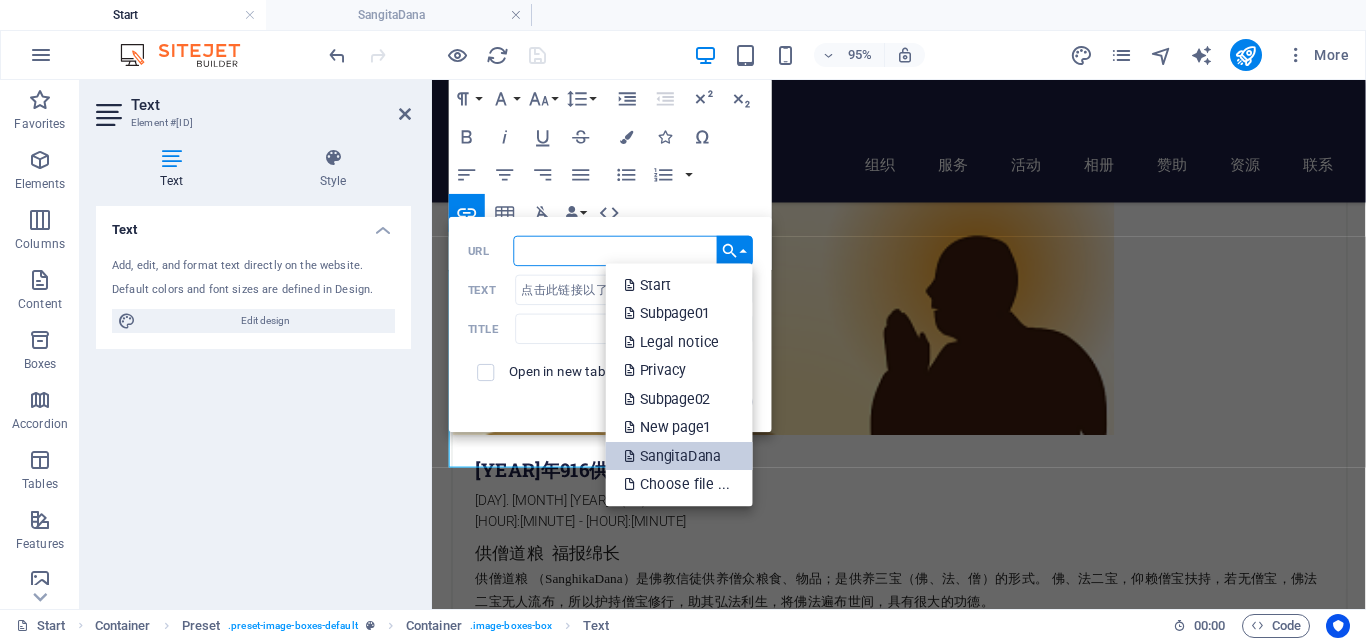 click on "SangitaDana" at bounding box center (679, 456) 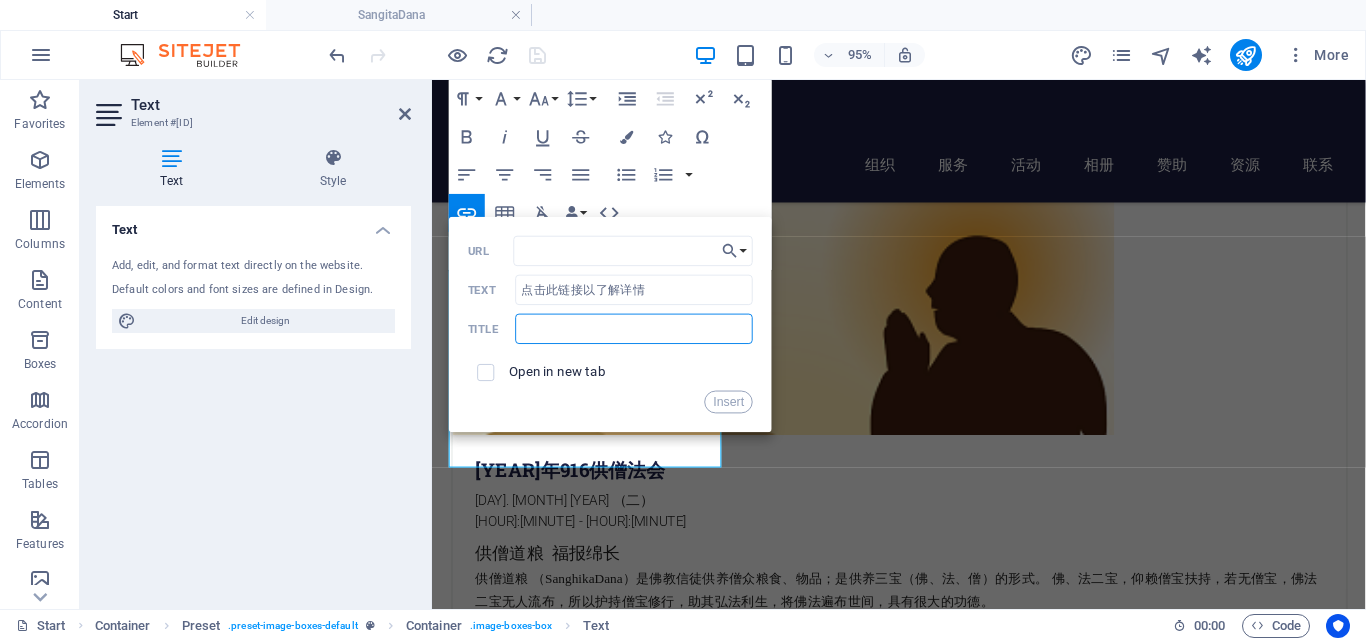 click at bounding box center (634, 329) 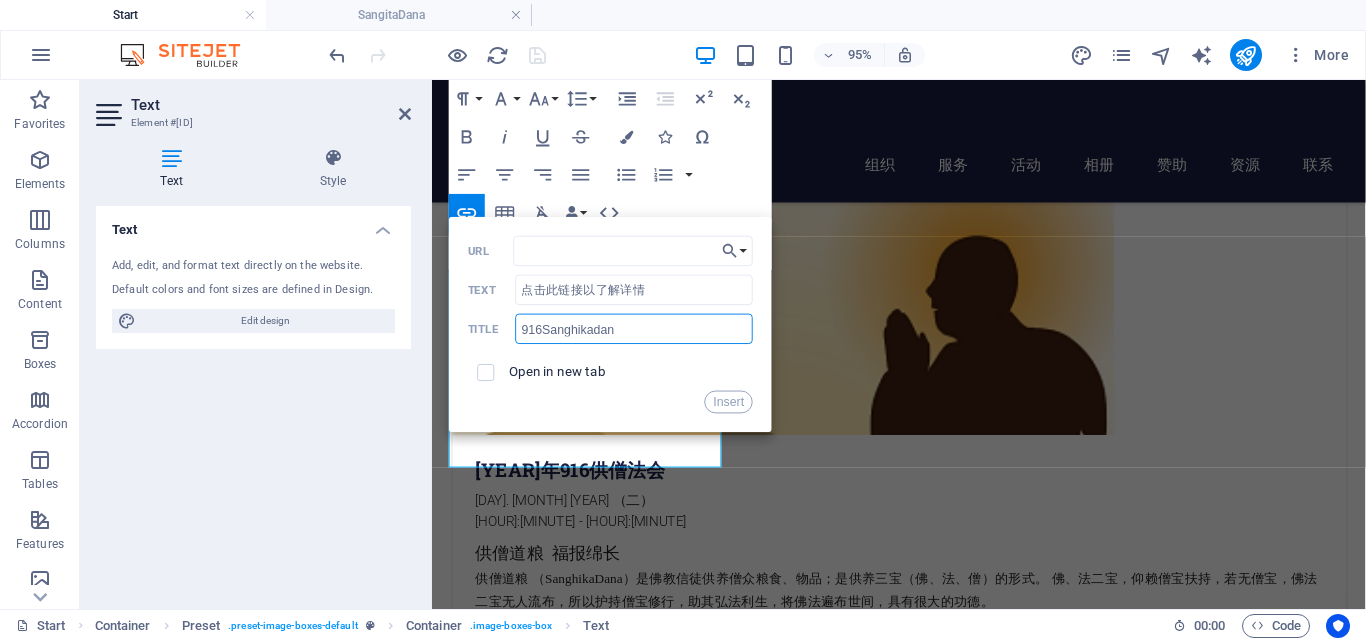 type on "916Sanghikadana" 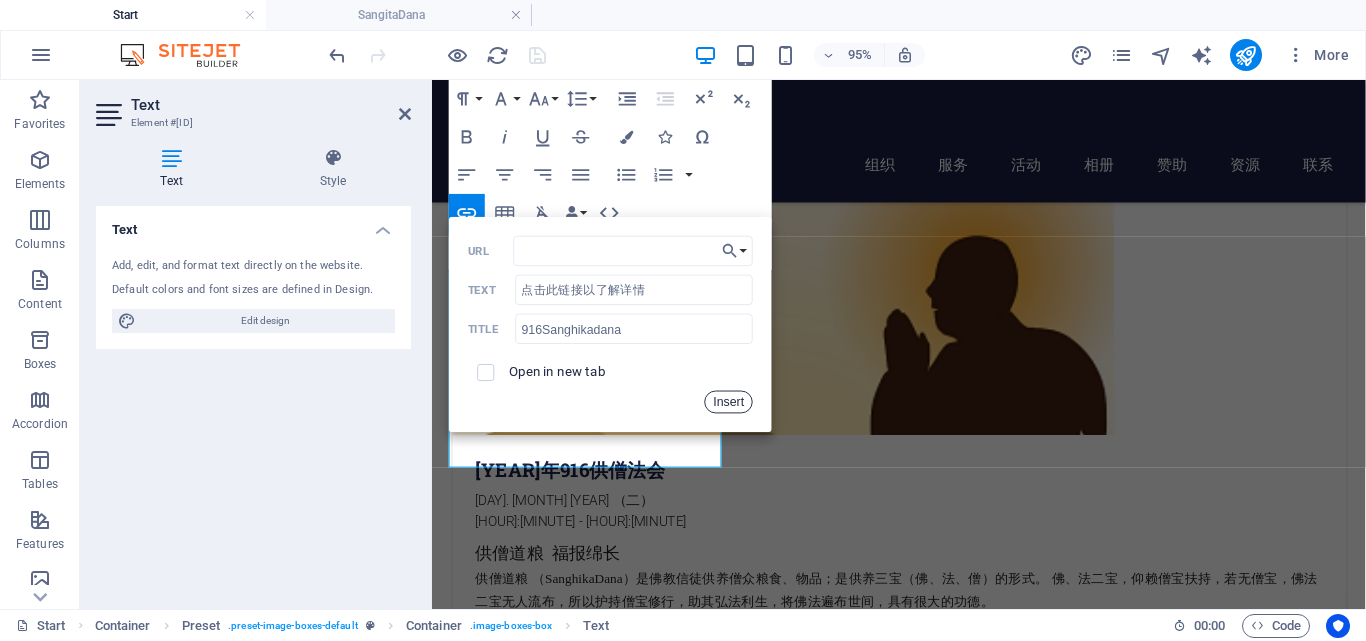 click on "Insert" at bounding box center [729, 402] 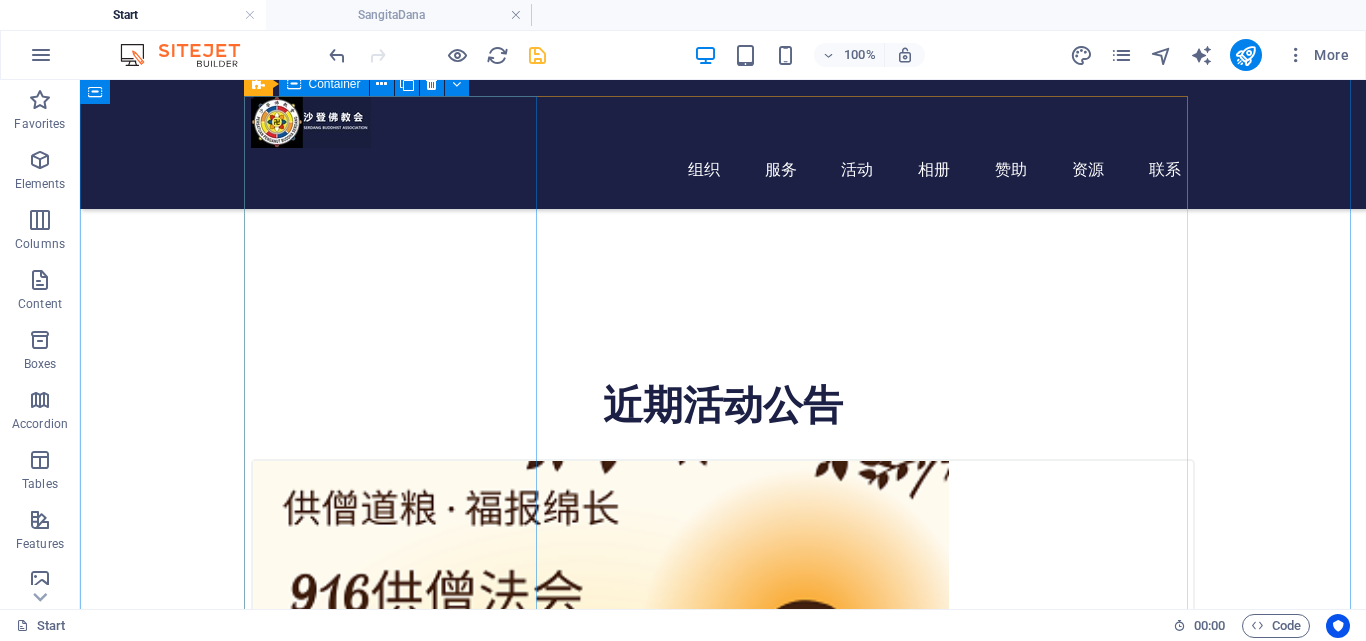 scroll, scrollTop: 400, scrollLeft: 0, axis: vertical 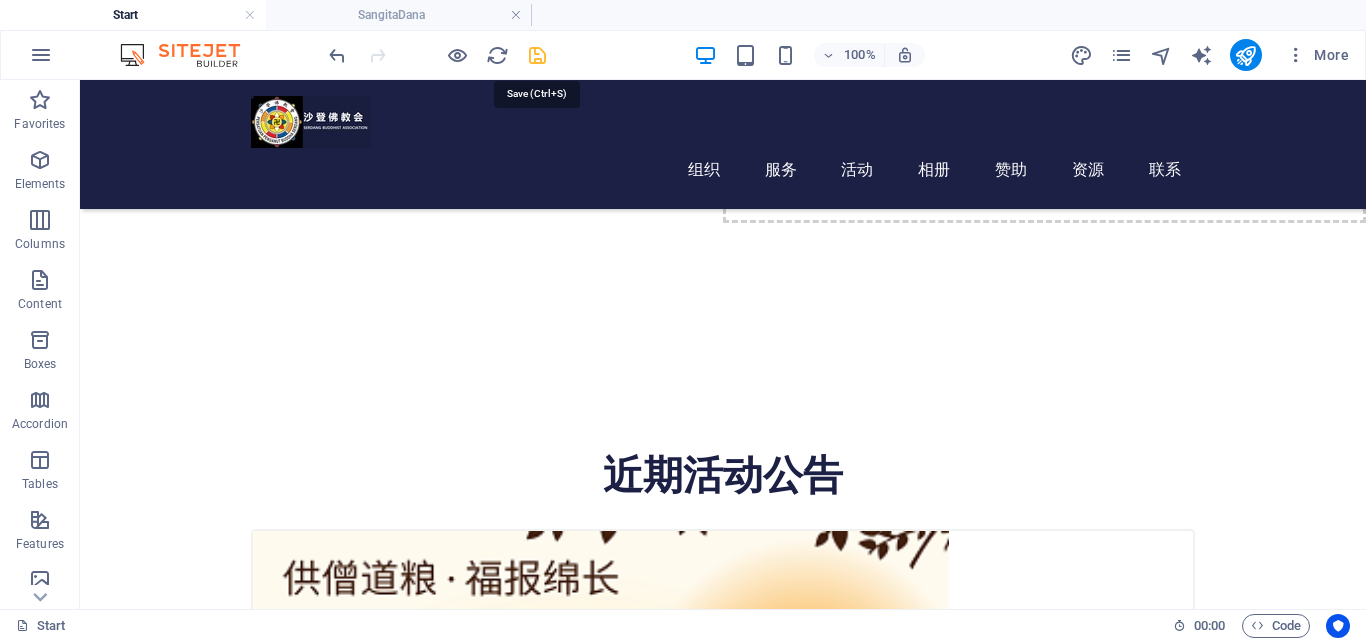 click at bounding box center (537, 55) 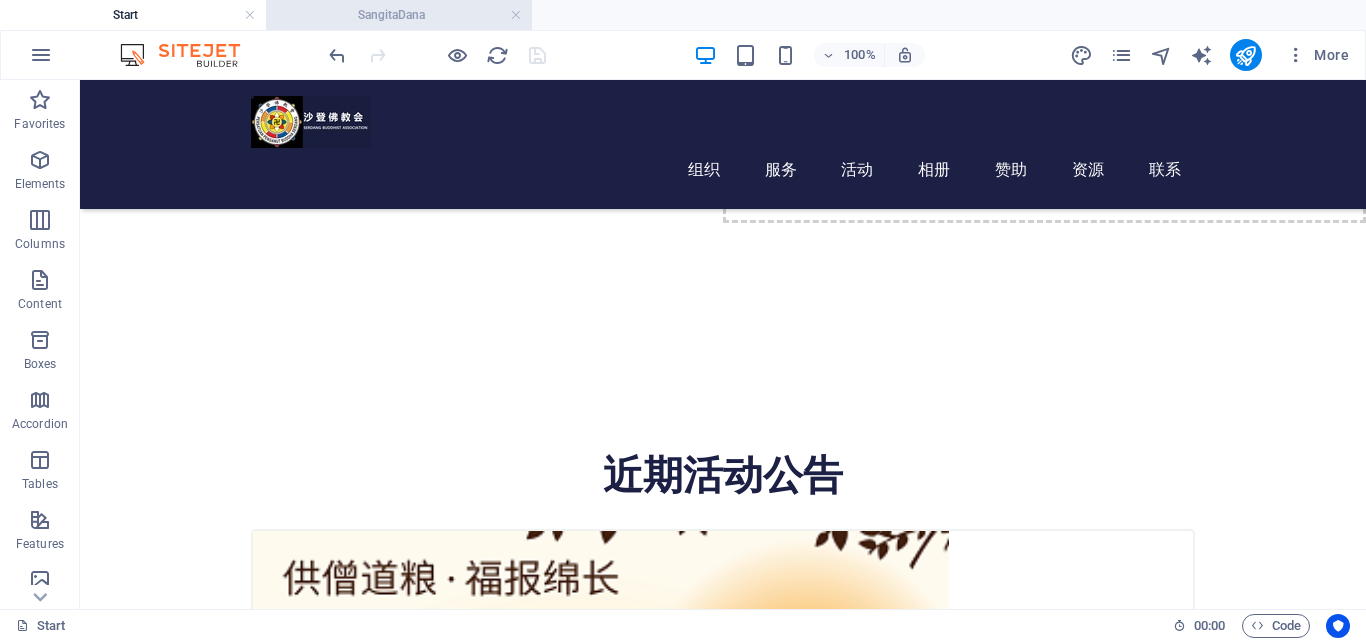 click on "SangitaDana" at bounding box center [399, 15] 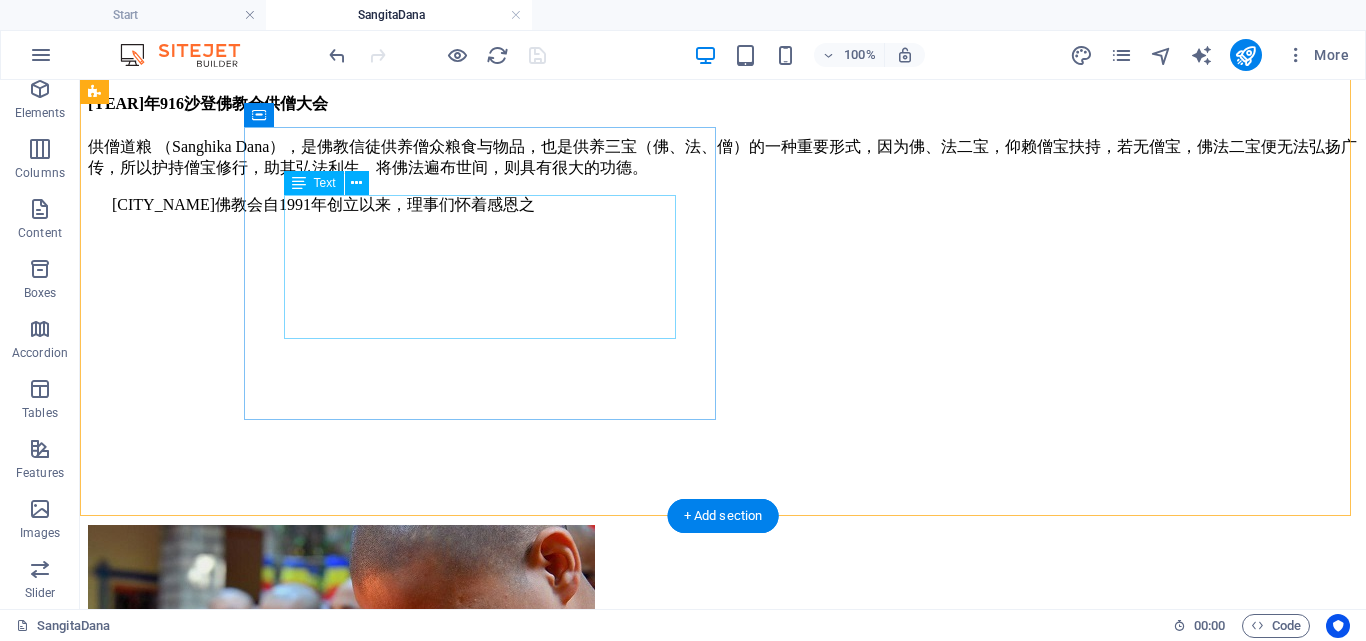 scroll, scrollTop: 0, scrollLeft: 0, axis: both 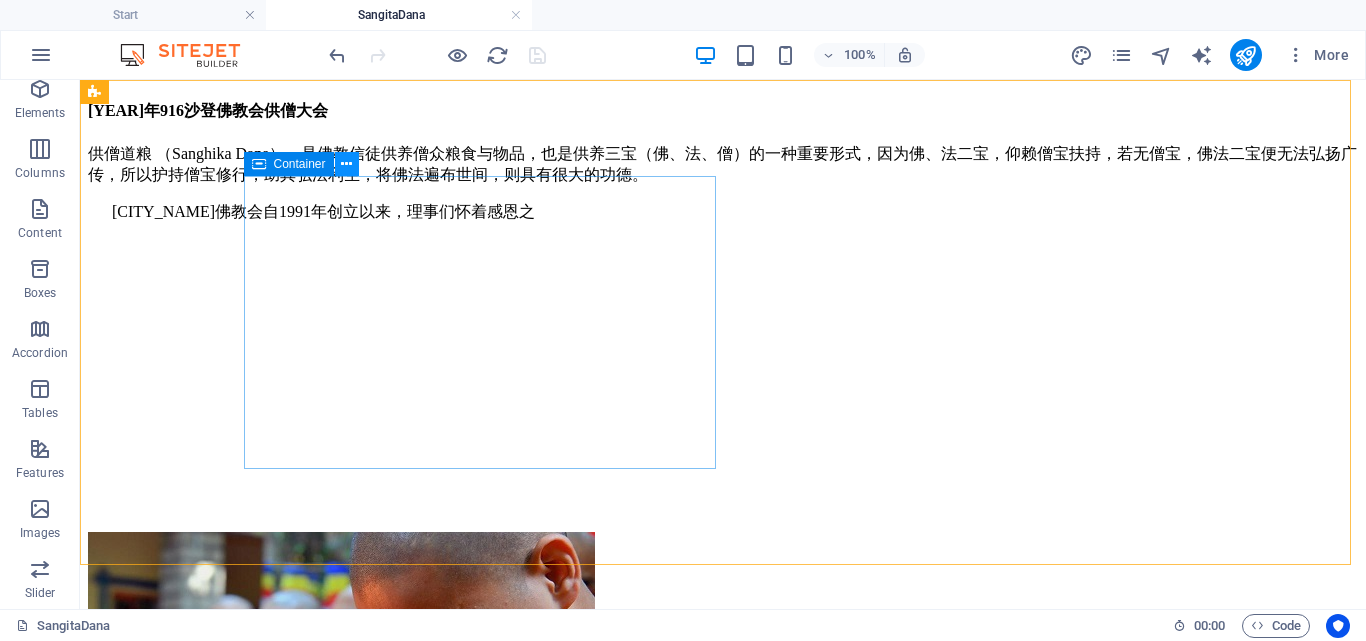 click at bounding box center (346, 164) 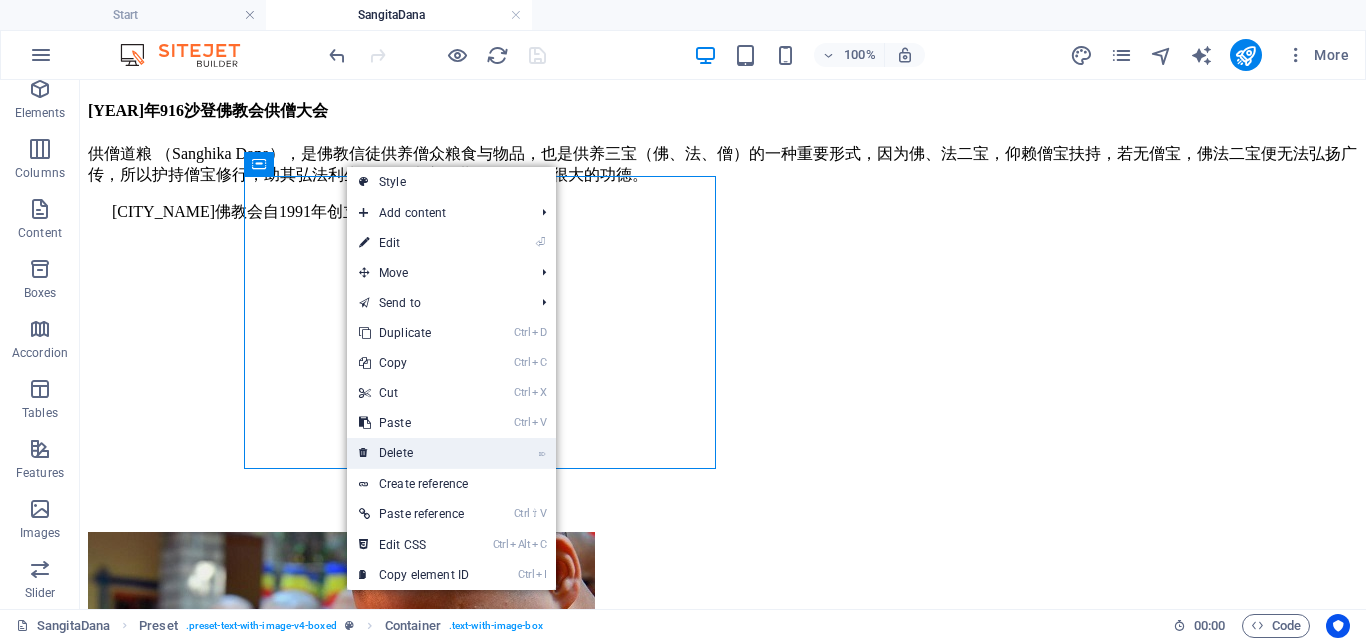 click on "⌦  Delete" at bounding box center (414, 453) 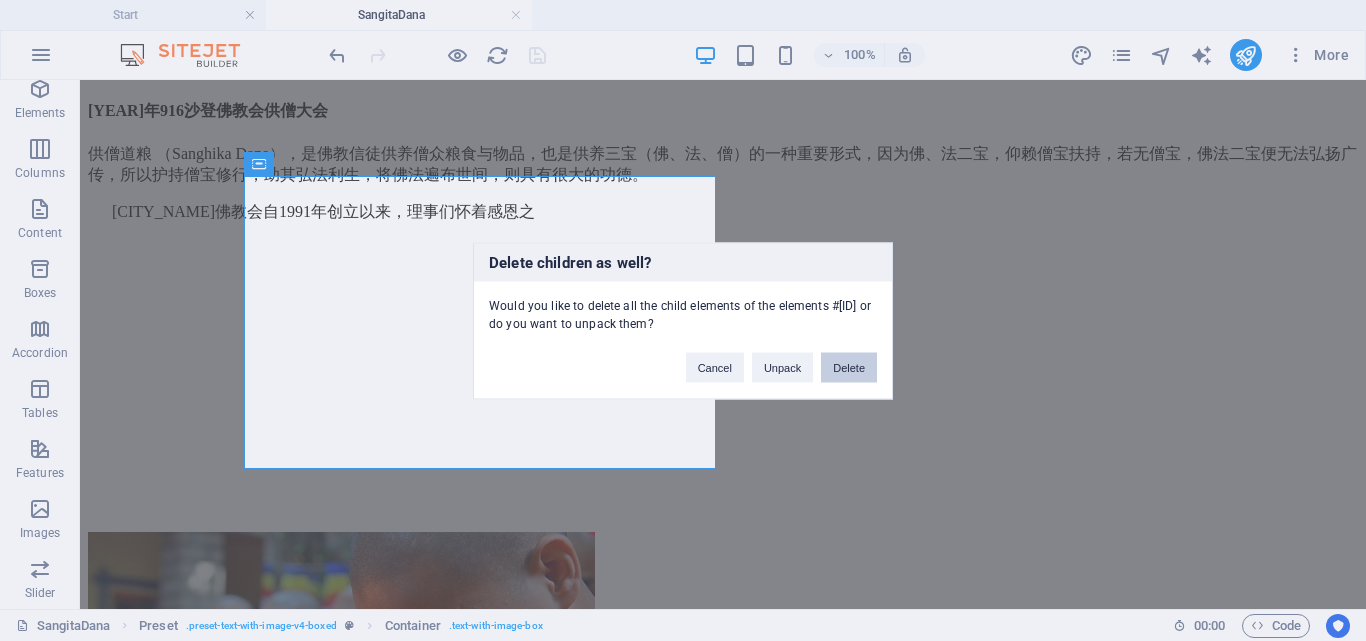 drag, startPoint x: 856, startPoint y: 375, endPoint x: 774, endPoint y: 296, distance: 113.86395 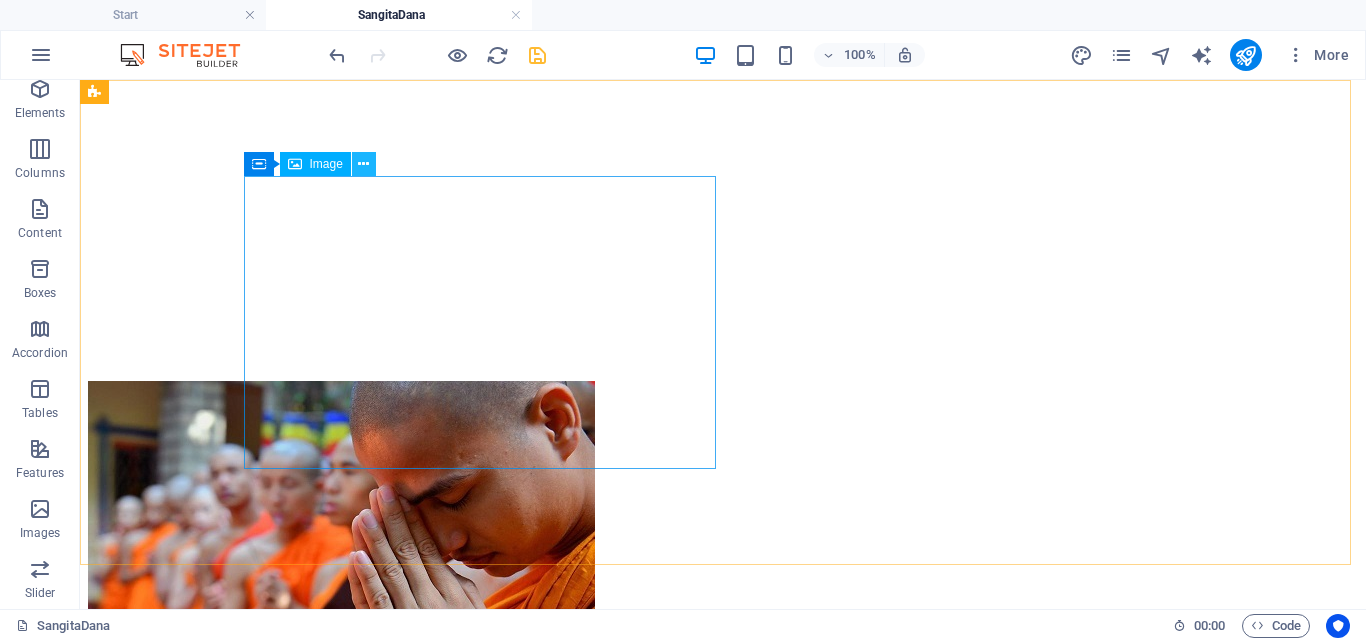 click at bounding box center (364, 164) 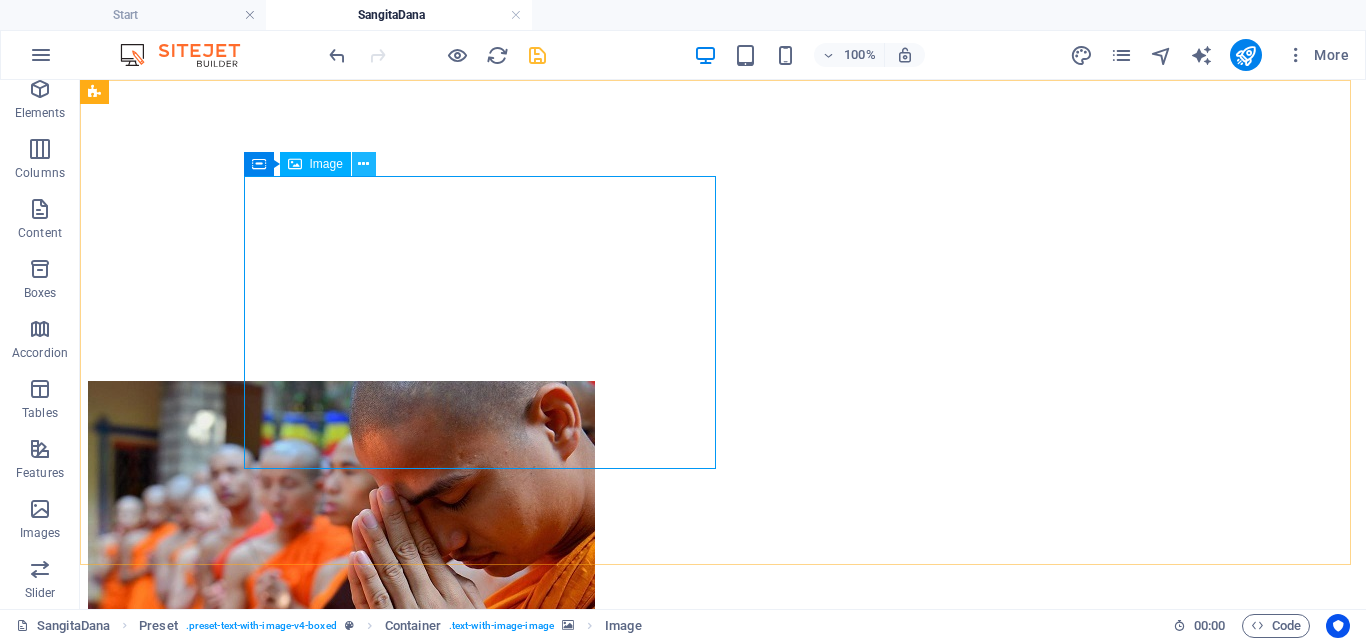 click at bounding box center [364, 164] 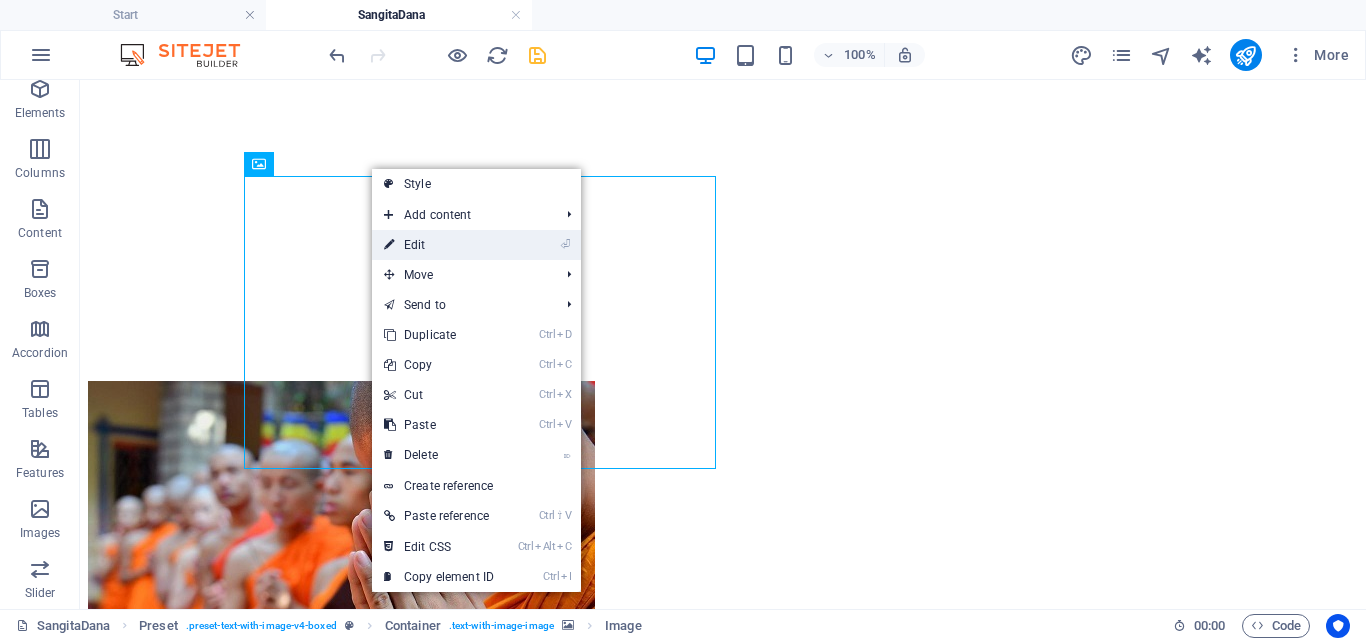 click at bounding box center [389, 245] 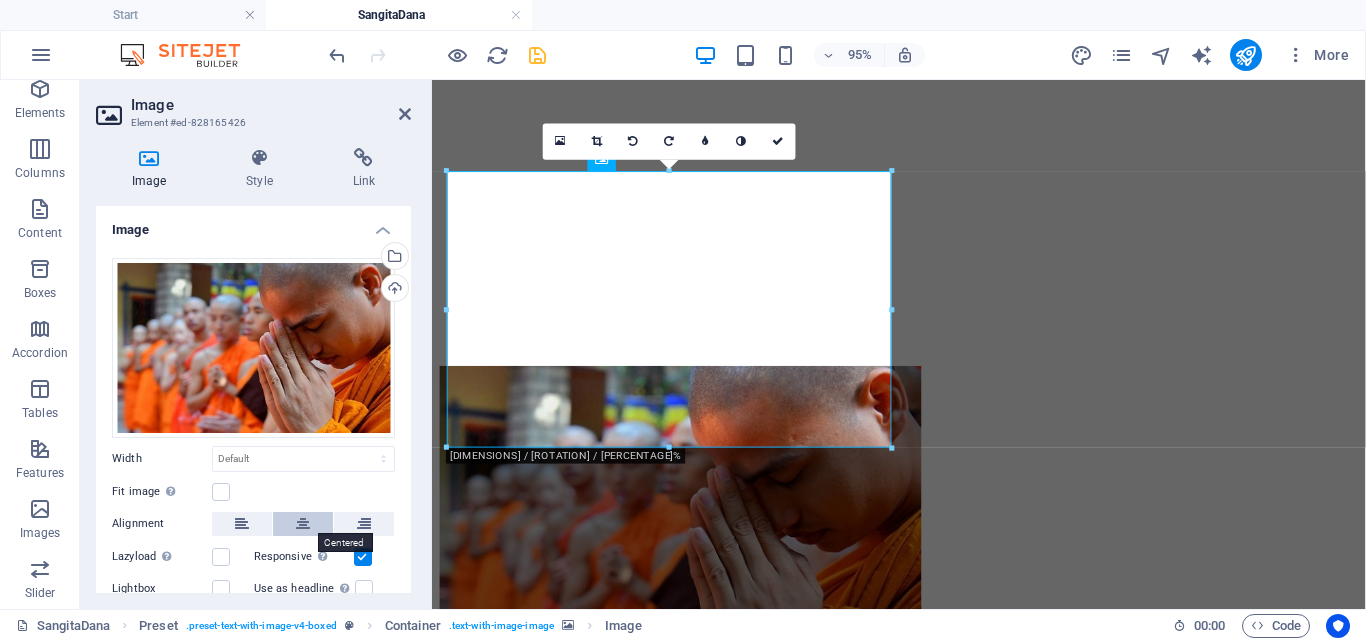 click at bounding box center [303, 524] 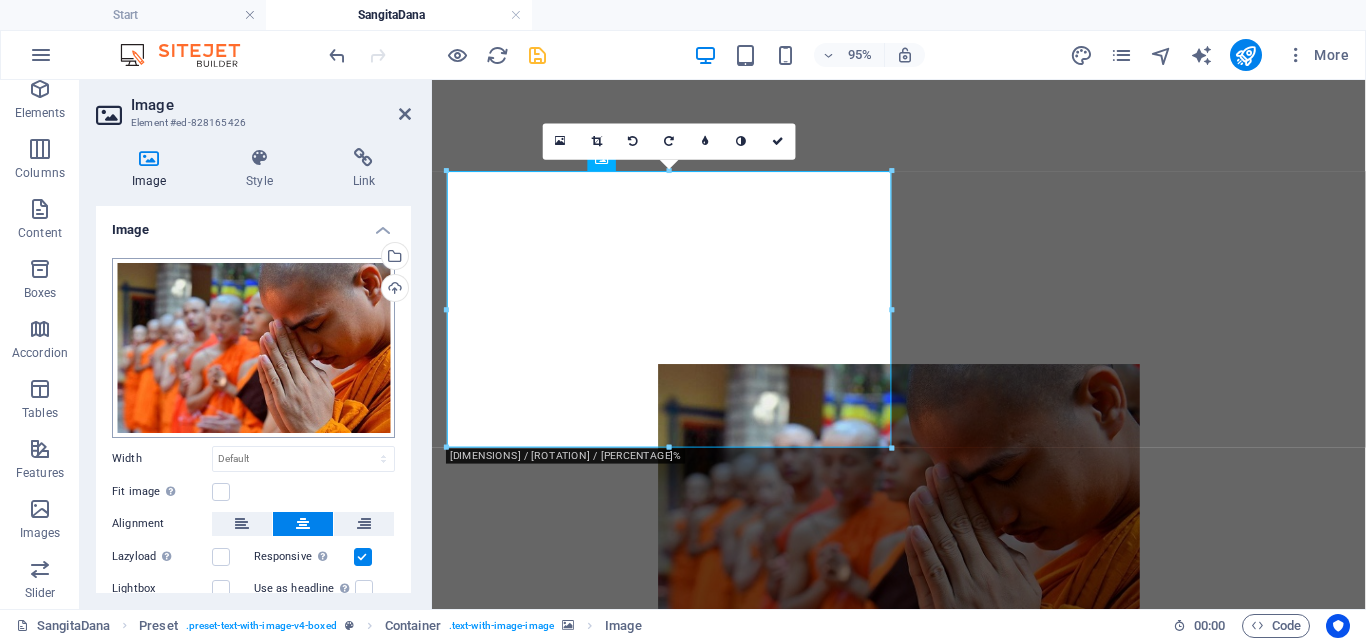 scroll, scrollTop: 101, scrollLeft: 0, axis: vertical 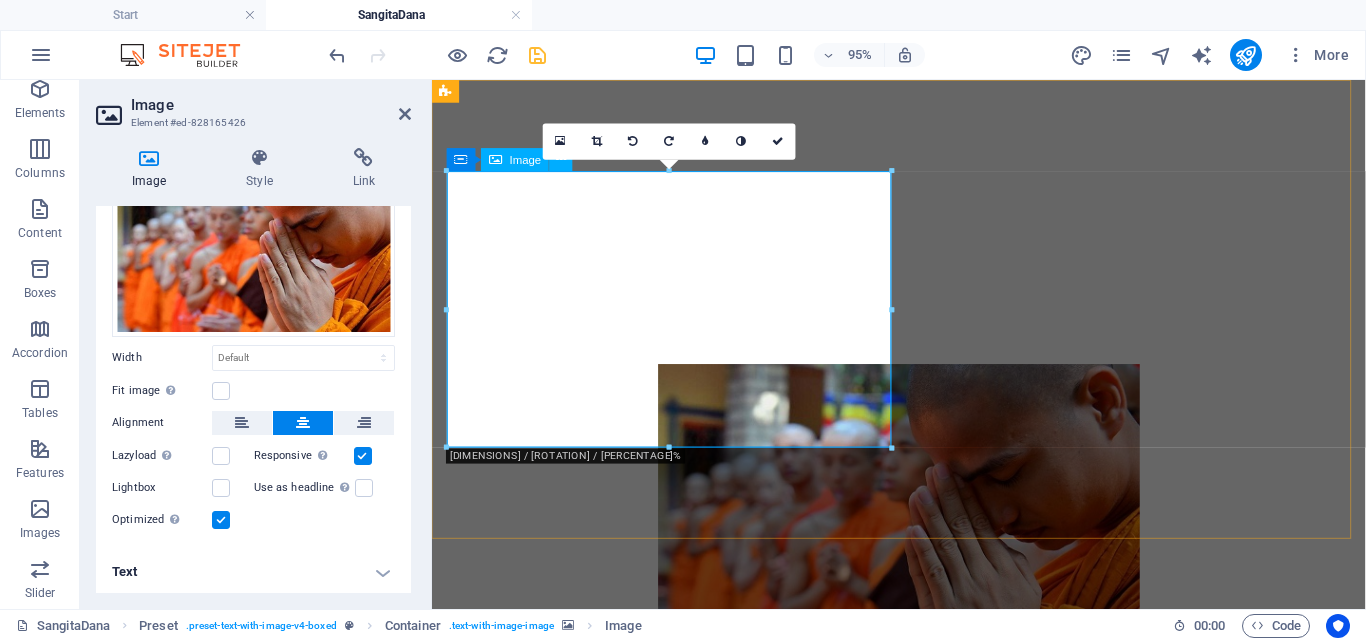 click at bounding box center [923, 538] 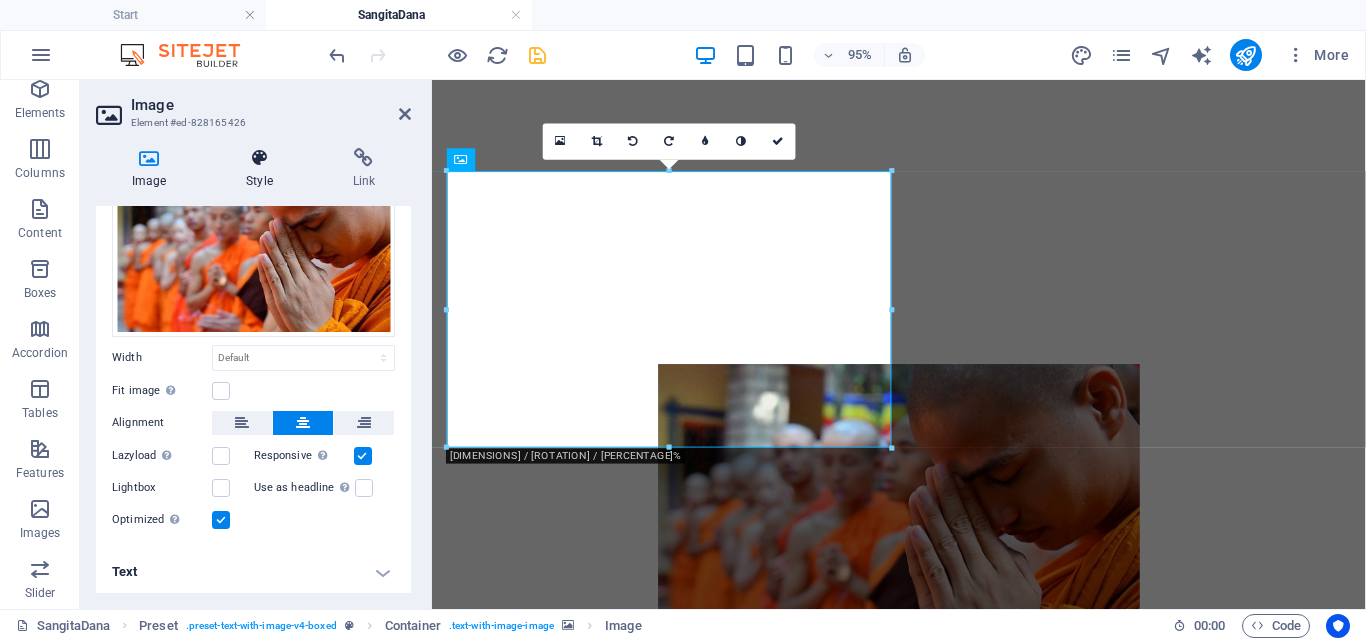 click at bounding box center [259, 158] 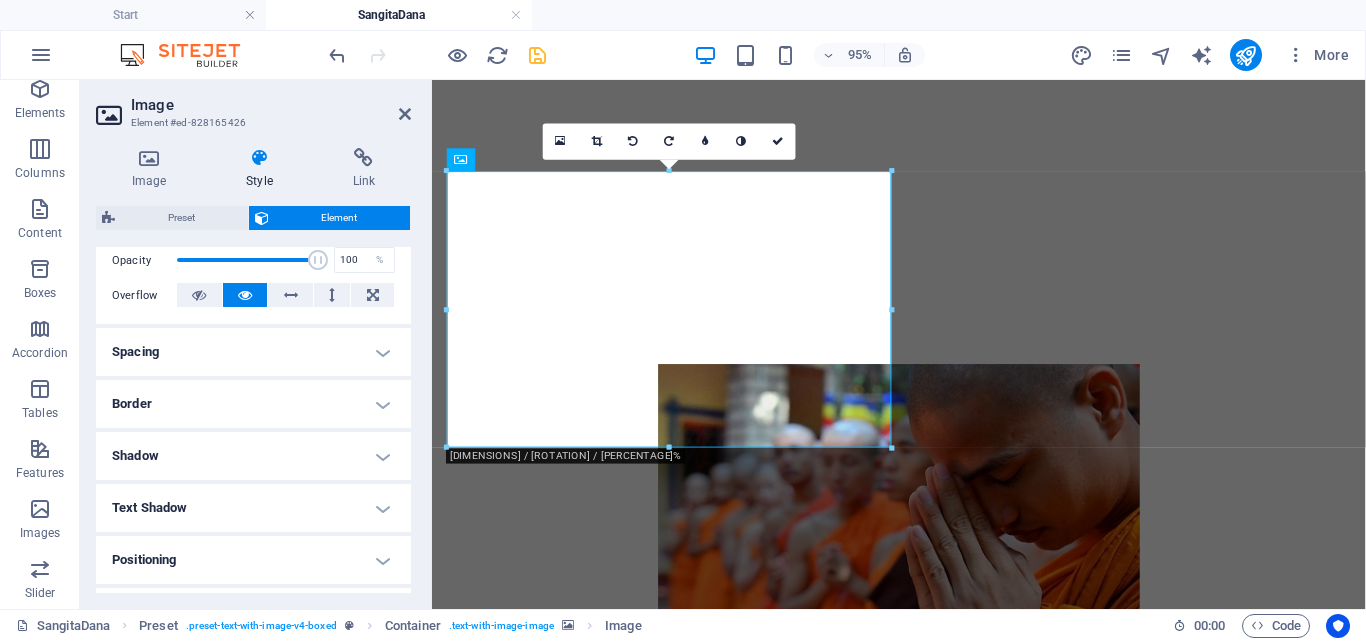 scroll, scrollTop: 0, scrollLeft: 0, axis: both 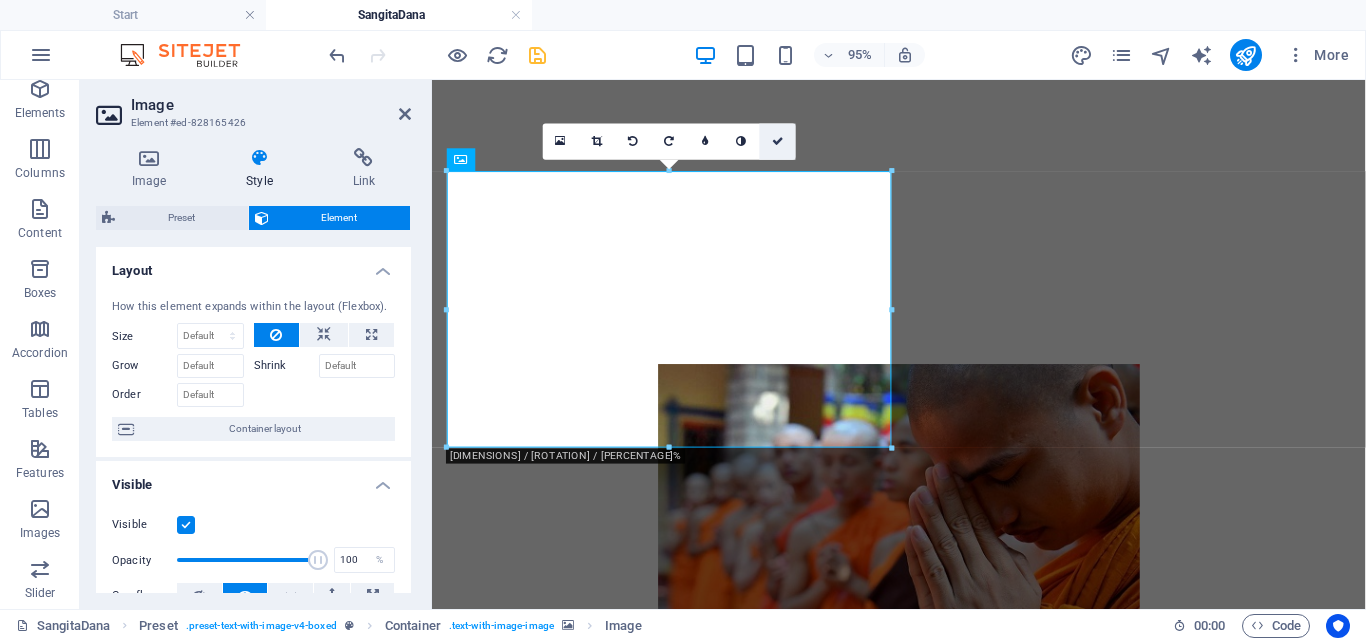 click at bounding box center (778, 141) 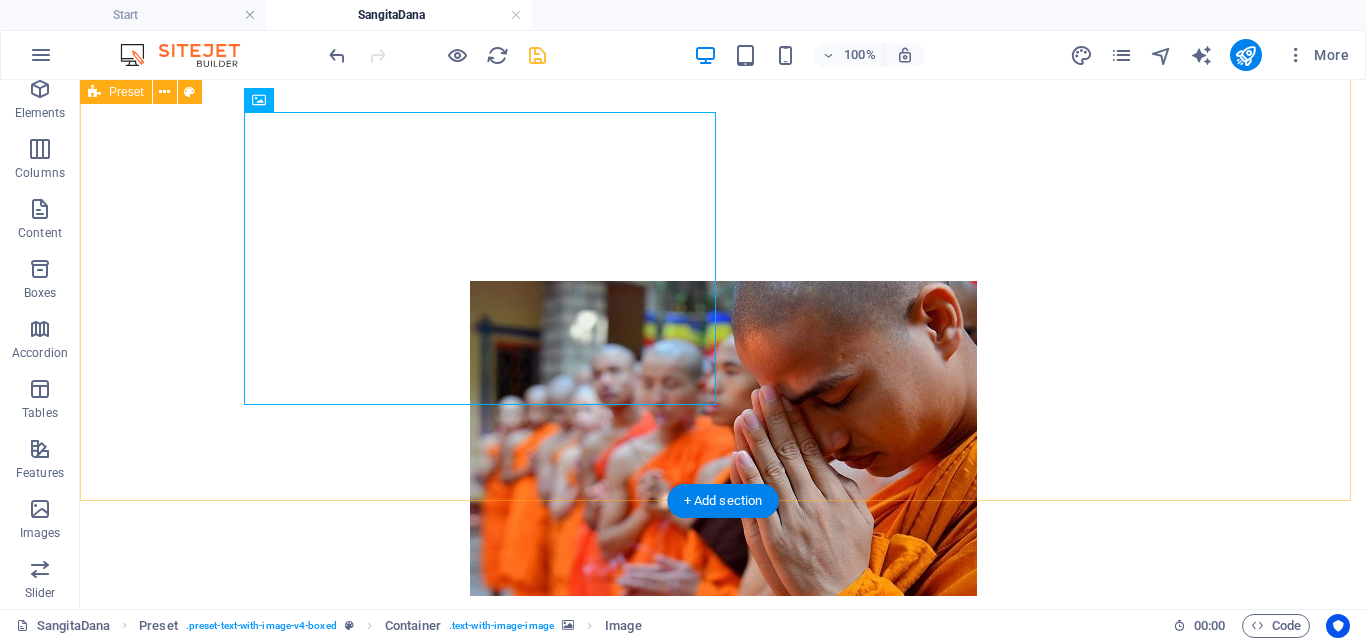scroll, scrollTop: 0, scrollLeft: 0, axis: both 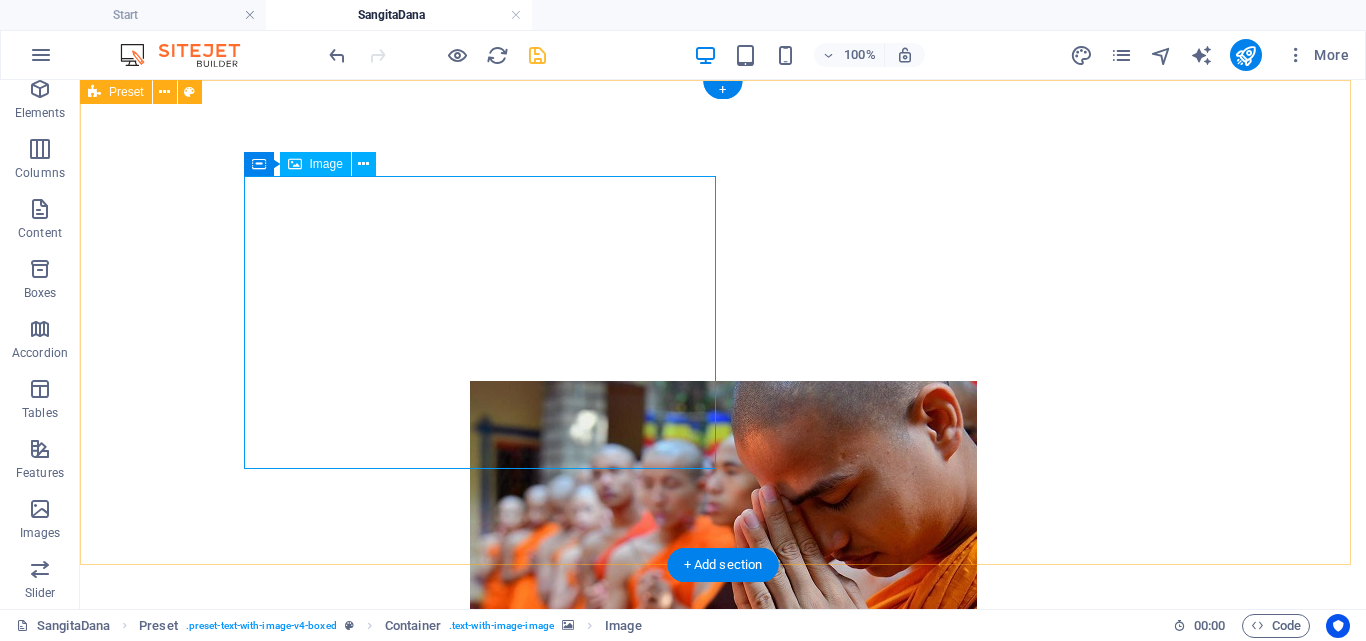 click at bounding box center (723, 540) 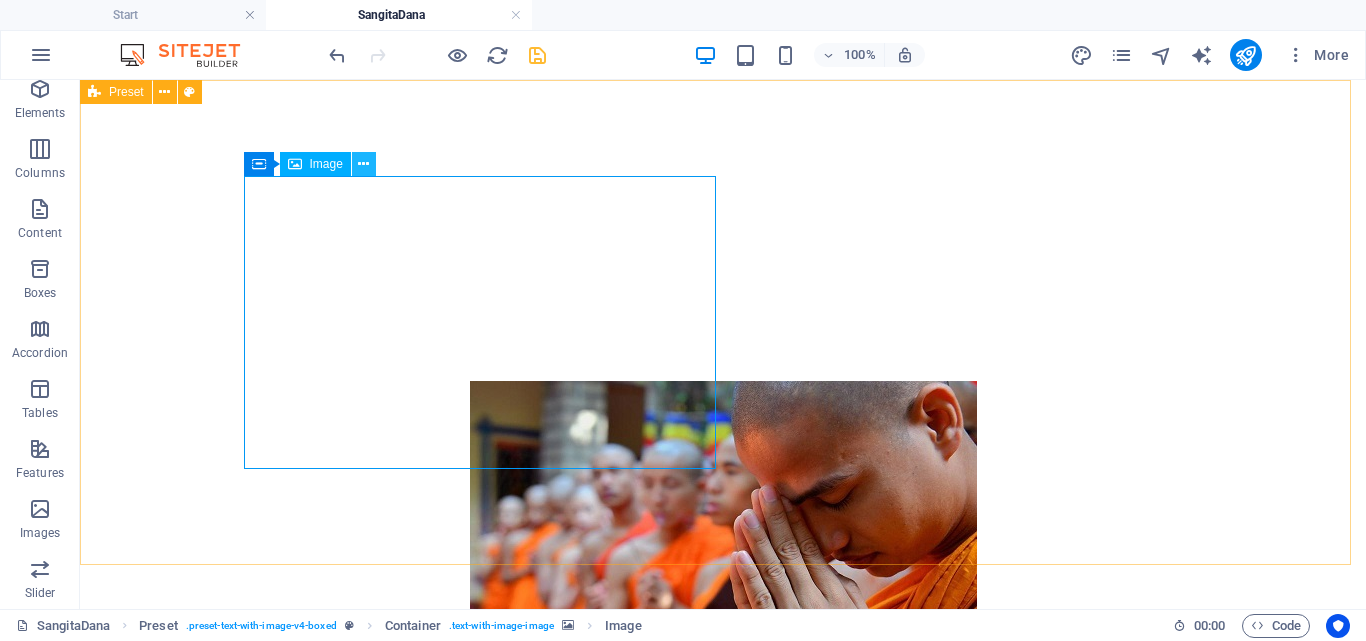 click at bounding box center (363, 164) 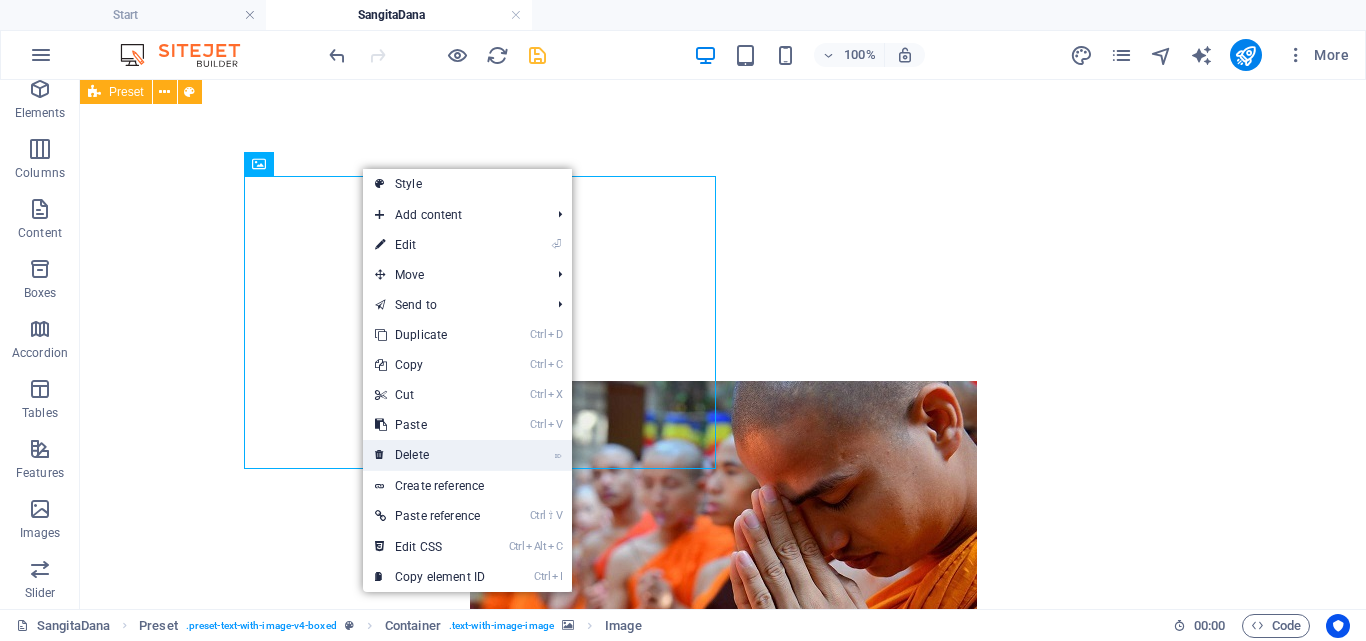 click on "⌦  Delete" at bounding box center (430, 455) 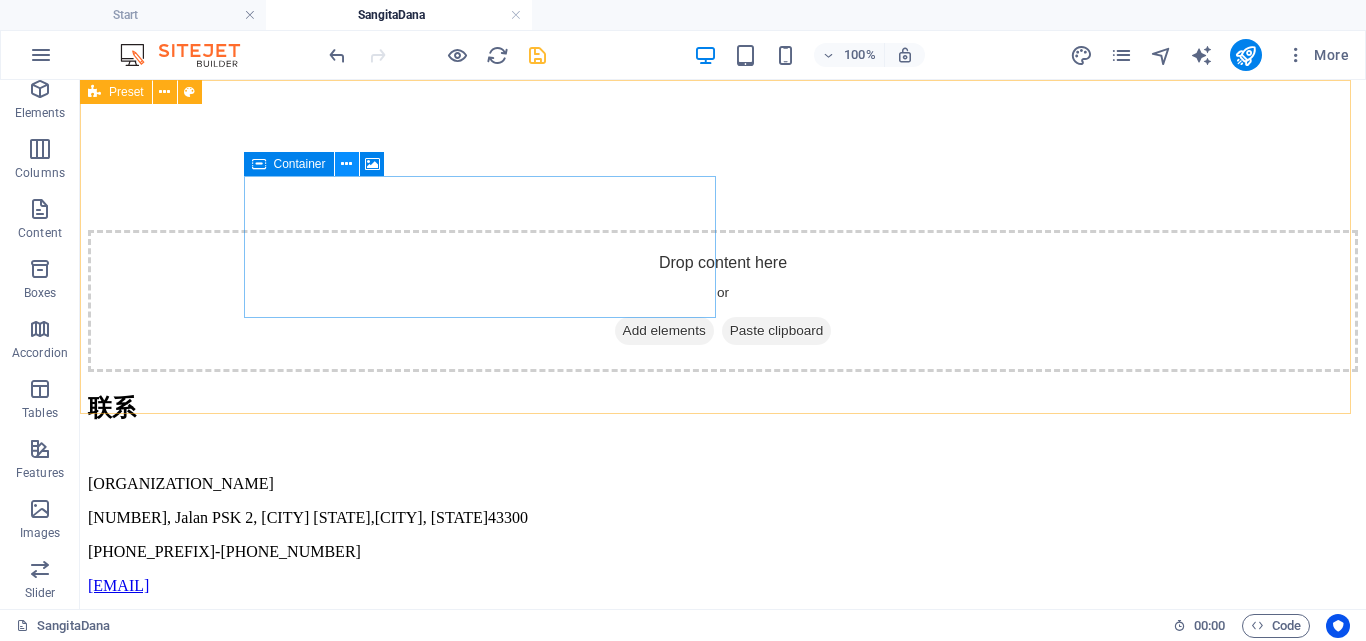click at bounding box center [346, 164] 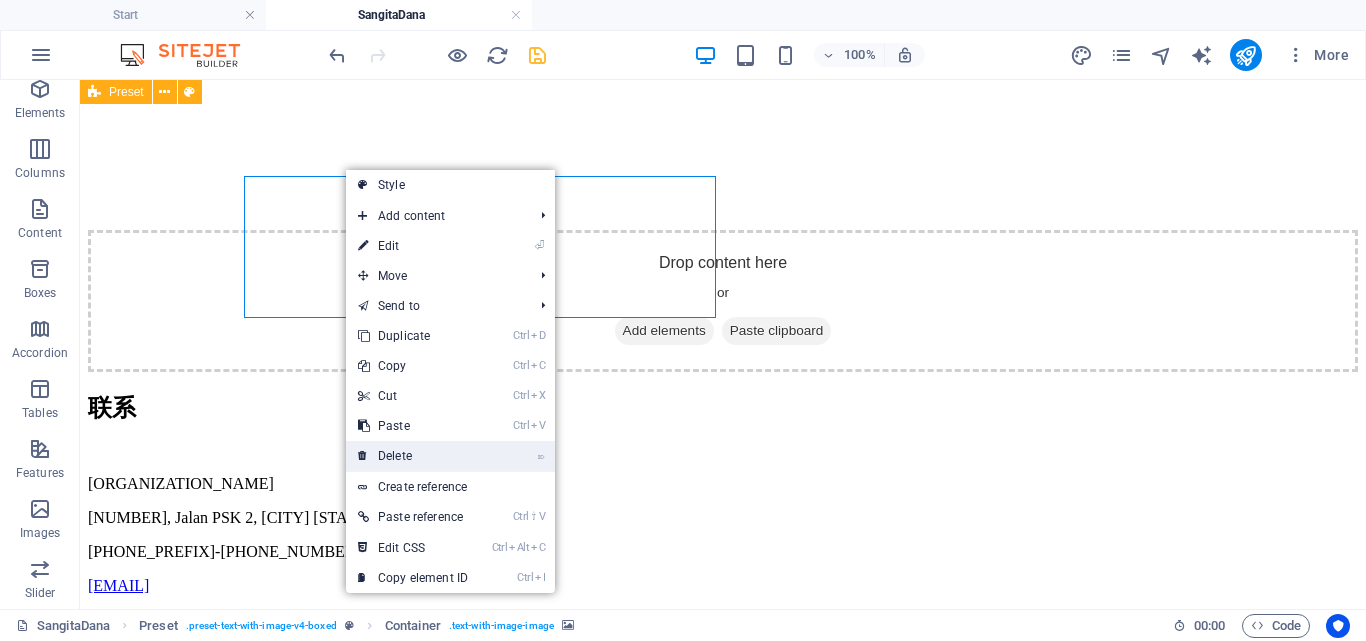 drag, startPoint x: 418, startPoint y: 463, endPoint x: 337, endPoint y: 381, distance: 115.260574 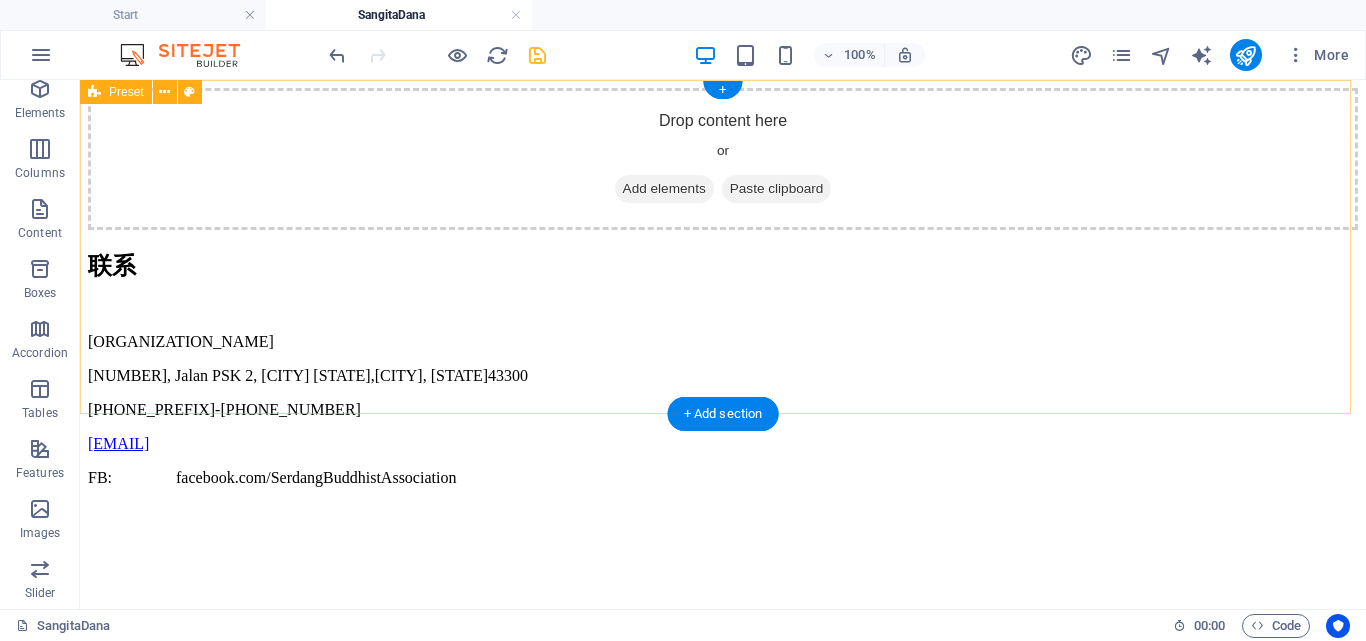click on "Add elements" at bounding box center (664, 189) 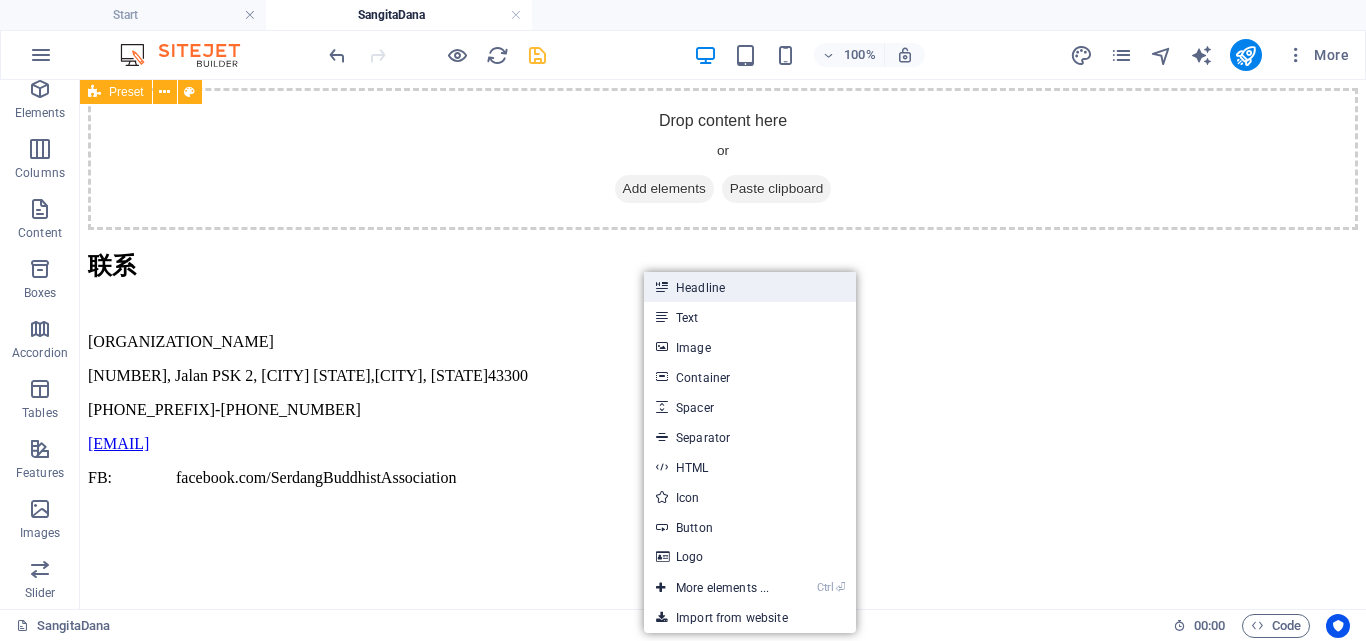 click on "Headline" at bounding box center (750, 287) 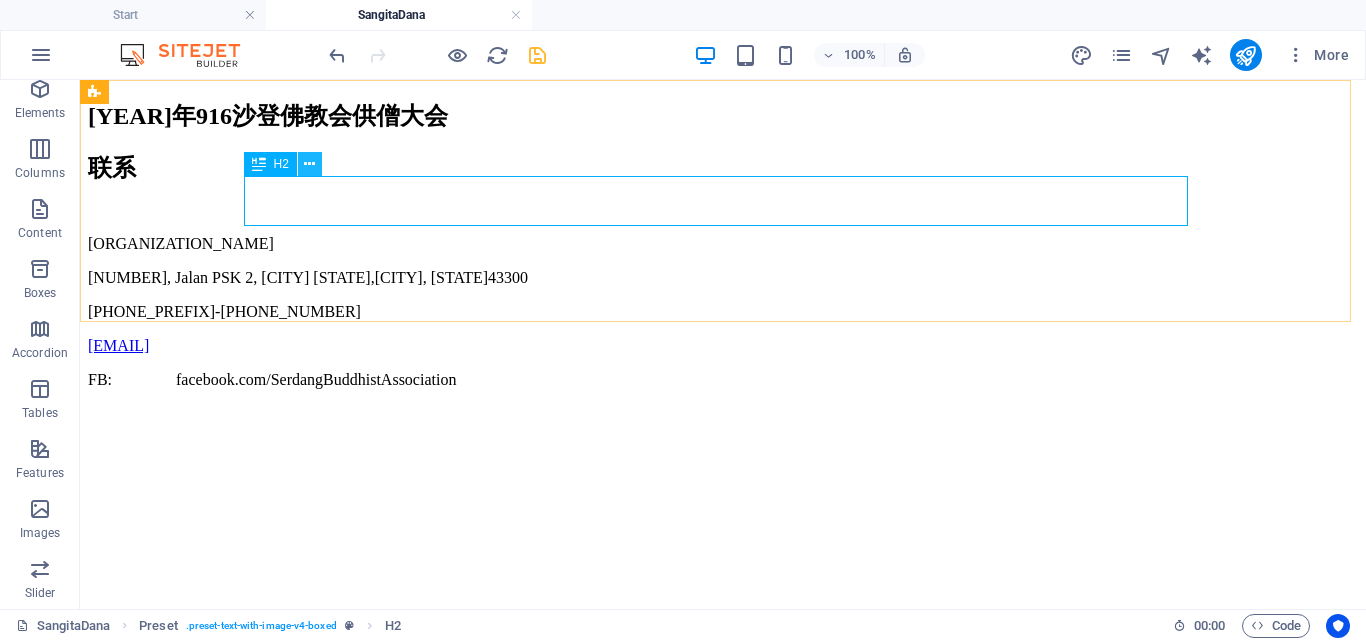 click at bounding box center [309, 164] 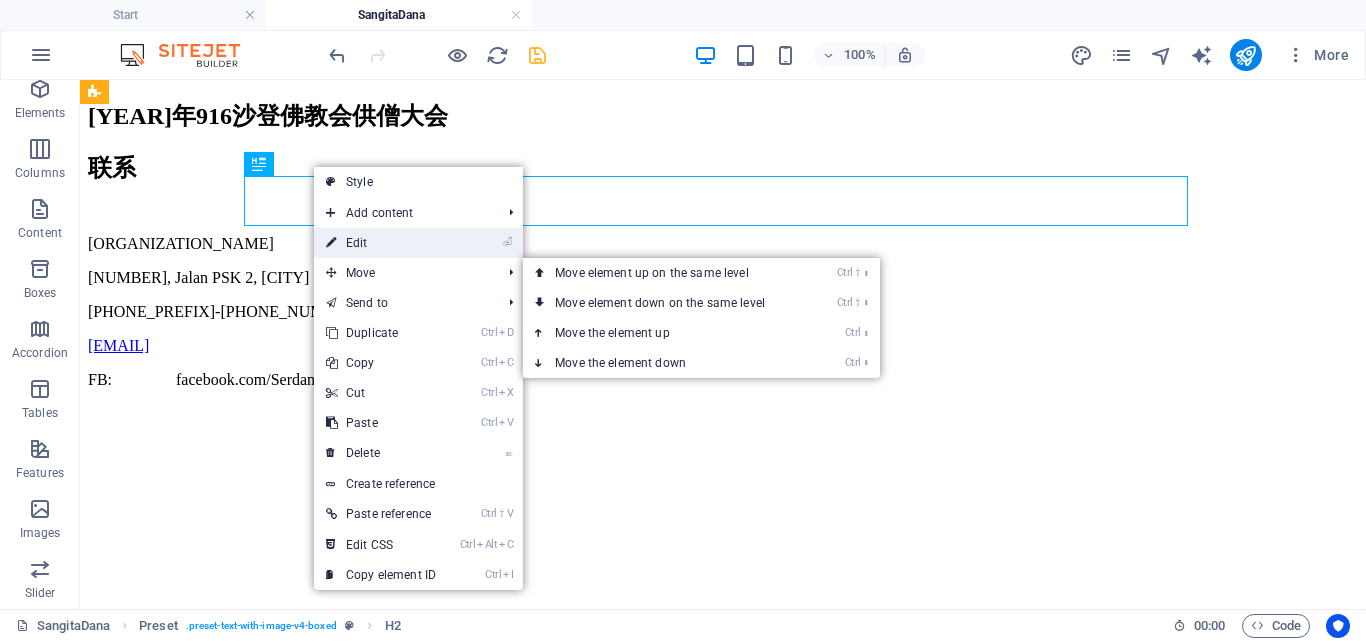 click on "⏎  Edit" at bounding box center [381, 243] 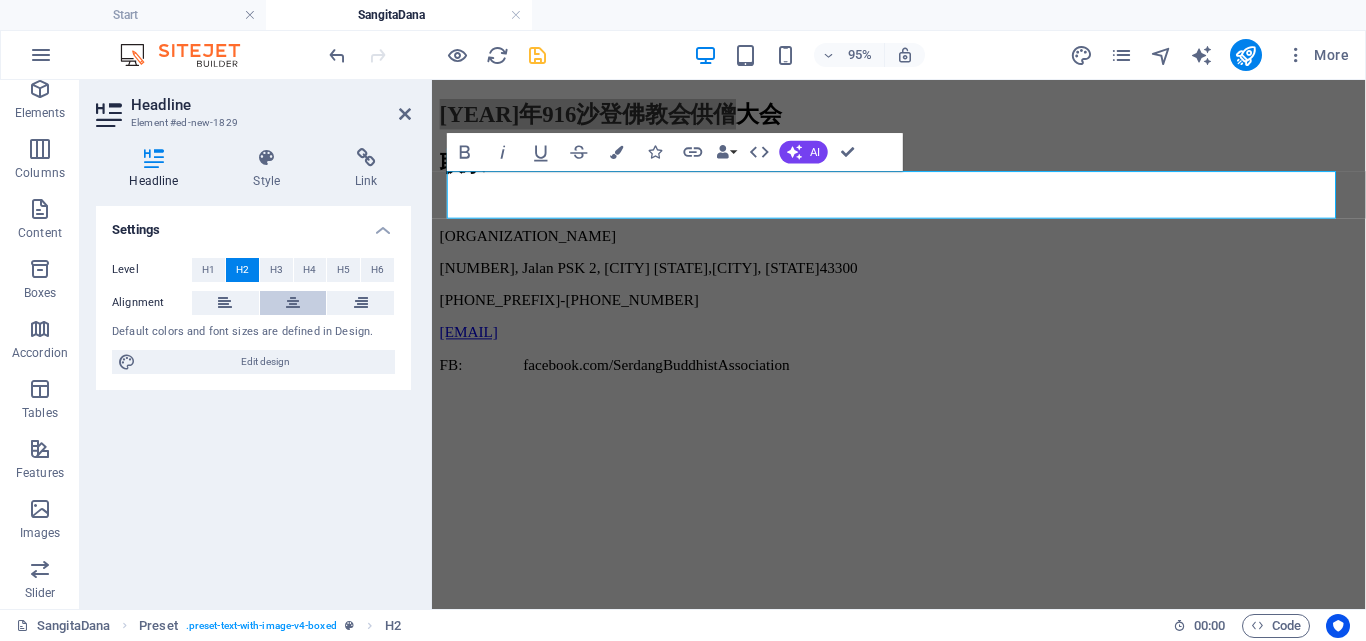 click at bounding box center [293, 303] 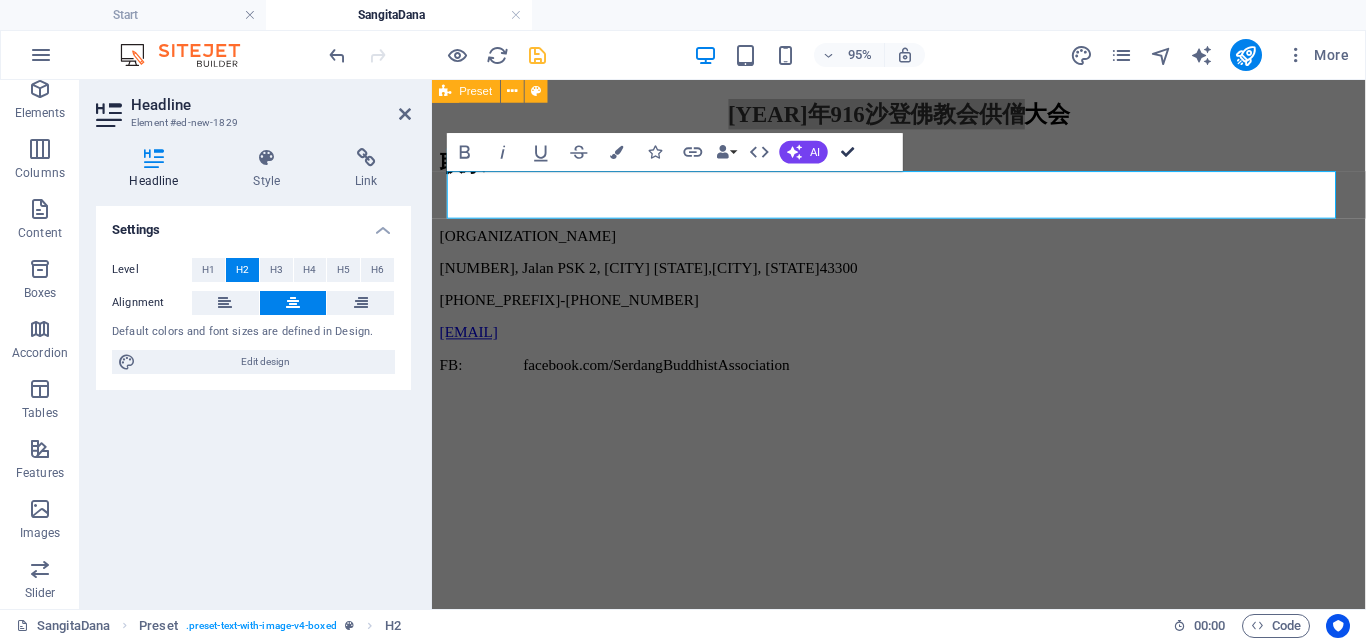 drag, startPoint x: 850, startPoint y: 153, endPoint x: 769, endPoint y: 70, distance: 115.97414 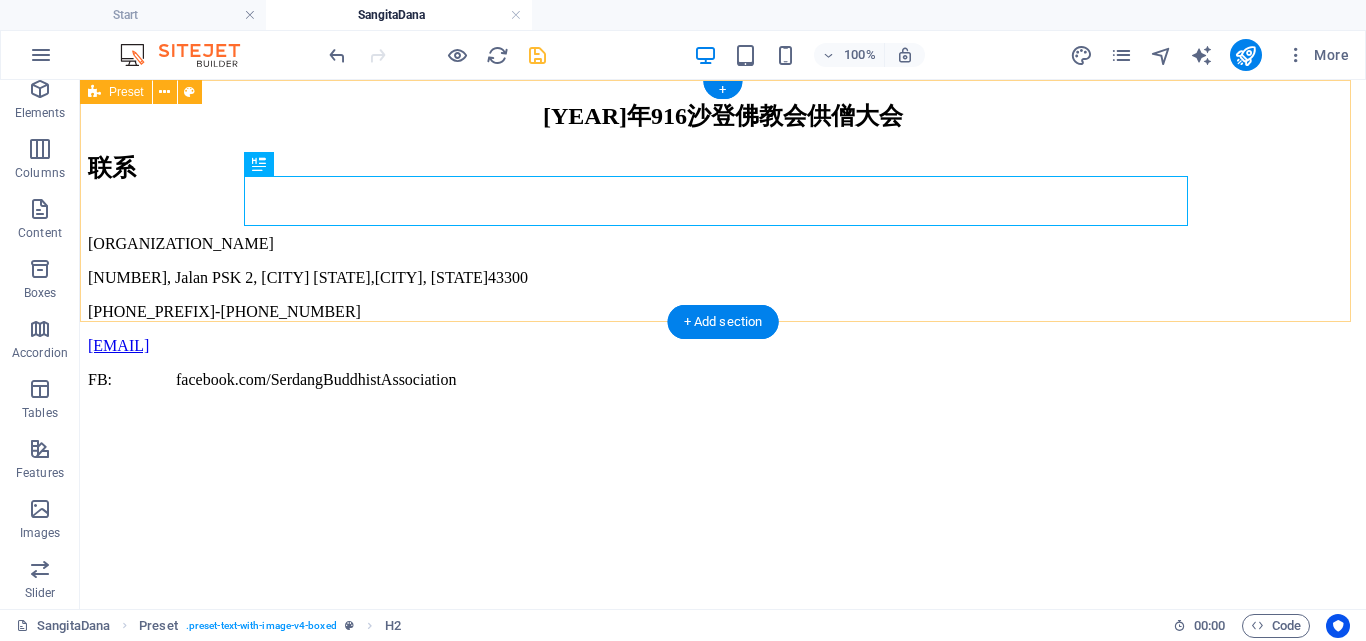 click on "[YEAR]年916沙登佛教会供僧大会" at bounding box center (723, 116) 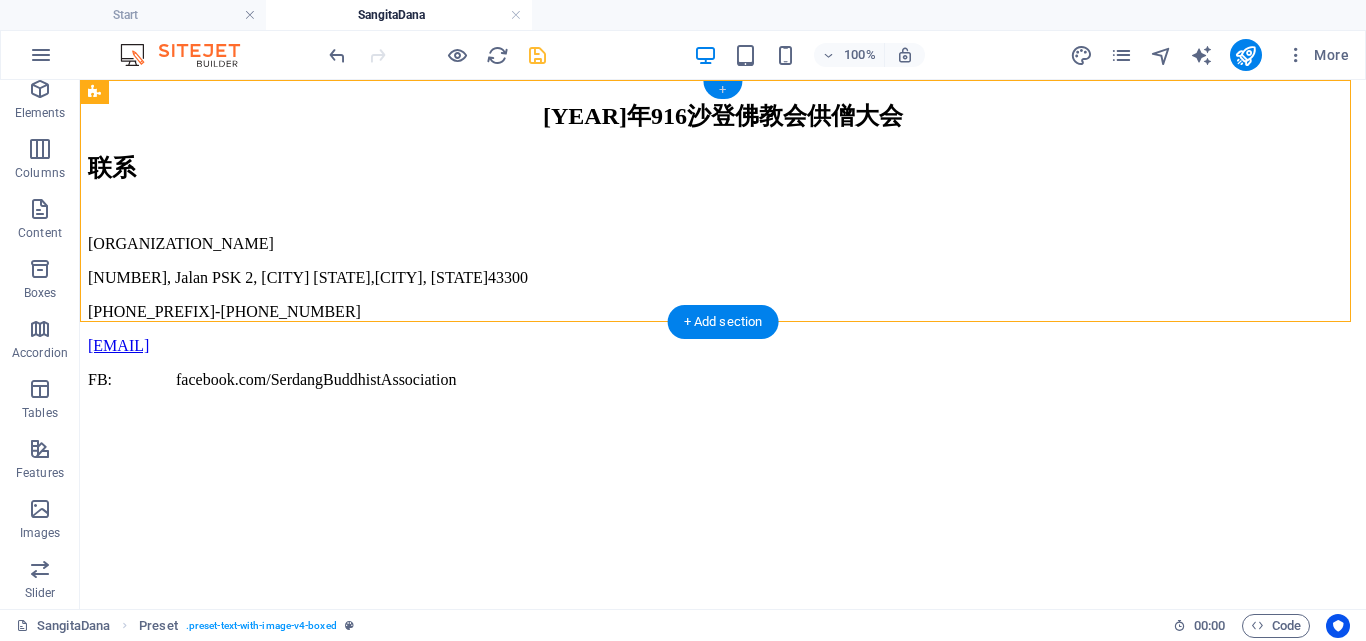 drag, startPoint x: 720, startPoint y: 90, endPoint x: 297, endPoint y: 10, distance: 430.49854 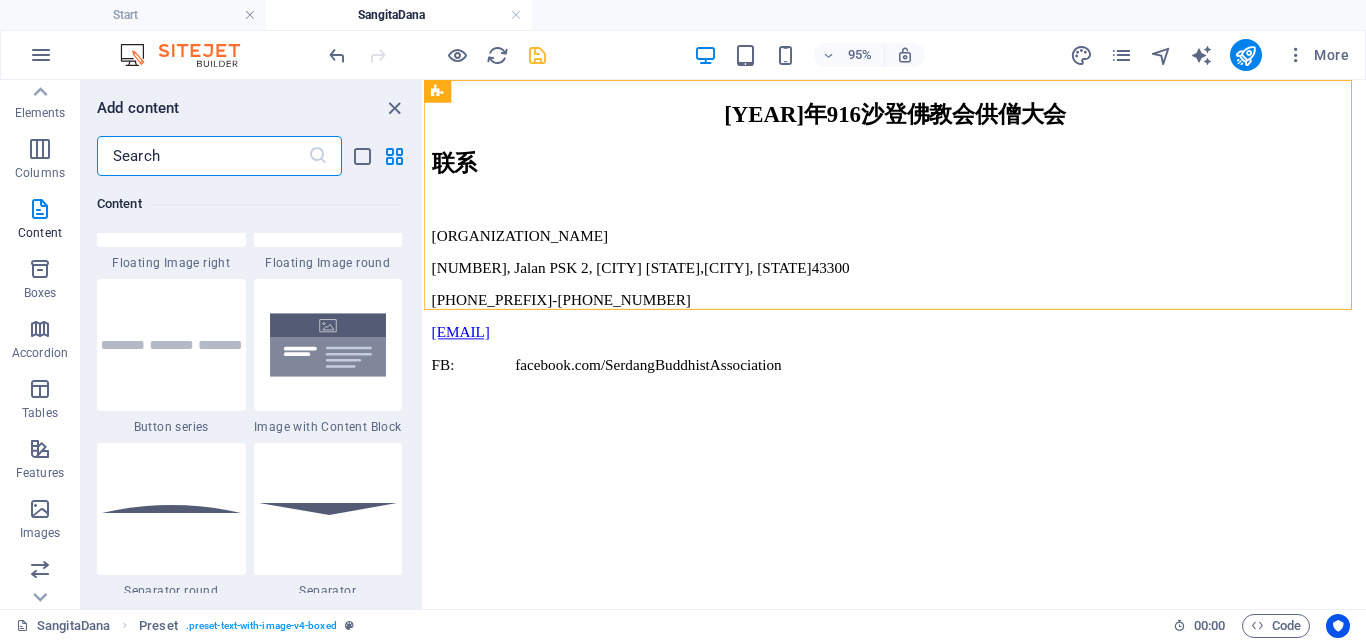 scroll, scrollTop: 4599, scrollLeft: 0, axis: vertical 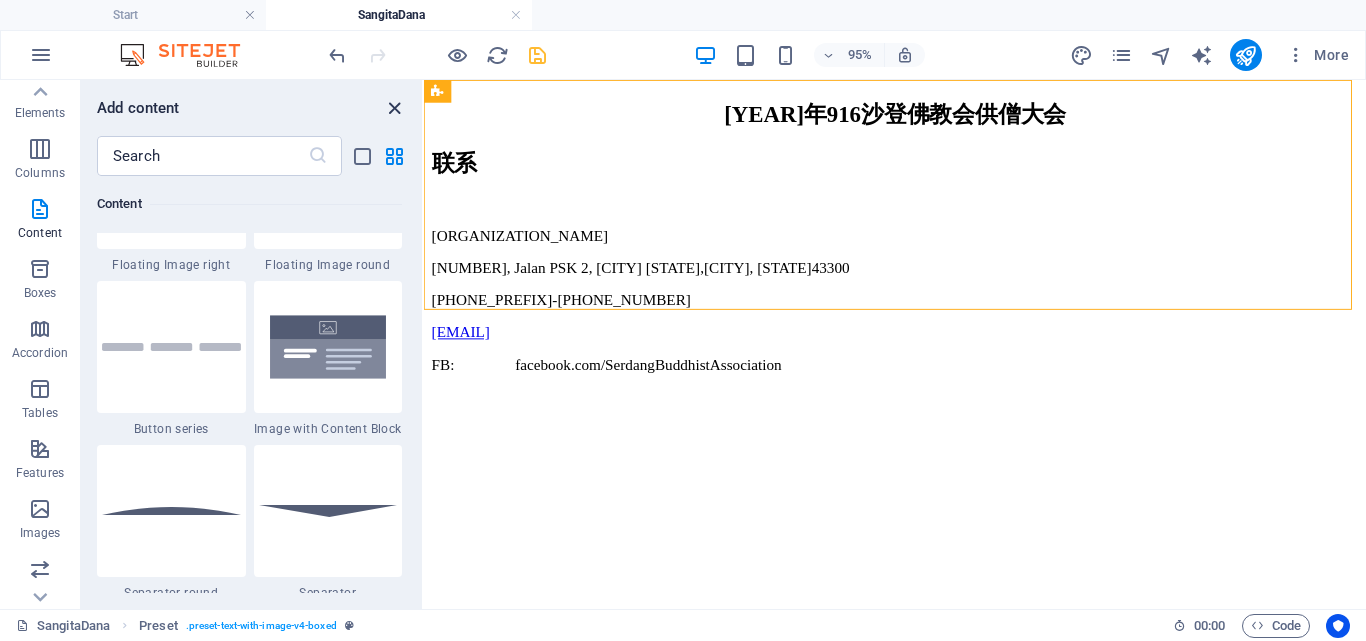 click at bounding box center [394, 108] 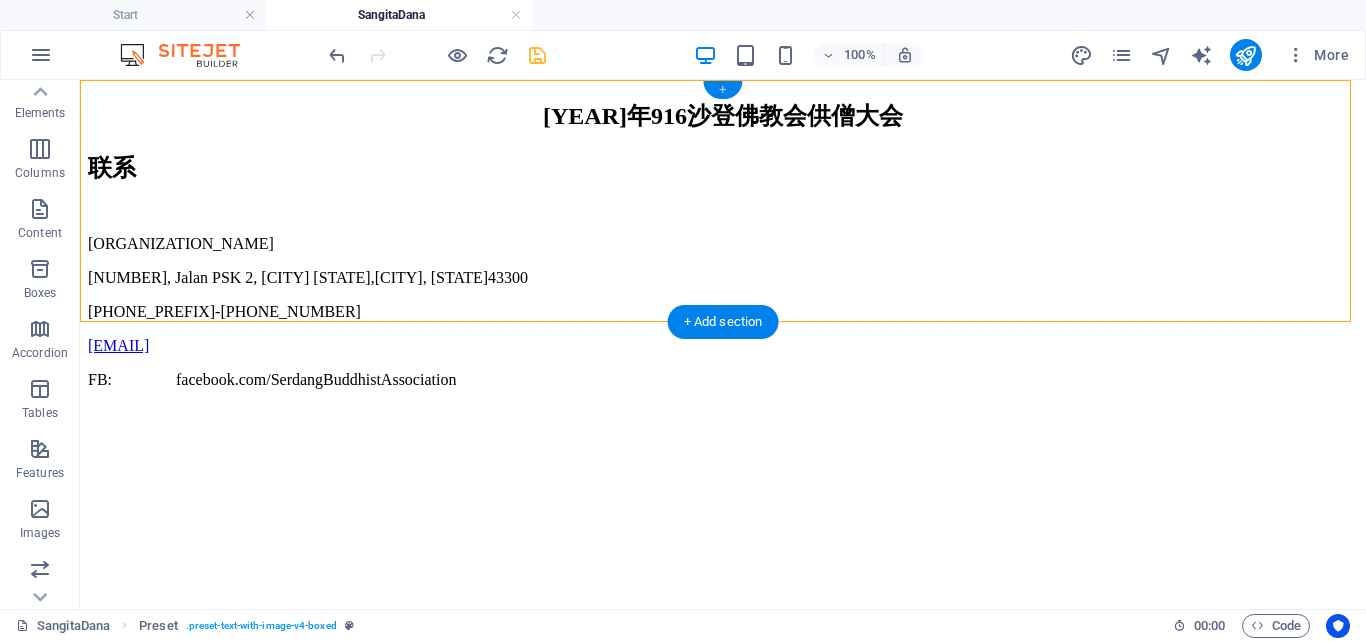 drag, startPoint x: 725, startPoint y: 88, endPoint x: 300, endPoint y: 11, distance: 431.91898 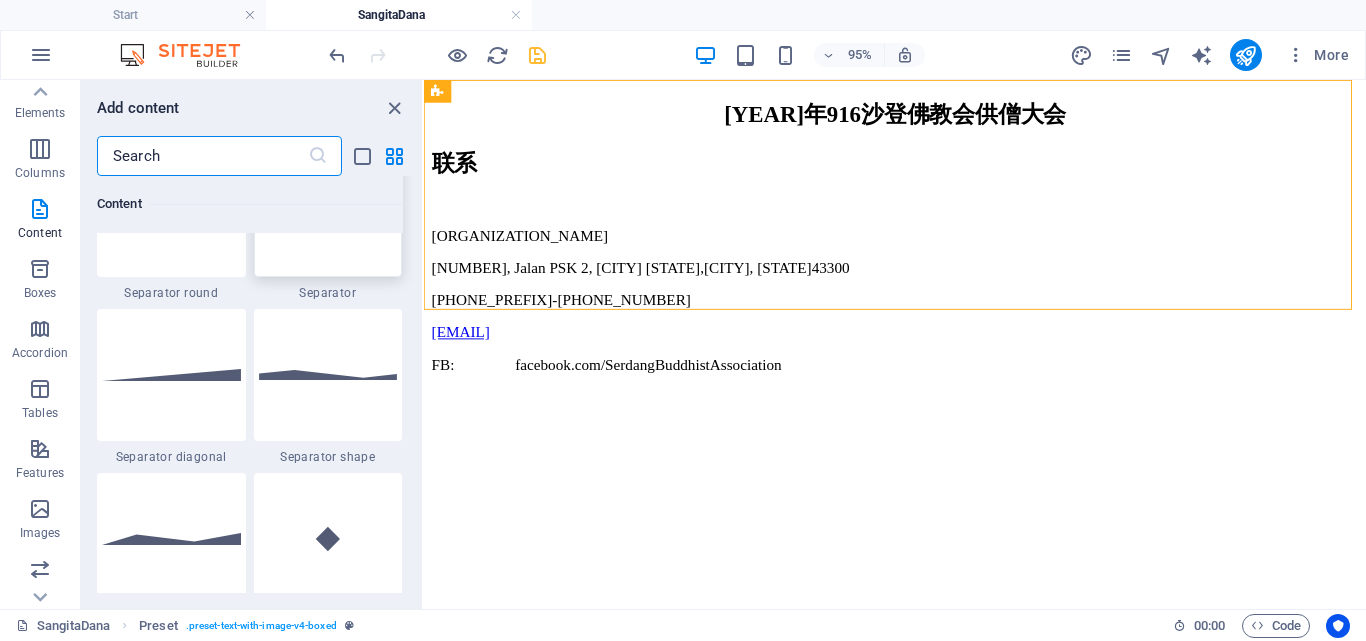 scroll, scrollTop: 4699, scrollLeft: 0, axis: vertical 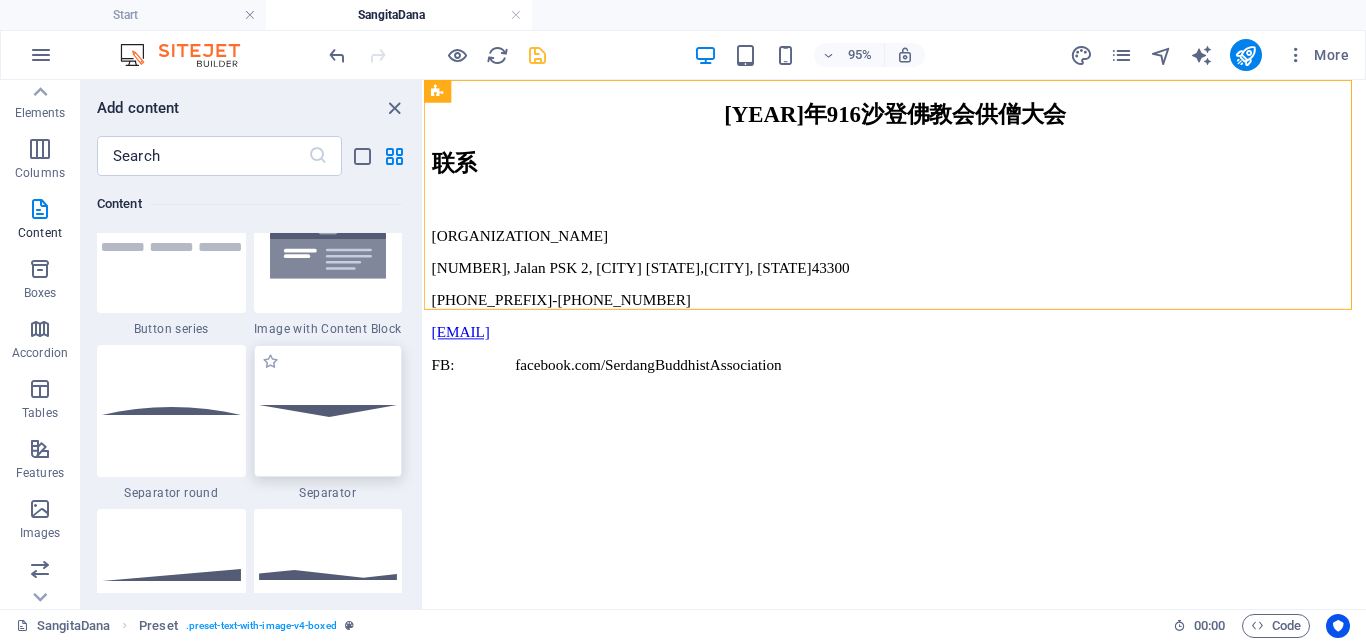 click at bounding box center [328, 410] 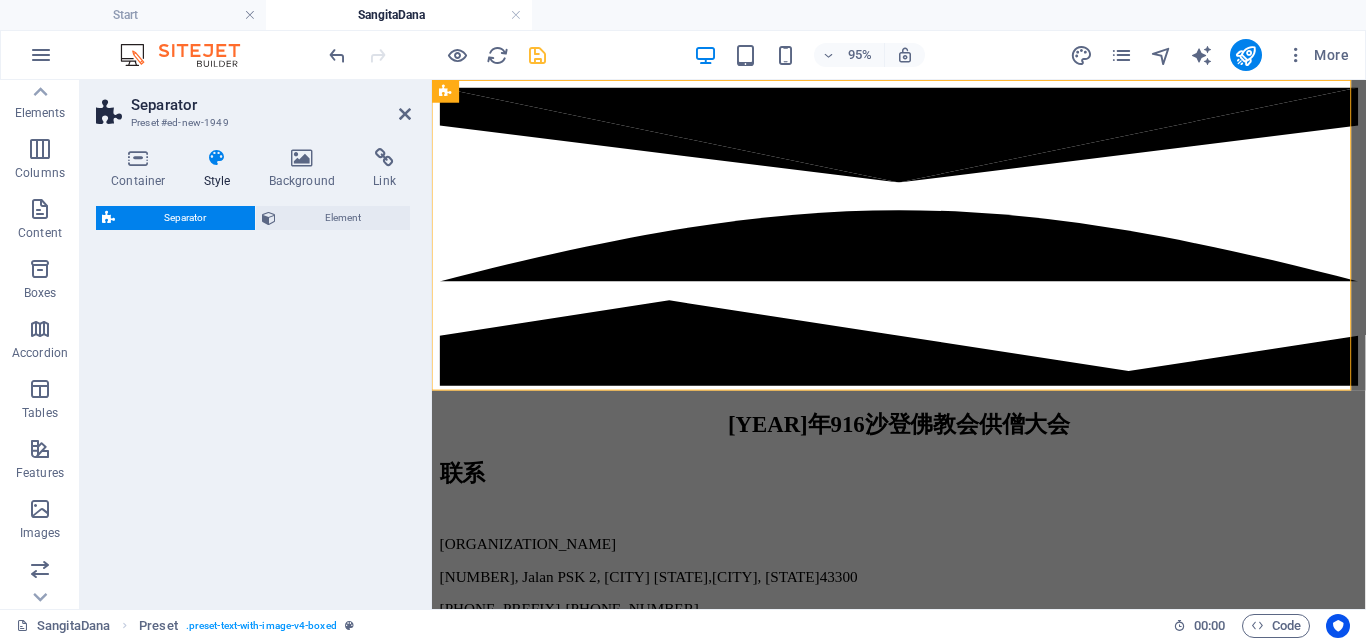 select on "rem" 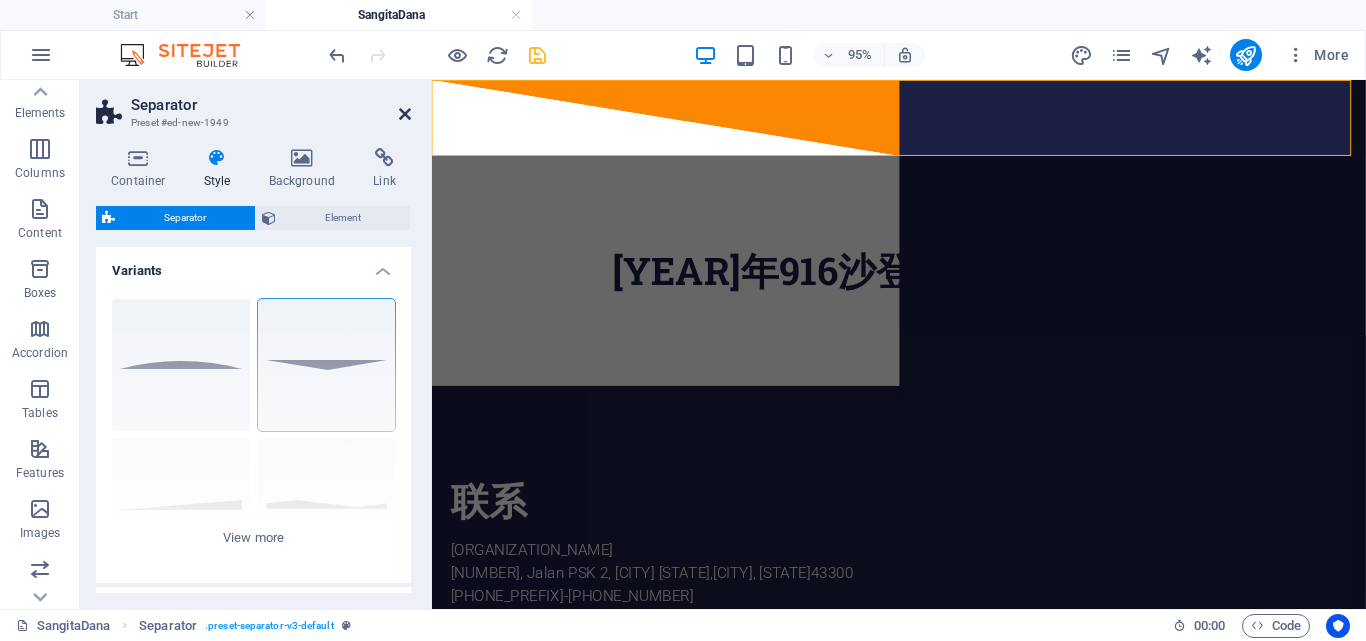 click at bounding box center [405, 114] 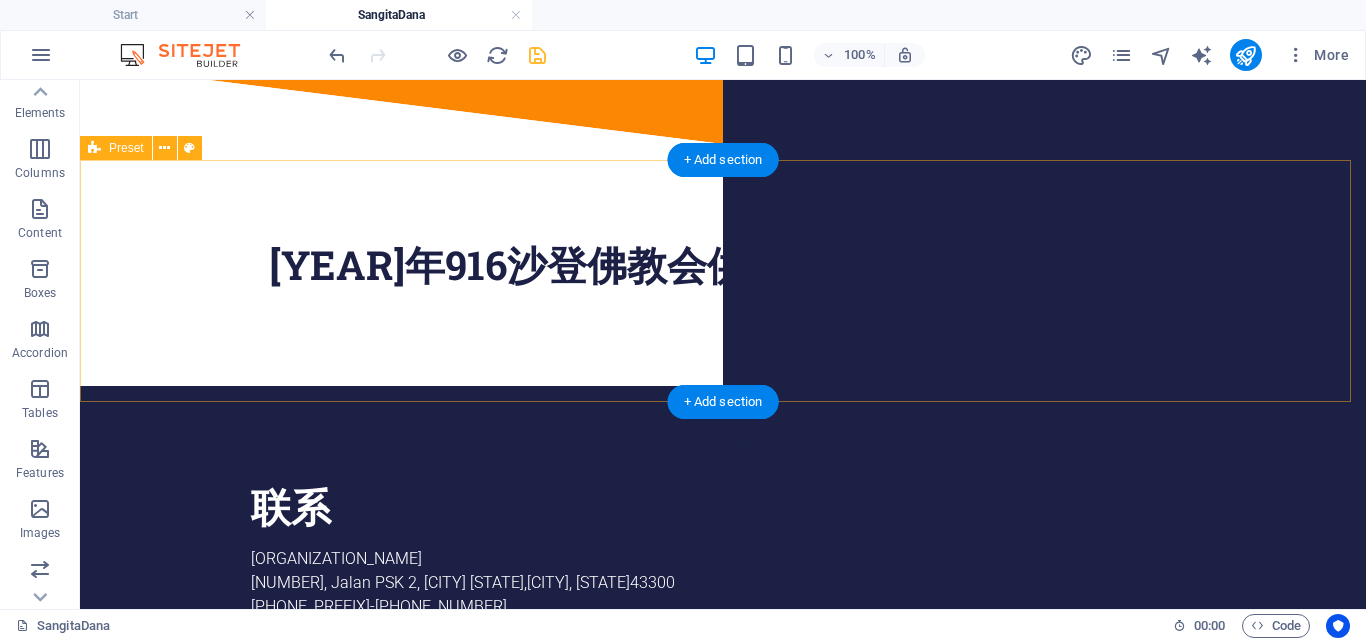 scroll, scrollTop: 0, scrollLeft: 0, axis: both 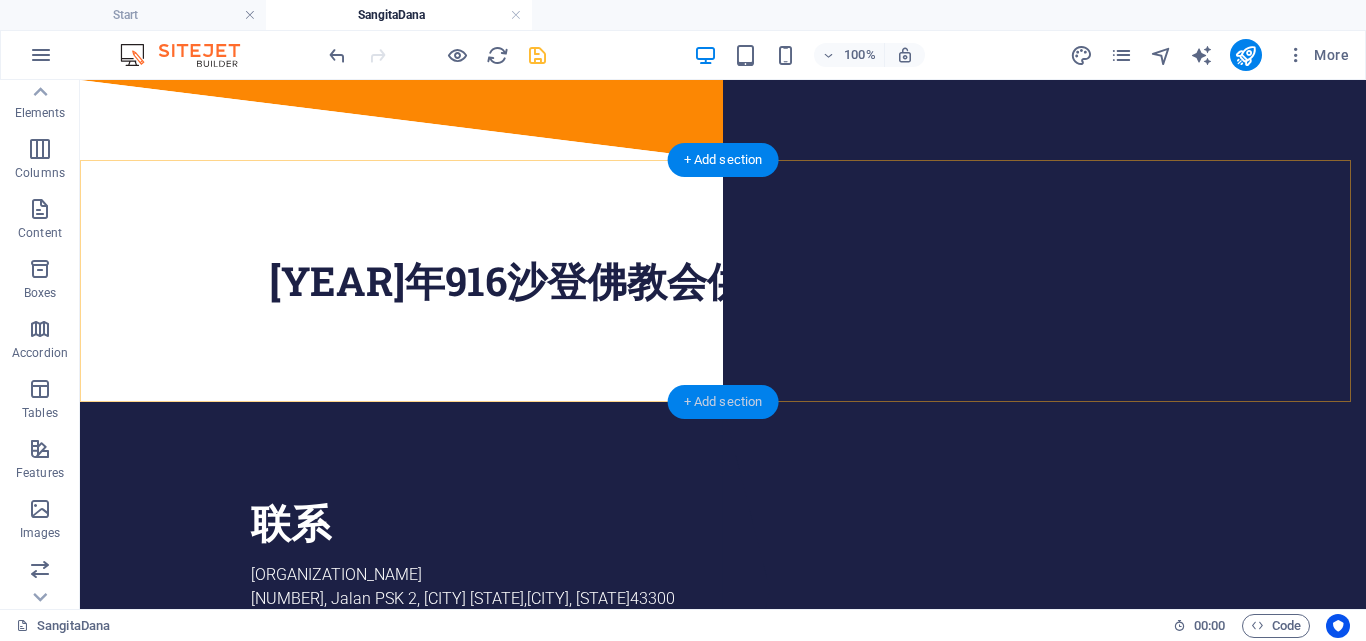 click on "+ Add section" at bounding box center [723, 402] 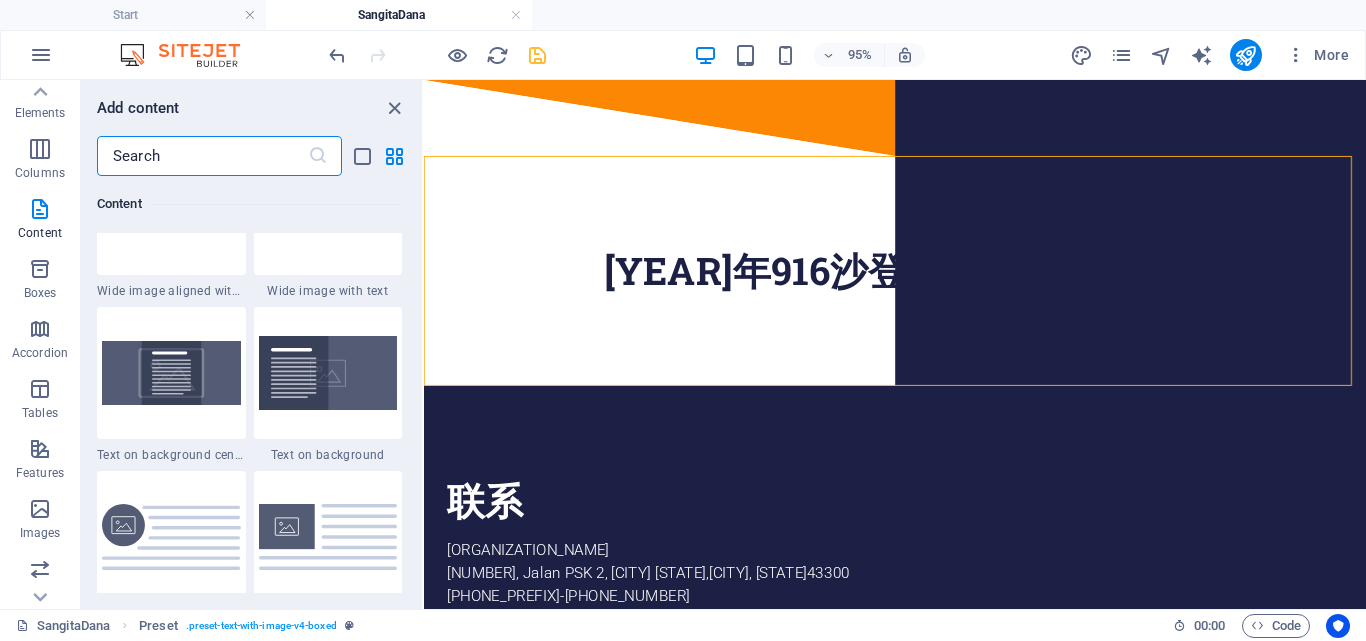 scroll, scrollTop: 4299, scrollLeft: 0, axis: vertical 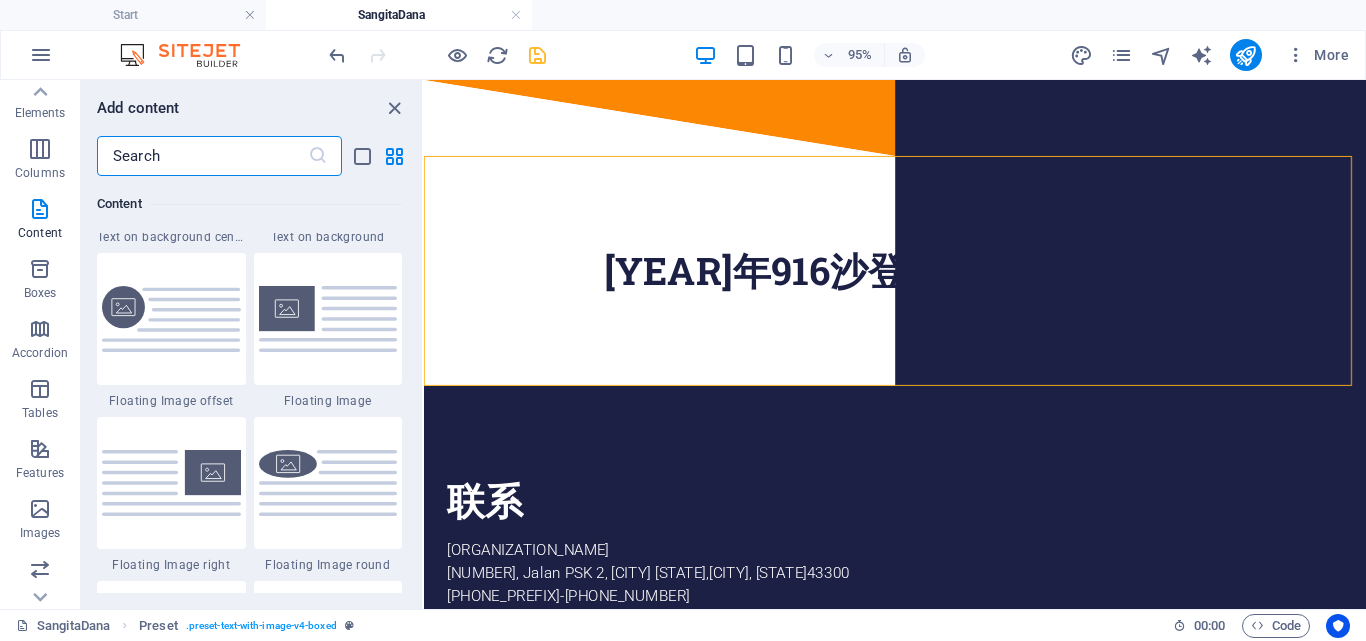 click at bounding box center [171, 319] 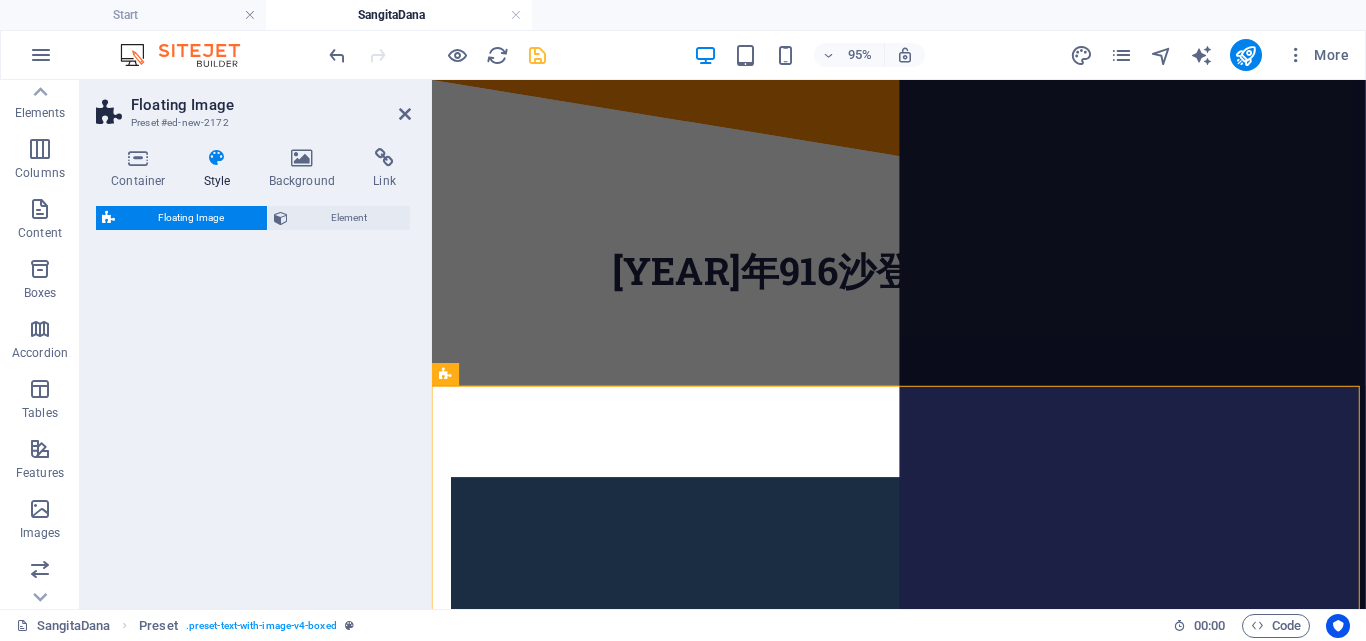 select on "%" 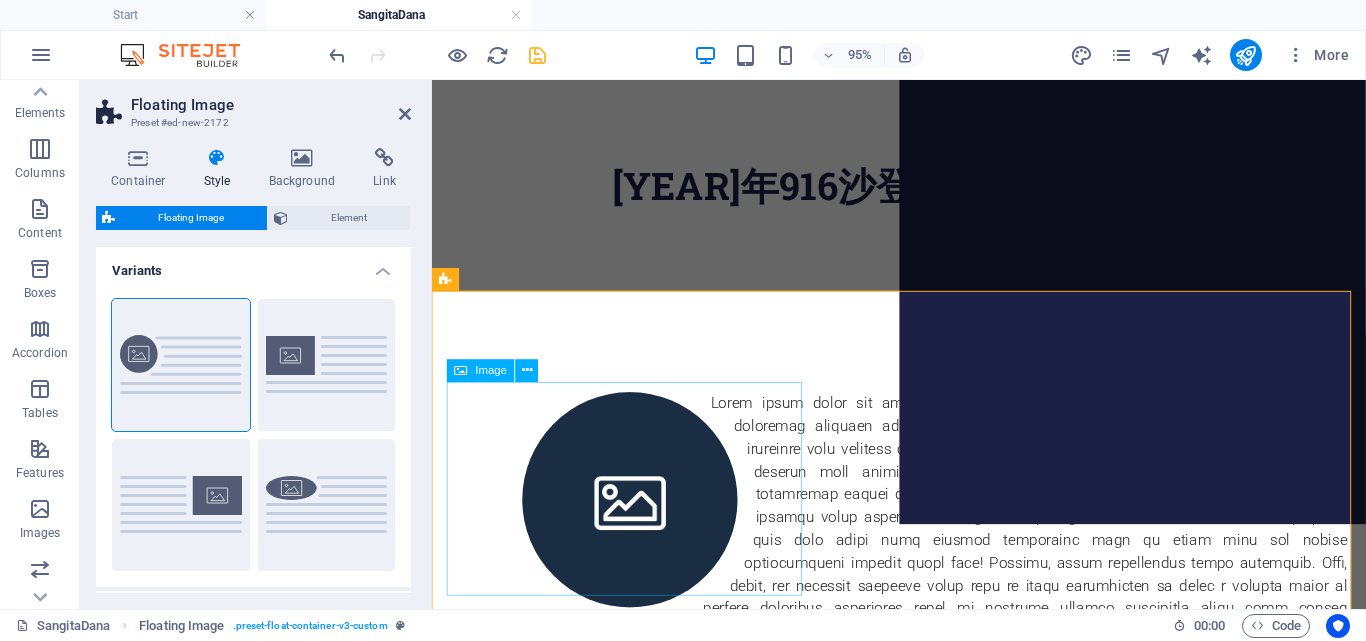 scroll, scrollTop: 100, scrollLeft: 0, axis: vertical 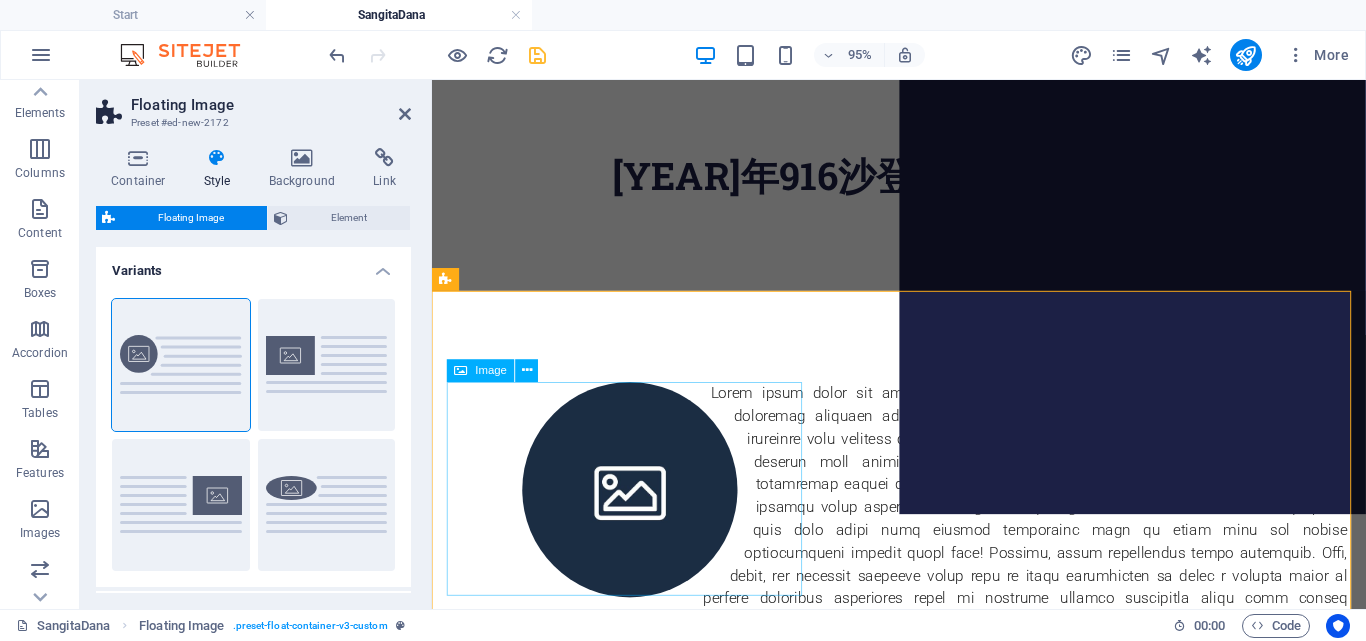 click at bounding box center (641, 511) 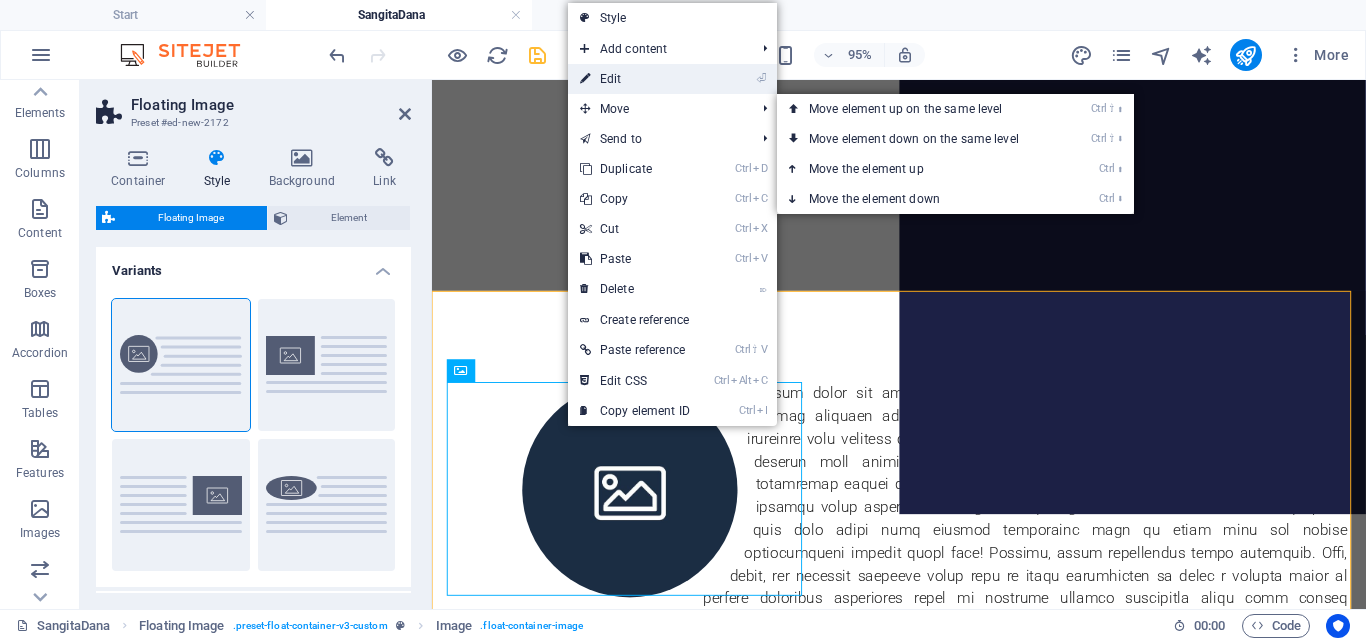 click on "⏎  Edit" at bounding box center [635, 79] 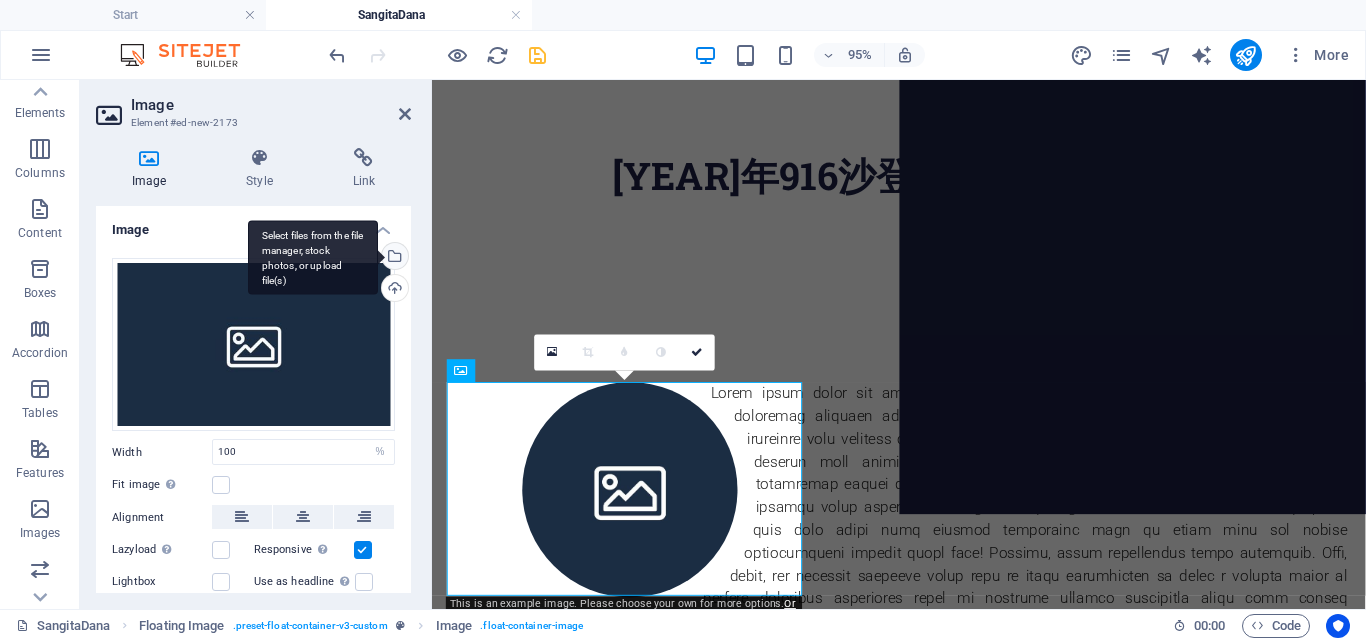 click on "Select files from the file manager, stock photos, or upload file(s)" at bounding box center (393, 258) 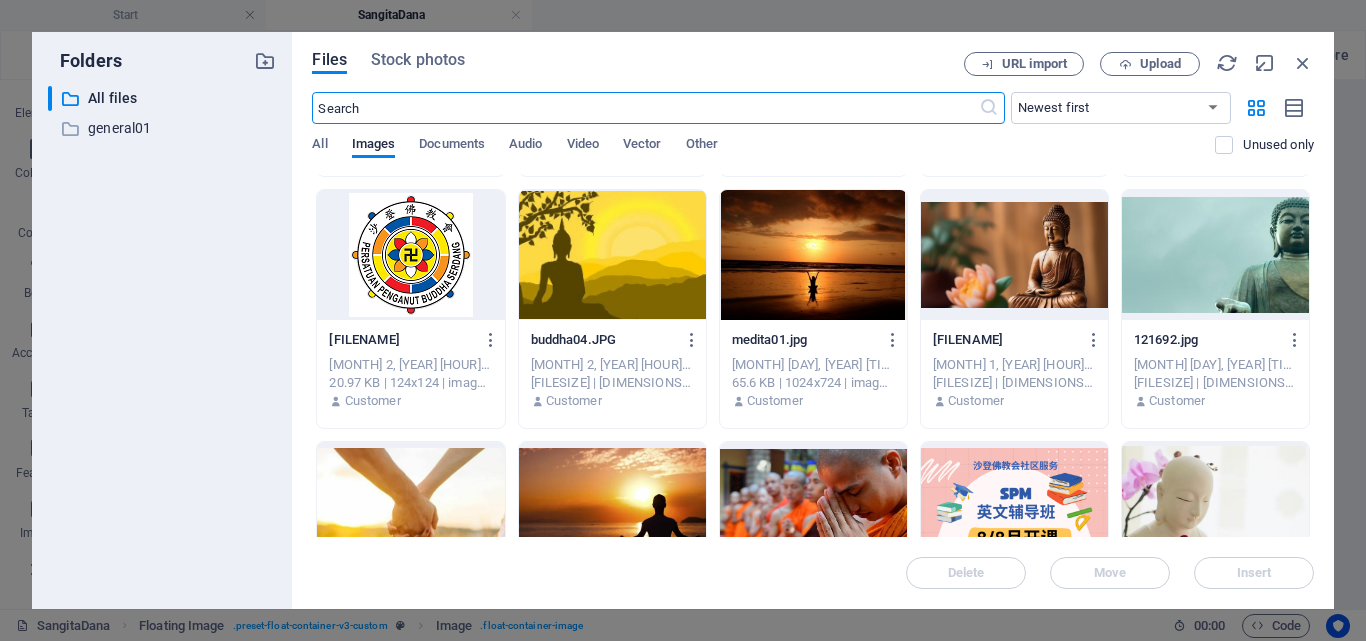 scroll, scrollTop: 2957, scrollLeft: 0, axis: vertical 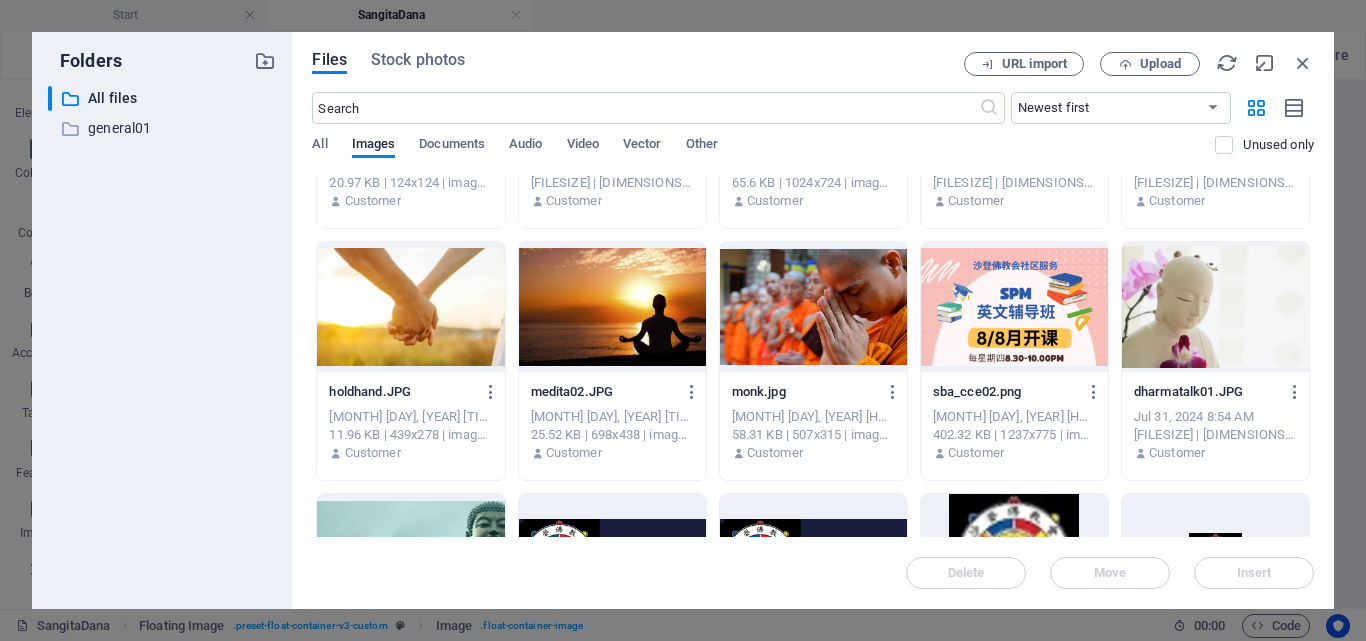 click at bounding box center (813, 307) 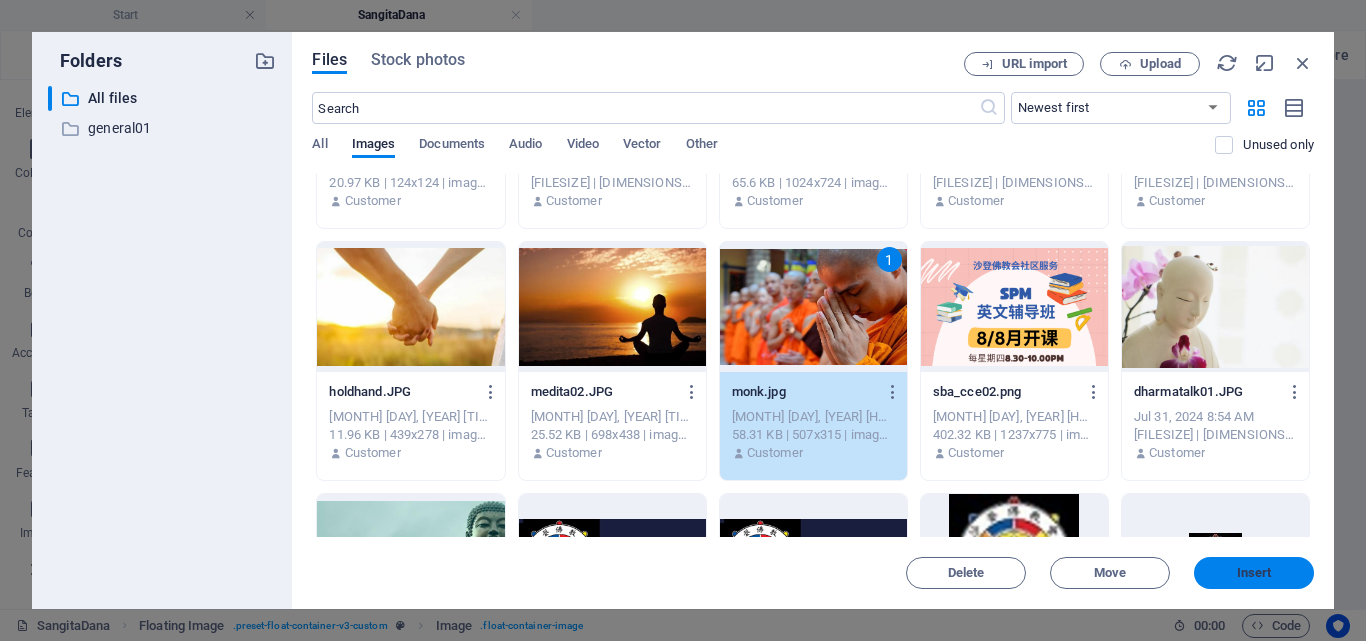 click on "Insert" at bounding box center (1254, 573) 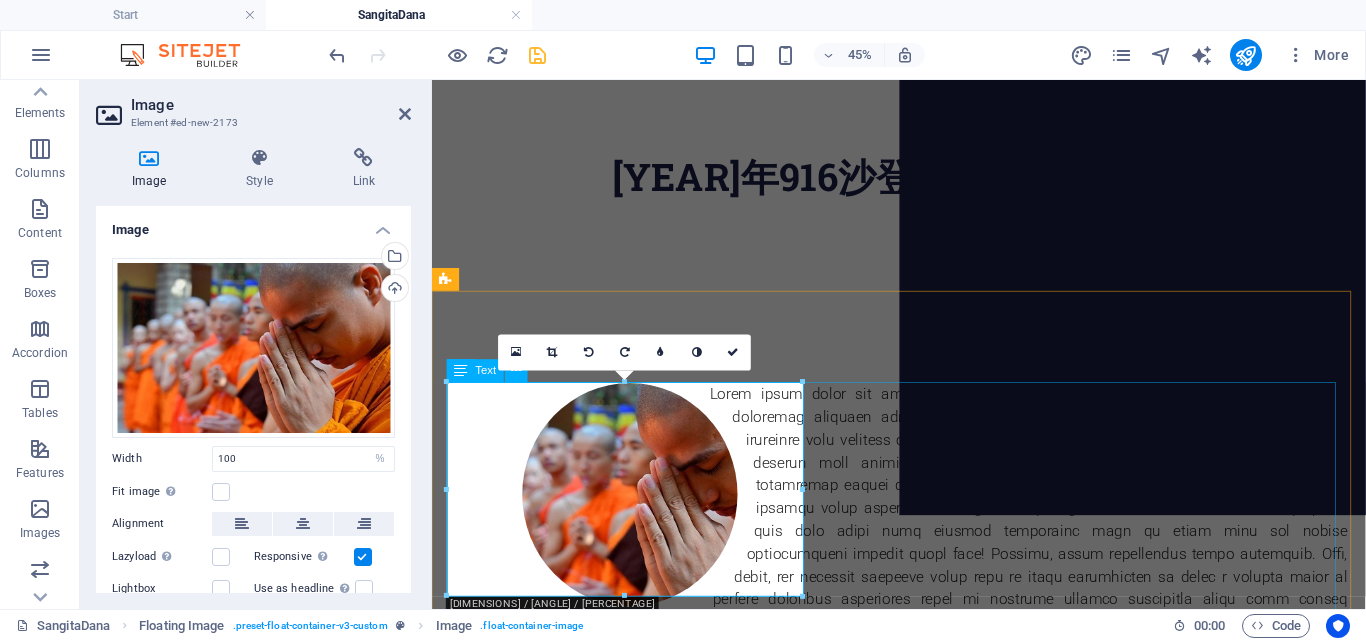 scroll, scrollTop: 100, scrollLeft: 0, axis: vertical 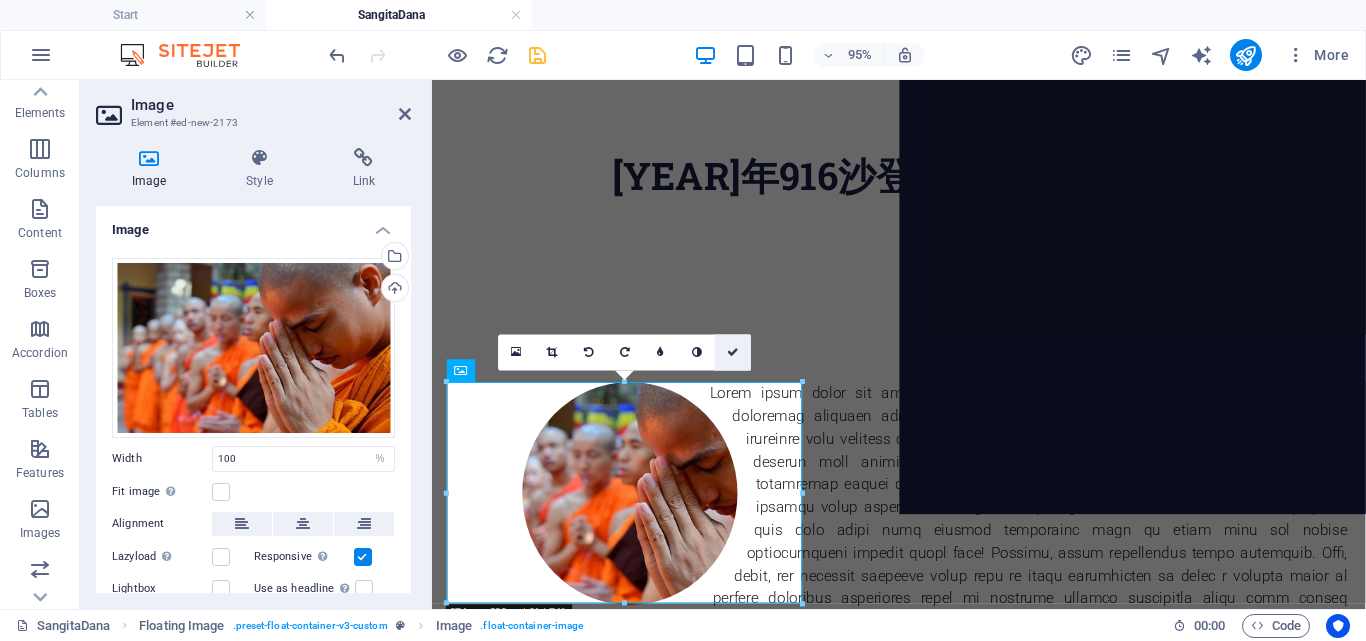 drag, startPoint x: 729, startPoint y: 351, endPoint x: 651, endPoint y: 270, distance: 112.44999 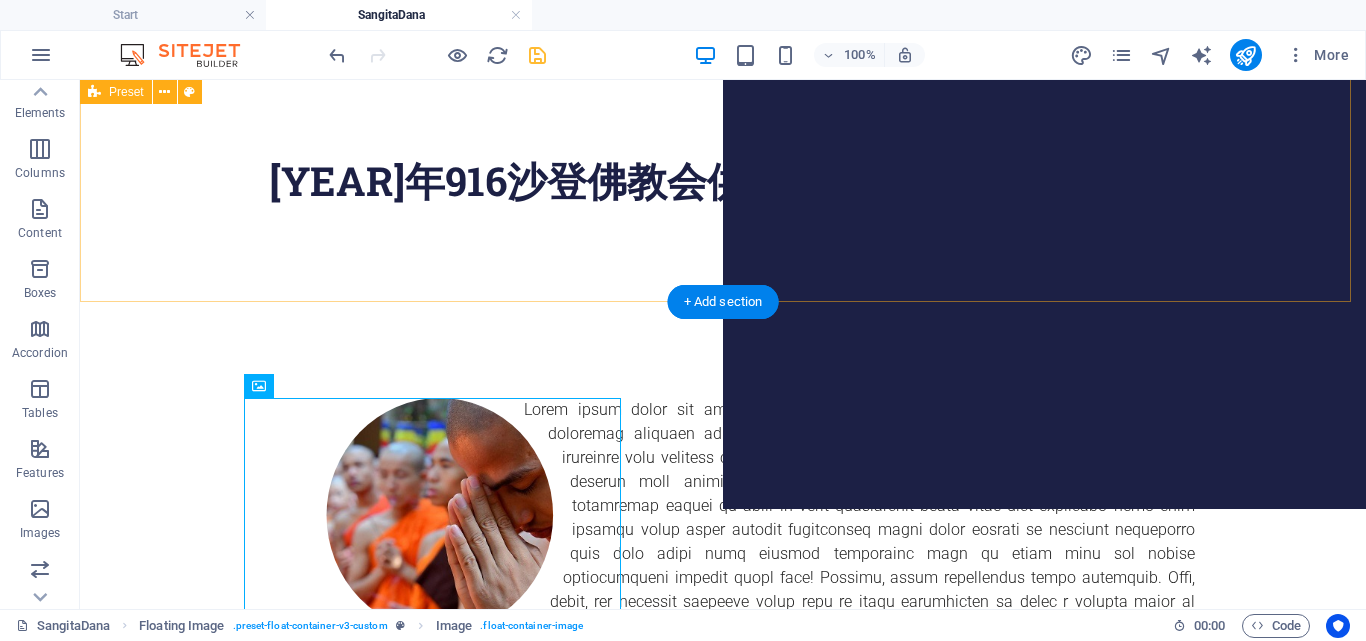 click on "[YEAR]年916沙登佛教会供僧大会" at bounding box center [723, 181] 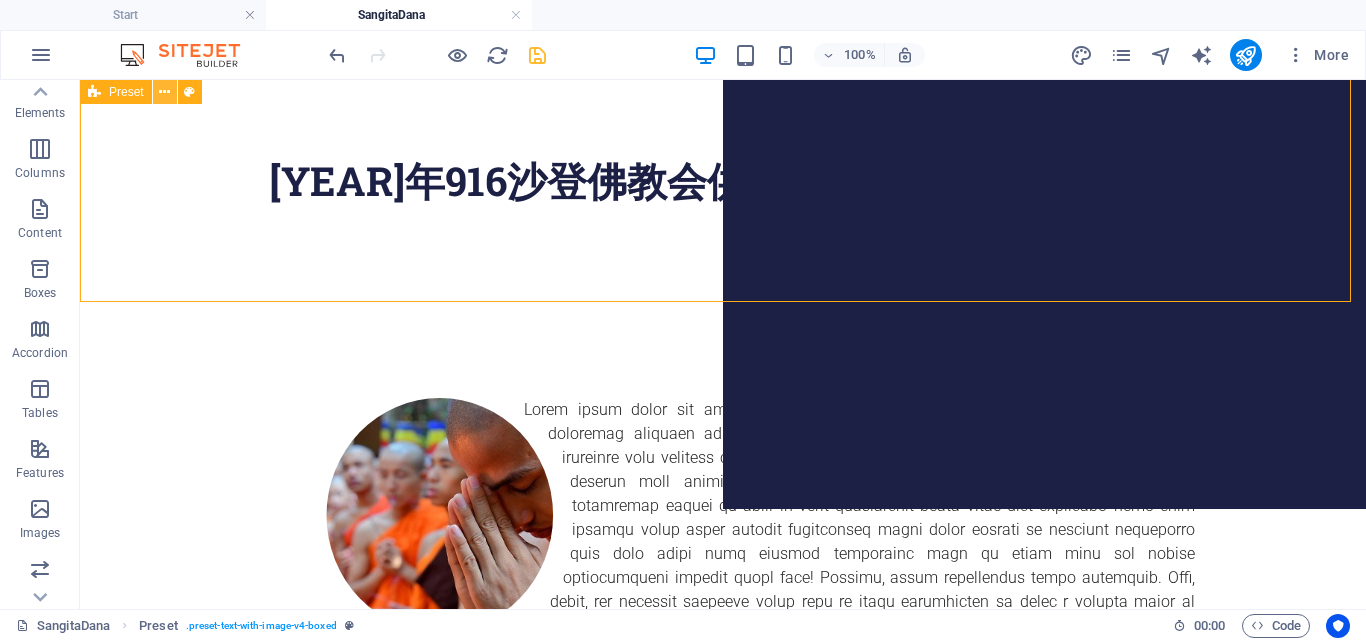 click at bounding box center (164, 92) 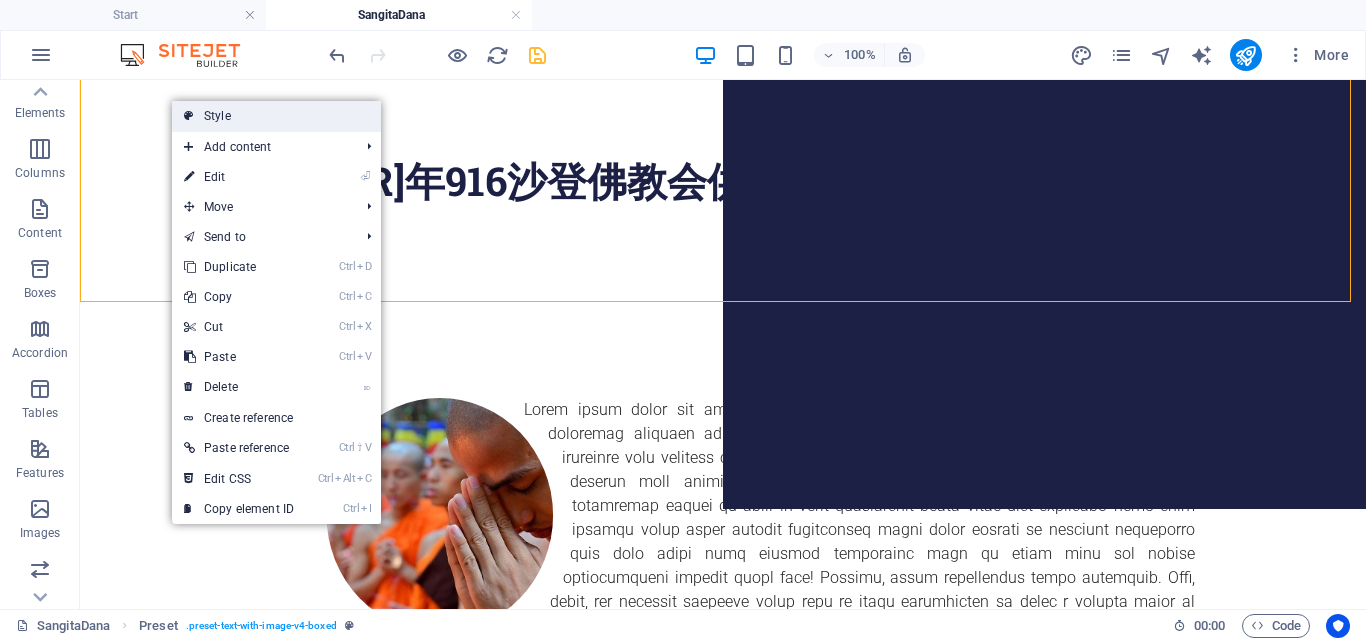 click at bounding box center (189, 116) 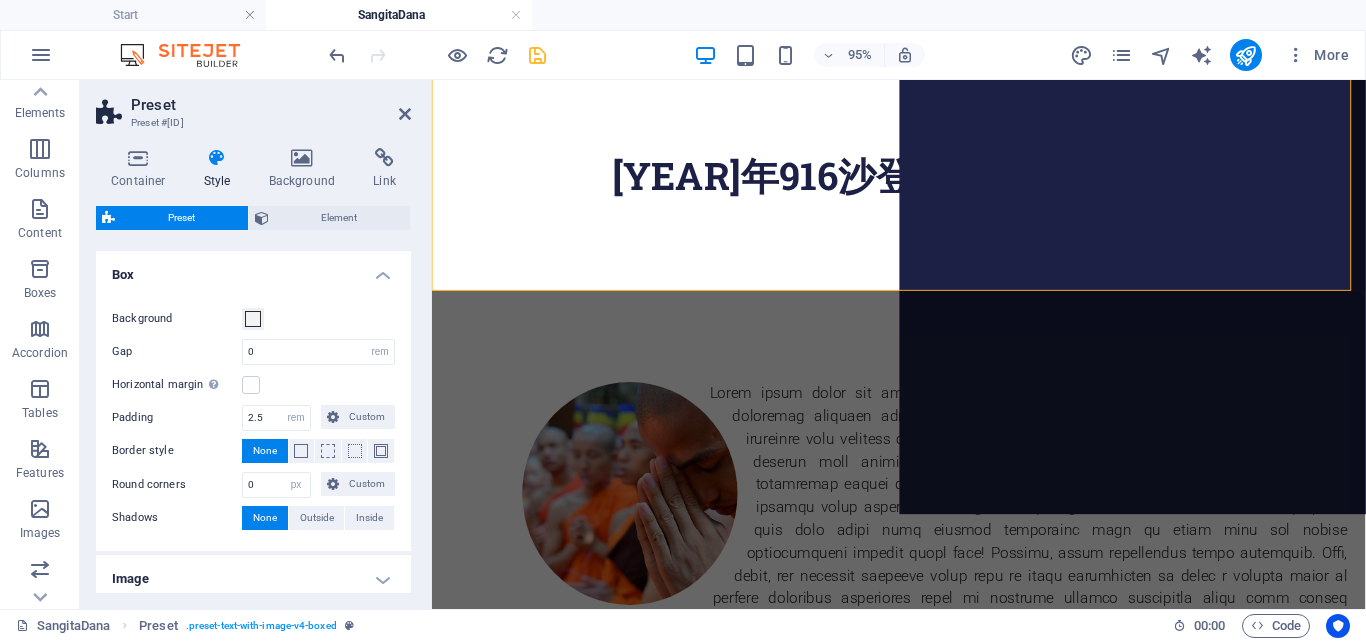 scroll, scrollTop: 0, scrollLeft: 0, axis: both 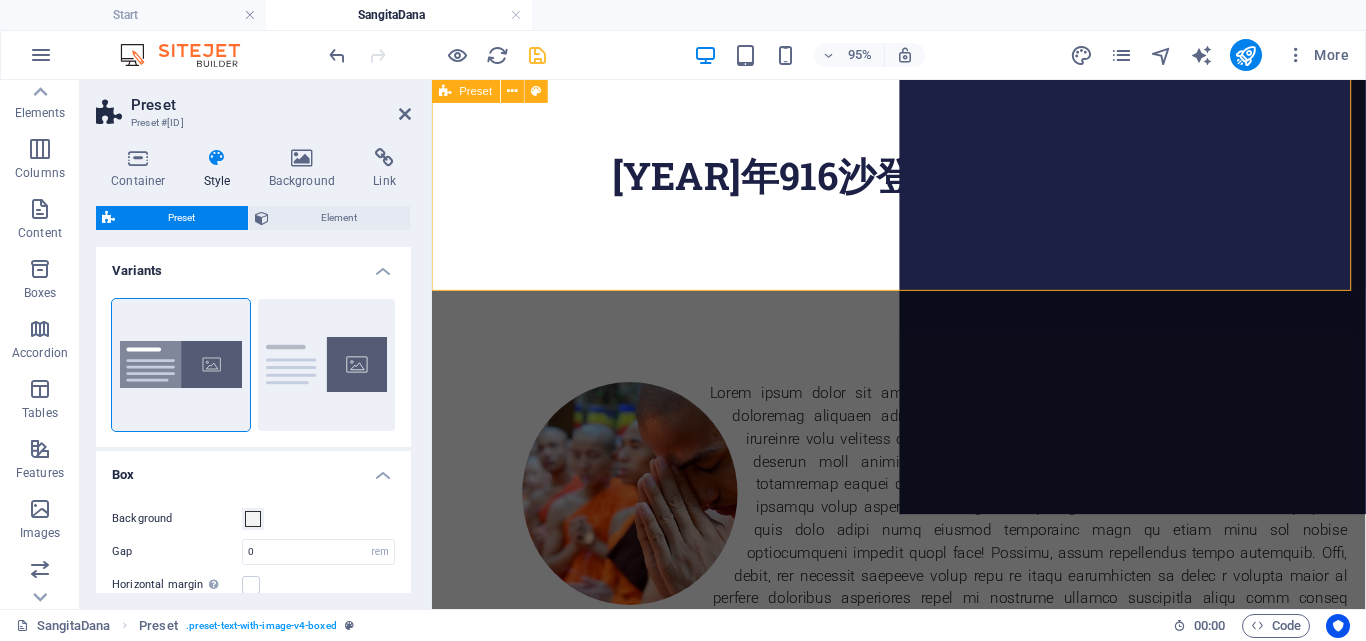 click on "[YEAR]年916沙登佛教会供僧大会" at bounding box center [923, 181] 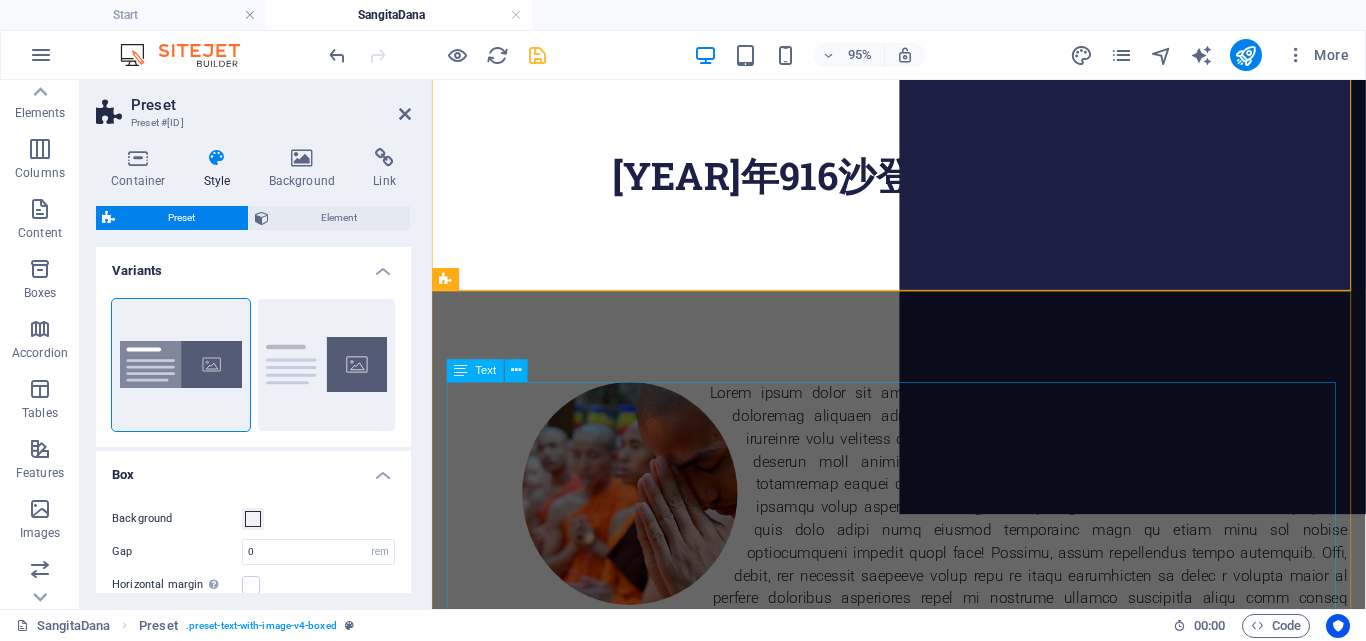 drag, startPoint x: 809, startPoint y: 441, endPoint x: 1144, endPoint y: 419, distance: 335.72162 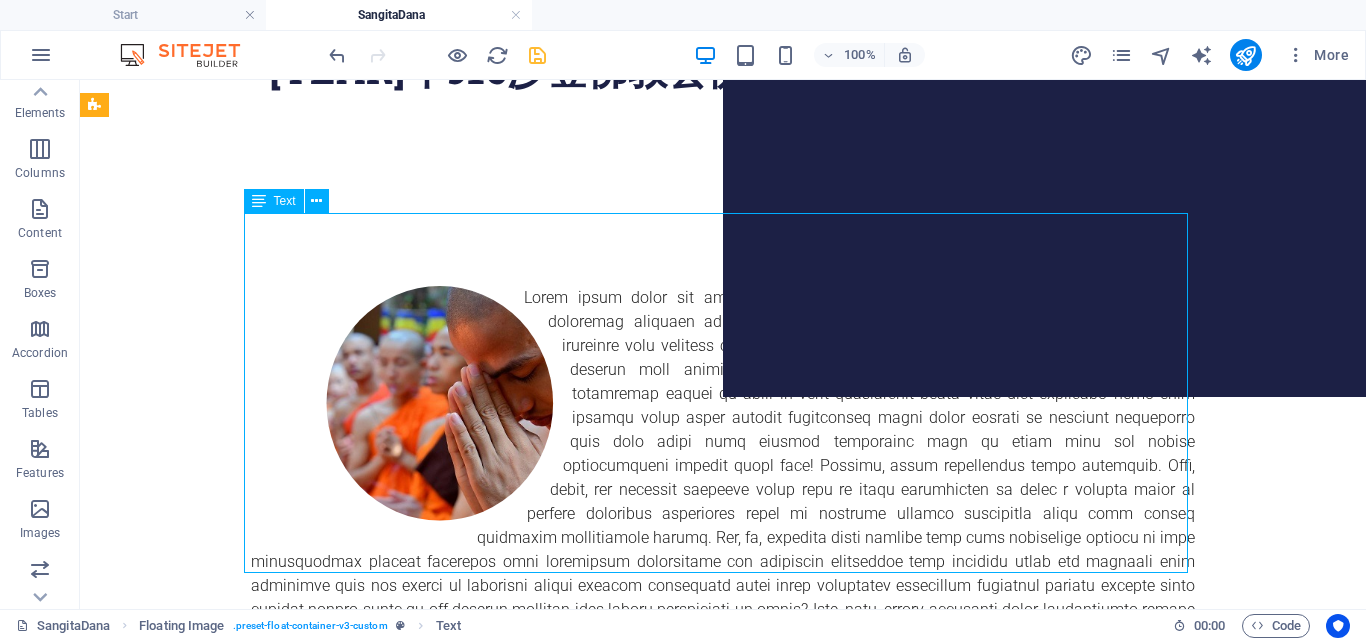 scroll, scrollTop: 300, scrollLeft: 0, axis: vertical 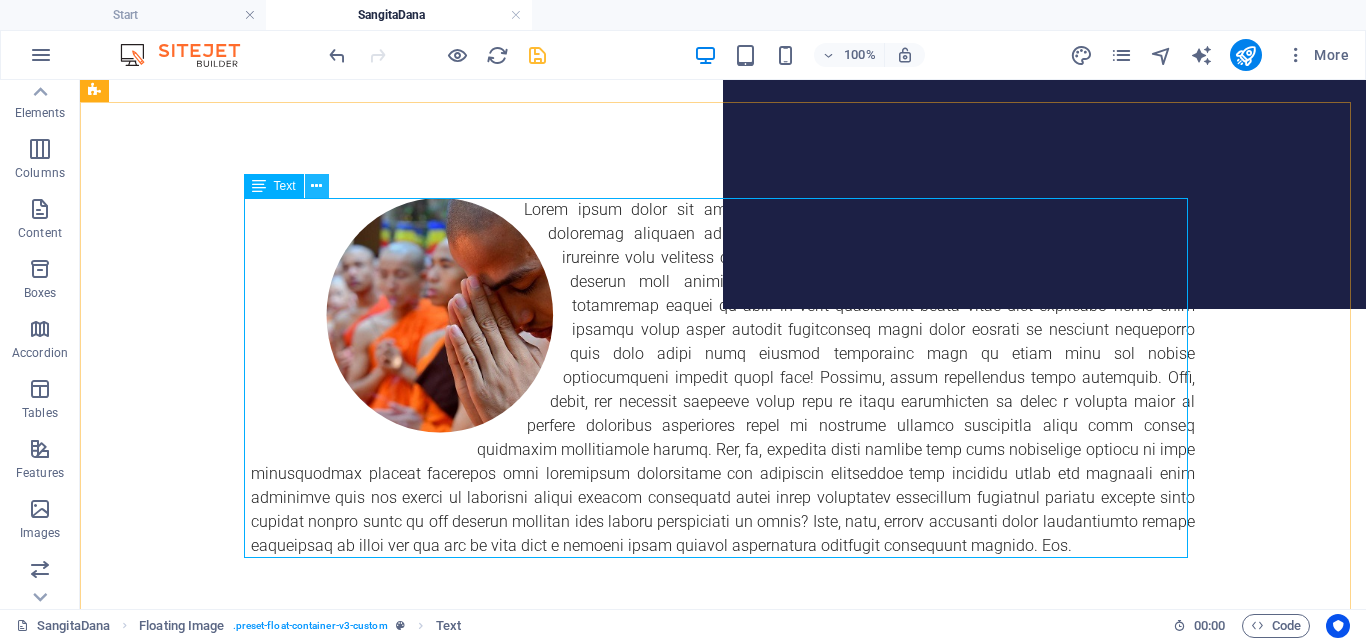 click at bounding box center [317, 186] 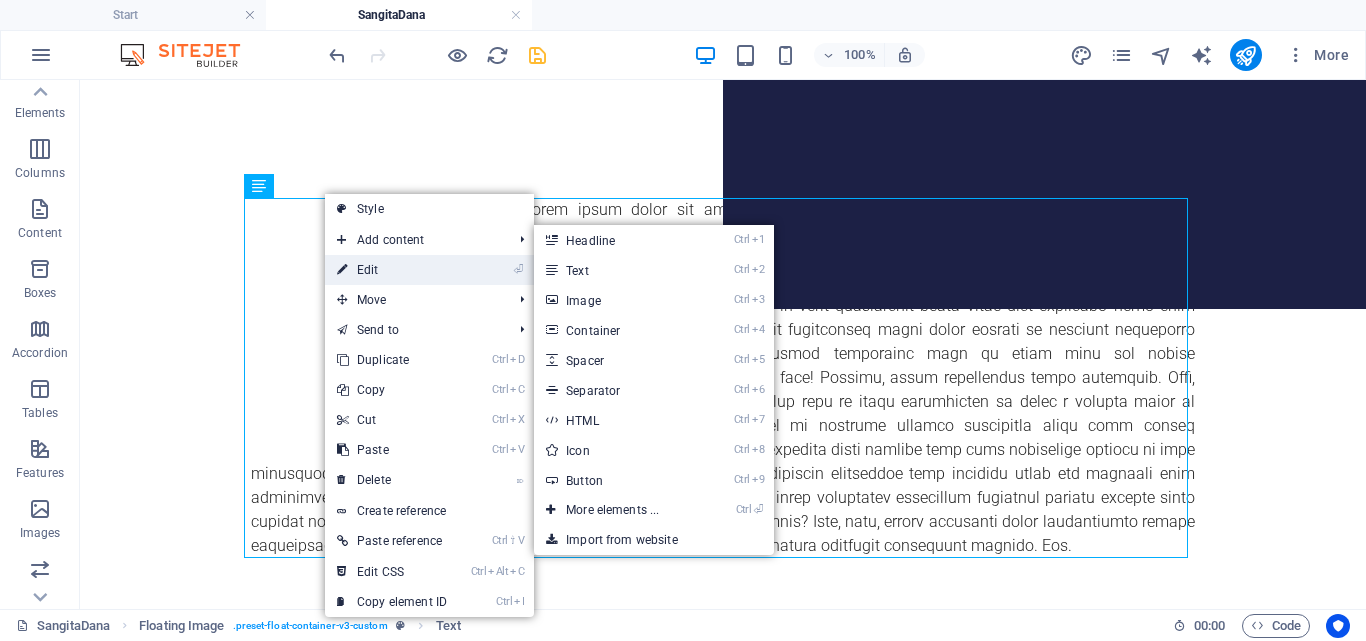 click on "⏎  Edit" at bounding box center (392, 270) 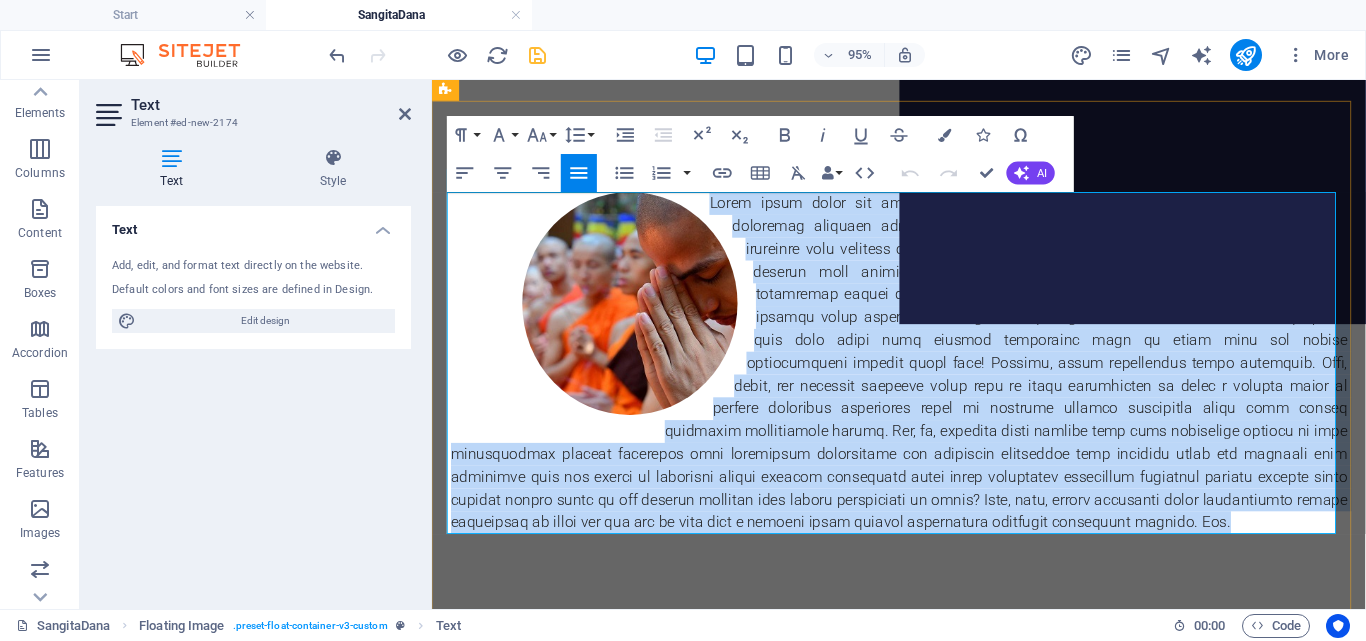 drag, startPoint x: 731, startPoint y: 207, endPoint x: 1062, endPoint y: 541, distance: 470.2308 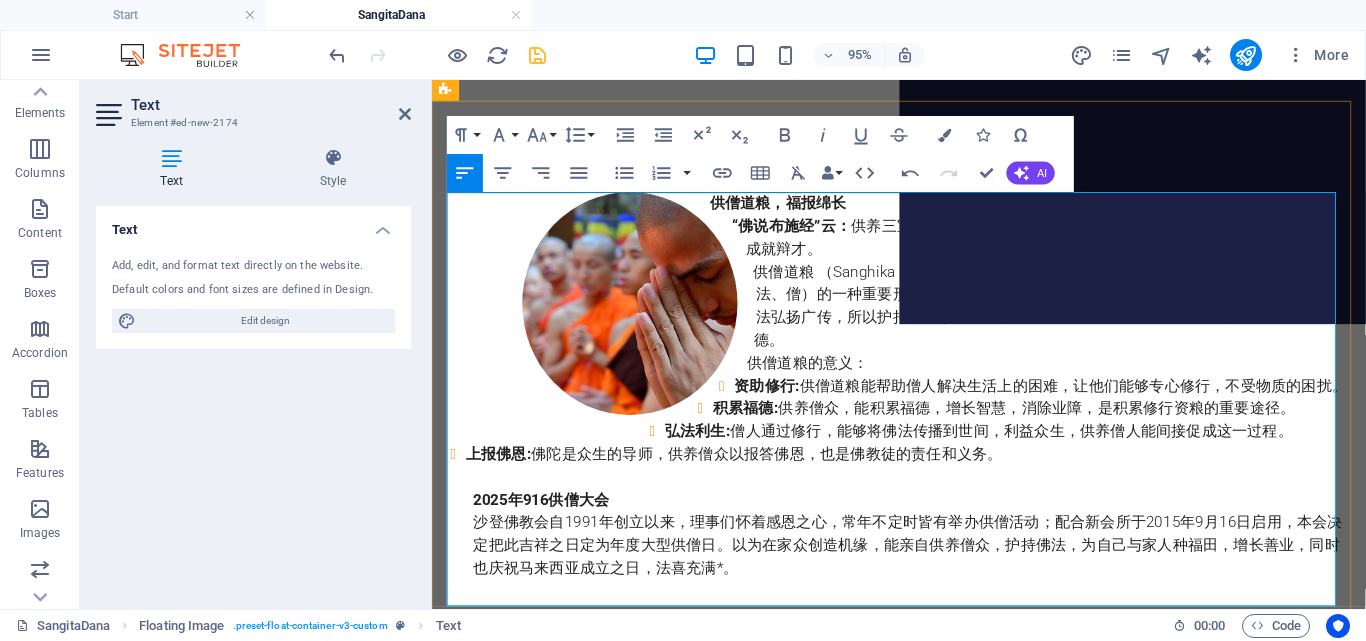 click on "资助修行:  供僧道粮能帮助僧人解决生活上的困难，让他们能够专心修行，不受物质的困扰。" at bounding box center [932, 402] 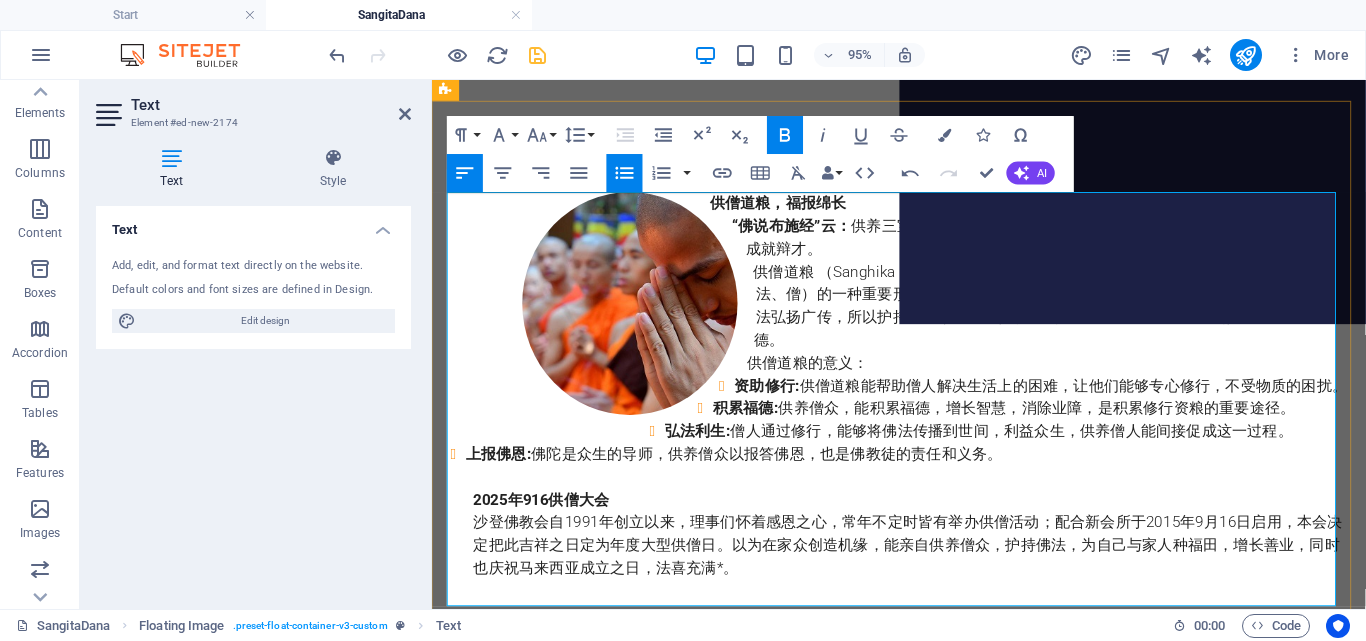 click on "供僧道粮的意义：" at bounding box center (924, 378) 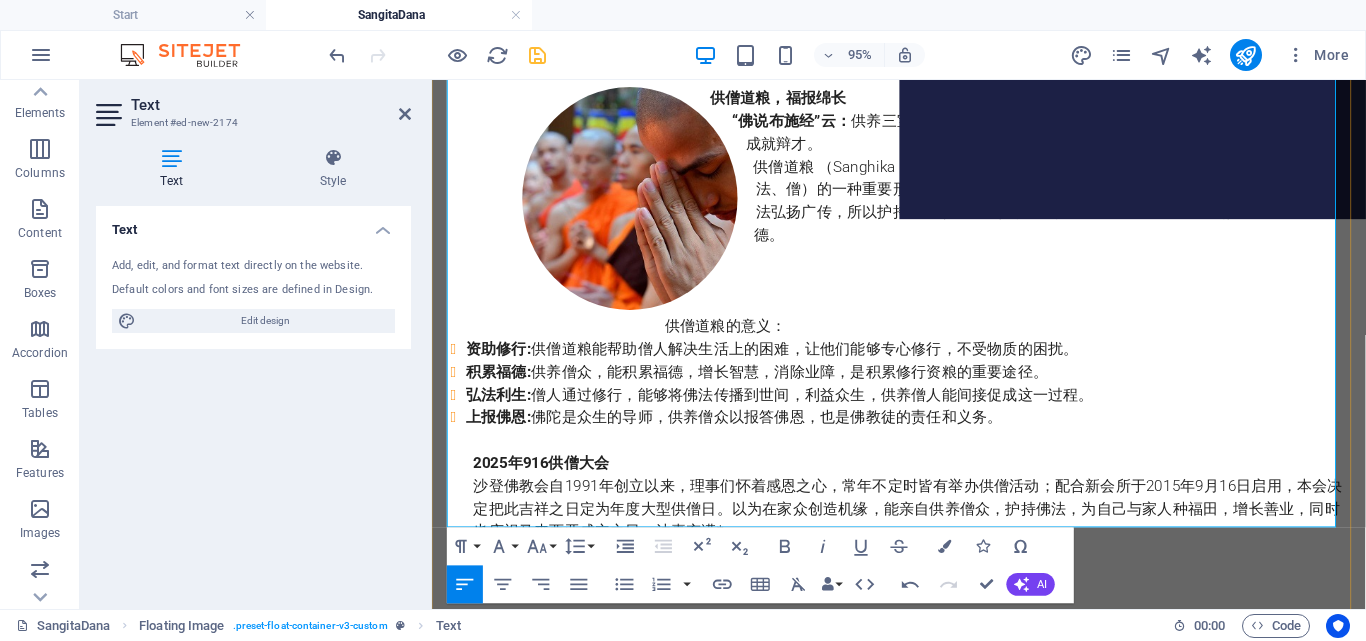 scroll, scrollTop: 500, scrollLeft: 0, axis: vertical 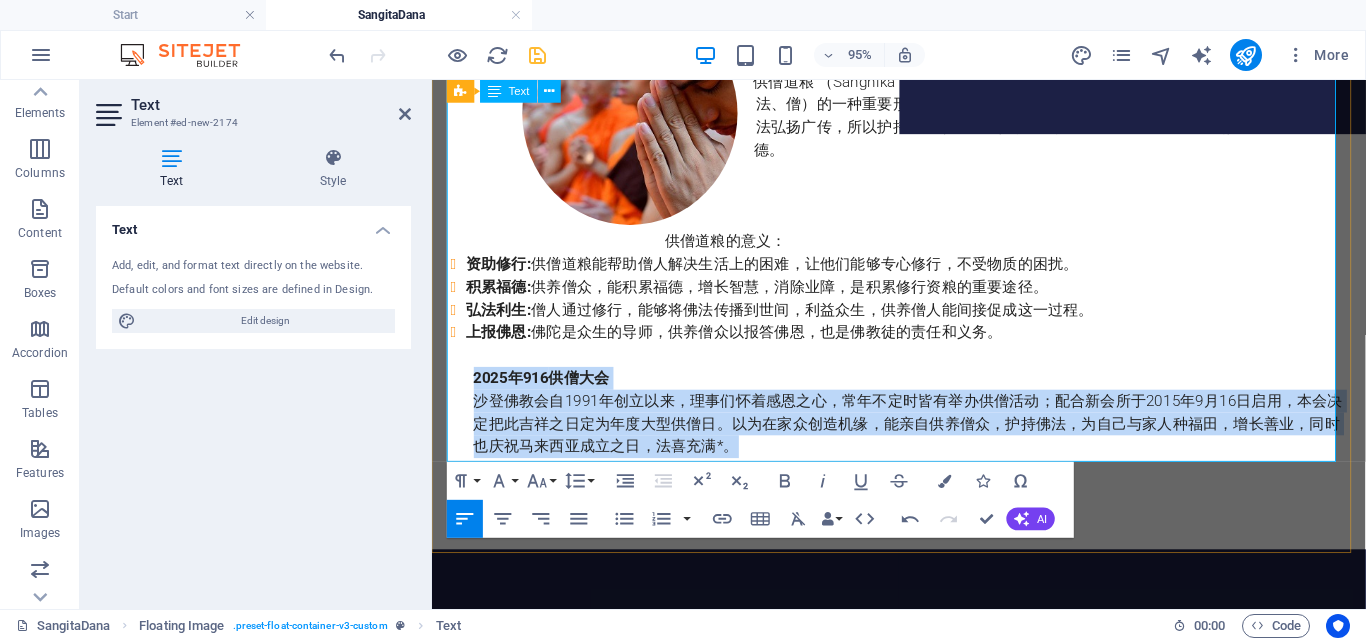 drag, startPoint x: 761, startPoint y: 469, endPoint x: 476, endPoint y: 396, distance: 294.20062 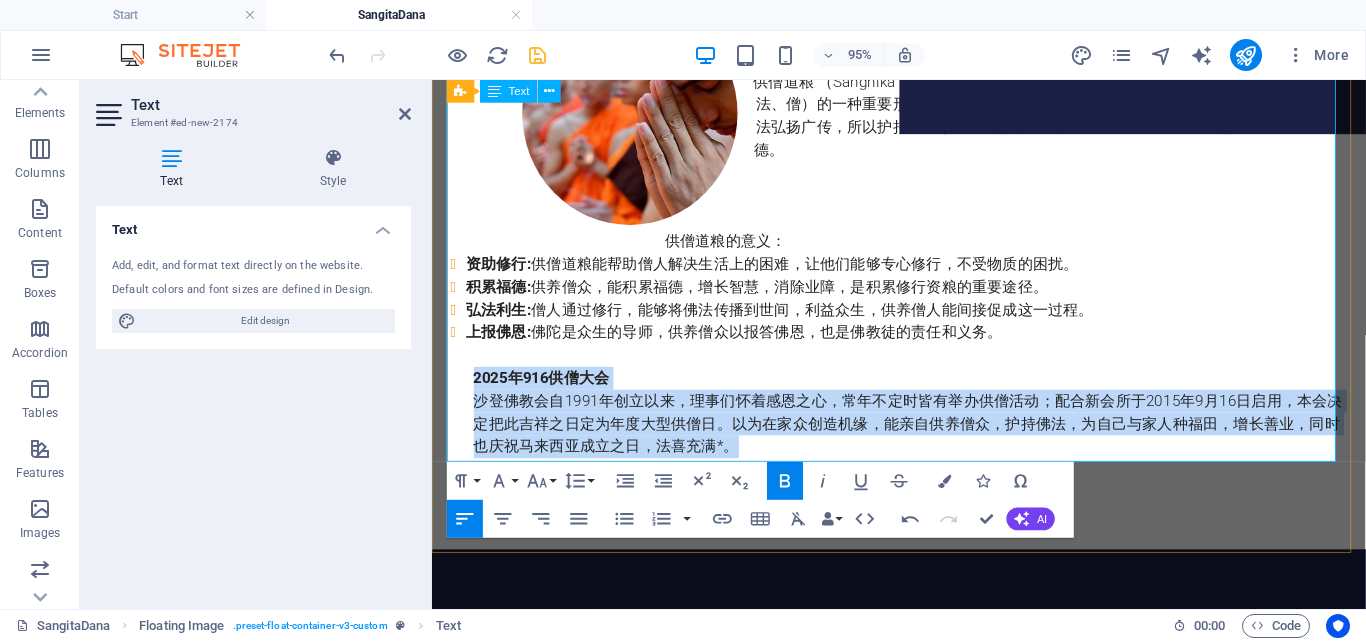 type 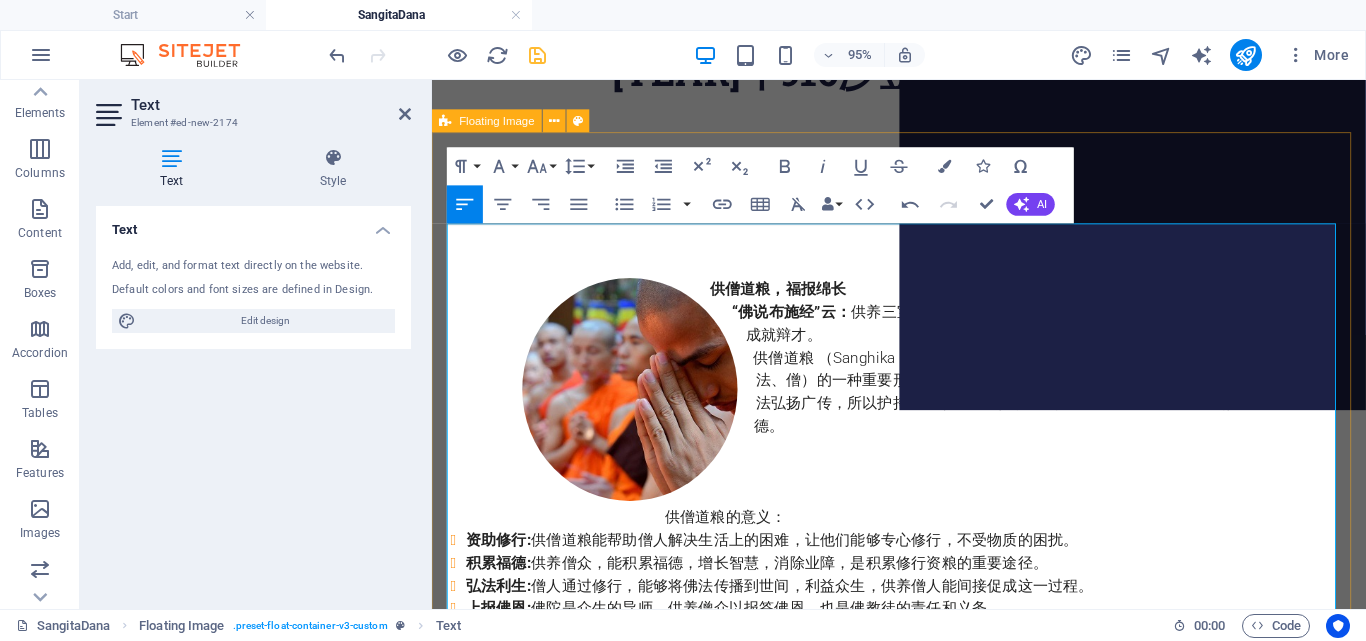 scroll, scrollTop: 200, scrollLeft: 0, axis: vertical 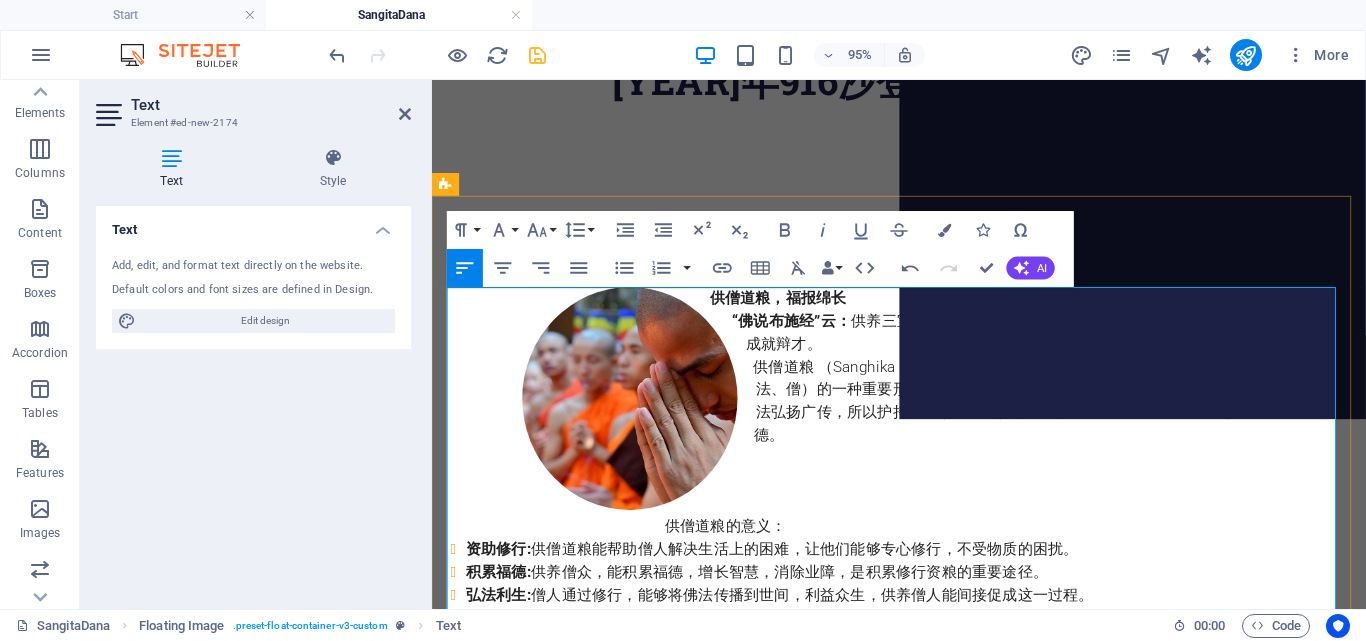click on "供僧道粮，福报绵长" at bounding box center [924, 310] 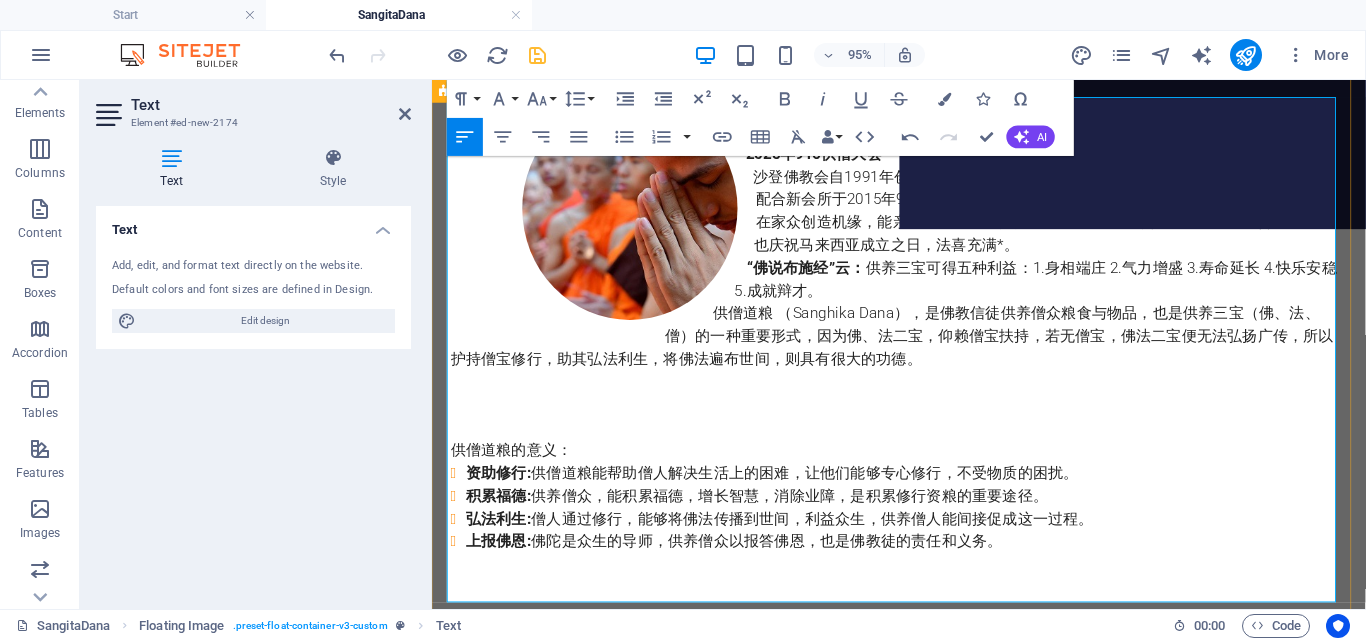 scroll, scrollTop: 200, scrollLeft: 0, axis: vertical 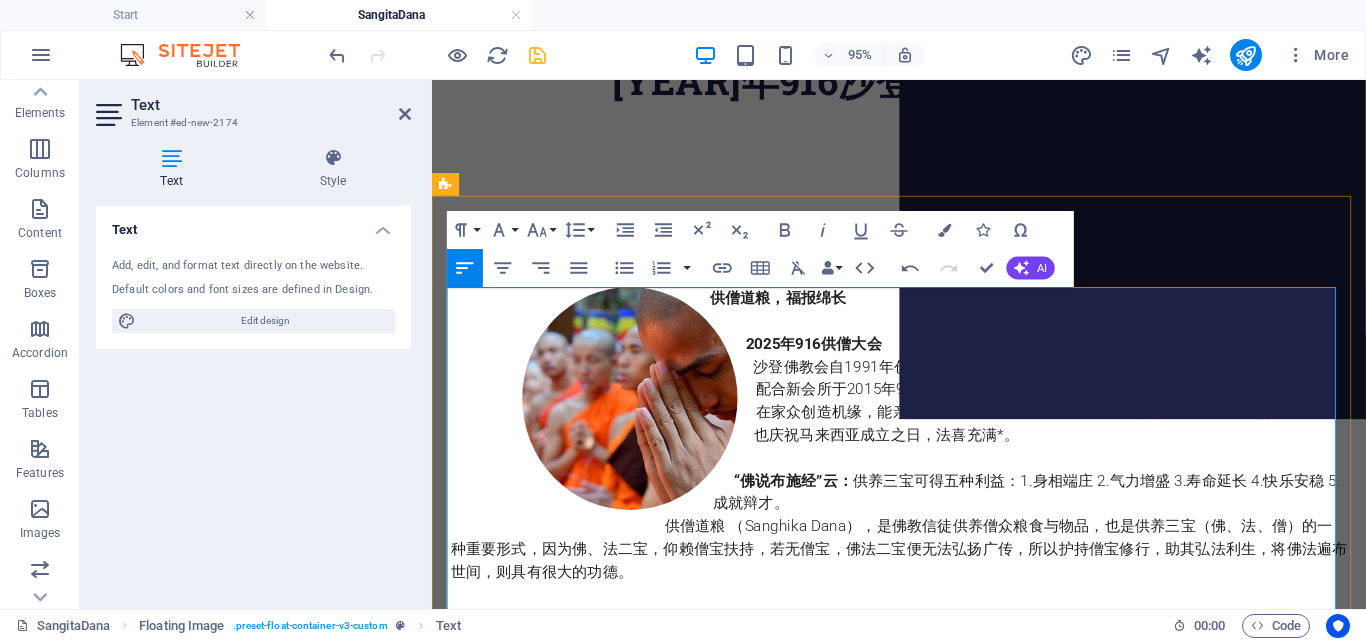 click on "“佛说布施经”云： 供养三宝可得五种利益：1.身相端庄 2.气力增盛 3.寿命延长 4.快乐安稳 5.成就辩才。" at bounding box center (924, 514) 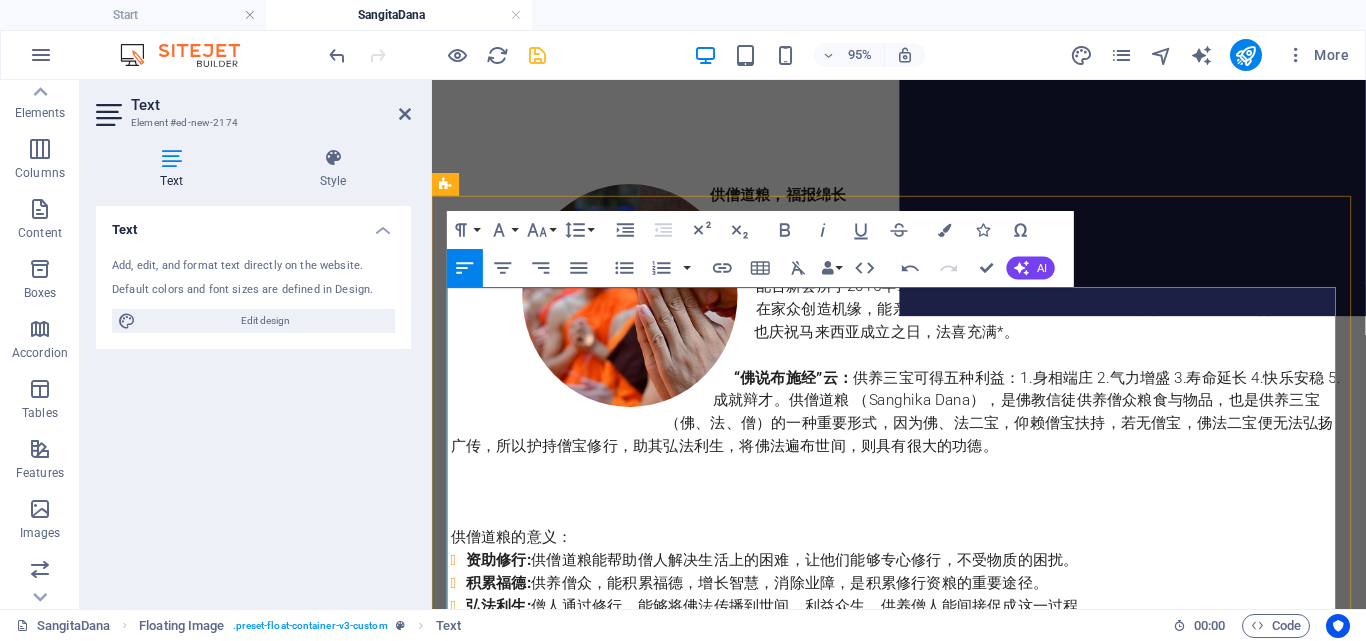 scroll, scrollTop: 400, scrollLeft: 0, axis: vertical 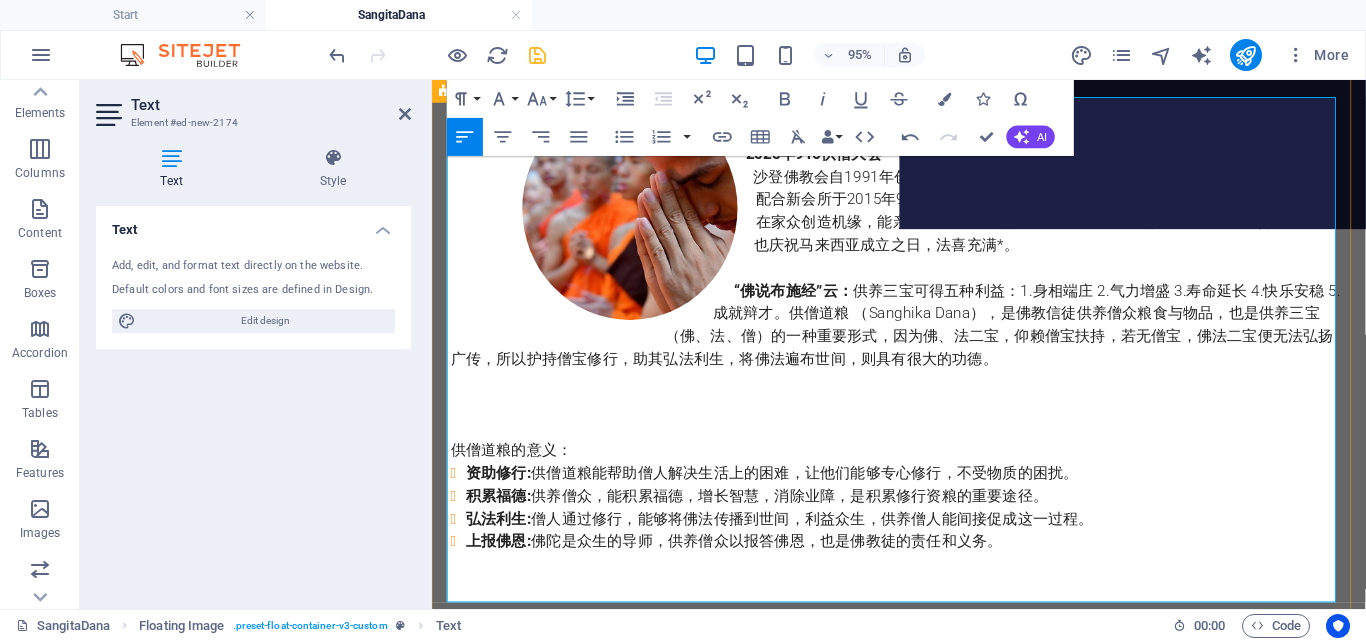 click at bounding box center [924, 422] 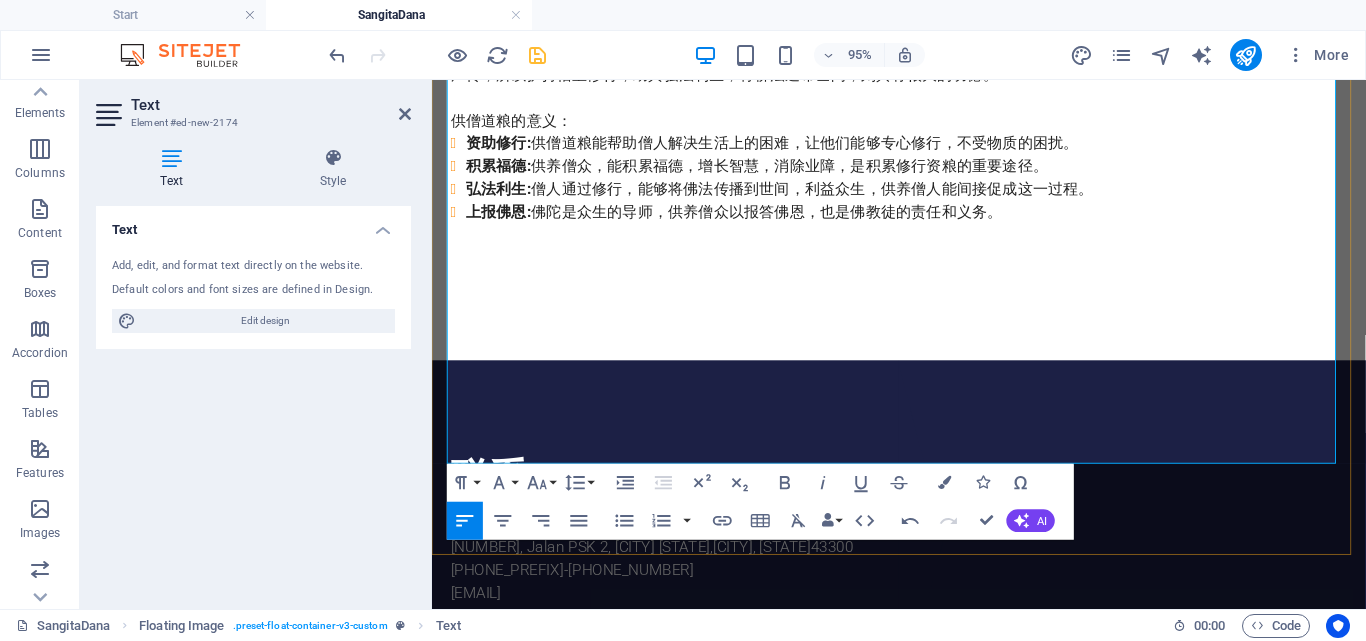 scroll, scrollTop: 700, scrollLeft: 0, axis: vertical 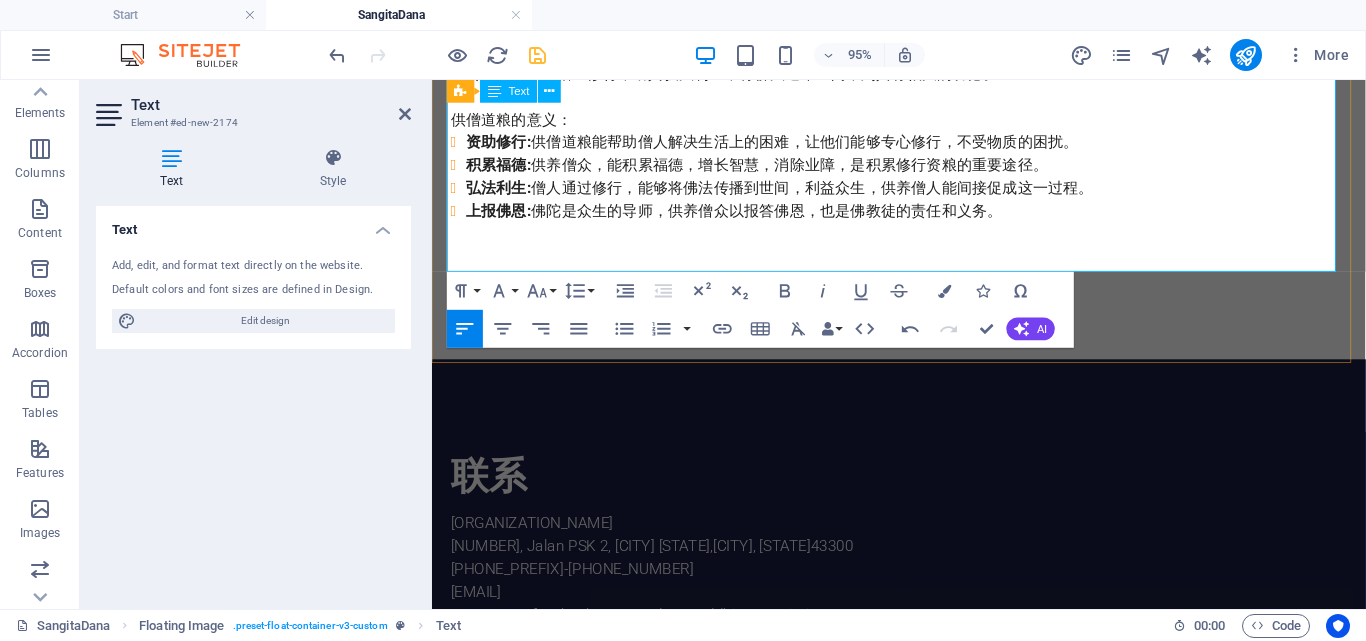 click at bounding box center [936, 266] 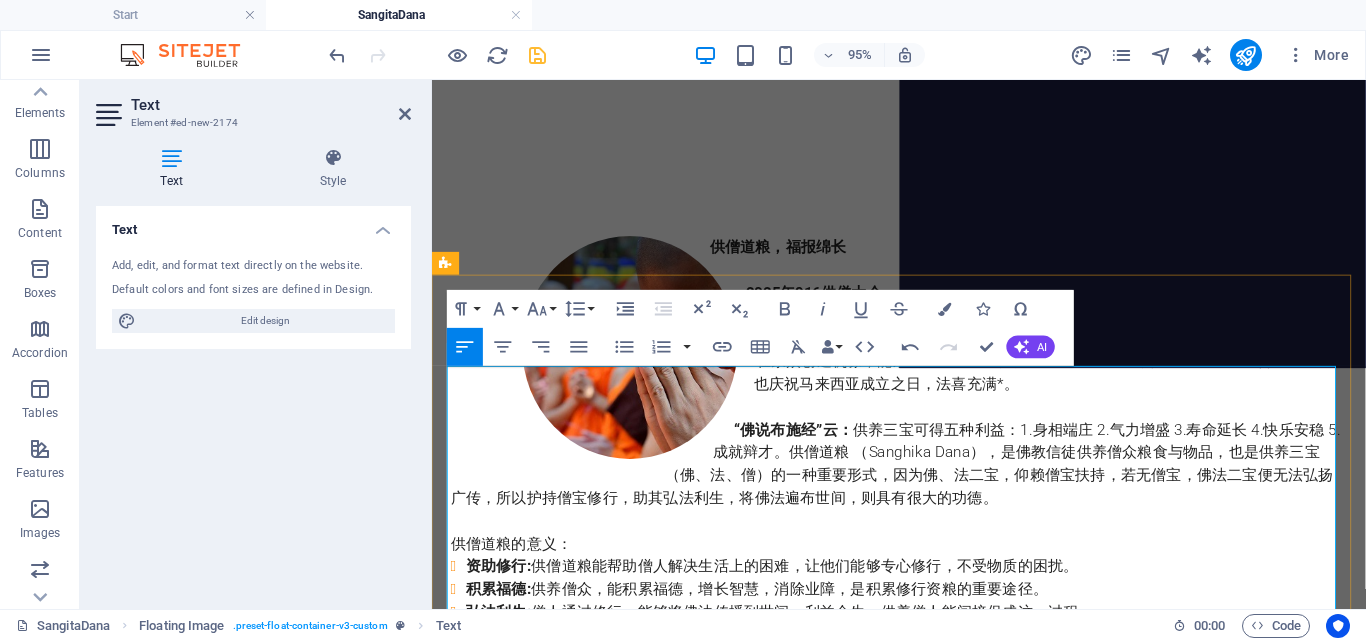 scroll, scrollTop: 300, scrollLeft: 0, axis: vertical 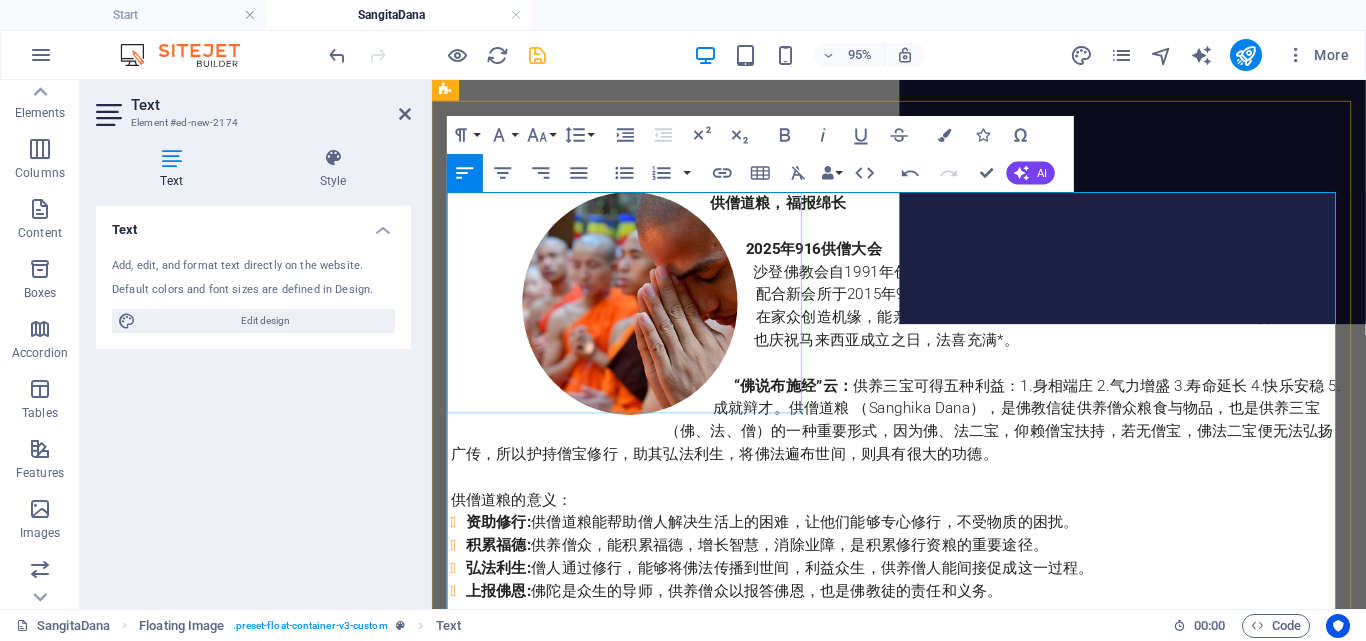 click at bounding box center (641, 315) 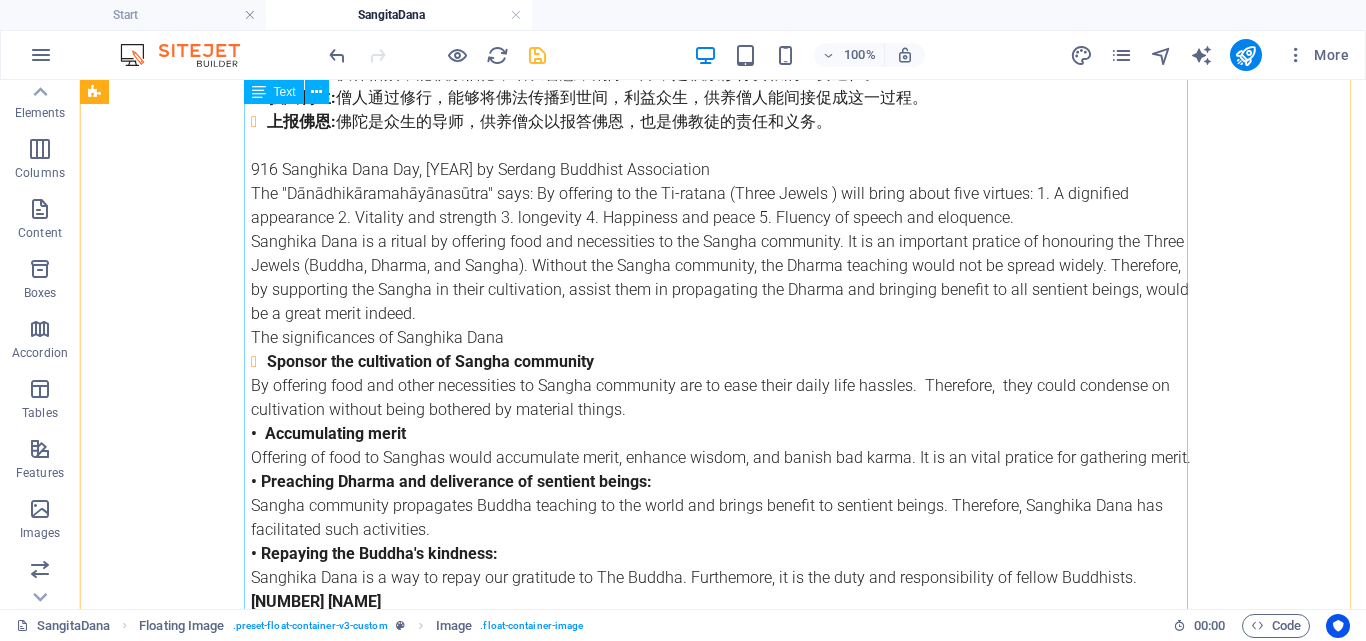 scroll, scrollTop: 900, scrollLeft: 0, axis: vertical 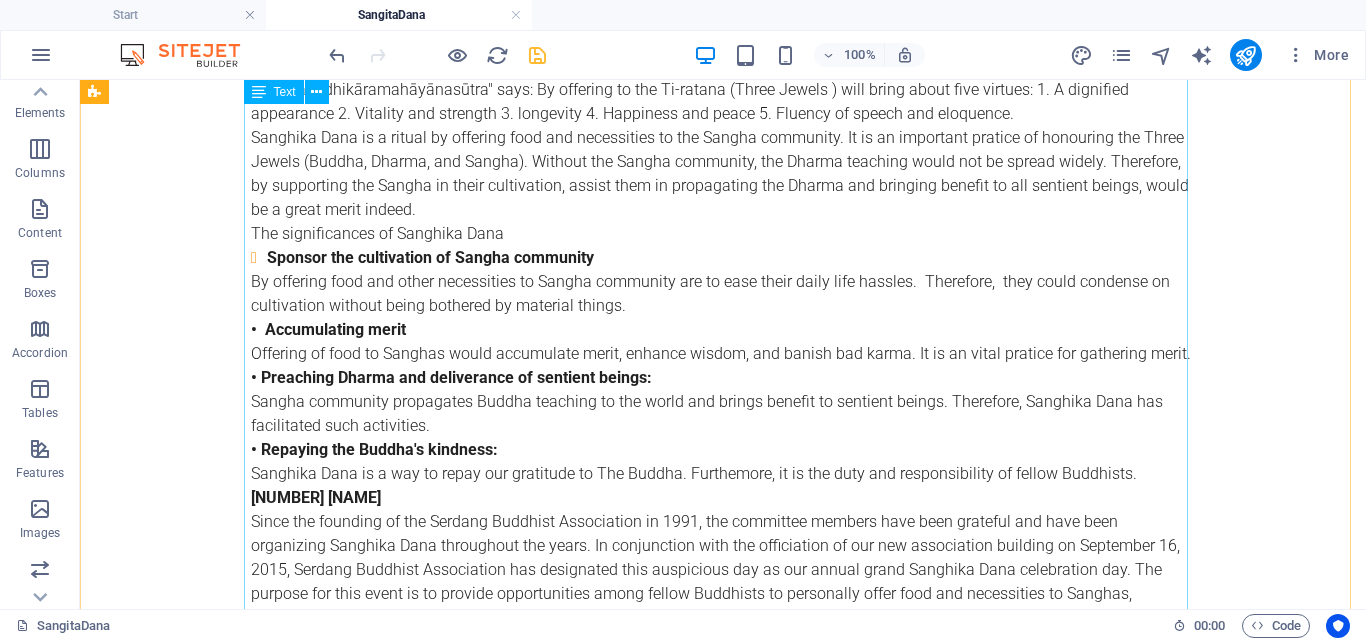 click on "供僧道粮，福报绵长 2025 年916 供僧大会 沙登佛教会自1991年创立以来，理事们怀着感恩之心，常年不定时皆有举办供僧活动；配合新会所于2015年9月16日启用，本会决定把此吉祥之日定为年度大型供僧日。以为在家众创造机缘，能亲自供养僧众，护持佛法，为自己与家人种福田，增长善业，同时也庆祝马来西亚成立之日，法喜充满*。 “佛说布施经”云： 供养三宝可得五种利益：1.身相端庄 2.气力增盛 3.寿命延长 4.快乐安稳 5.成就辩才。供僧道粮 （Sanghika Dana），是佛教信徒供养僧众粮食与物品，也是供养三宝（佛、法、僧）的一种重要形式，因为佛、法二宝，仰赖僧宝扶持，若无僧宝，佛法二宝便无法弘扬广传，所以护持僧宝修行，助其弘法利生，将佛法遍布世间，则具有很大的功德。 供僧道粮的意义： 资助修行:  积累福德:  弘法利生:  上报佛恩:" at bounding box center [723, 174] 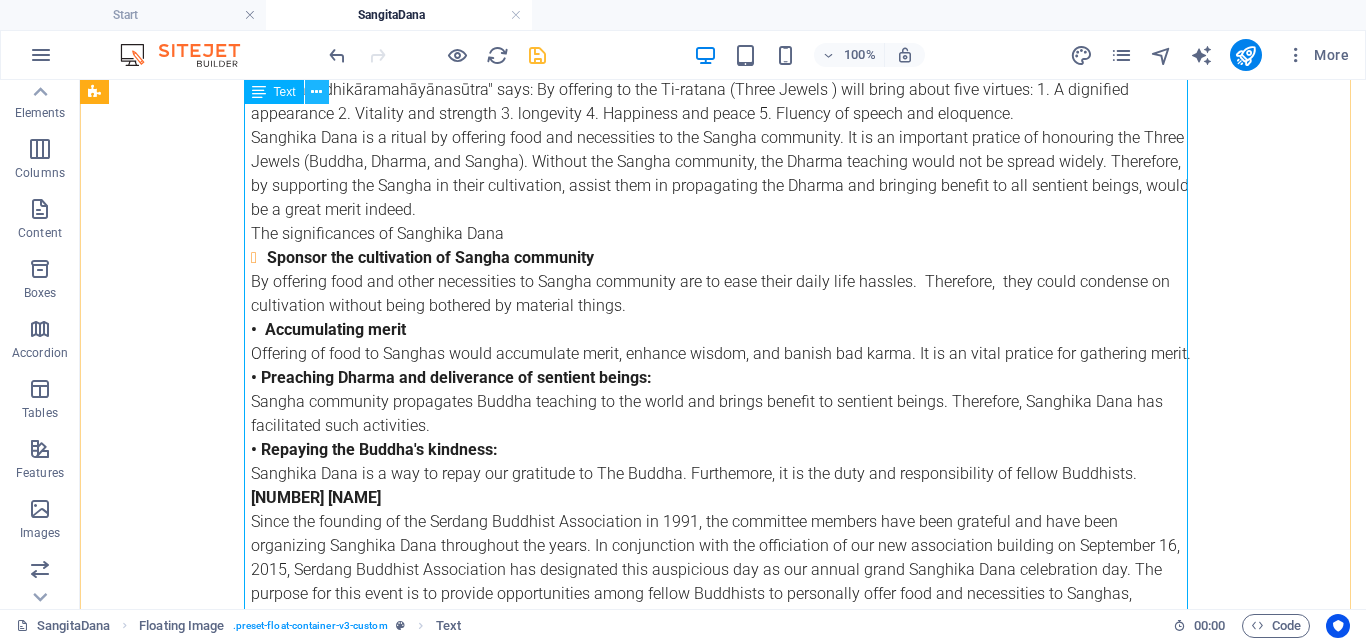 click at bounding box center [316, 92] 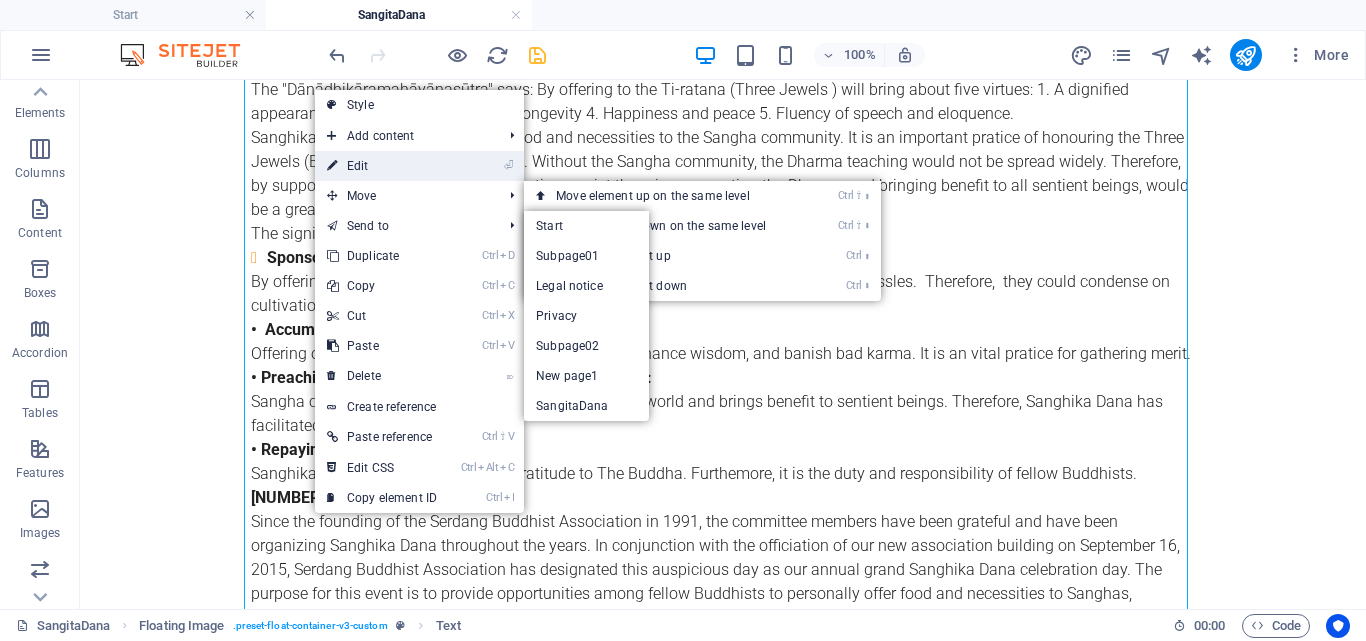 click on "⏎  Edit" at bounding box center (382, 166) 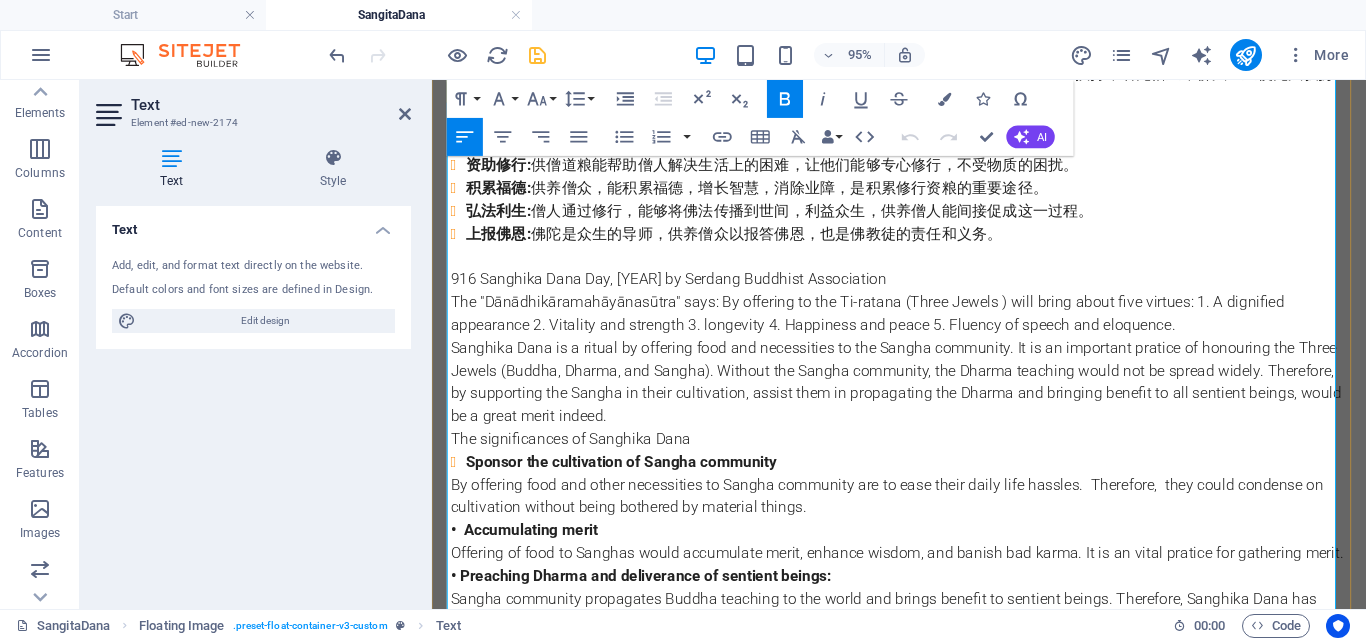 scroll, scrollTop: 740, scrollLeft: 0, axis: vertical 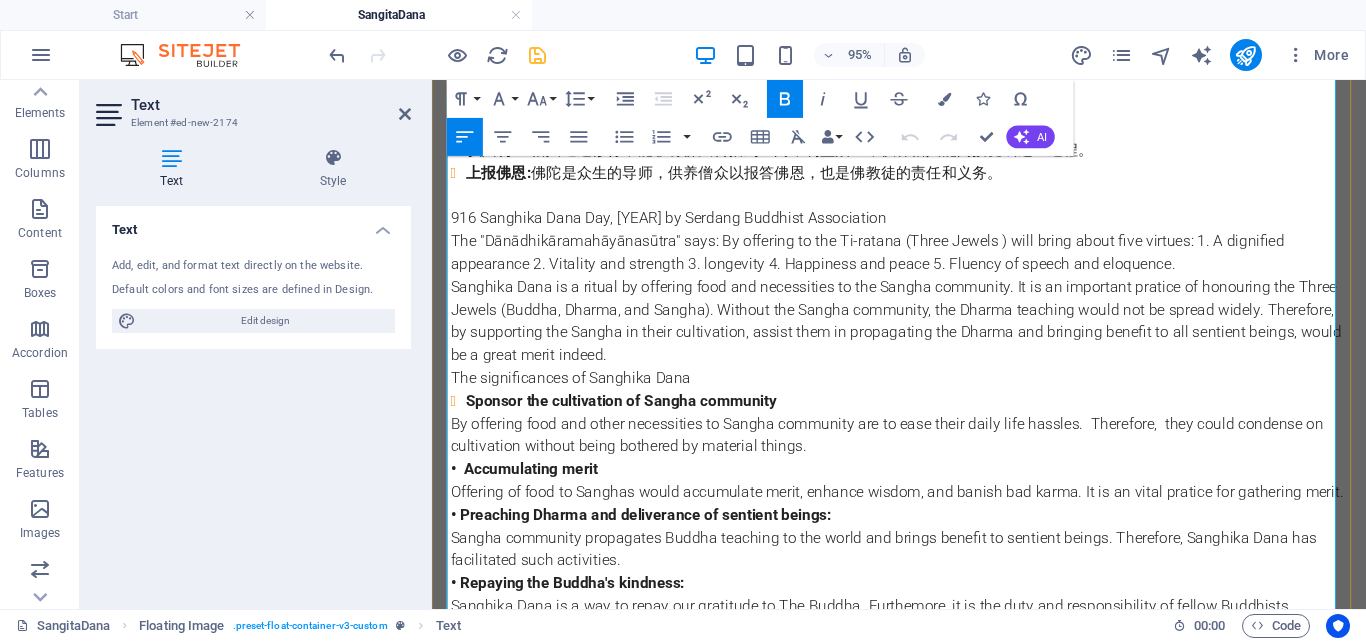 click on "916 Sanghika Dana Day, [YEAR] by Serdang Buddhist Association" at bounding box center [924, 226] 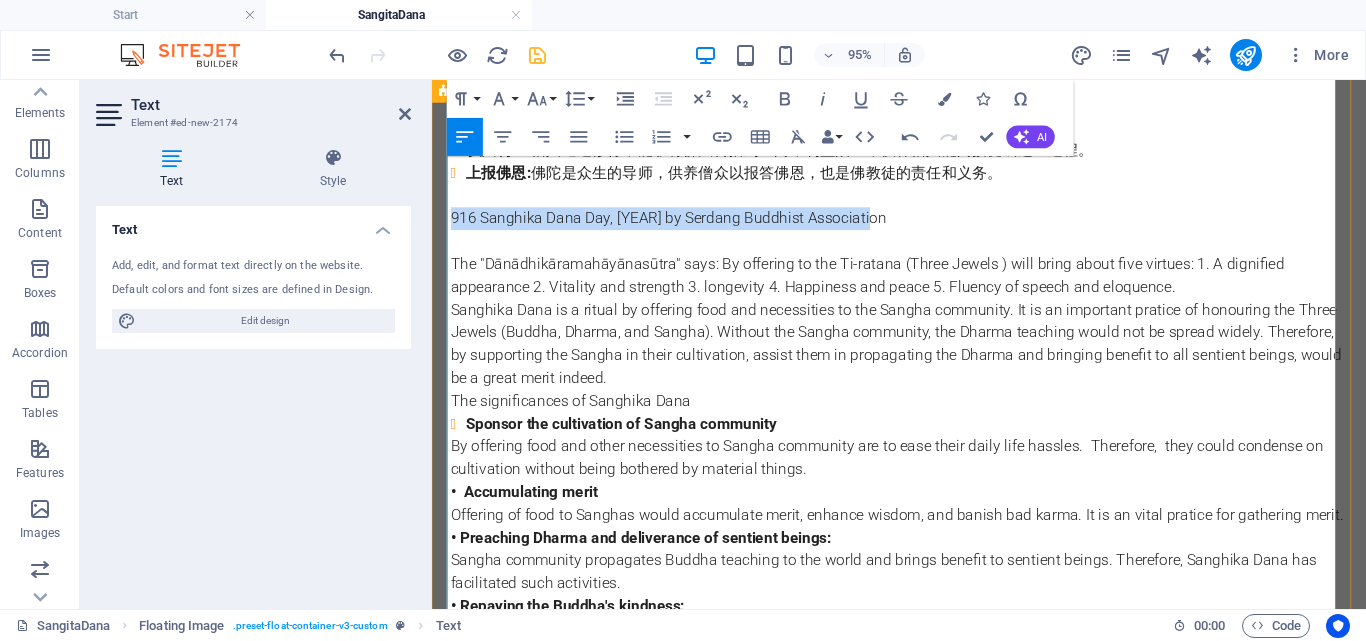 drag, startPoint x: 888, startPoint y: 228, endPoint x: 436, endPoint y: 232, distance: 452.0177 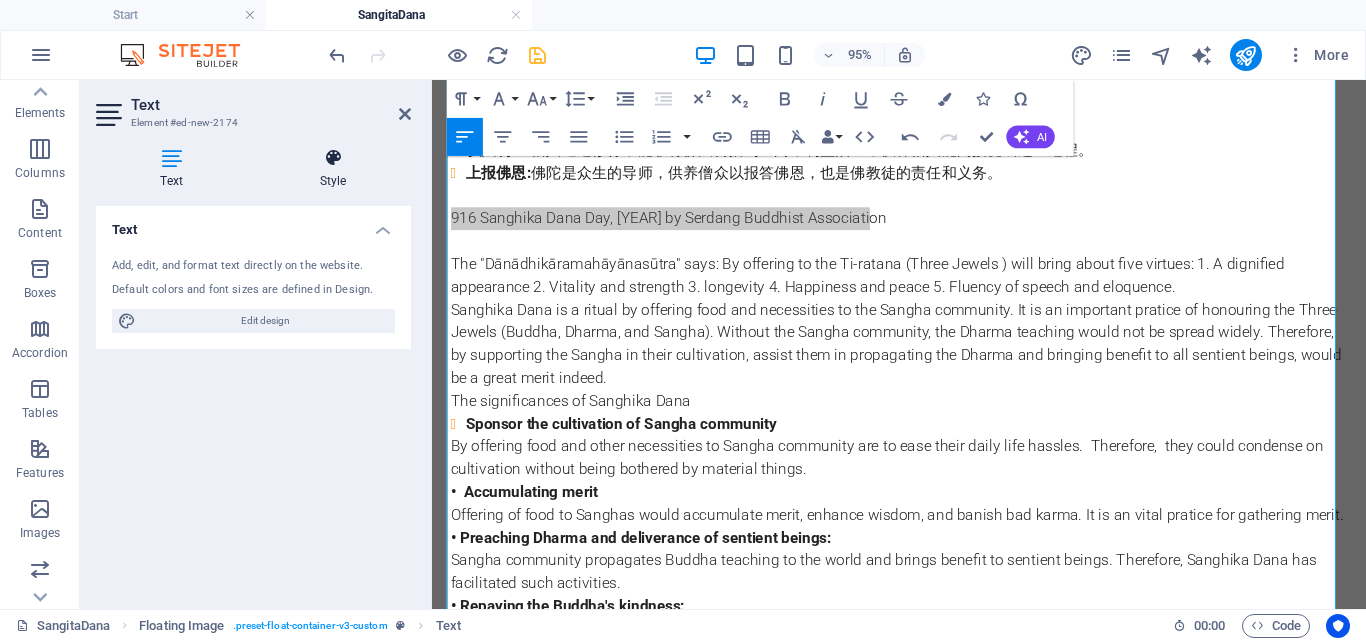 click at bounding box center [333, 158] 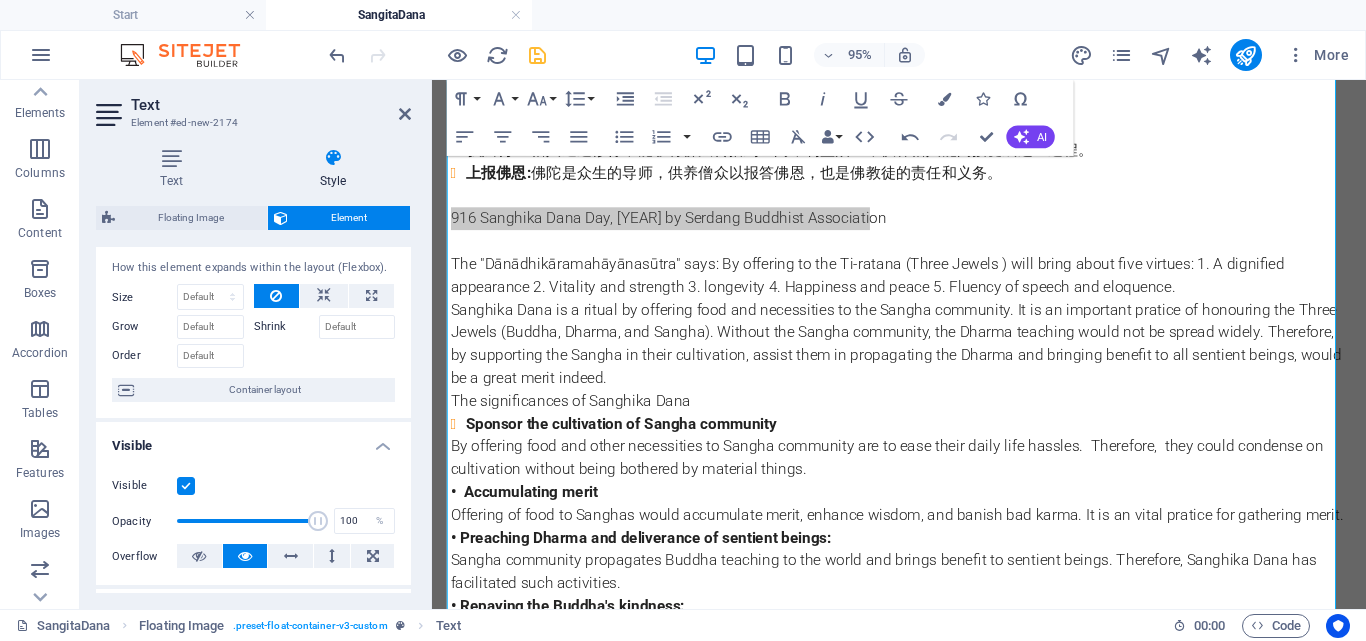 scroll, scrollTop: 0, scrollLeft: 0, axis: both 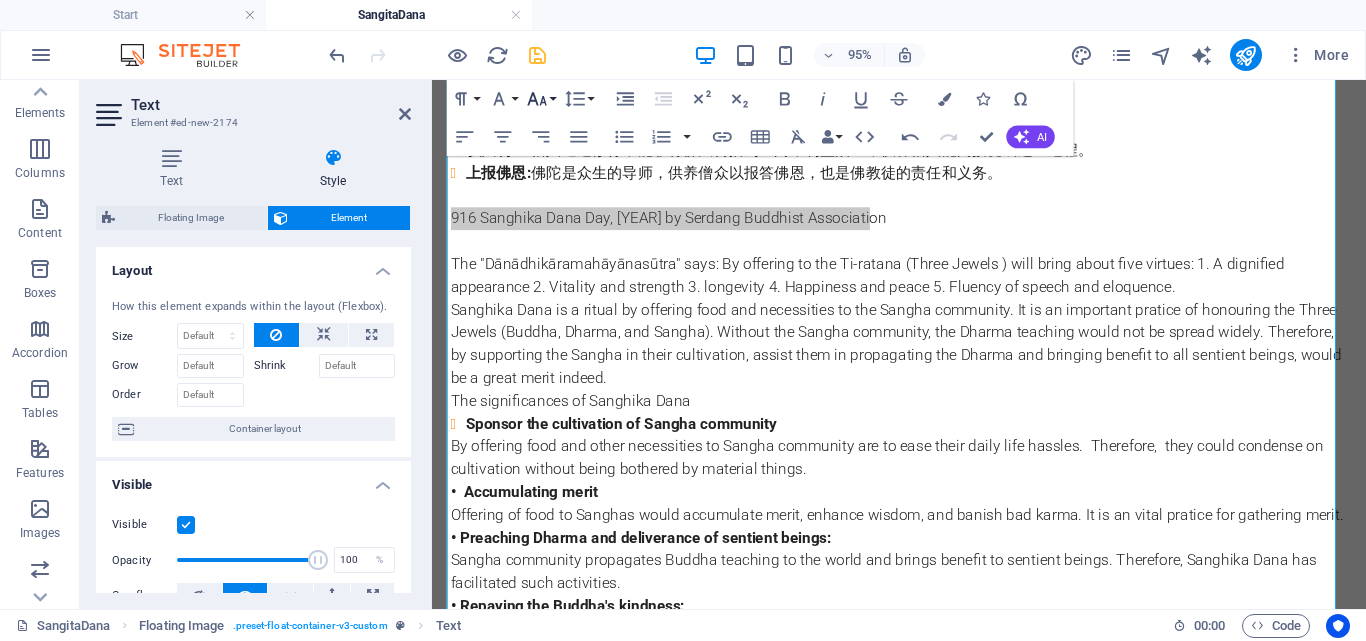 click 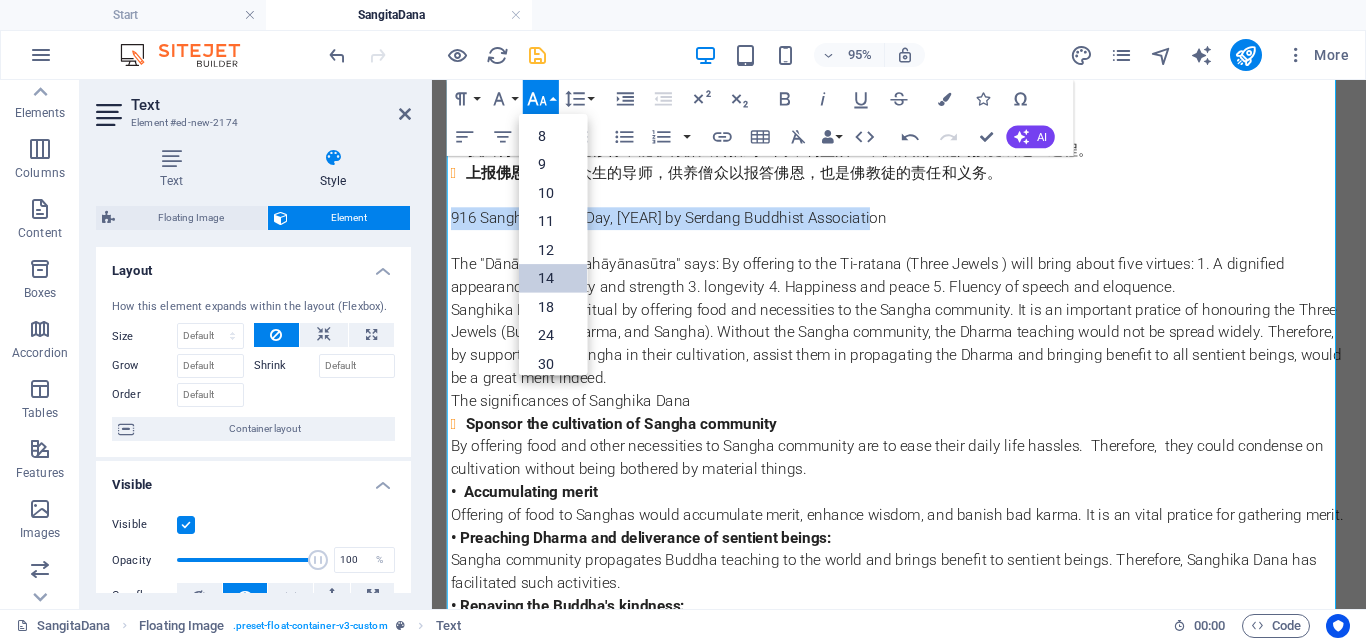 click on "14" at bounding box center (553, 278) 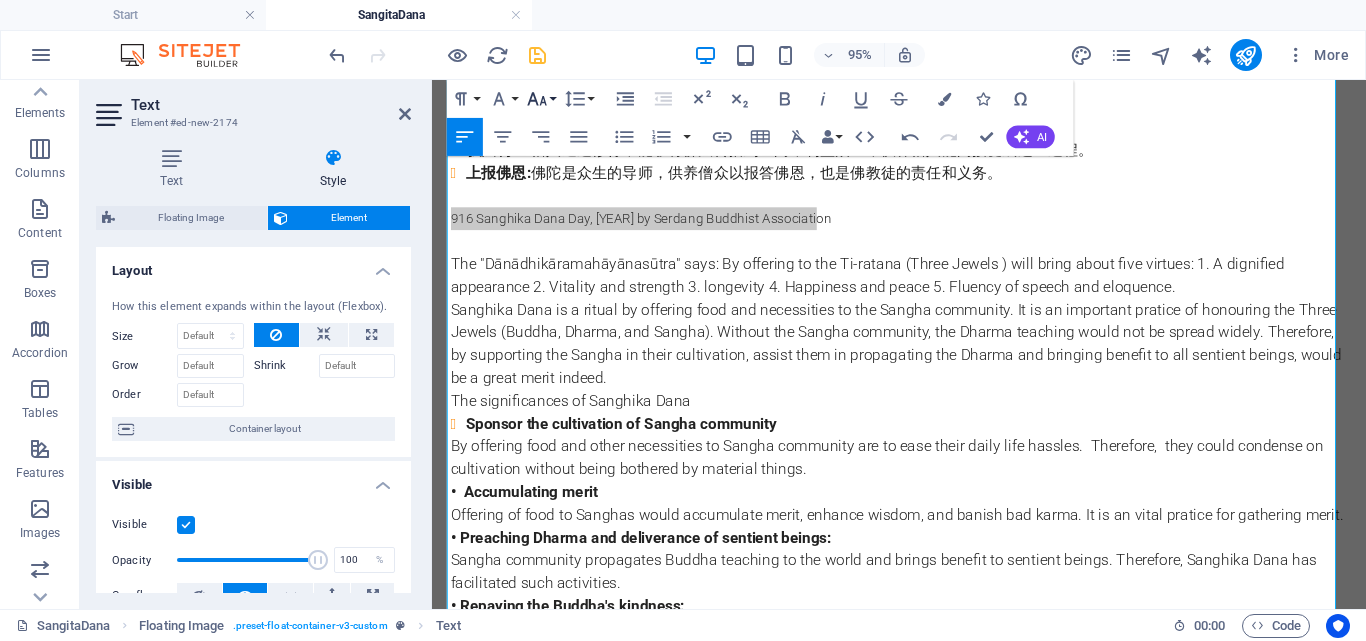 click on "Font Size" at bounding box center [541, 99] 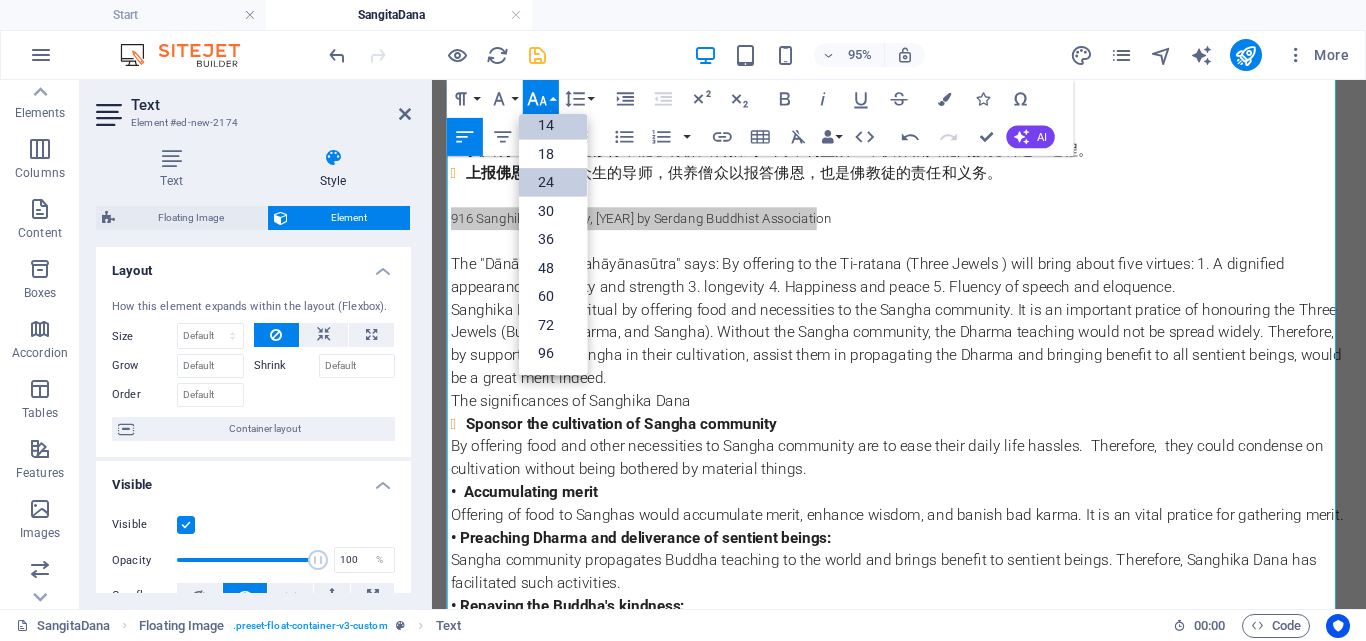 scroll, scrollTop: 161, scrollLeft: 0, axis: vertical 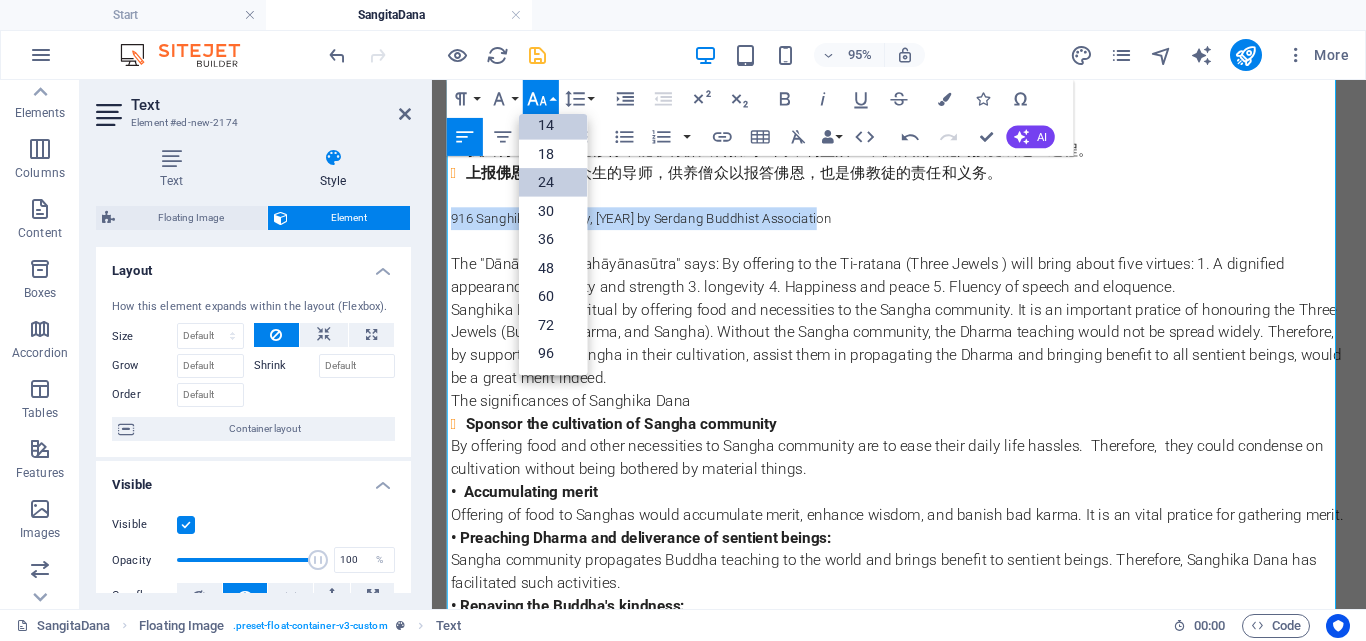 click on "24" at bounding box center (553, 182) 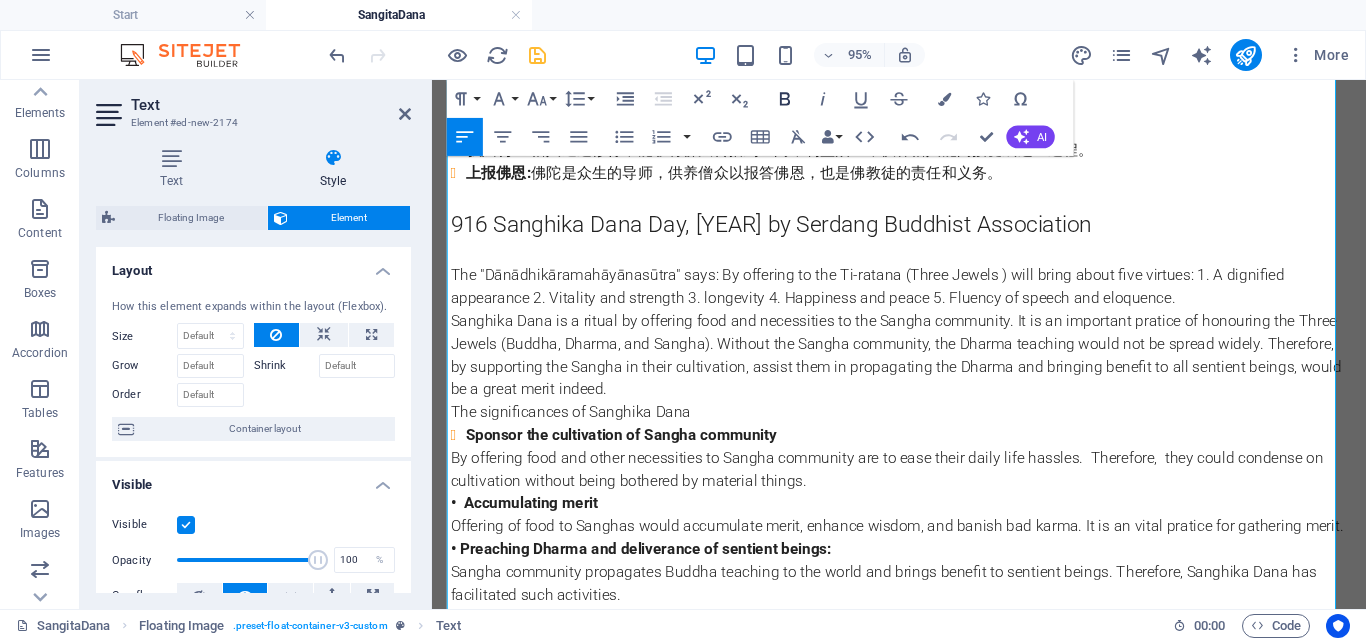 click 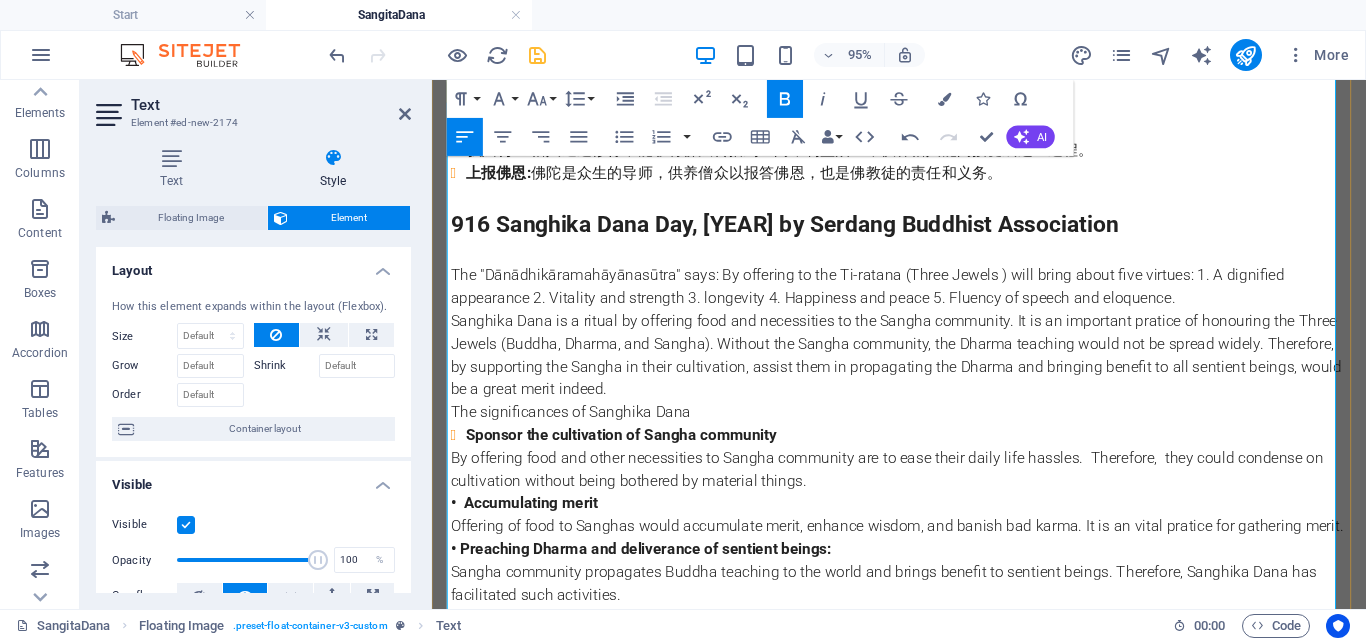 click at bounding box center [936, 202] 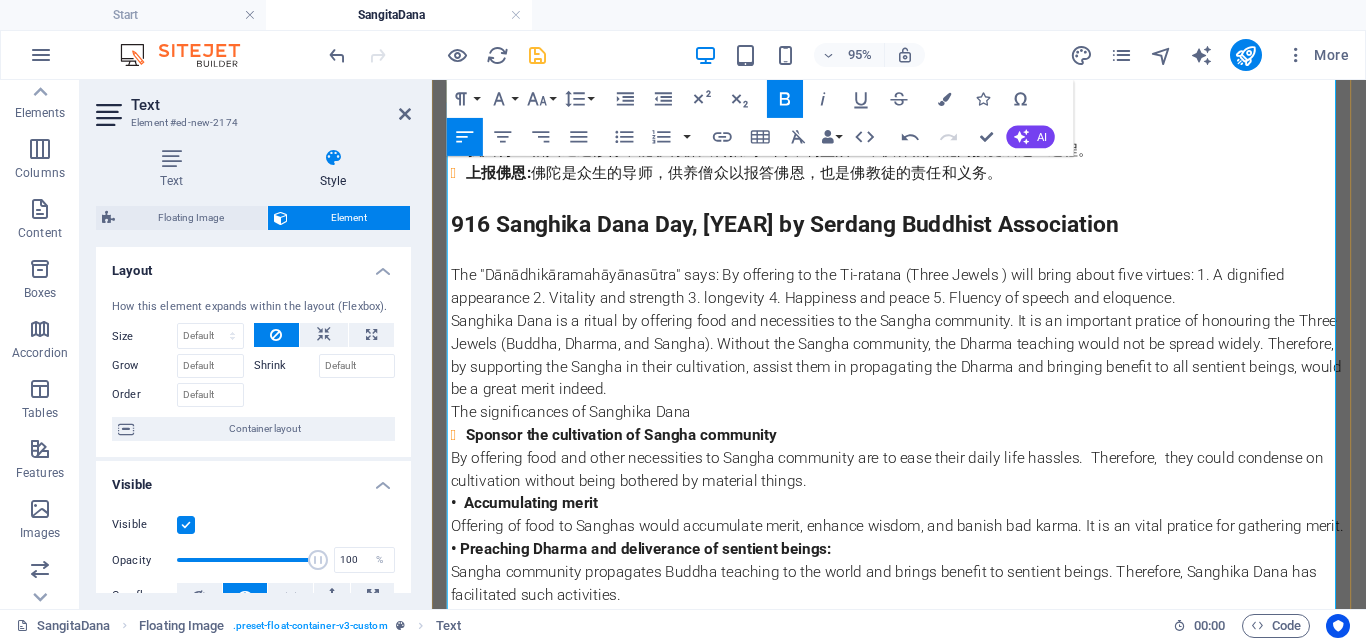 click on "Sanghika Dana is a ritual by offering food and necessities to the Sangha community. It is an important pratice of honouring the Three Jewels (Buddha, Dharma, and Sangha). Without the Sangha community, the Dharma teaching would not be spread widely. Therefore, by supporting the Sangha in their cultivation, assist them in propagating the Dharma and bringing benefit to all sentient beings, would be a great merit indeed." at bounding box center (924, 370) 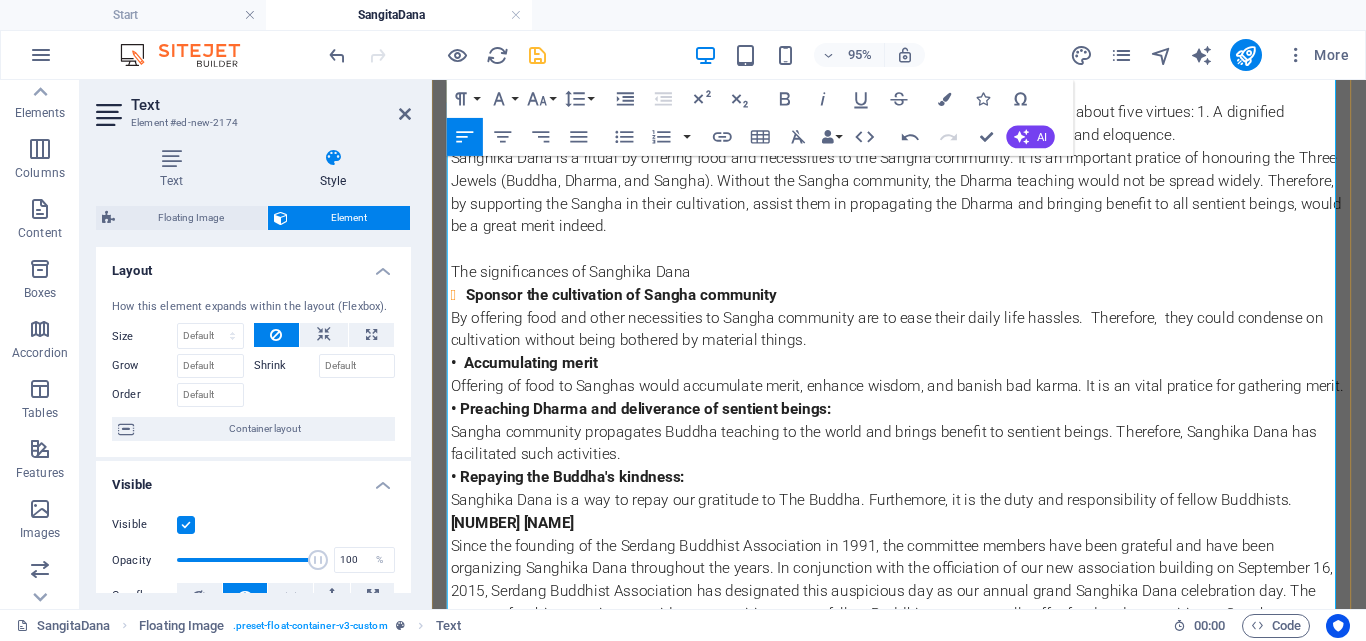 scroll, scrollTop: 940, scrollLeft: 0, axis: vertical 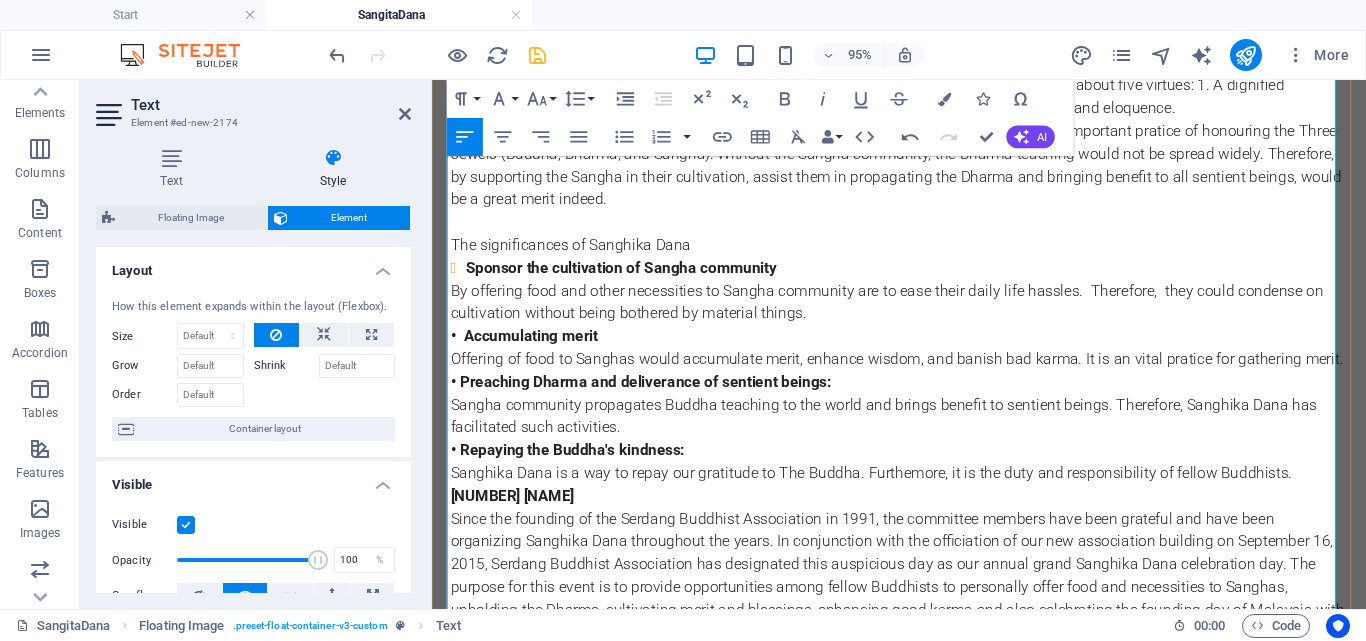 click on "Sponsor the cultivation of Sangha community" at bounding box center (631, 277) 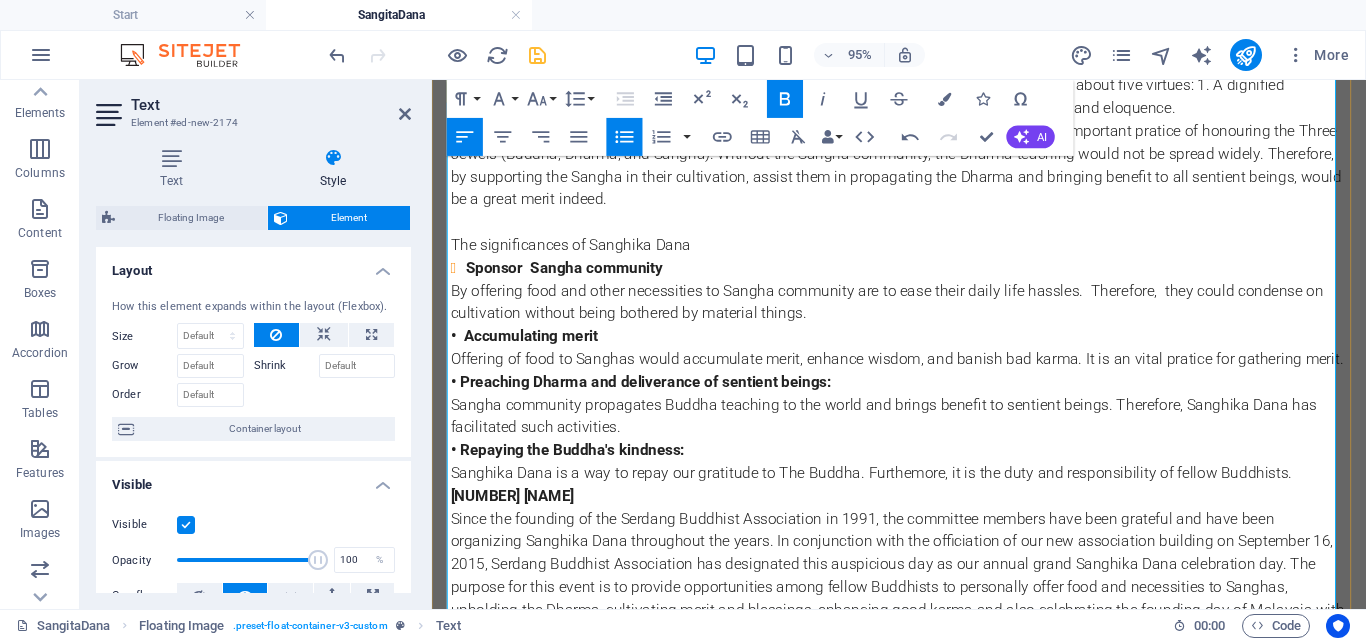 type 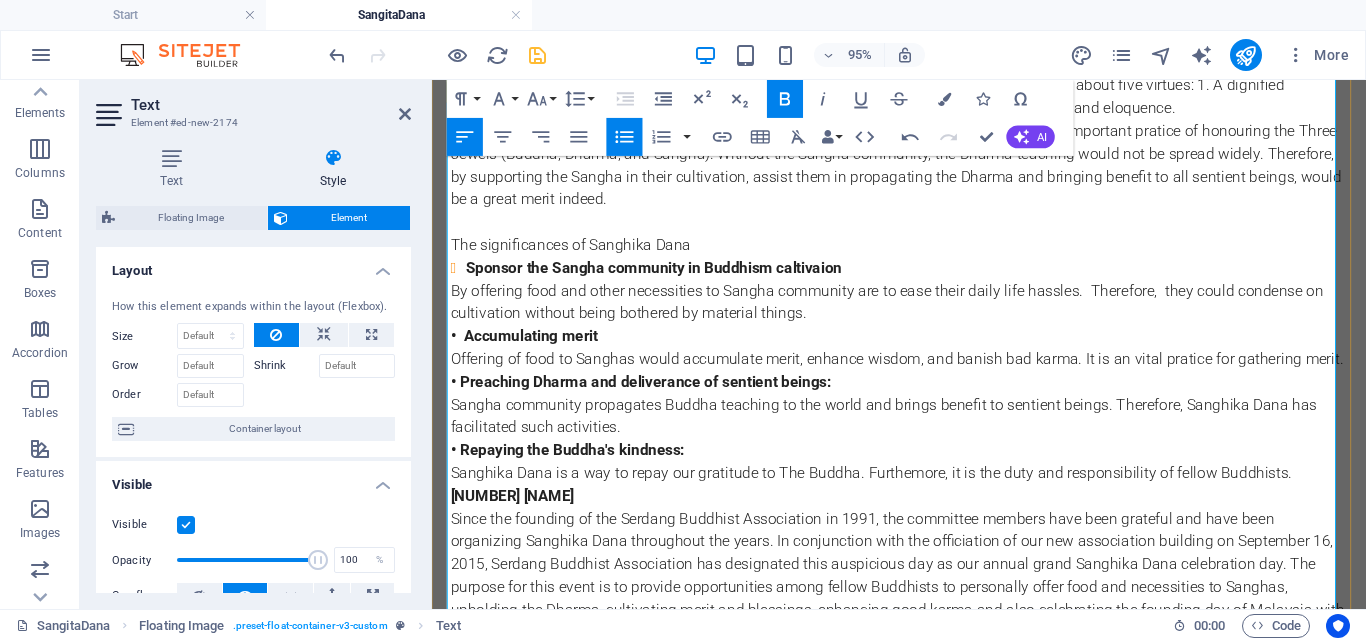 click on "Sponsor the Sangha community in Buddhism caltivaion" at bounding box center [666, 277] 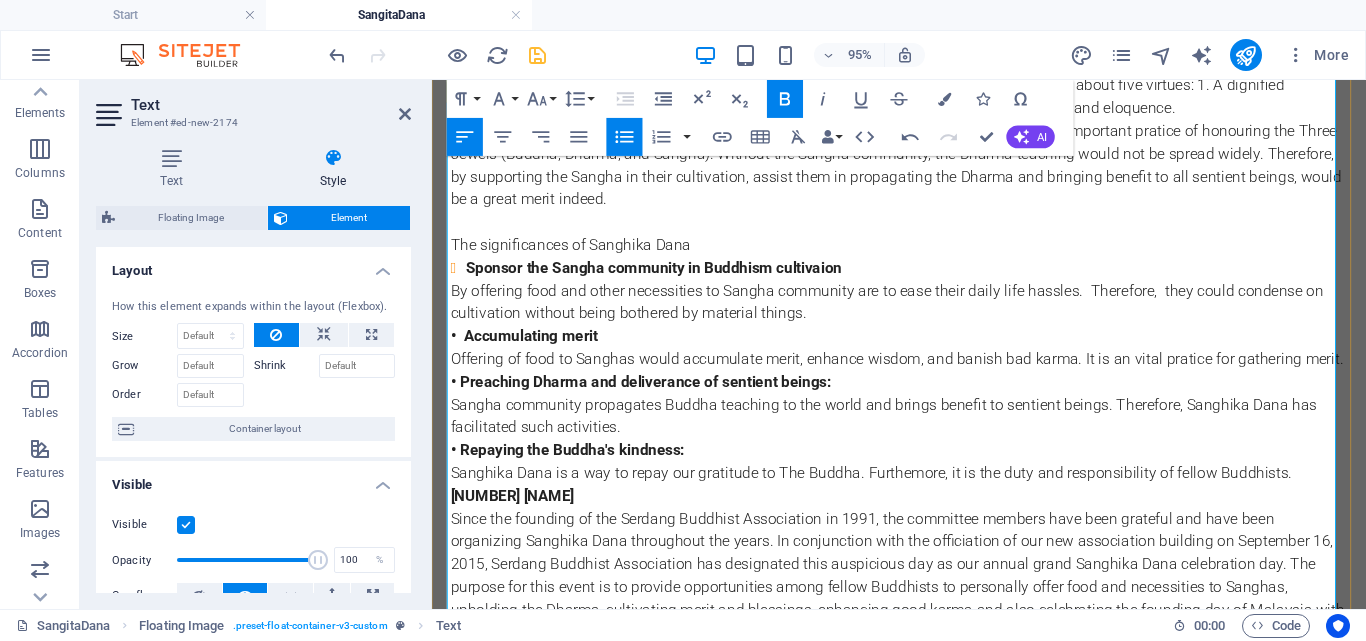 click on "Sponsor the Sangha community in Buddhism cultivaion" at bounding box center [666, 277] 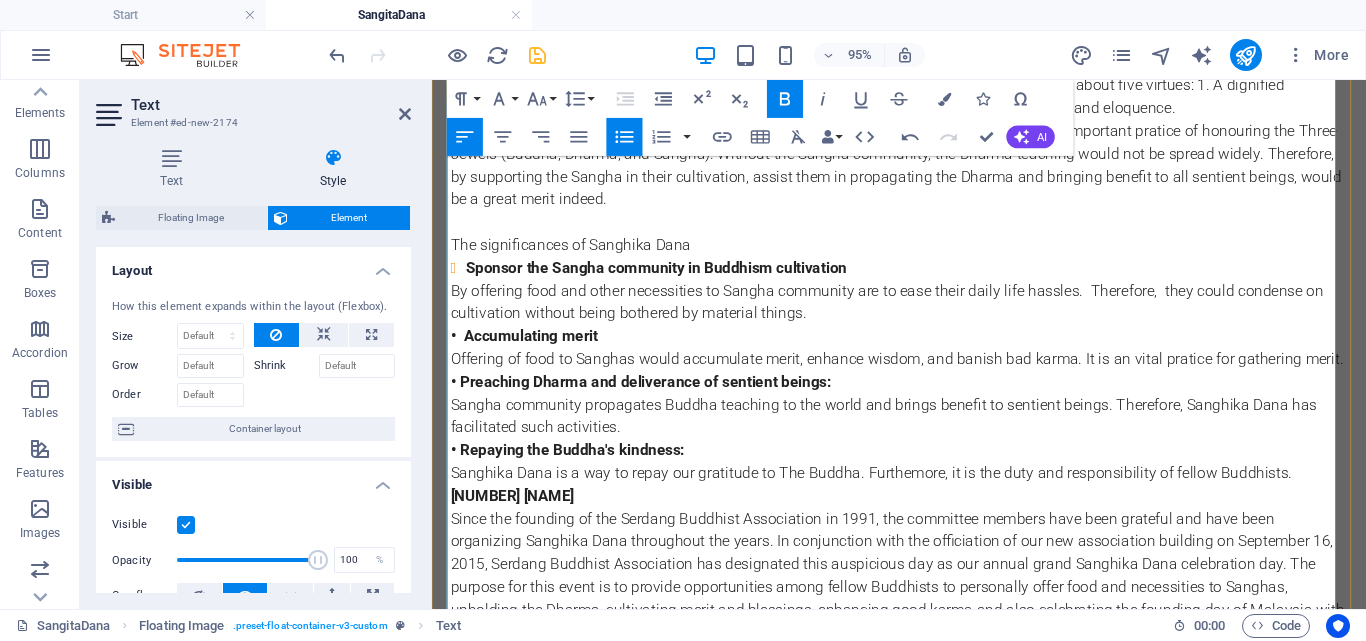 click on "Sponsor the Sangha community in Buddhism cultivation" at bounding box center [932, 278] 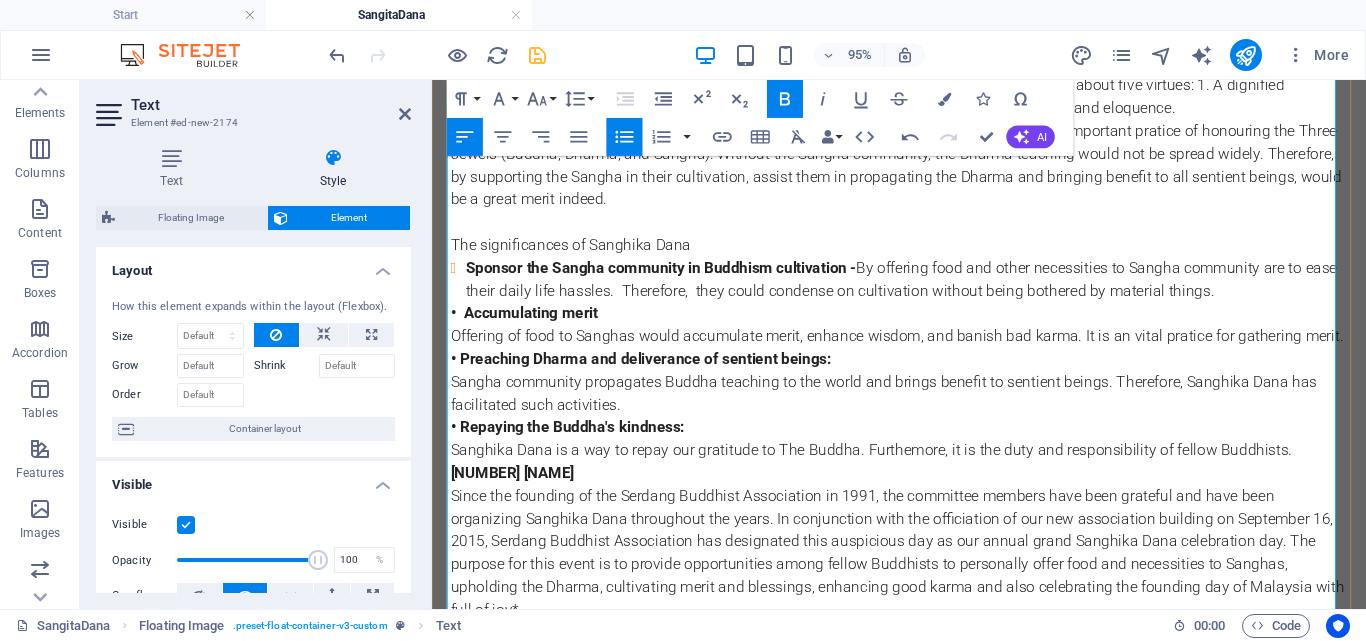 click on "Sponsor the Sangha community in Buddhism cultivation -  By offering food and other necessities to Sangha community are to ease their daily life hassles.  Therefore,  they could condense on cultivation without being bothered by material things." at bounding box center [932, 290] 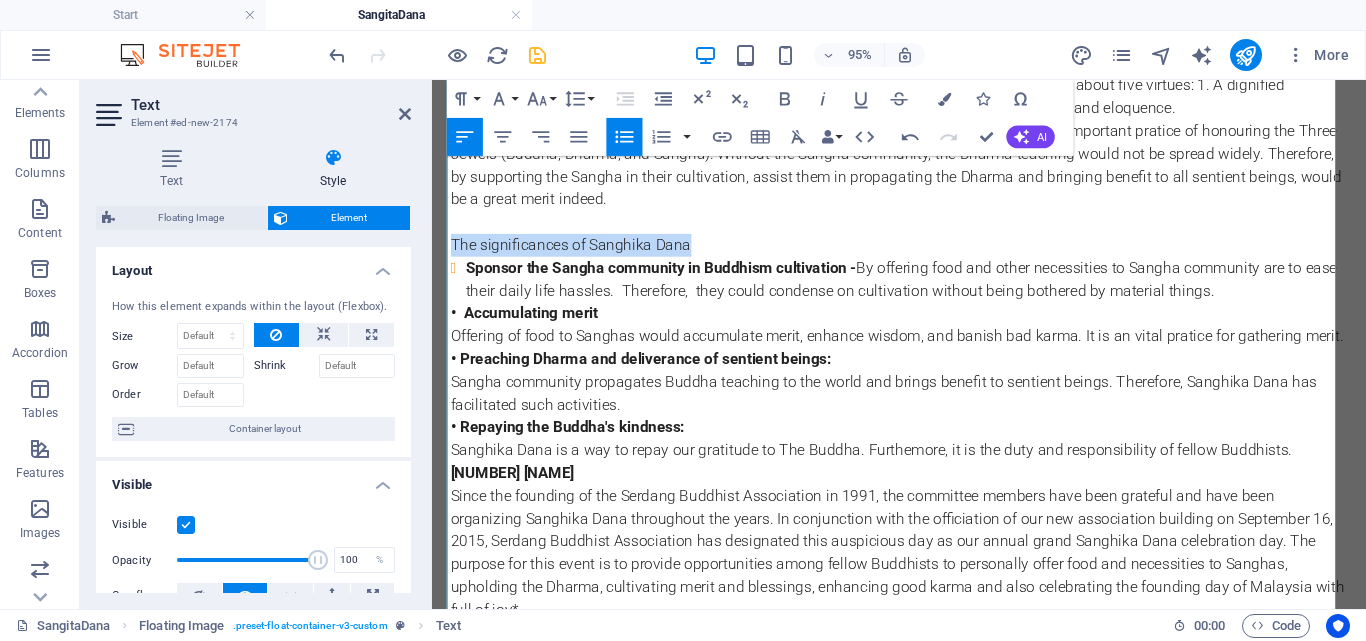 drag, startPoint x: 697, startPoint y: 256, endPoint x: 411, endPoint y: 259, distance: 286.01575 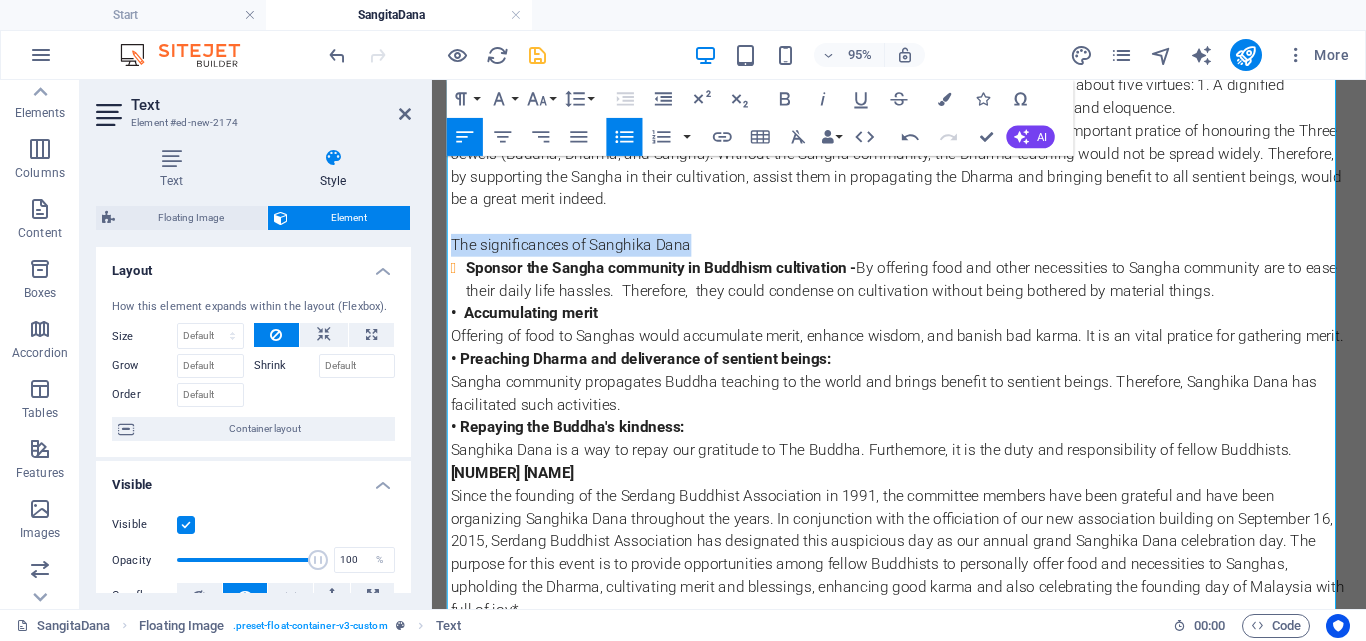 click on "2025年916沙登佛教会供僧大会 供僧道粮，福报绵长 2025 年916 供僧大会 沙登佛教会自1991年创立以来，理事们怀着感恩之心，常年不定时皆有举办供僧活动；配合新会所于2015年9月16日启用，本会决定把此吉祥之日定为年度大型供僧日。以为在家众创造机缘，能亲自供养僧众，护持佛法，为自己与家人种福田，增长善业，同时也庆祝马来西亚成立之日，法喜充满*。 “佛说布施经”云： 供养三宝可得五种利益：1.身相端庄 2.气力增盛 3.寿命延长 4.快乐安稳 5.成就辩才。供僧道粮 （Sanghika Dana），是佛教信徒供养僧众粮食与物品，也是供养三宝（佛、法、僧）的一种重要形式，因为佛、法二宝，仰赖僧宝扶持，若无僧宝，佛法二宝便无法弘扬广传，所以护持僧宝修行，助其弘法利生，将佛法遍布世间，则具有很大的功德。 供僧道粮的意义： 资助修行:" at bounding box center (923, 179) 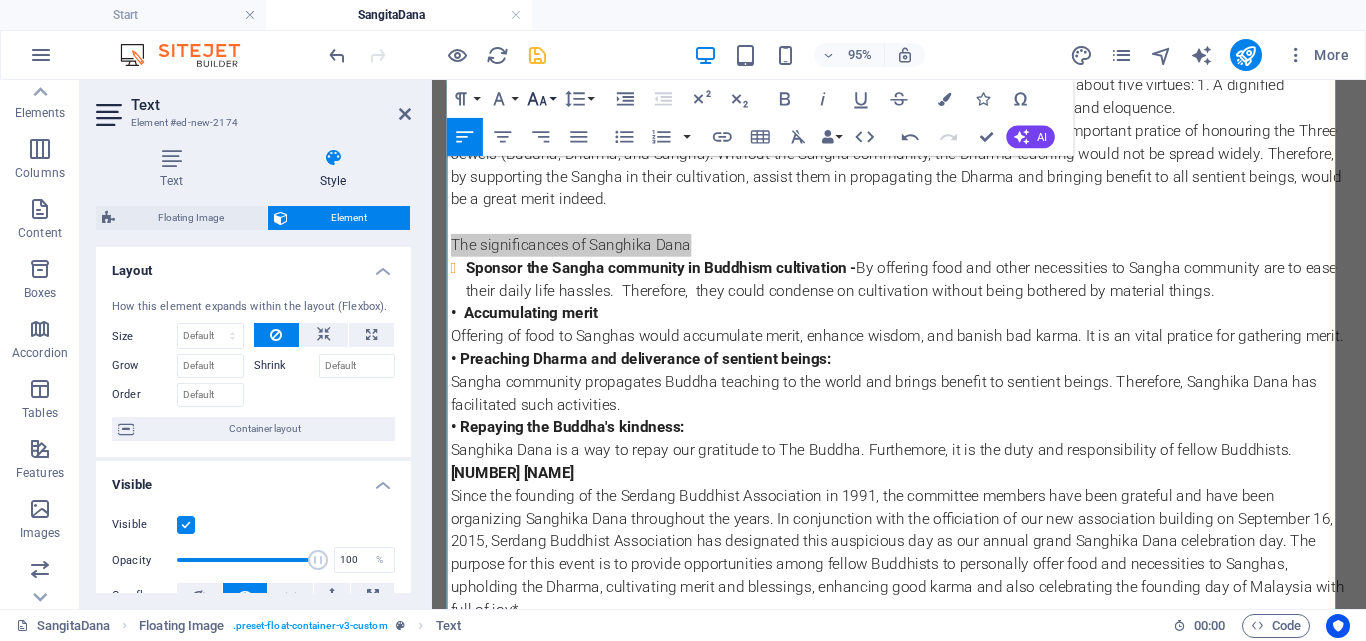 click 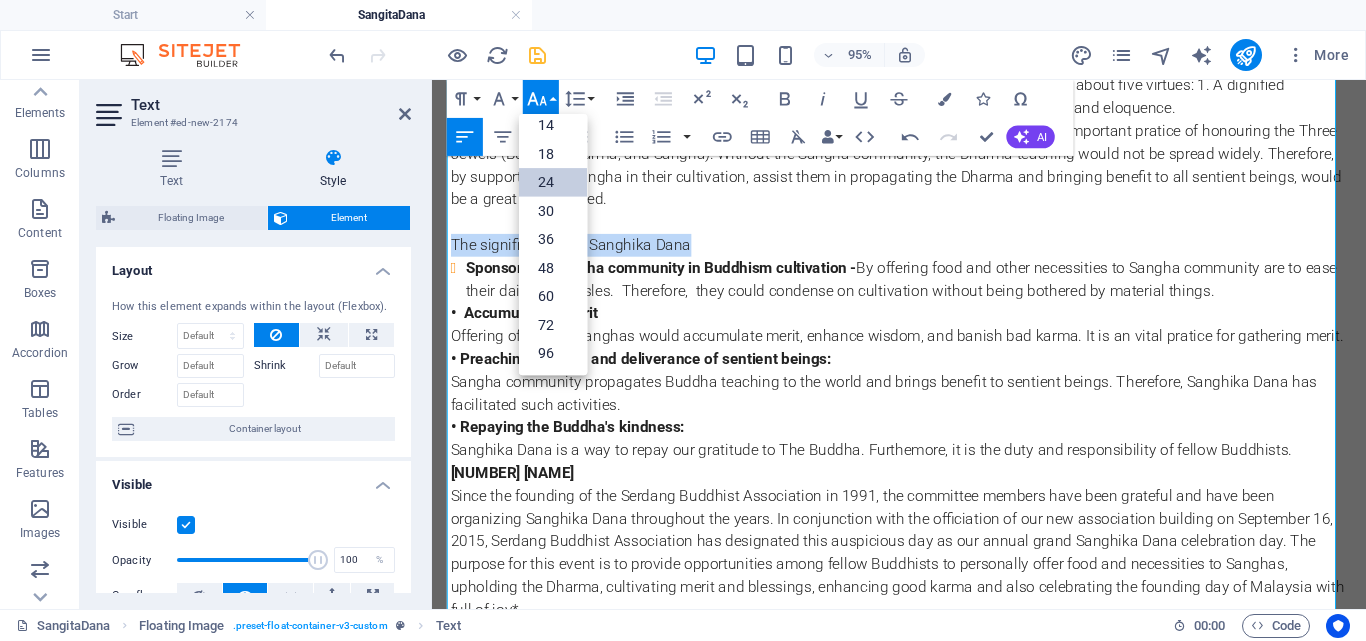 click on "24" at bounding box center [553, 182] 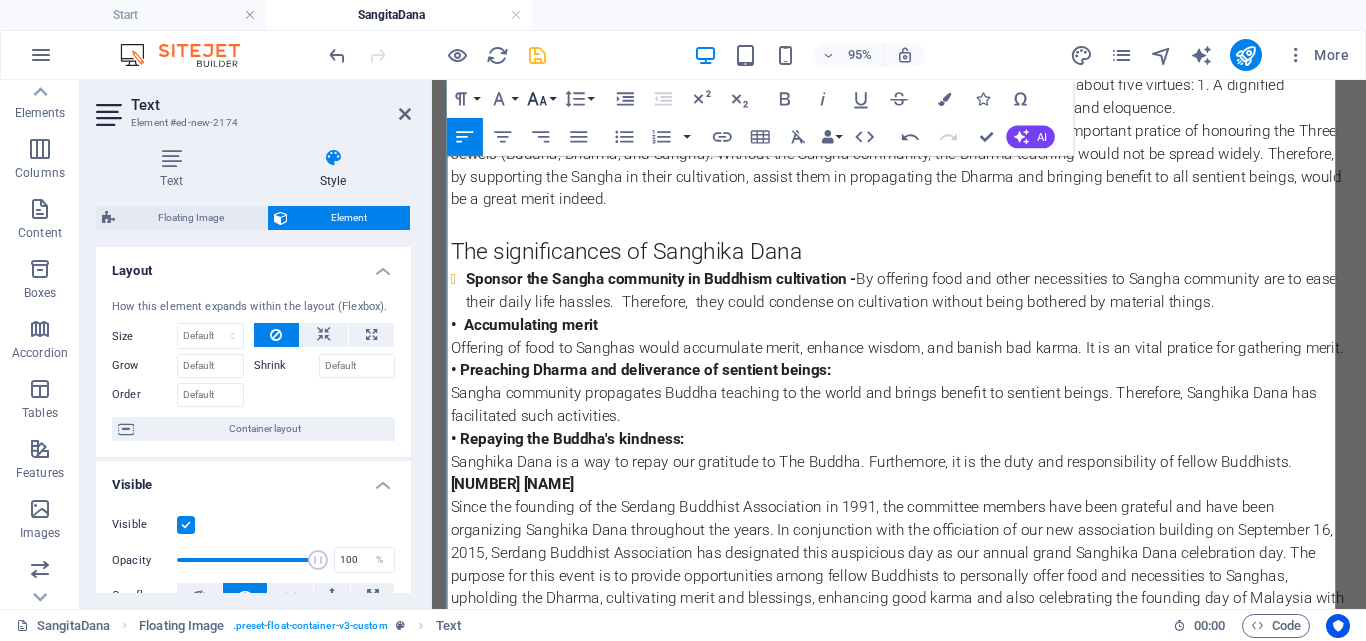 click on "Font Size" at bounding box center [541, 99] 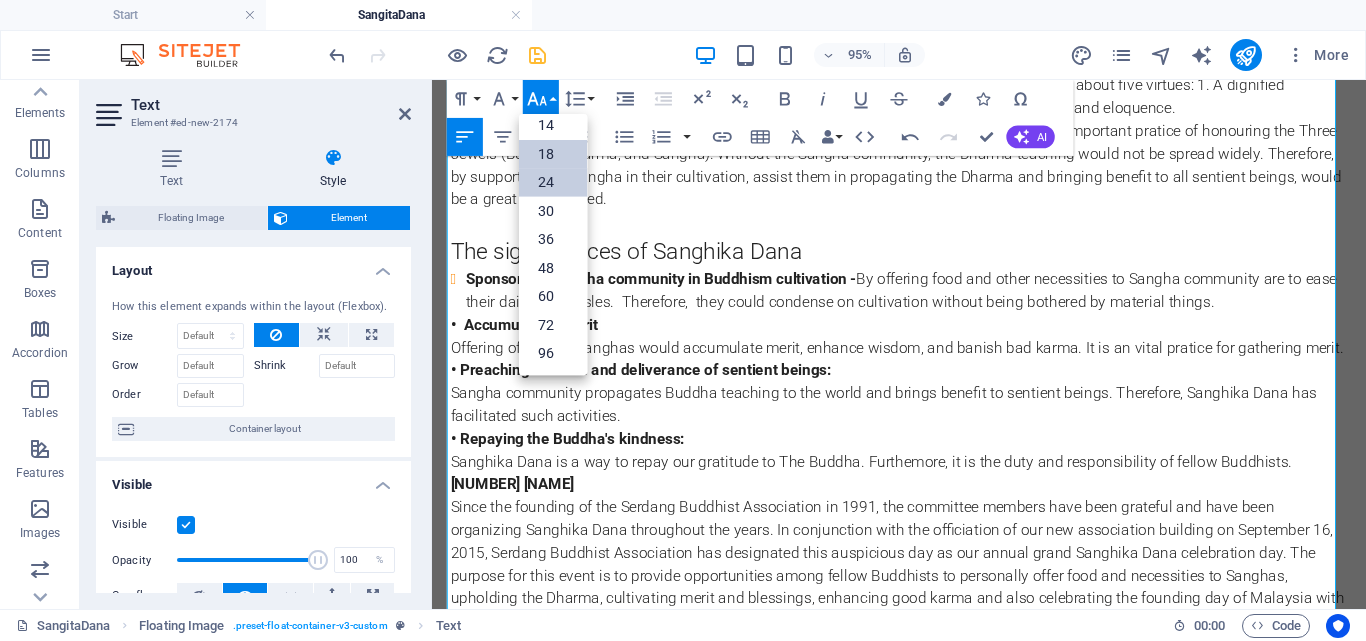 scroll, scrollTop: 161, scrollLeft: 0, axis: vertical 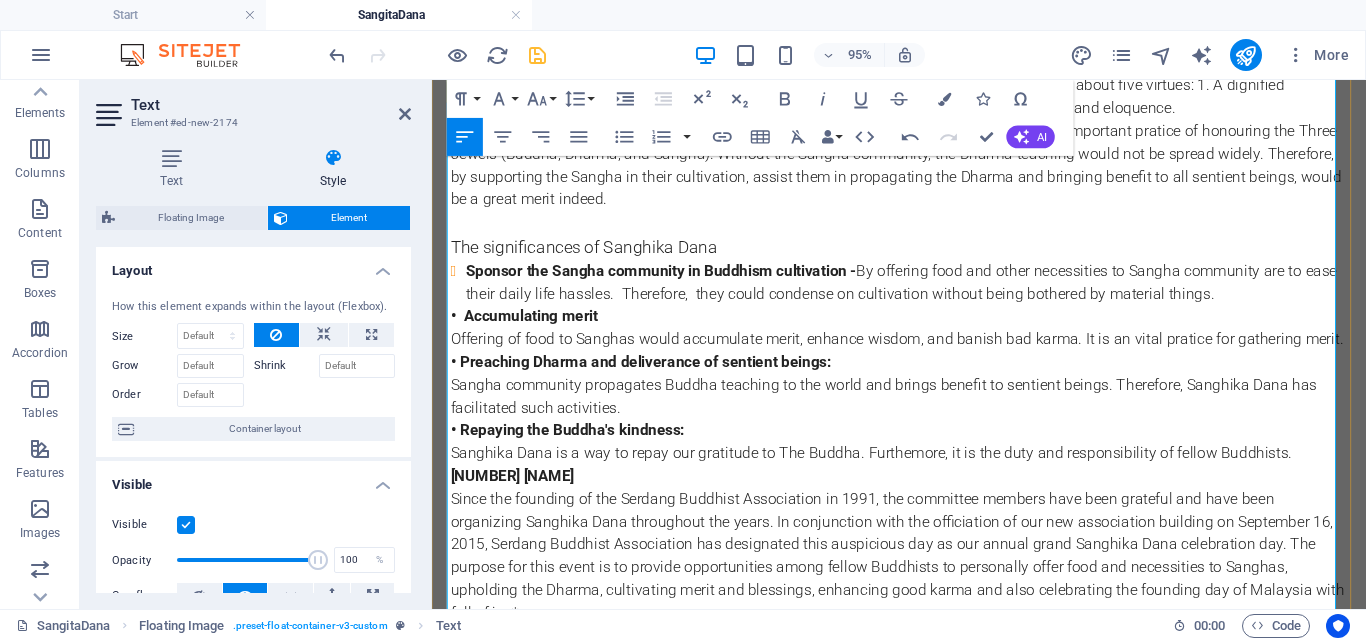 click on "The significances of Sanghika Dana" at bounding box center (924, 255) 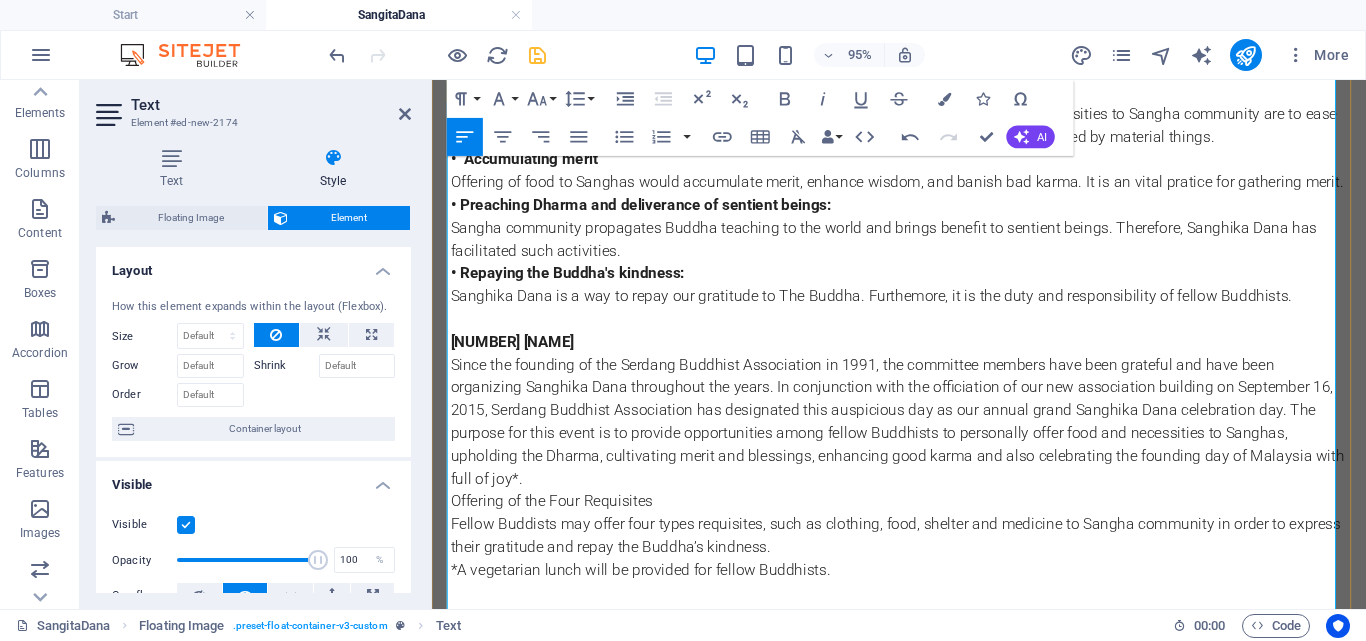 scroll, scrollTop: 1140, scrollLeft: 0, axis: vertical 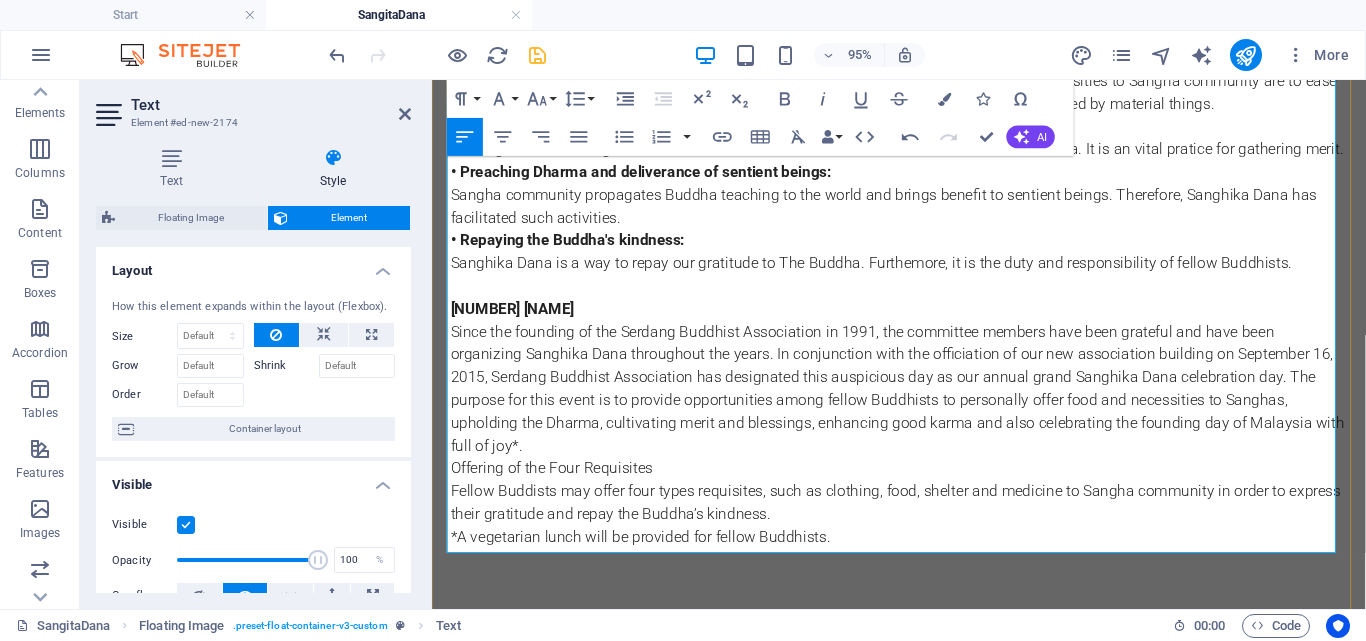 click on "Since the founding of the Serdang Buddhist Association in 1991, the committee members have been grateful and have been organizing Sanghika Dana throughout the years. In conjunction with the officiation of our new association building on September 16, 2015, Serdang Buddhist Association has designated this auspicious day as our annual grand Sanghika Dana celebration day. The purpose for this event is to provide opportunities among fellow Buddhists to personally offer food and necessities to Sanghas, upholding the Dharma, cultivating merit and blessings, enhancing good karma and also celebrating the founding day of Malaysia with full of joy*." at bounding box center [924, 405] 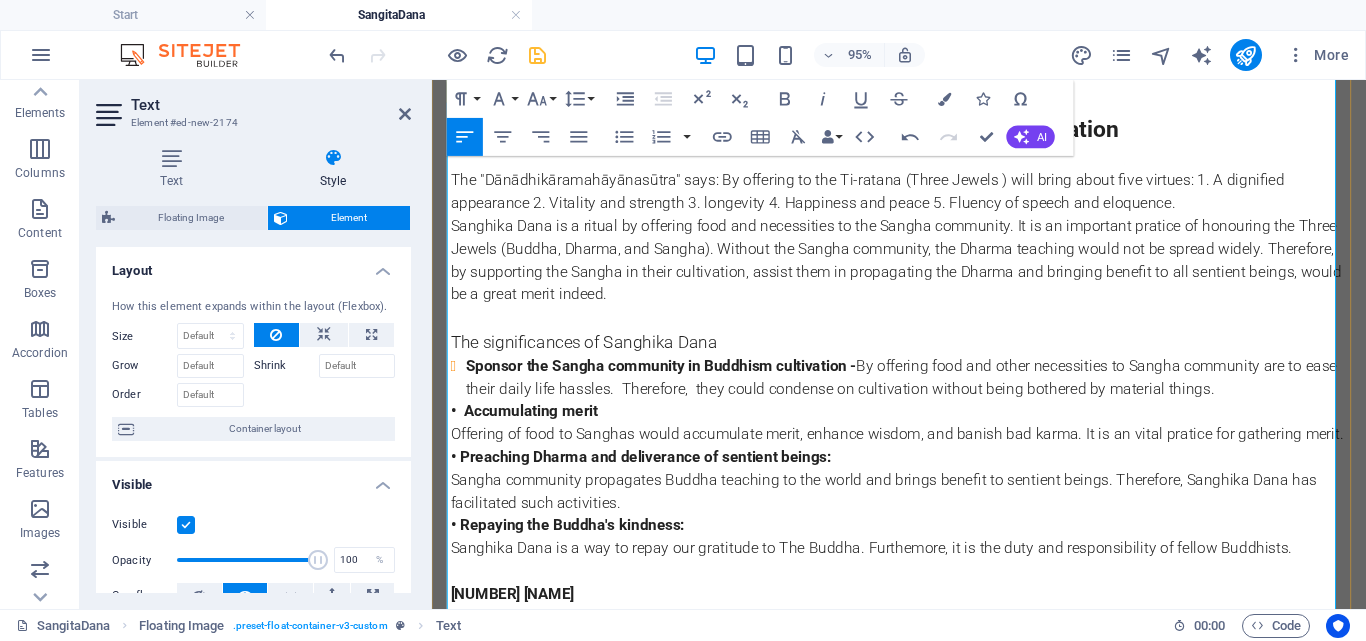 scroll, scrollTop: 1240, scrollLeft: 0, axis: vertical 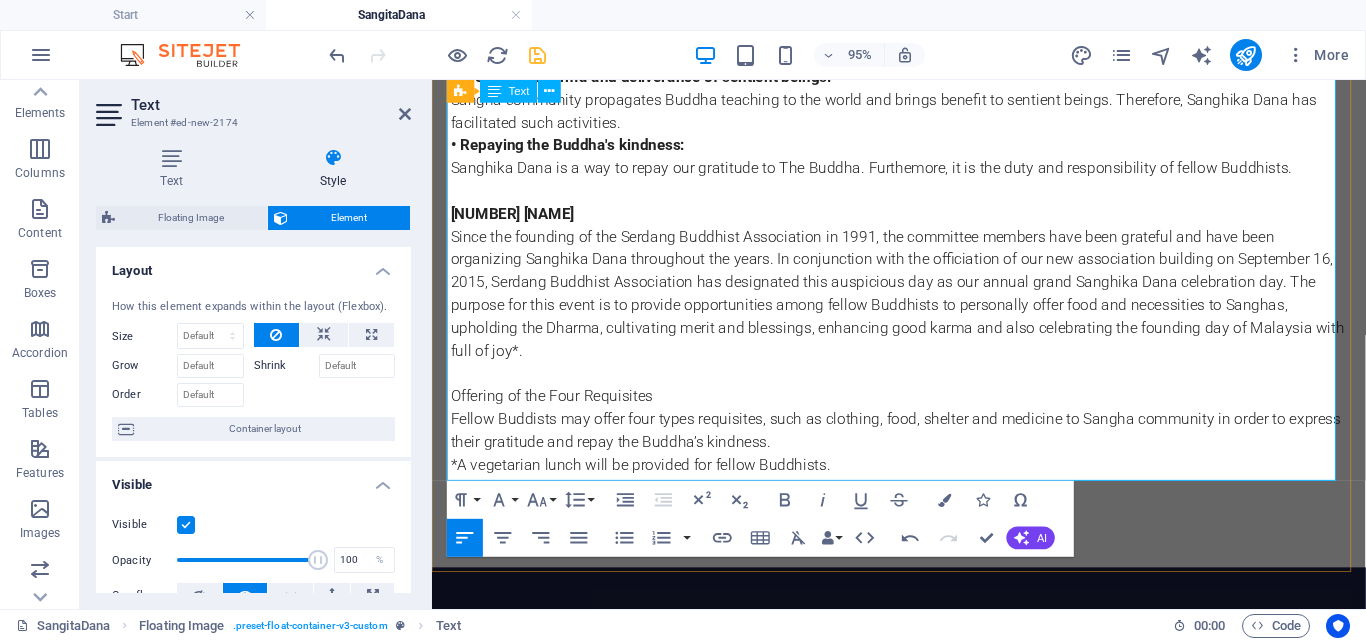 click on "Fellow Buddists may offer four types requisites, such as clothing, food, shelter and medicine to Sangha community in order to express their gratitude and repay the Buddha’s kindness." at bounding box center (924, 449) 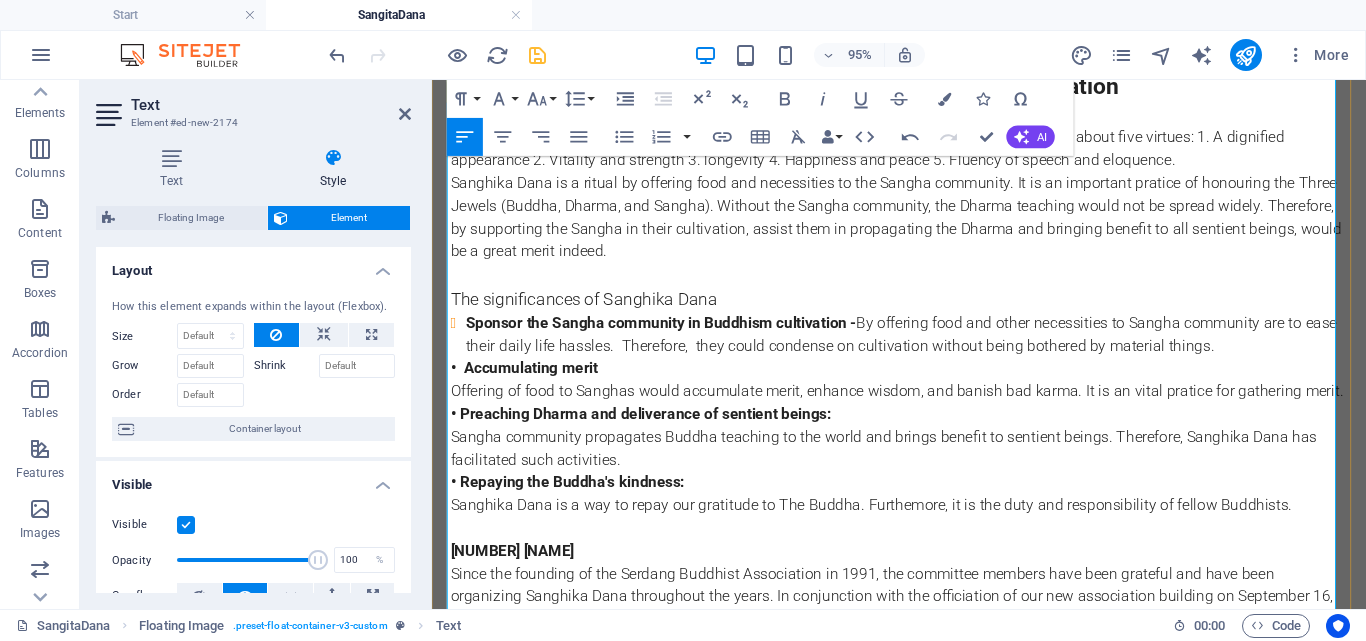 scroll, scrollTop: 840, scrollLeft: 0, axis: vertical 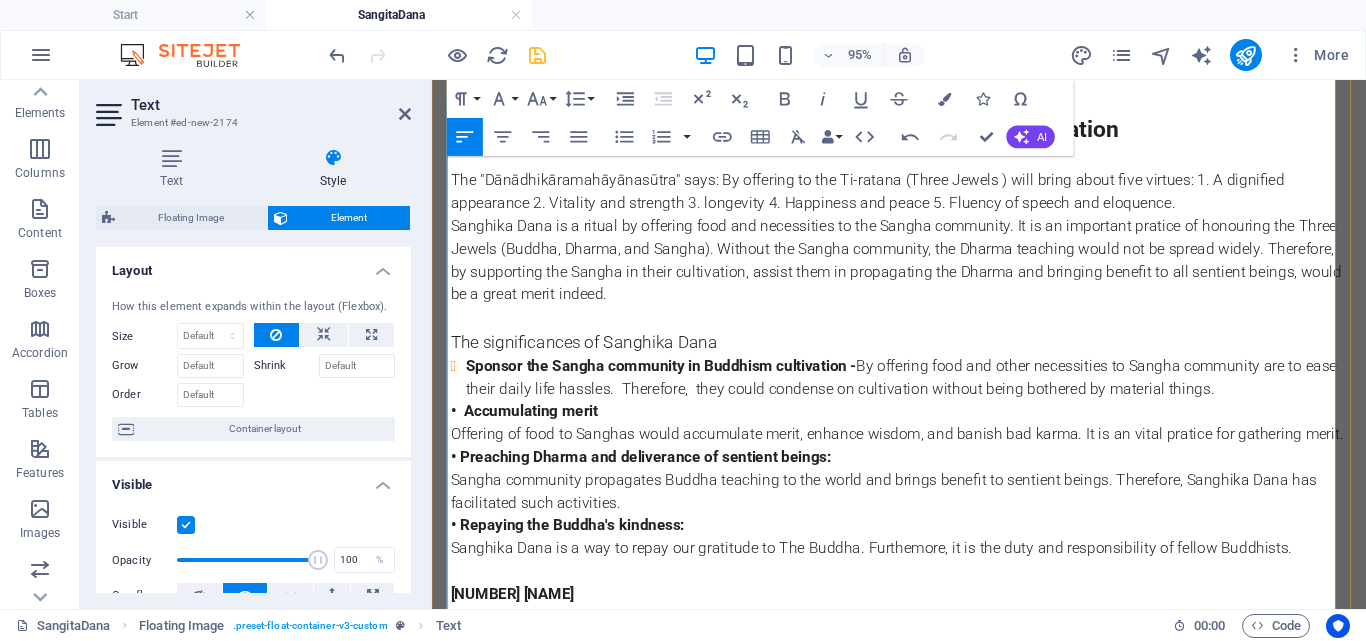 click on "Sponsor the Sangha community in Buddhism cultivation -" at bounding box center [673, 380] 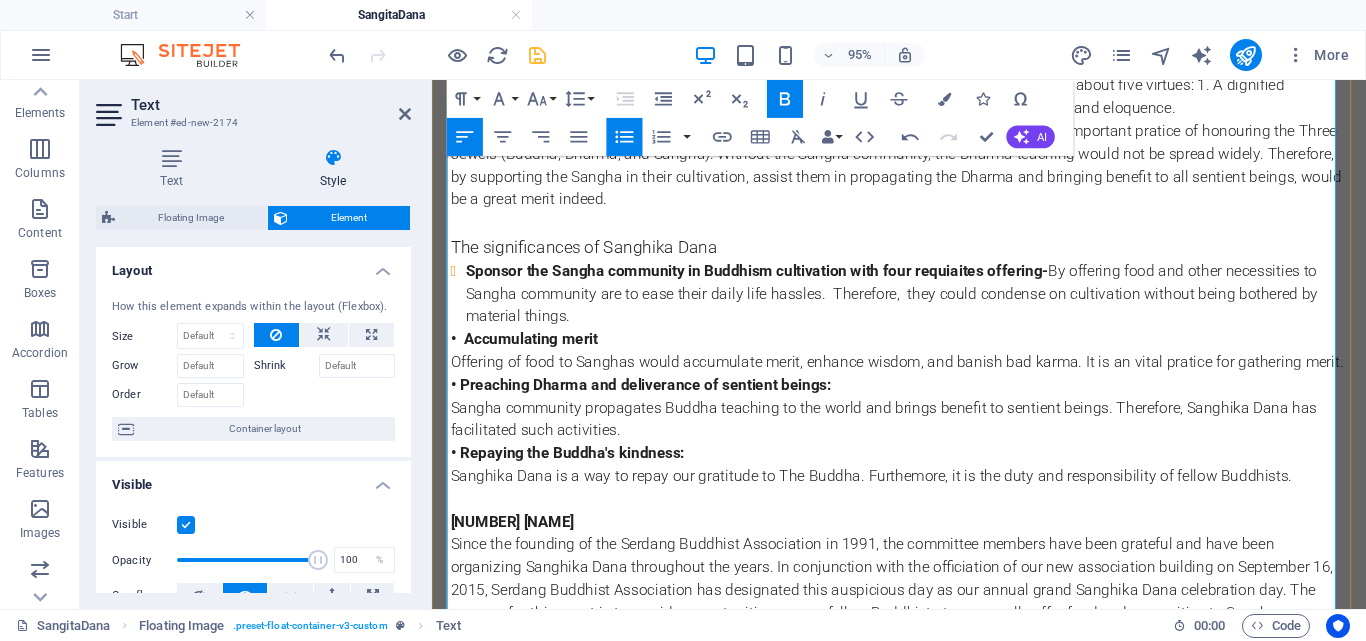 scroll, scrollTop: 1040, scrollLeft: 0, axis: vertical 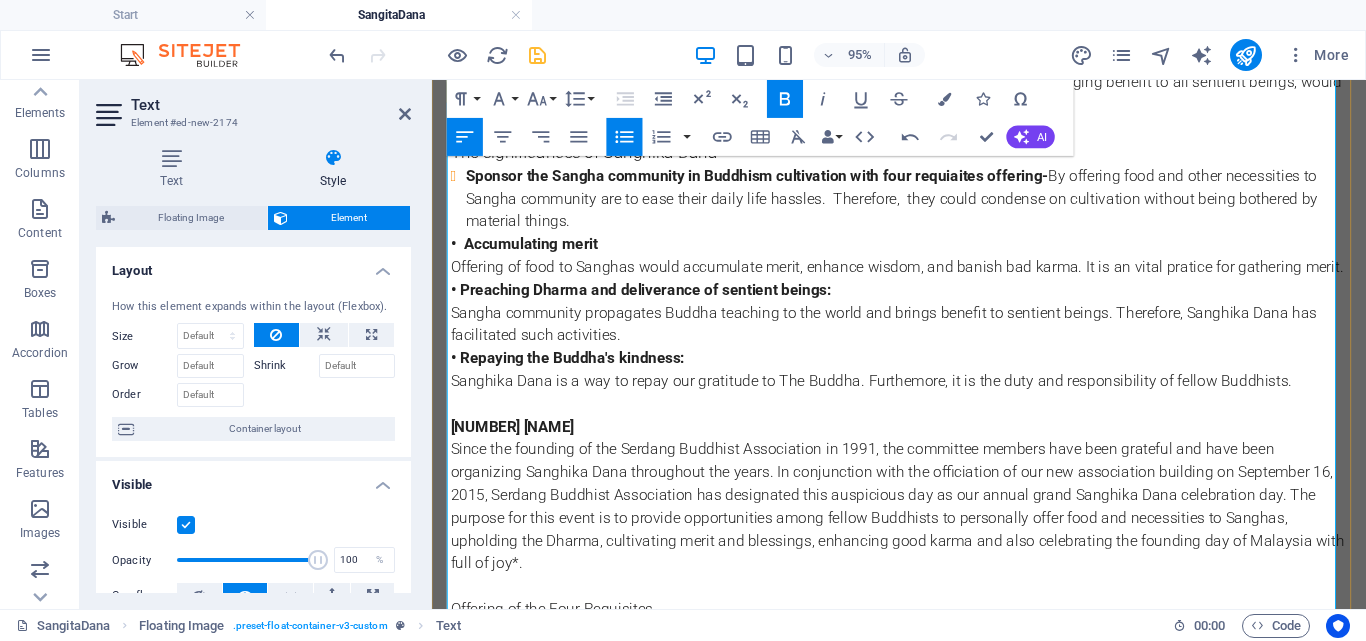 click on "Sangha community propagates Buddha teaching to the world and brings benefit to sentient beings. Therefore, Sanghika Dana has facilitated such activities." at bounding box center (924, 337) 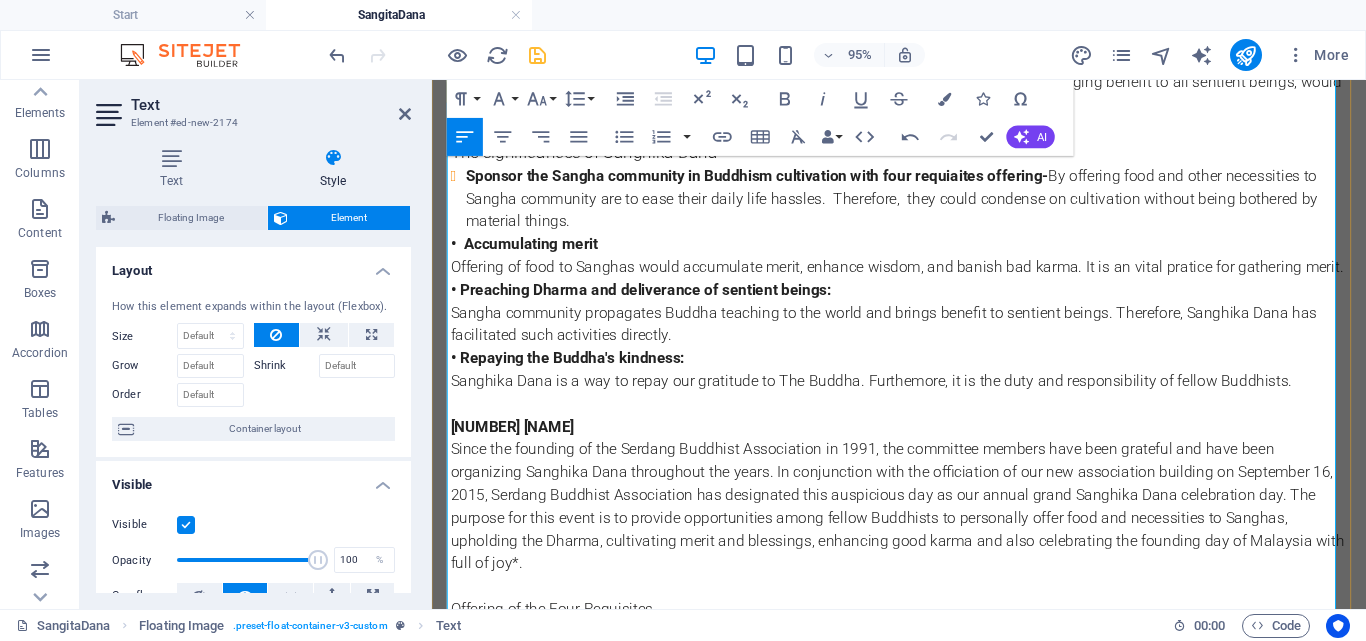 click on "• Repaying the Buddha's kindness:" at bounding box center [575, 372] 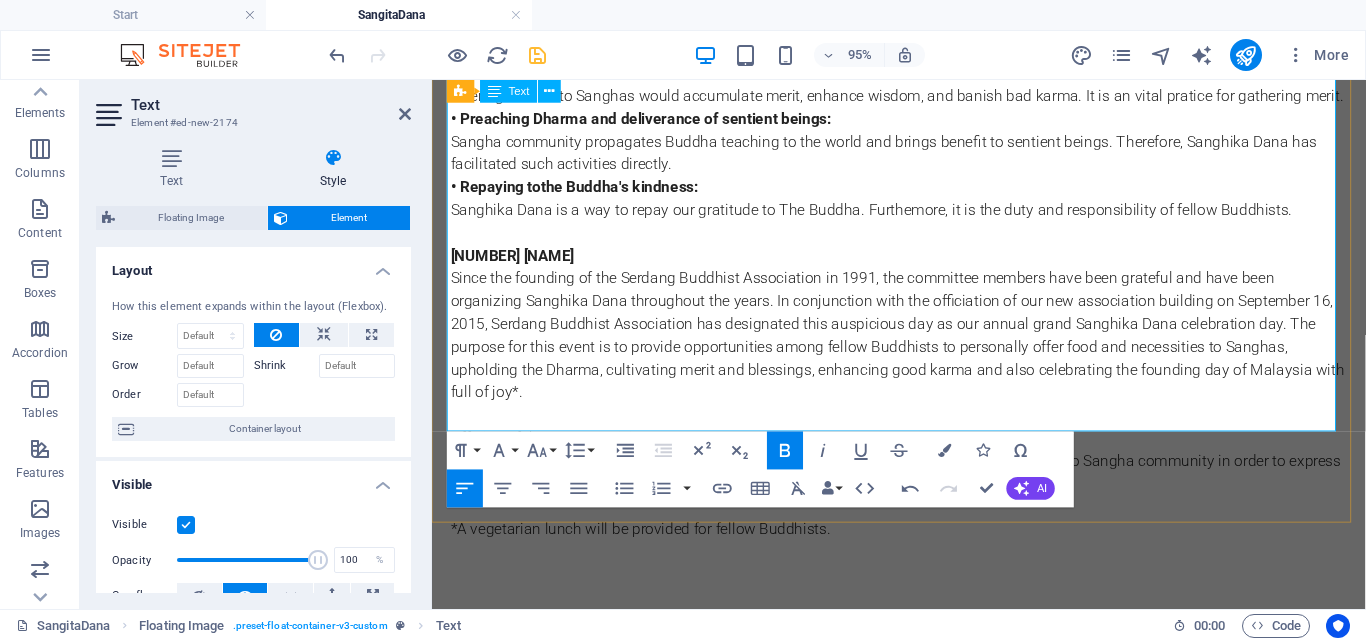 scroll, scrollTop: 1340, scrollLeft: 0, axis: vertical 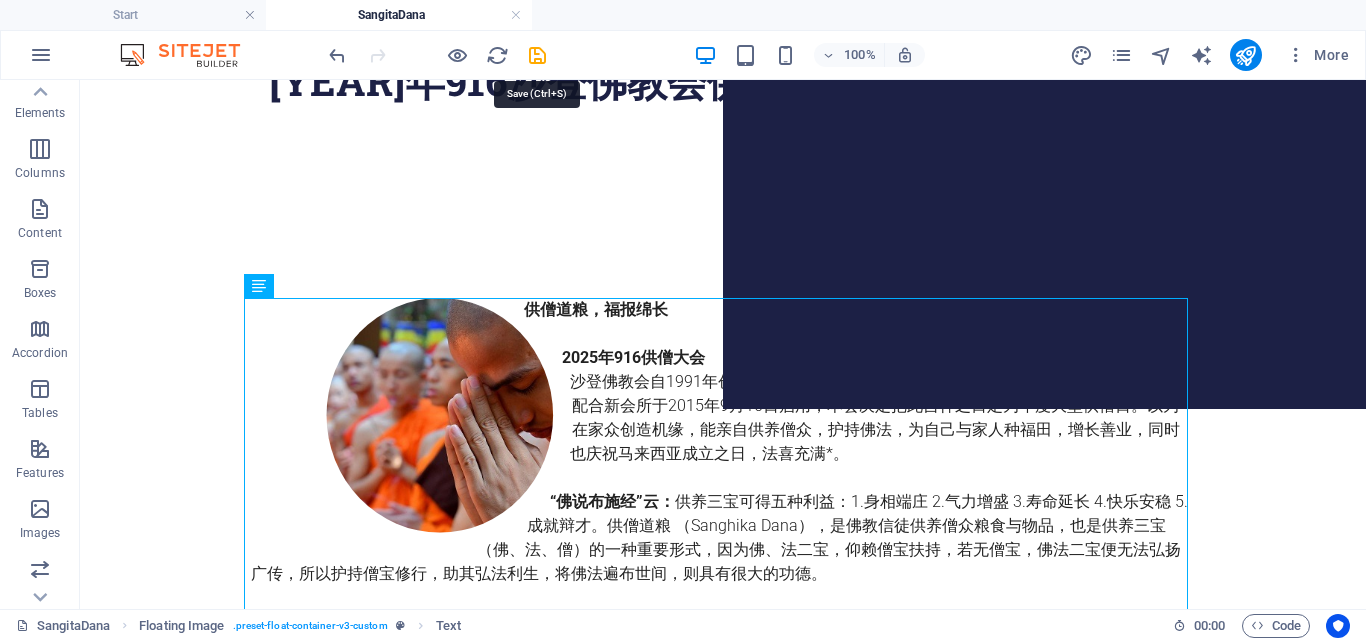 click at bounding box center [537, 55] 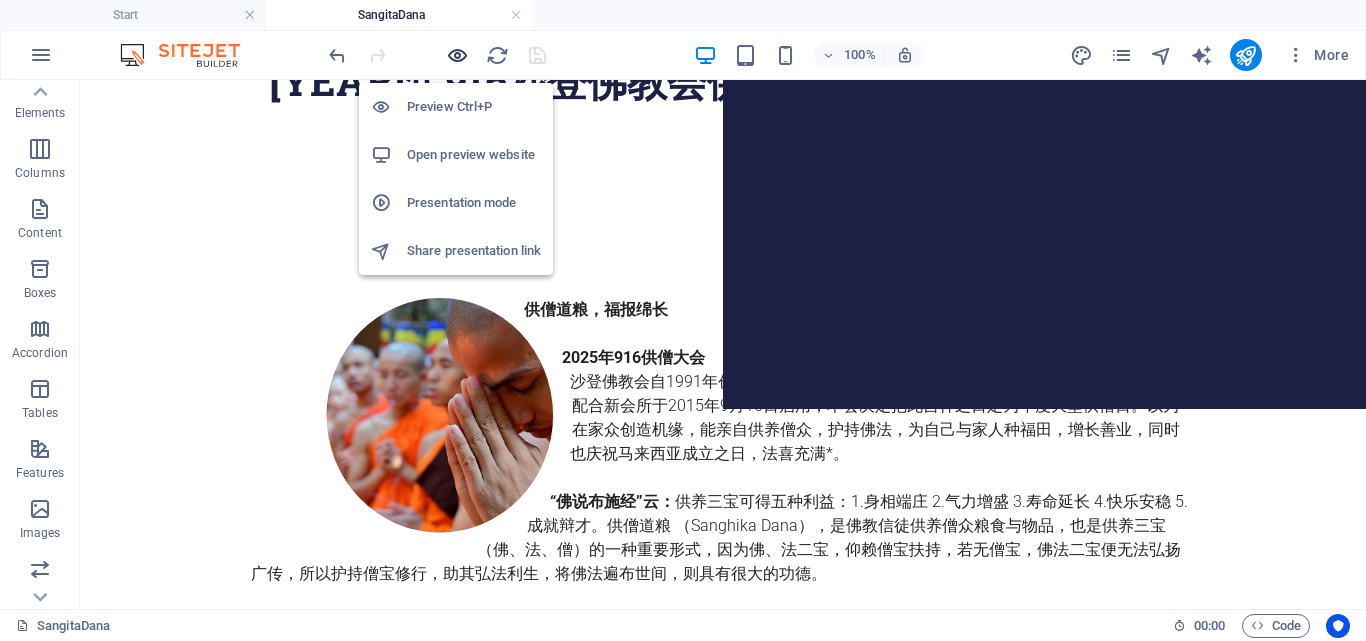 click at bounding box center (457, 55) 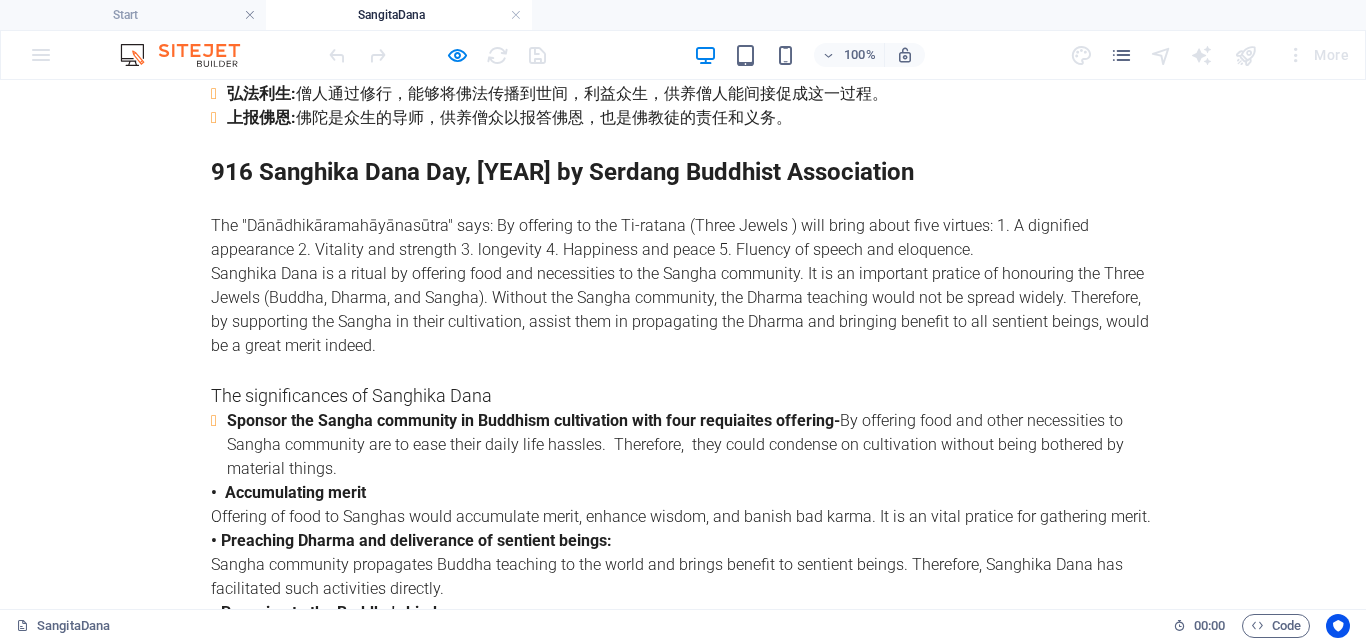 scroll, scrollTop: 1100, scrollLeft: 0, axis: vertical 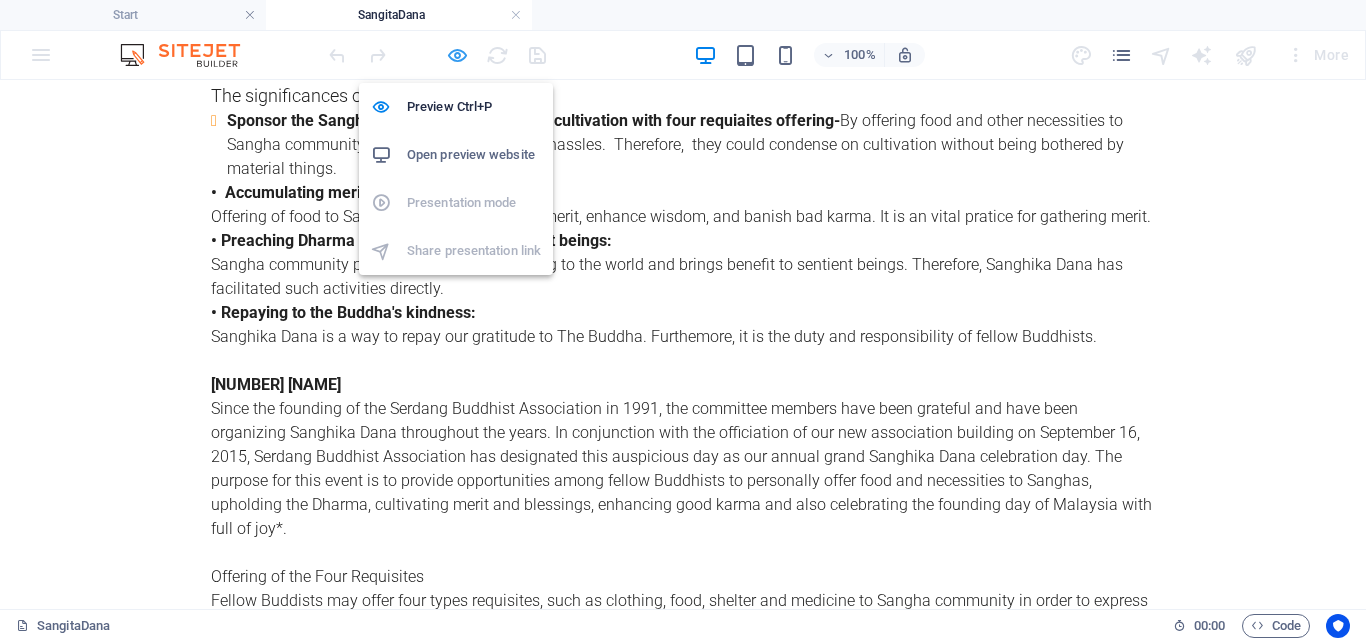 click at bounding box center (457, 55) 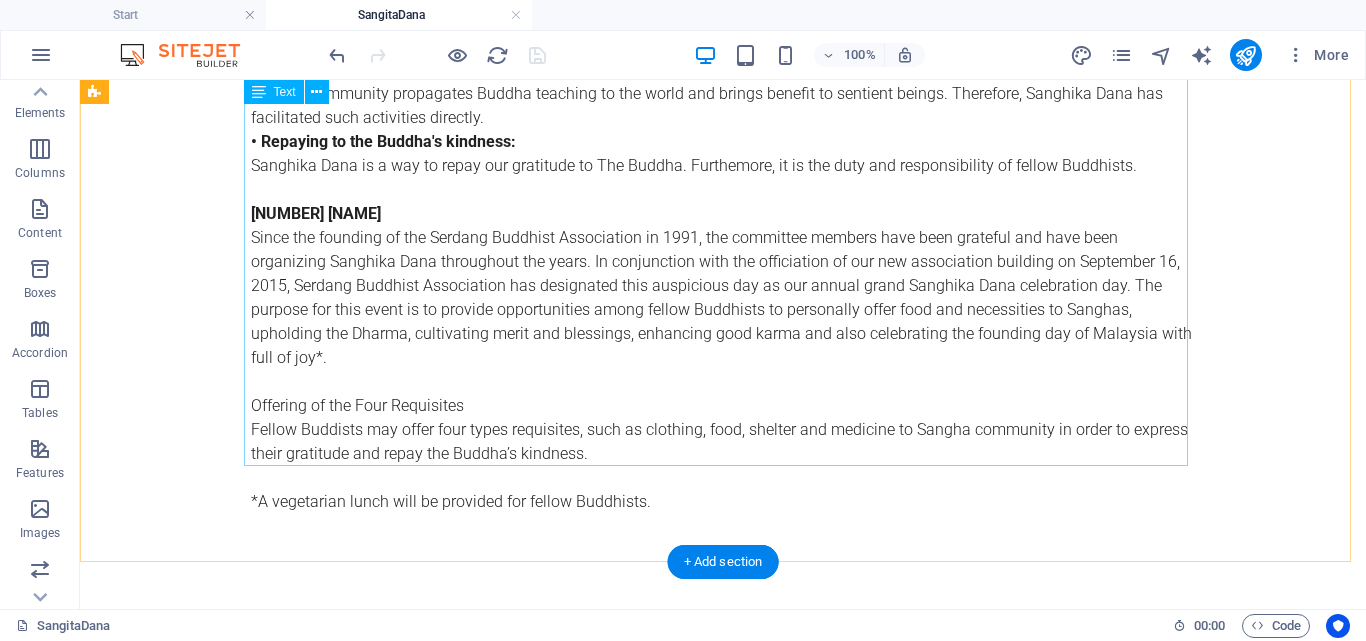 scroll, scrollTop: 1300, scrollLeft: 0, axis: vertical 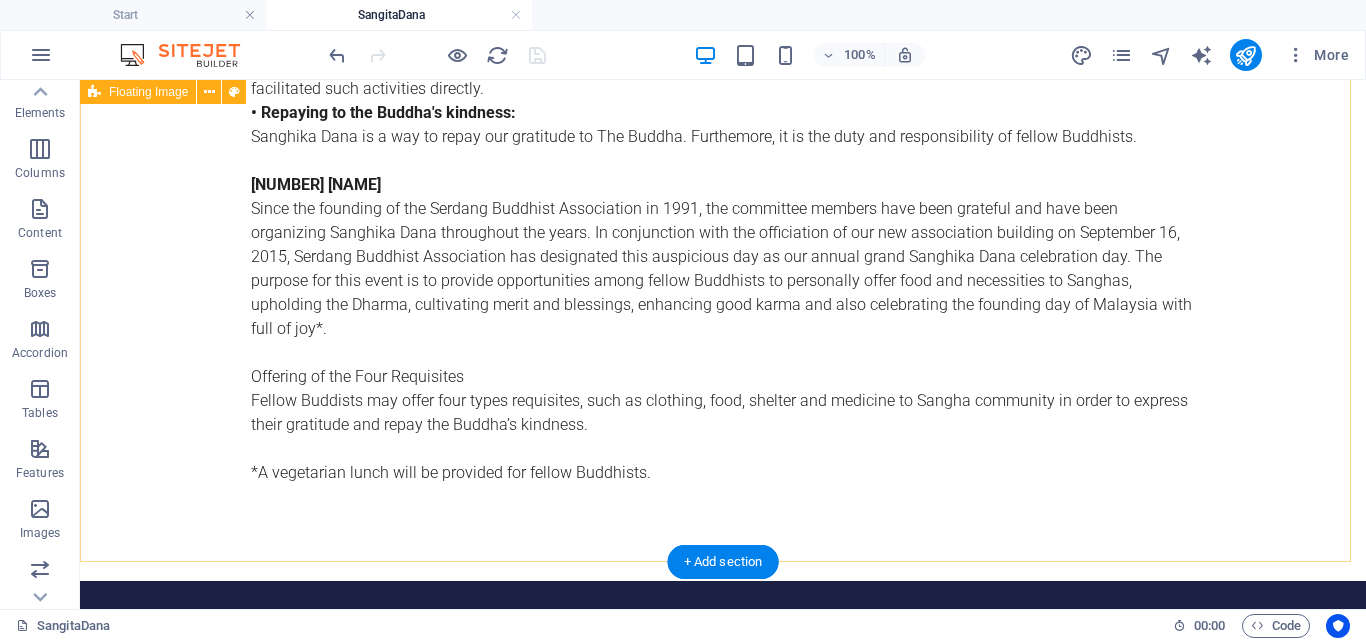 click on "供僧道粮，福报绵长 2025 年916 供僧大会 沙登佛教会自1991年创立以来，理事们怀着感恩之心，常年不定时皆有举办供僧活动；配合新会所于2015年9月16日启用，本会决定把此吉祥之日定为年度大型供僧日。以为在家众创造机缘，能亲自供养僧众，护持佛法，为自己与家人种福田，增长善业，同时也庆祝马来西亚成立之日，法喜充满*。 “佛说布施经”云： 供养三宝可得五种利益：1.身相端庄 2.气力增盛 3.寿命延长 4.快乐安稳 5.成就辩才。供僧道粮 （Sanghika Dana），是佛教信徒供养僧众粮食与物品，也是供养三宝（佛、法、僧）的一种重要形式，因为佛、法二宝，仰赖僧宝扶持，若无僧宝，佛法二宝便无法弘扬广传，所以护持僧宝修行，助其弘法利生，将佛法遍布世间，则具有很大的功德。 供僧道粮的意义： 资助修行:  积累福德:  弘法利生:  上报佛恩:" at bounding box center (723, -159) 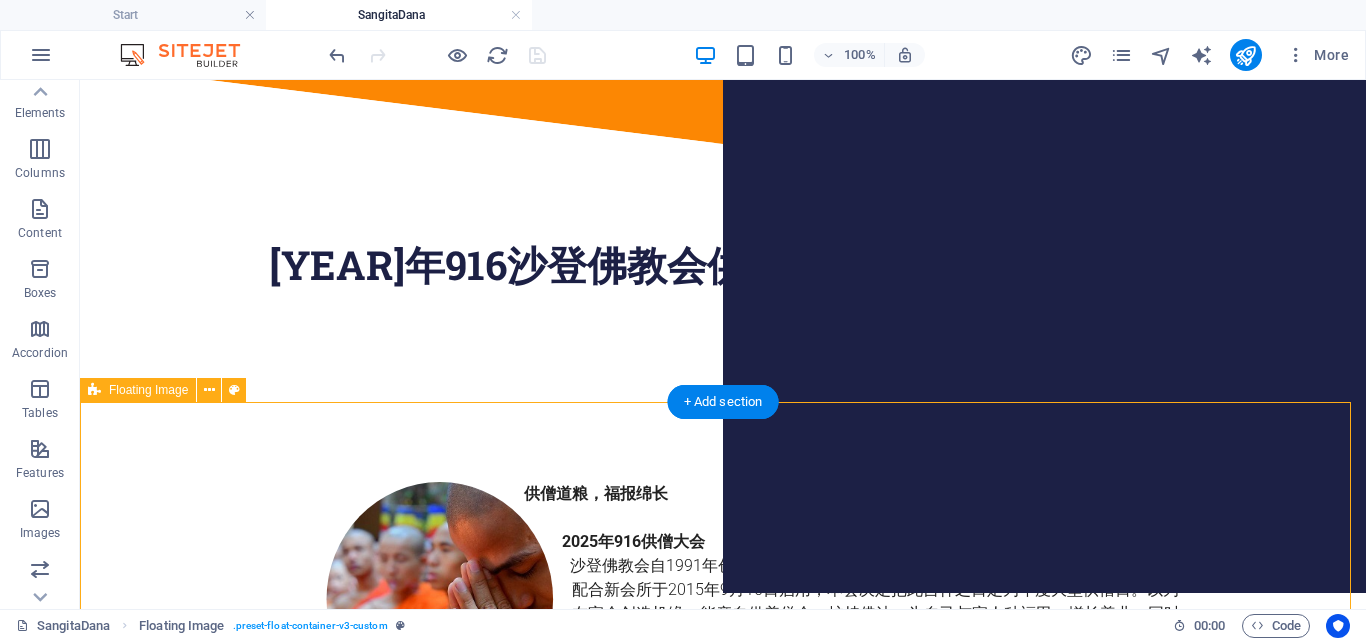 scroll, scrollTop: 0, scrollLeft: 0, axis: both 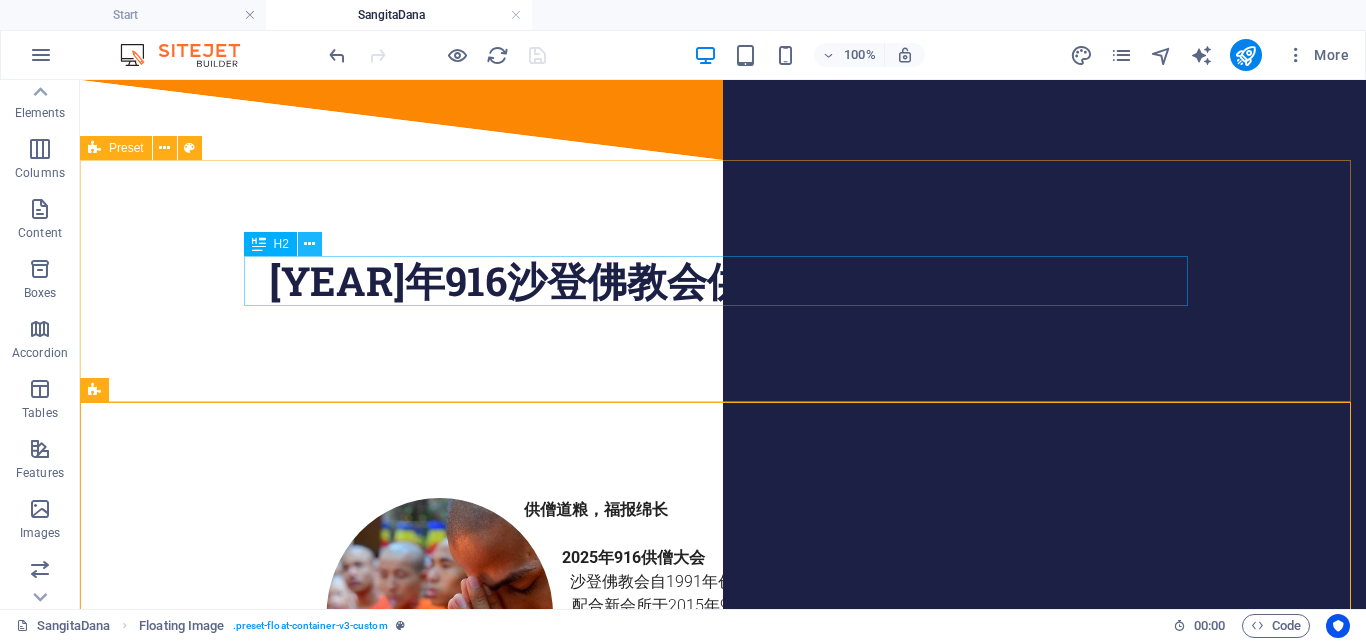 click at bounding box center (309, 244) 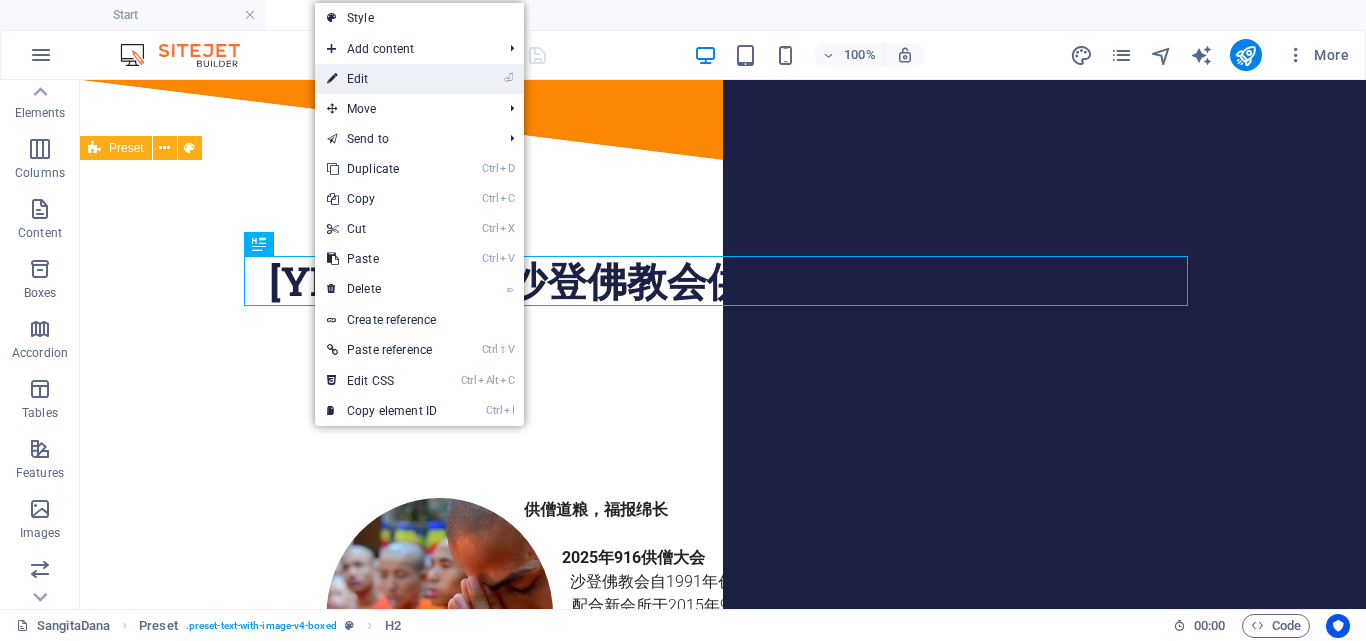 drag, startPoint x: 428, startPoint y: 80, endPoint x: 262, endPoint y: 93, distance: 166.50826 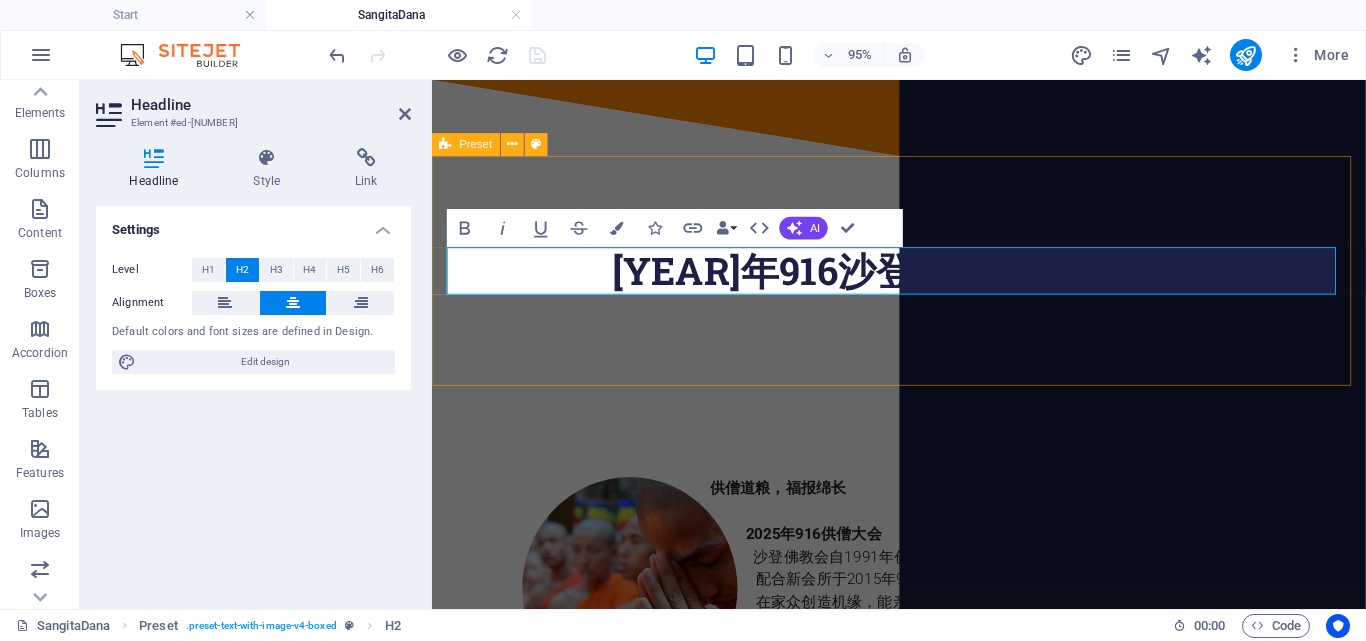click on "[YEAR]年916沙登佛教会供僧大会" at bounding box center [920, 281] 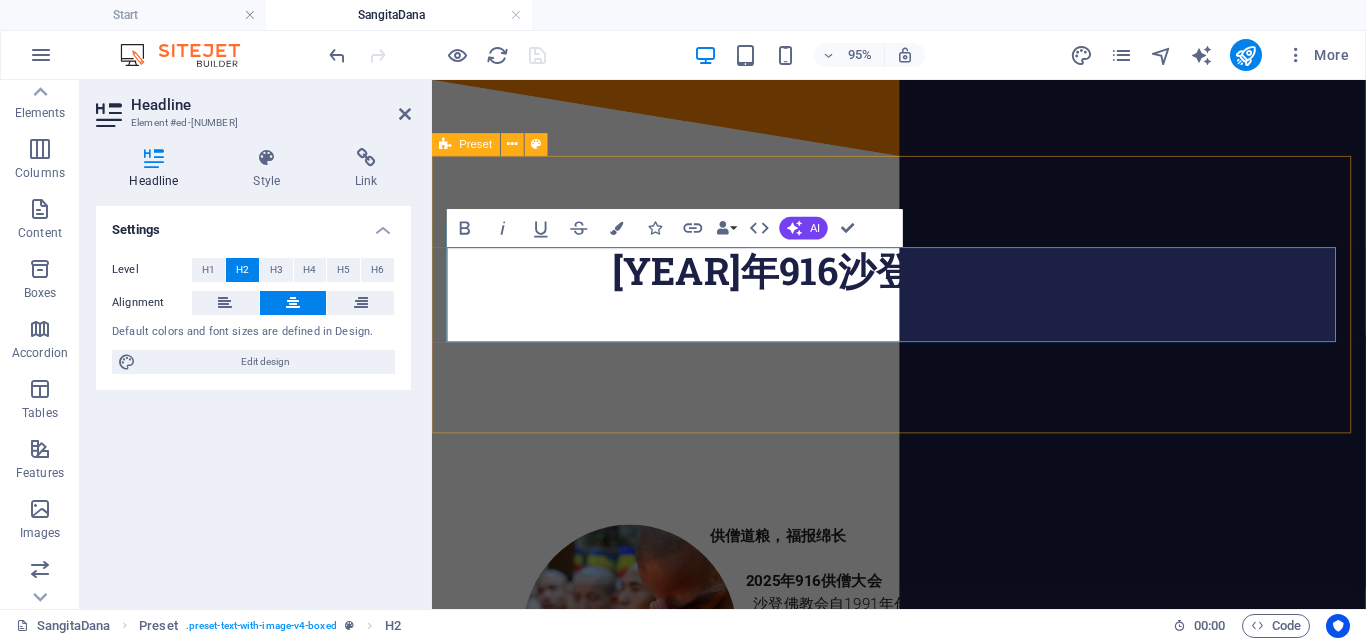 type 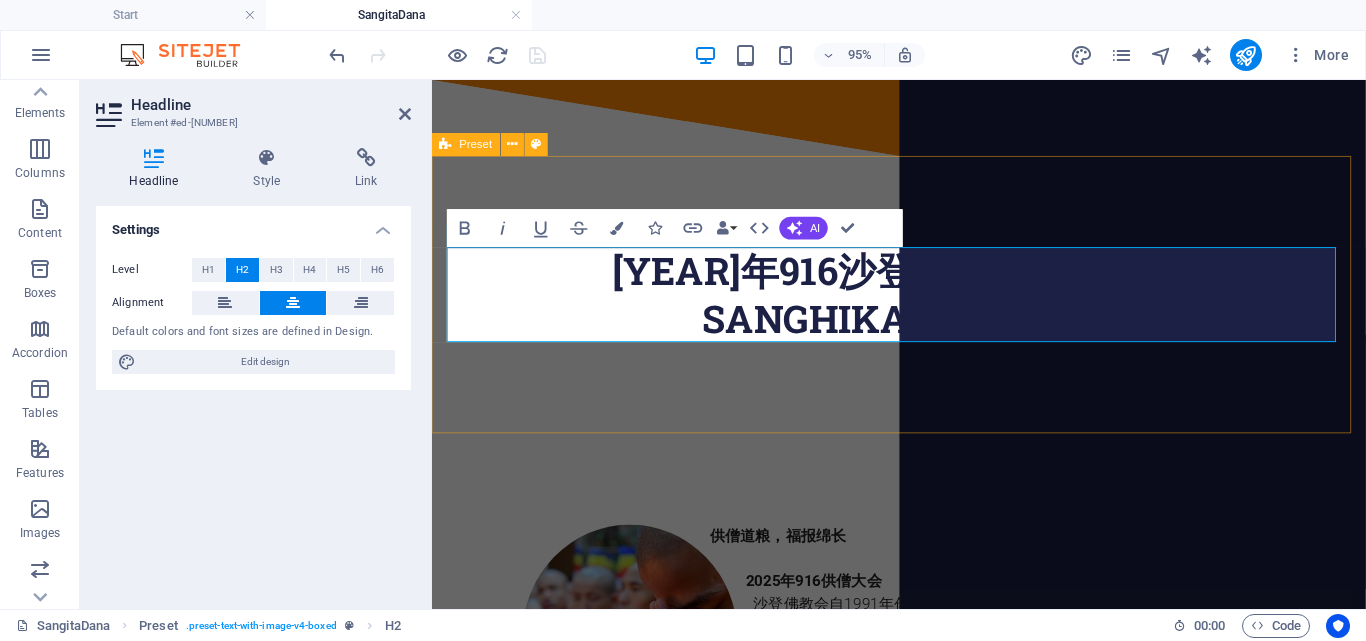 drag, startPoint x: 698, startPoint y: 334, endPoint x: 1123, endPoint y: 417, distance: 433.02887 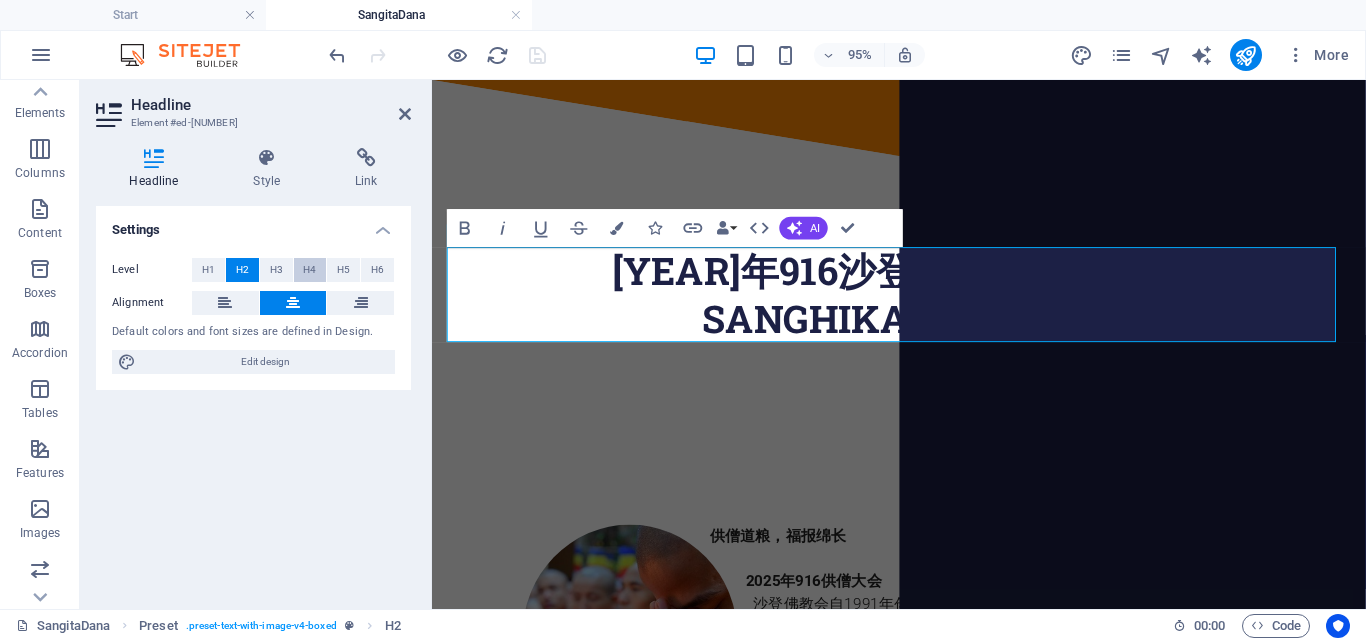 click on "H4" at bounding box center (309, 270) 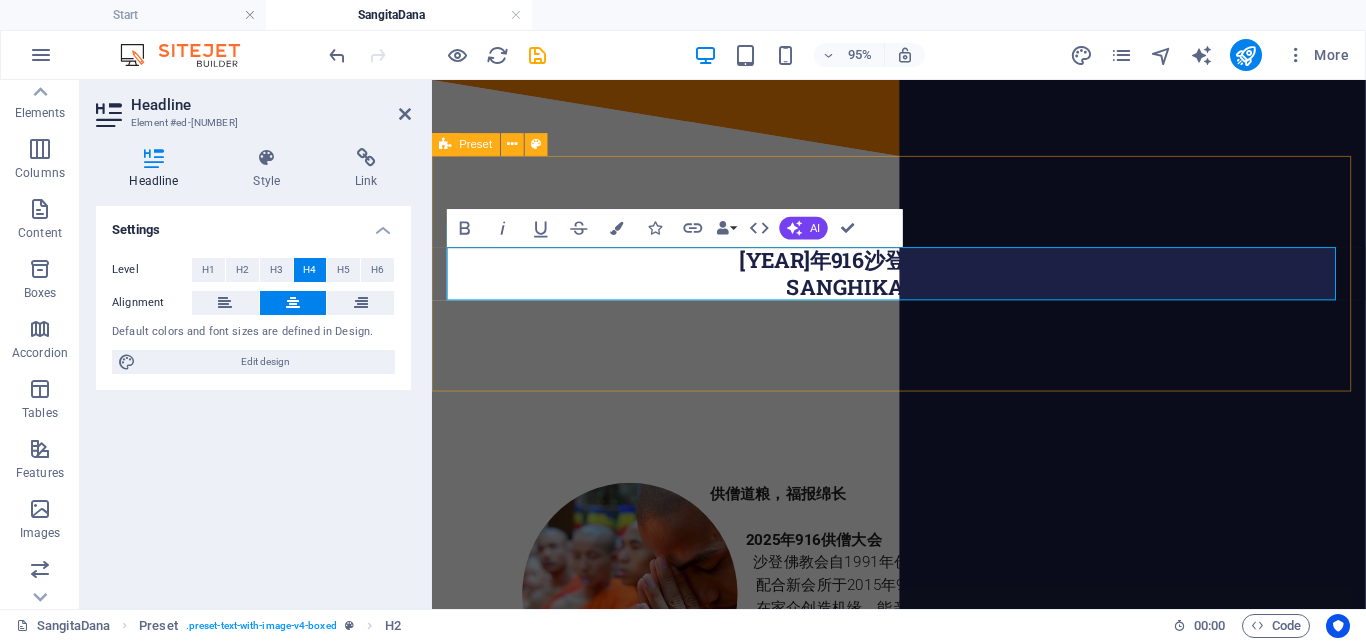 type 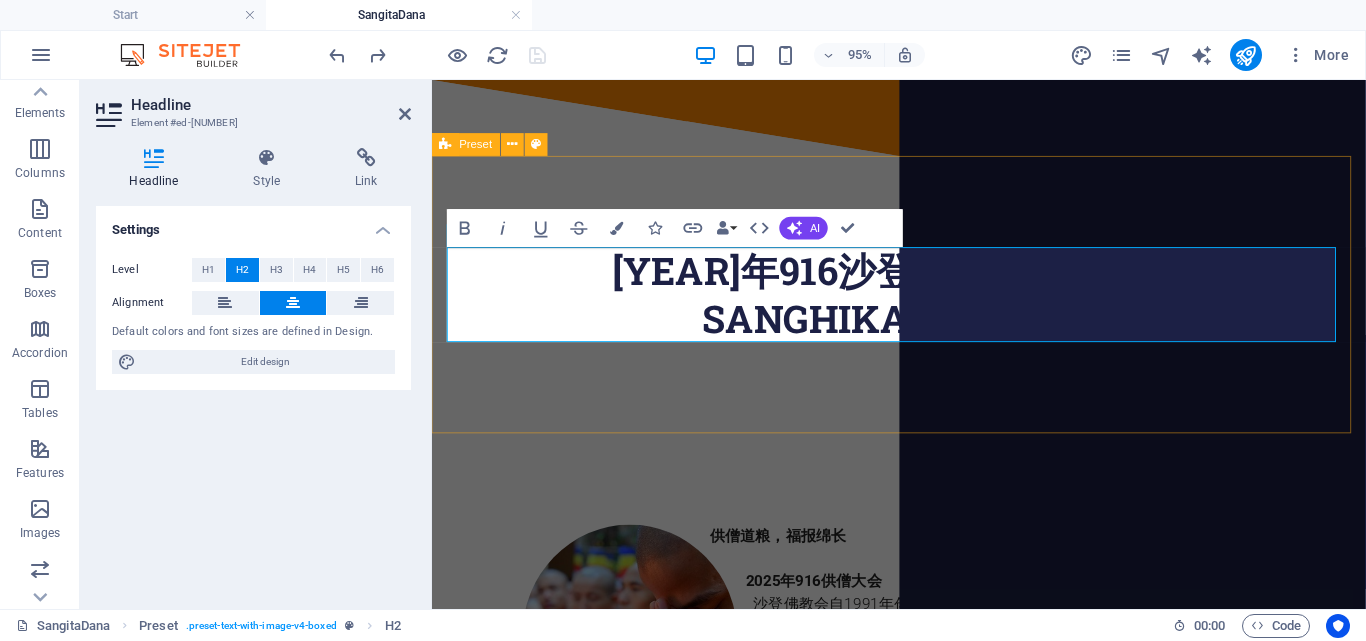 click on "[YEAR]年916[PLACE]供僧大会 ‌Sanghika Dana By" at bounding box center [920, 306] 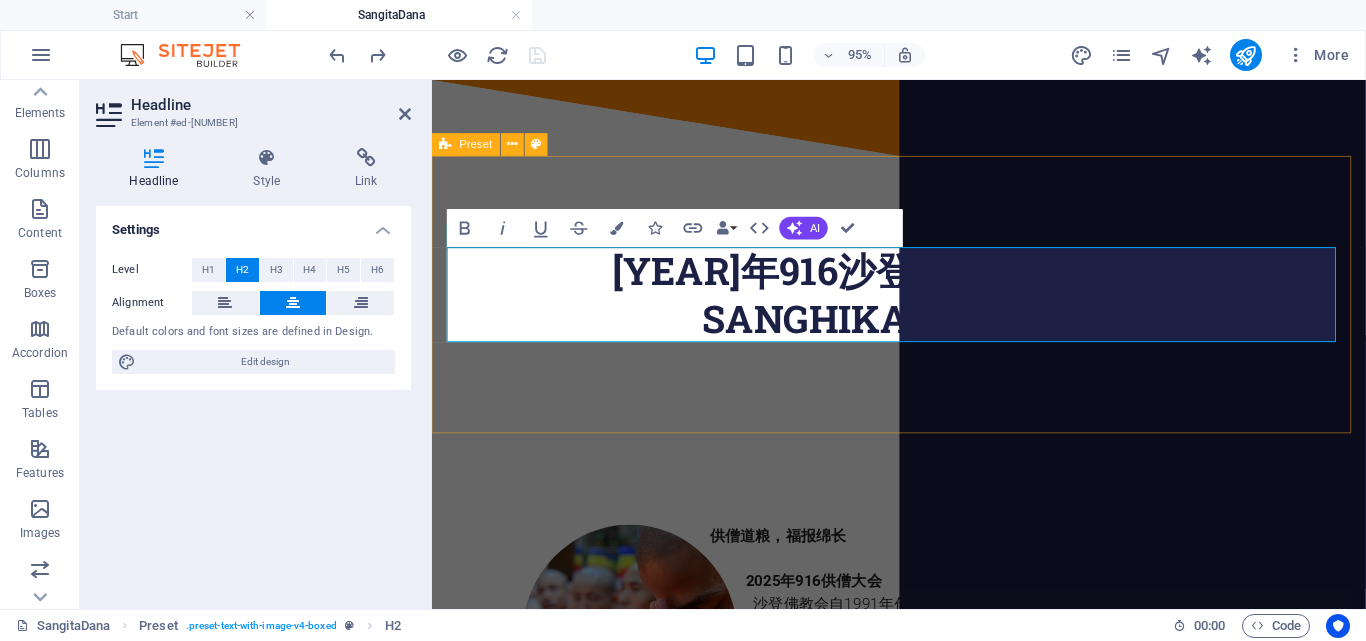 type 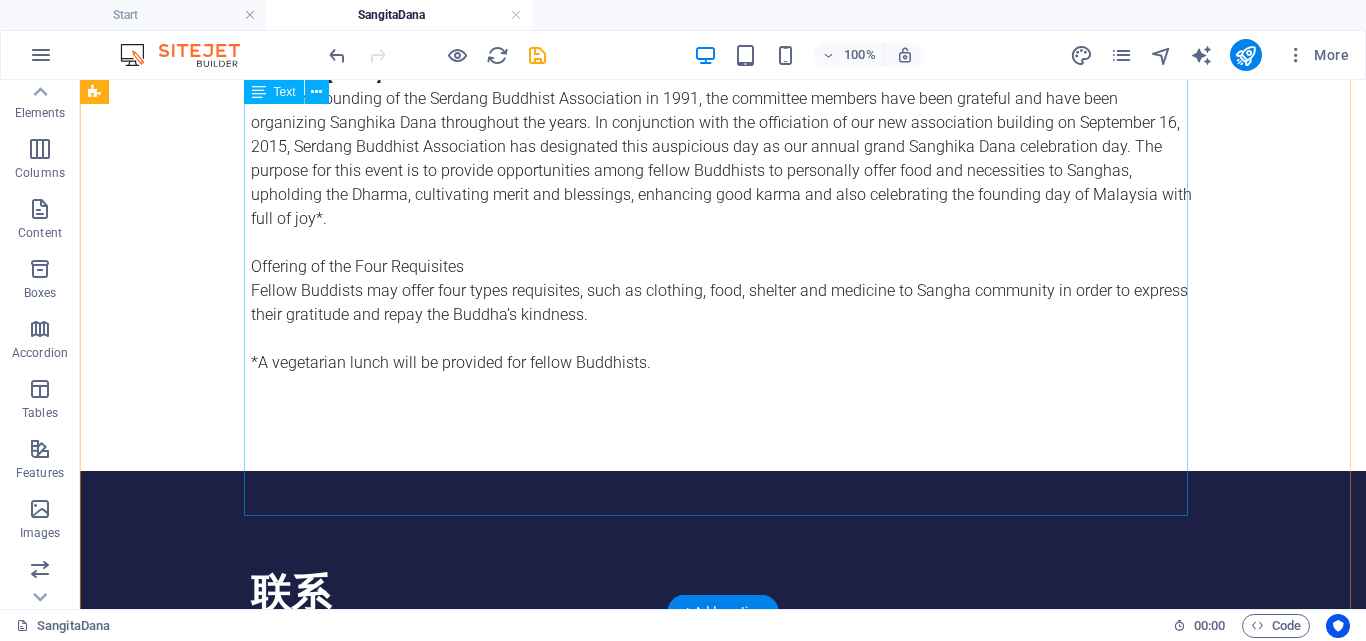scroll, scrollTop: 1300, scrollLeft: 0, axis: vertical 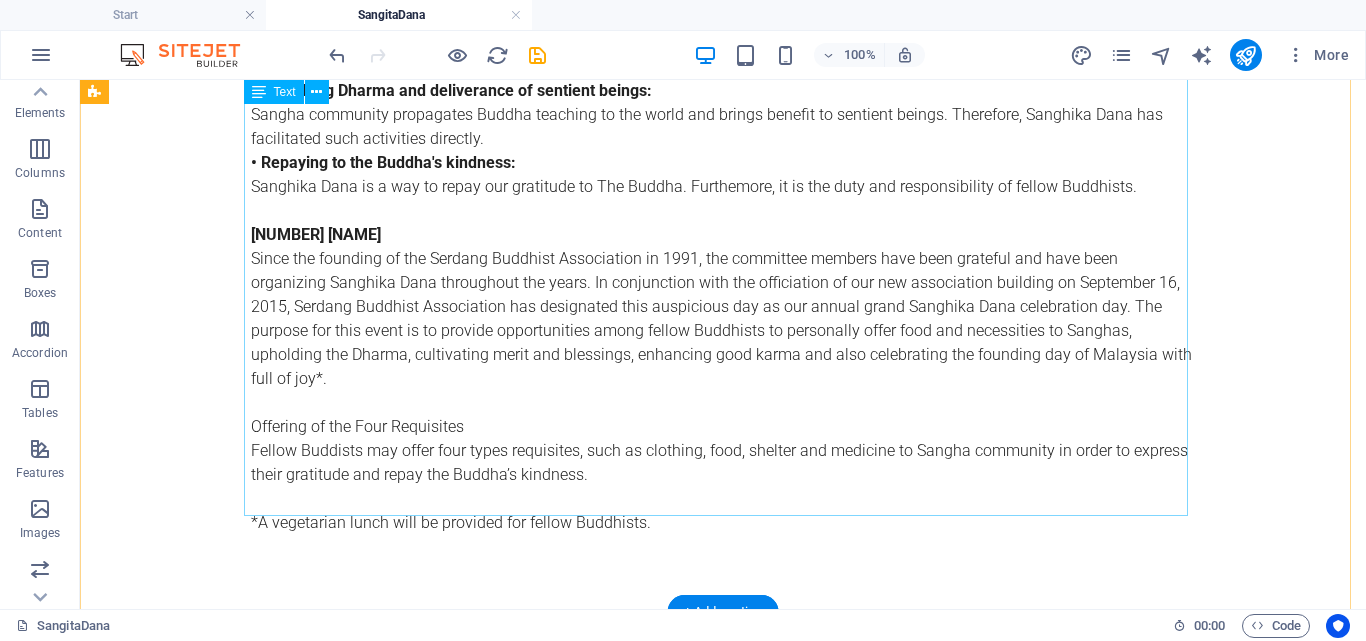 click on "供僧道粮，福报绵长 2025 年916 供僧大会 沙登佛教会自1991年创立以来，理事们怀着感恩之心，常年不定时皆有举办供僧活动；配合新会所于2015年9月16日启用，本会决定把此吉祥之日定为年度大型供僧日。以为在家众创造机缘，能亲自供养僧众，护持佛法，为自己与家人种福田，增长善业，同时也庆祝马来西亚成立之日，法喜充满*。 “佛说布施经”云： 供养三宝可得五种利益：1.身相端庄 2.气力增盛 3.寿命延长 4.快乐安稳 5.成就辩才。供僧道粮 （Sanghika Dana），是佛教信徒供养僧众粮食与物品，也是供养三宝（佛、法、僧）的一种重要形式，因为佛、法二宝，仰赖僧宝扶持，若无僧宝，佛法二宝便无法弘扬广传，所以护持僧宝修行，助其弘法利生，将佛法遍布世间，则具有很大的功德。 供僧道粮的意义： 资助修行:  积累福德:  弘法利生:  上报佛恩:" at bounding box center [723, -109] 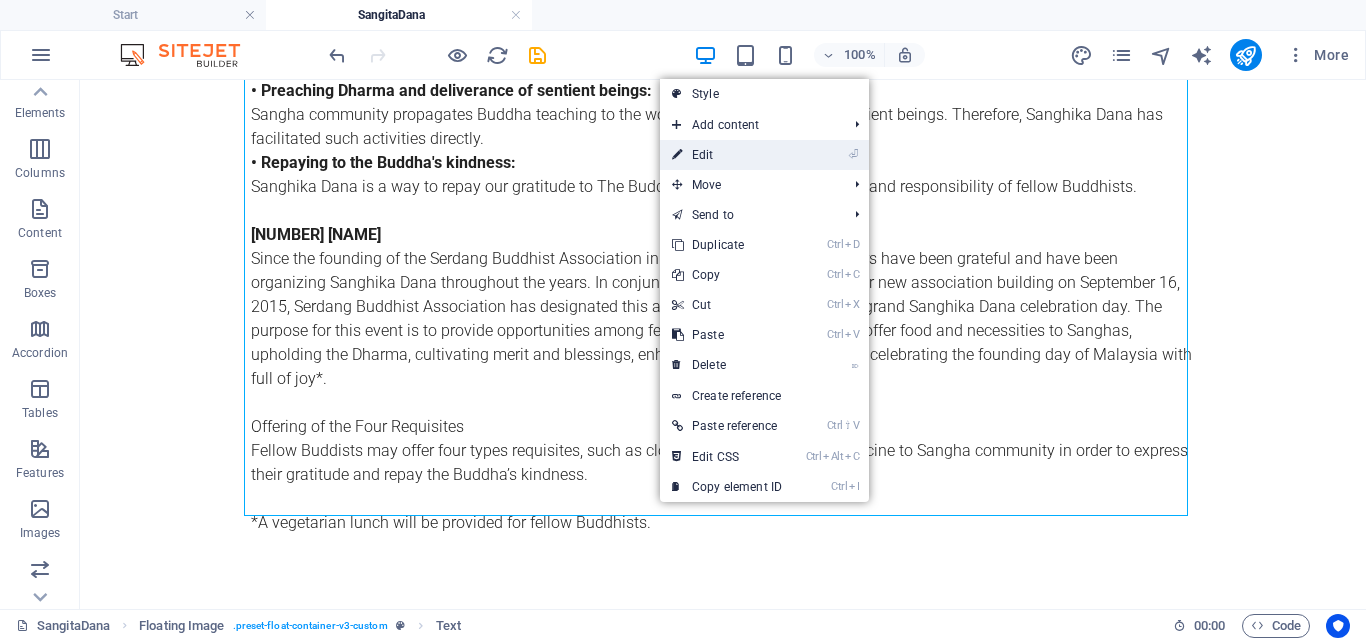 click on "⏎  Edit" at bounding box center [727, 155] 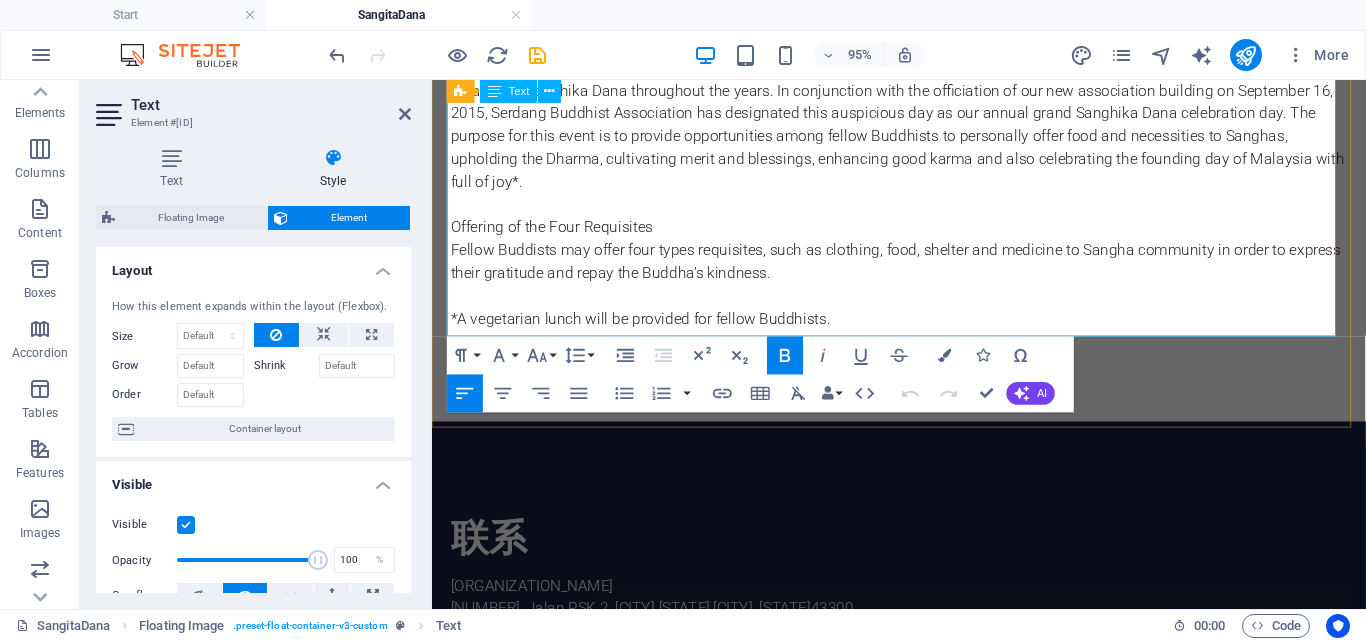 scroll, scrollTop: 1490, scrollLeft: 0, axis: vertical 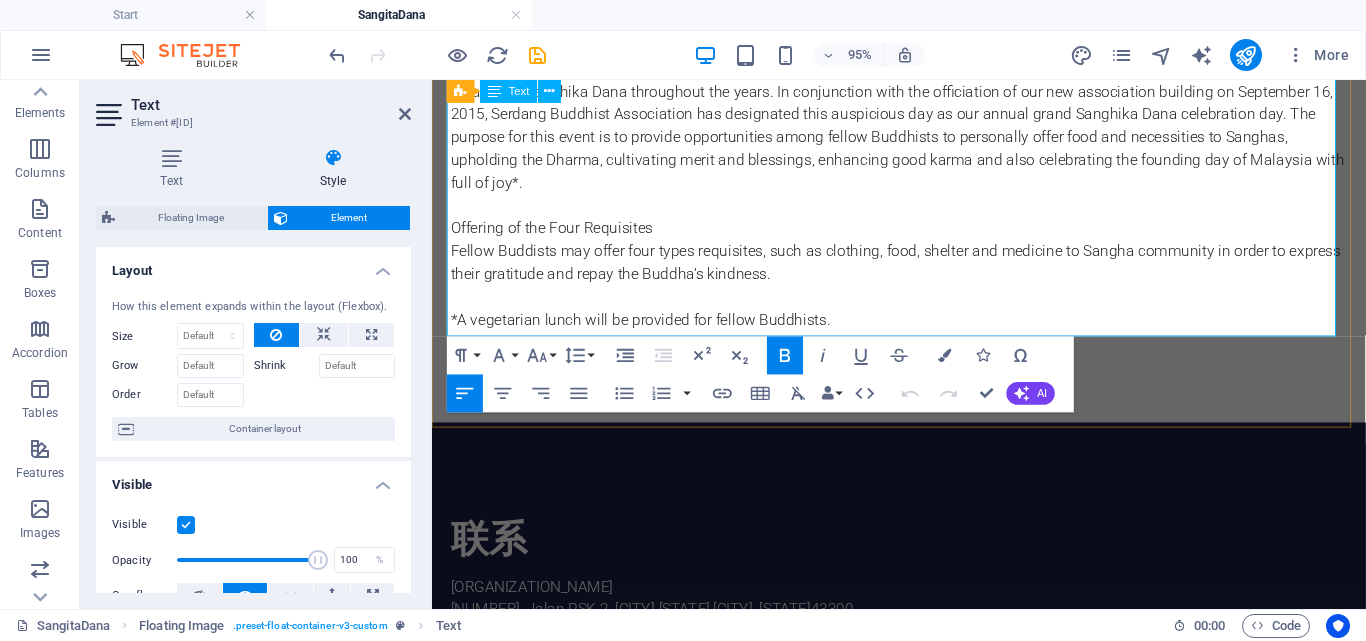 click on "*A vegetarian lunch will be provided for fellow Buddhists." at bounding box center [924, 333] 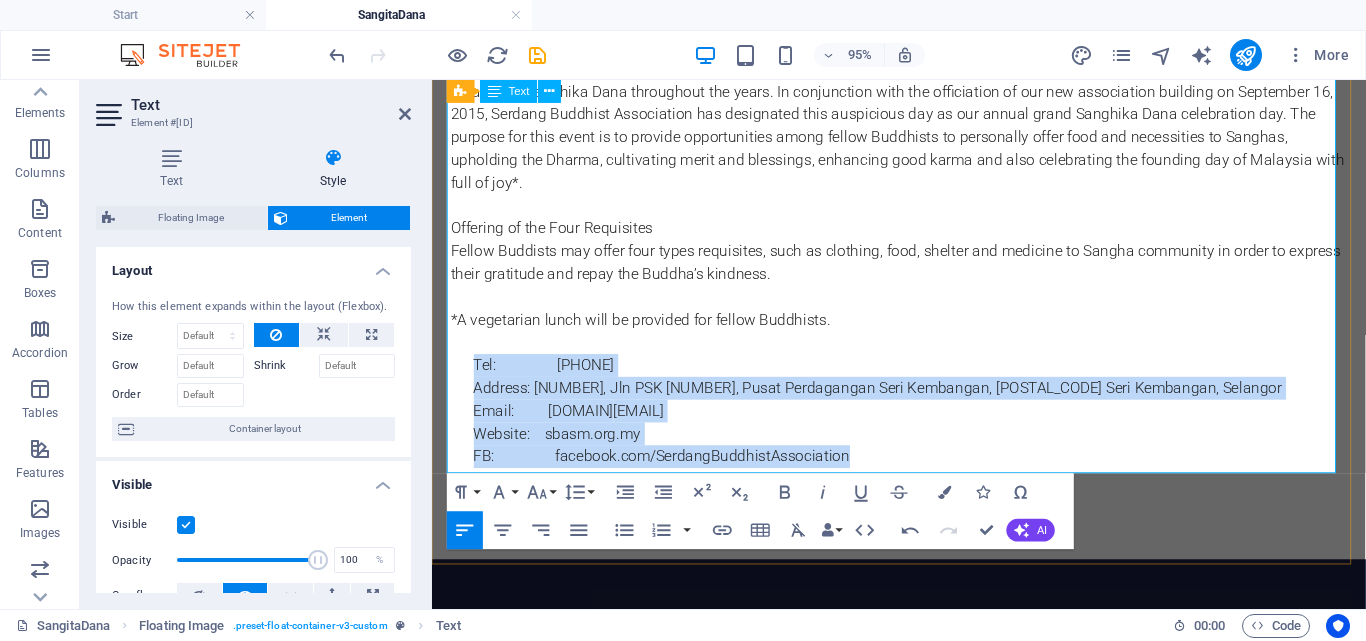drag, startPoint x: 877, startPoint y: 481, endPoint x: 474, endPoint y: 378, distance: 415.9543 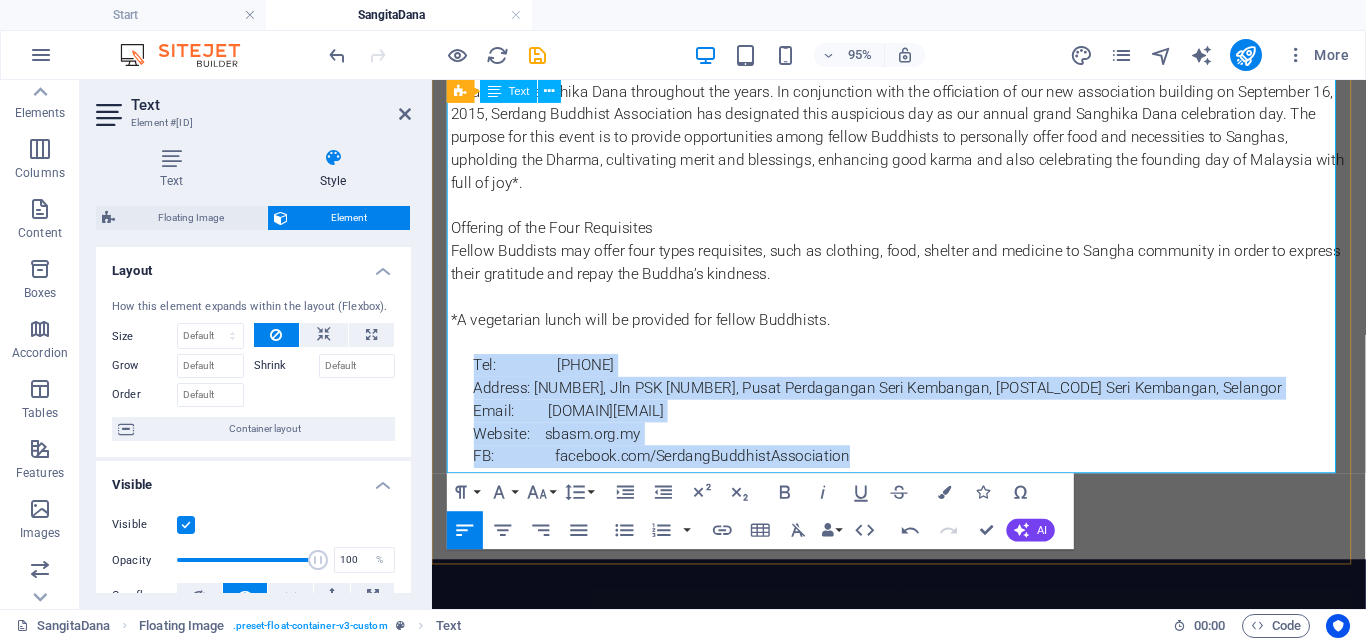 click on "供僧道粮，福报绵长 2025 年916 供僧大会 沙登佛教会自1991年创立以来，理事们怀着感恩之心，常年不定时皆有举办供僧活动；配合新会所于2015年9月16日启用，本会决定把此吉祥之日定为年度大型供僧日。以为在家众创造机缘，能亲自供养僧众，护持佛法，为自己与家人种福田，增长善业，同时也庆祝马来西亚成立之日，法喜充满*。 “佛说布施经”云： 供养三宝可得五种利益：1.身相端庄 2.气力增盛 3.寿命延长 4.快乐安稳 5.成就辩才。供僧道粮 （Sanghika Dana），是佛教信徒供养僧众粮食与物品，也是供养三宝（佛、法、僧）的一种重要形式，因为佛、法二宝，仰赖僧宝扶持，若无僧宝，佛法二宝便无法弘扬广传，所以护持僧宝修行，助其弘法利生，将佛法遍布世间，则具有很大的功德。 供僧道粮的意义： 资助修行:  积累福德:  弘法利生:  上报佛恩:" at bounding box center (924, -227) 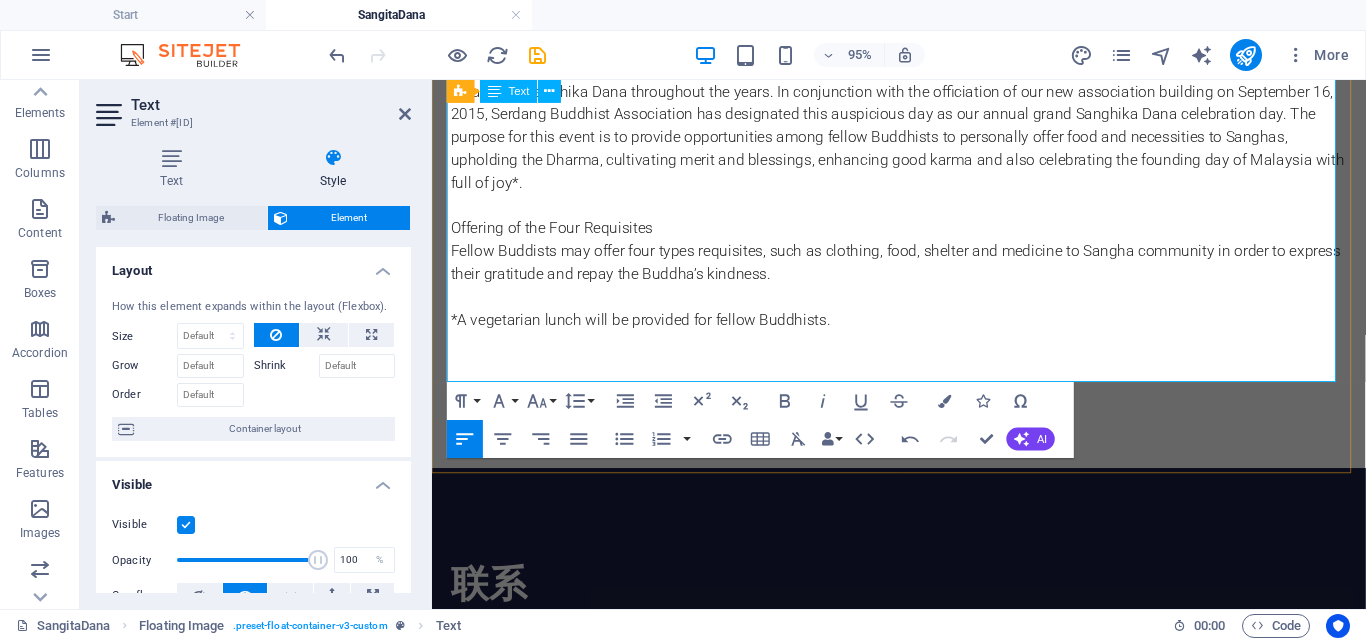 type 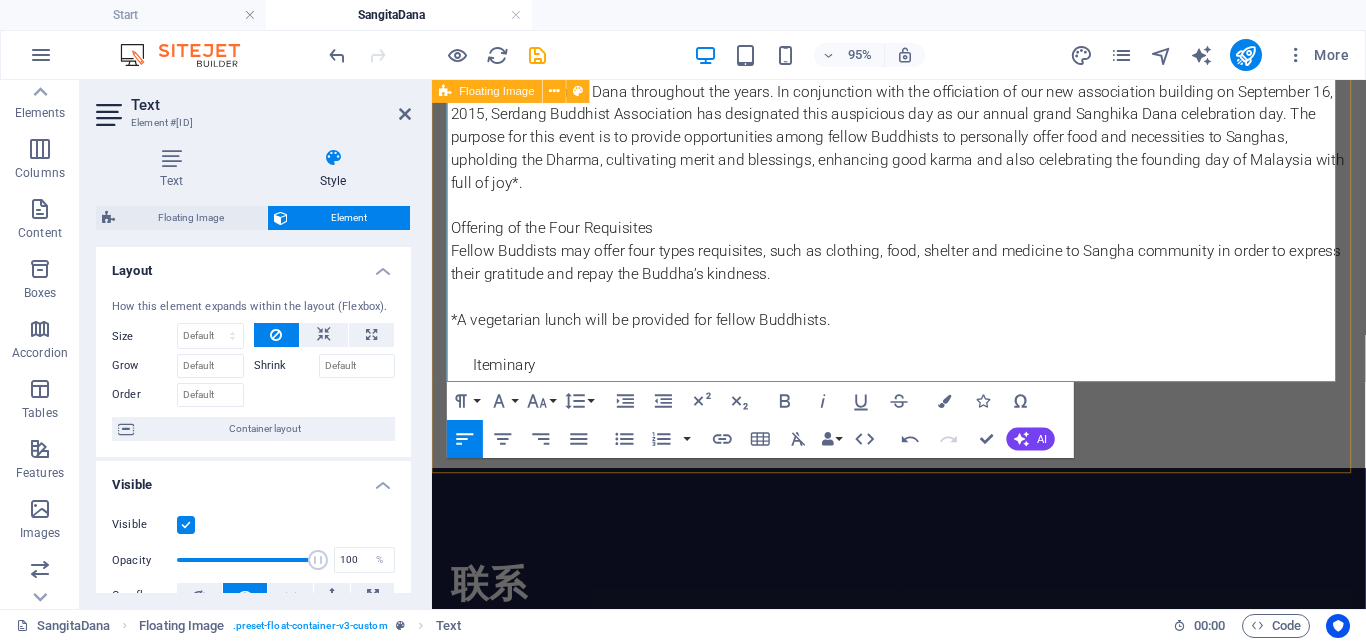 drag, startPoint x: 584, startPoint y: 376, endPoint x: 445, endPoint y: 389, distance: 139.60658 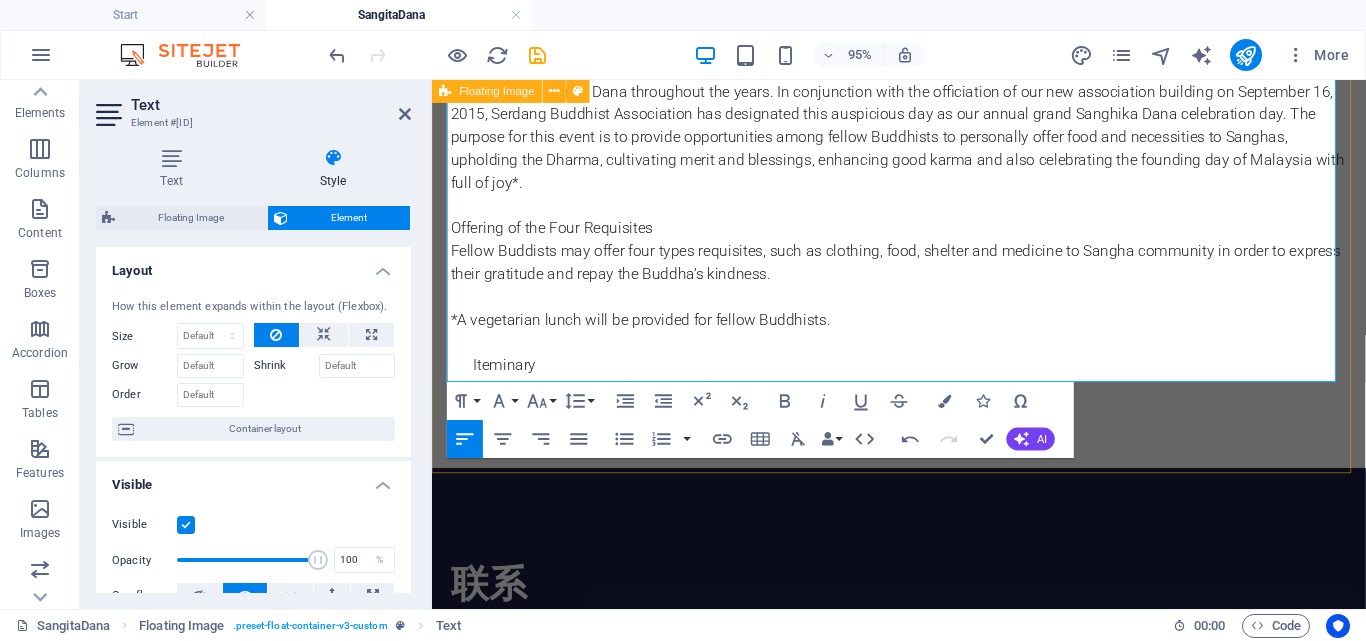 click on "供僧道粮，福报绵长 [YEAR] 年916 供僧大会 [PLACE]佛教会自1991年创立以来，理事们怀着感恩之心，常年不定时皆有举办供僧活动；配合新会所于2015年9月16日启用，本会决定把此吉祥之日定为年度大型供僧日。以为在家众创造机缘，能亲自供养僧众，护持佛法，为自己与家人种福田，增长善业，同时也庆祝马来西亚成立之日，法喜充满*。 “佛说布施经”云： 供养三宝可得五种利益：1.身相端庄 2.气力增盛 3.寿命延长 4.快乐安稳 5.成就辩才。供僧道粮 （Sanghika Dana），是佛教信徒供养僧众粮食与物品，也是供养三宝（佛、法、僧）的一种重要形式，因为佛、法二宝，仰赖僧宝扶持，若无僧宝，佛法二宝便无法弘扬广传，所以护持僧宝修行，助其弘法利生，将佛法遍布世间，则具有很大的功德。 供僧道粮的意义： 资助修行: 积累福德: 弘法利生: 上报佛恩: Iteminary" at bounding box center (923, -275) 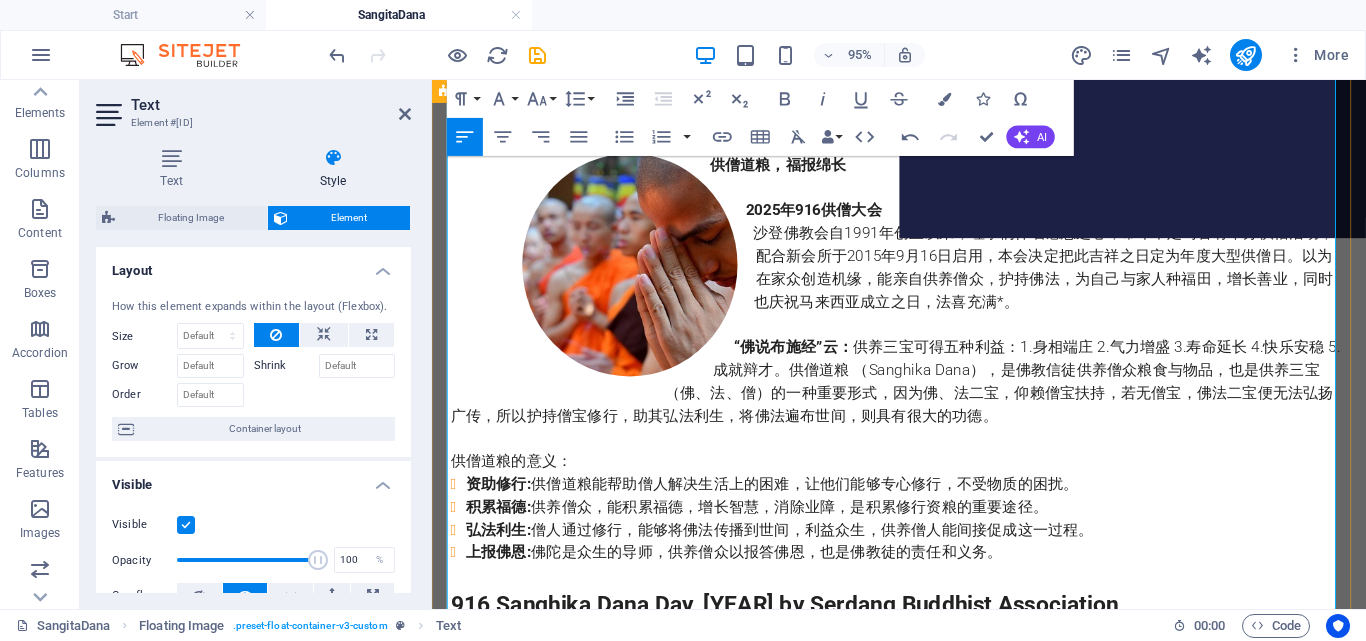 scroll, scrollTop: 590, scrollLeft: 0, axis: vertical 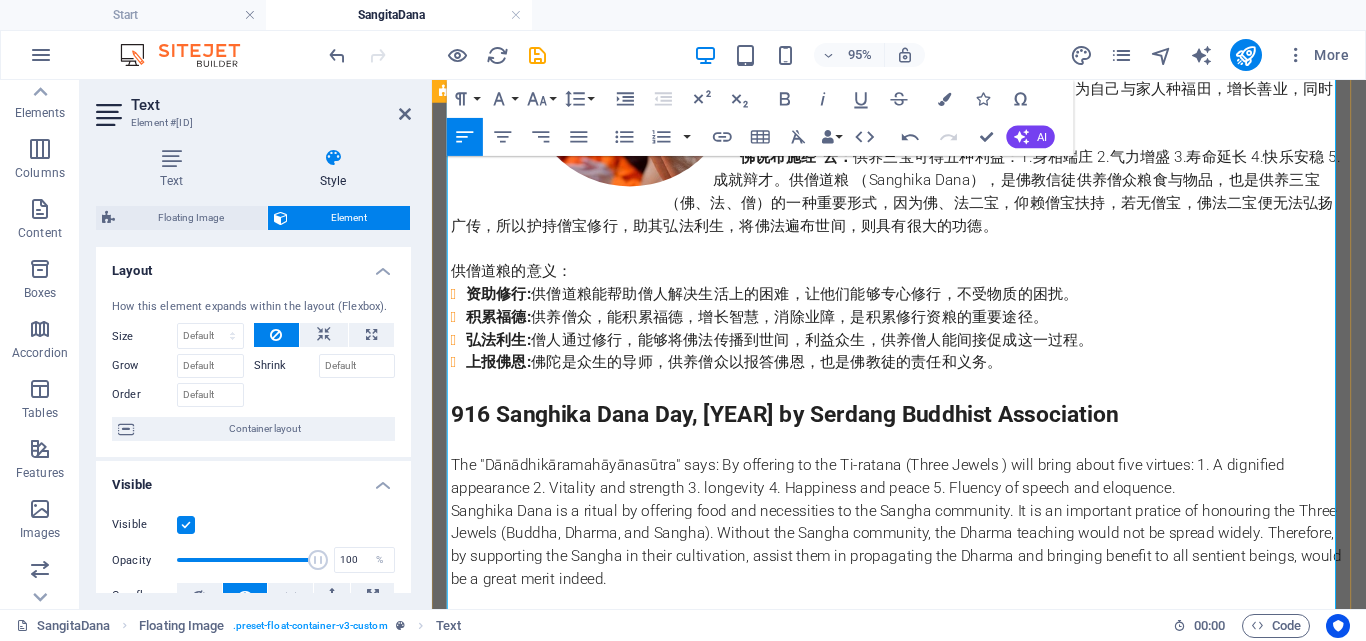 click on "上报佛恩: 佛陀是众生的导师，供养僧众以报答佛恩，也是佛教徒的责任和义务。﻿" at bounding box center (932, 378) 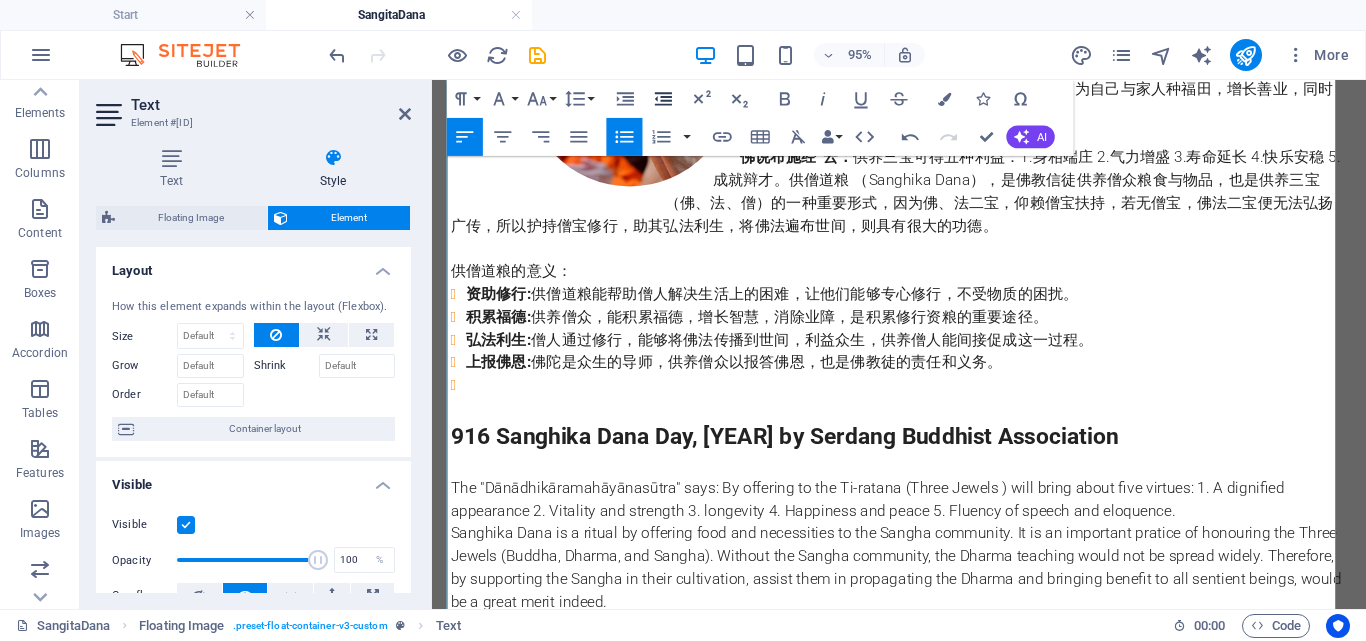 click 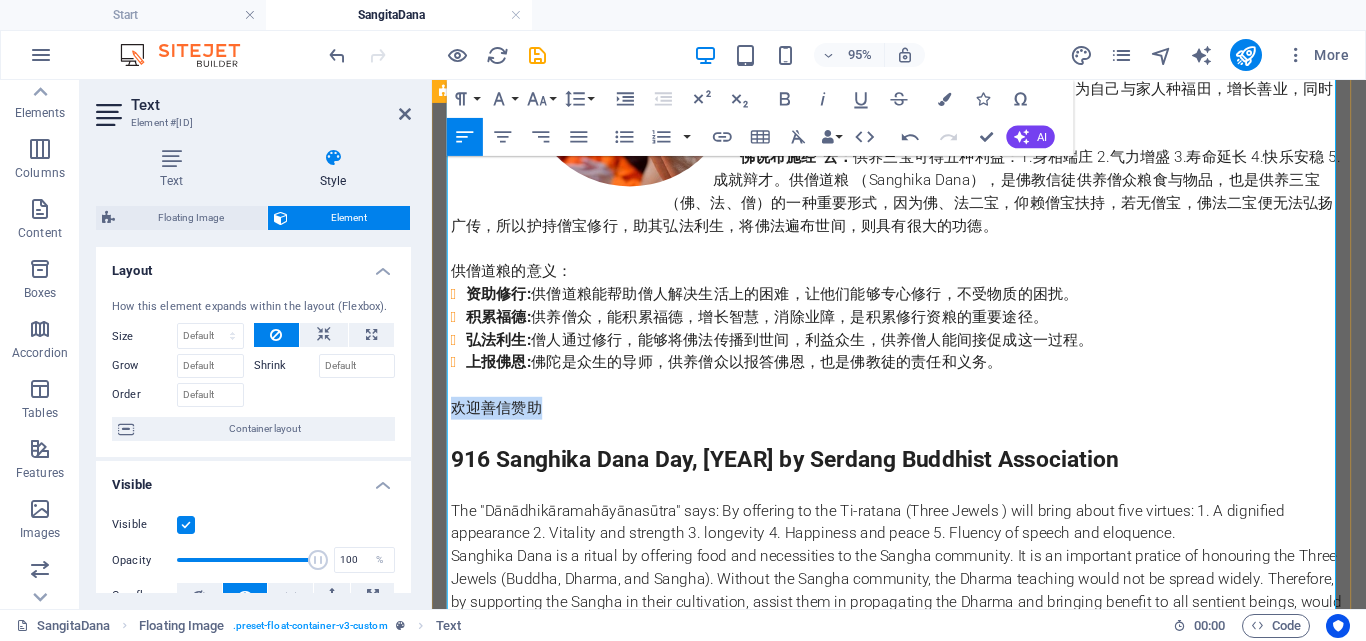 drag, startPoint x: 546, startPoint y: 428, endPoint x: 446, endPoint y: 424, distance: 100.07997 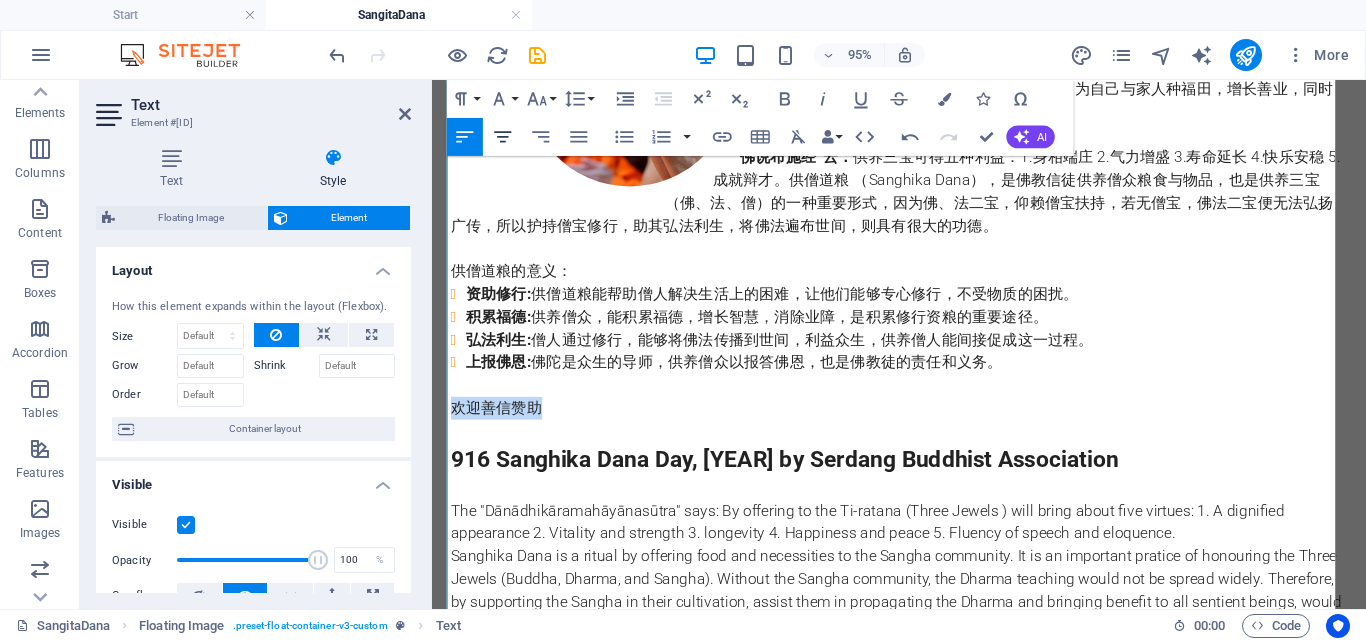 click 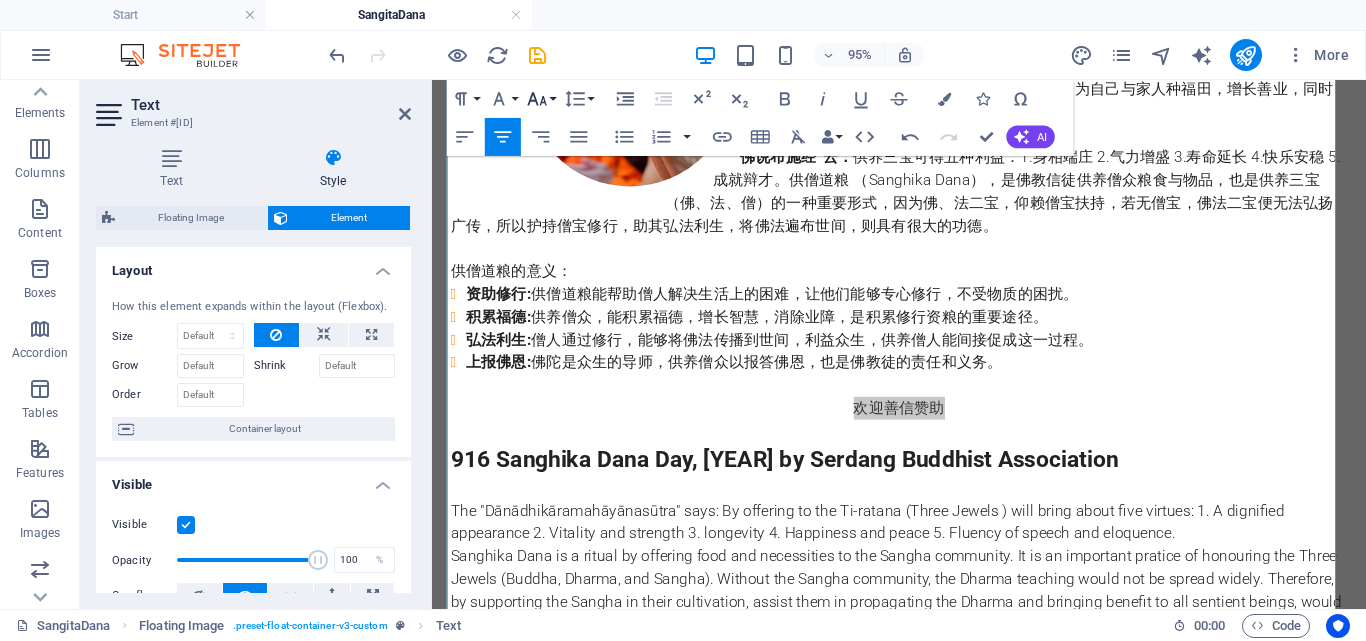 click on "Font Size" at bounding box center (541, 99) 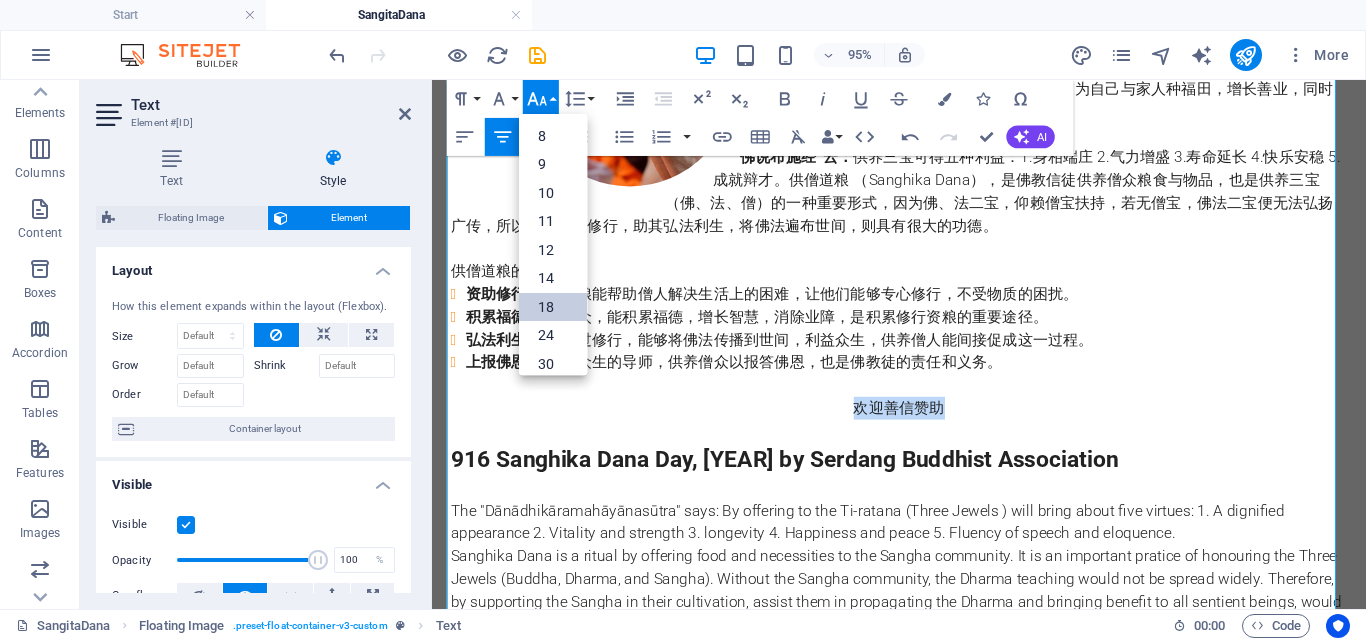 click on "18" at bounding box center [553, 307] 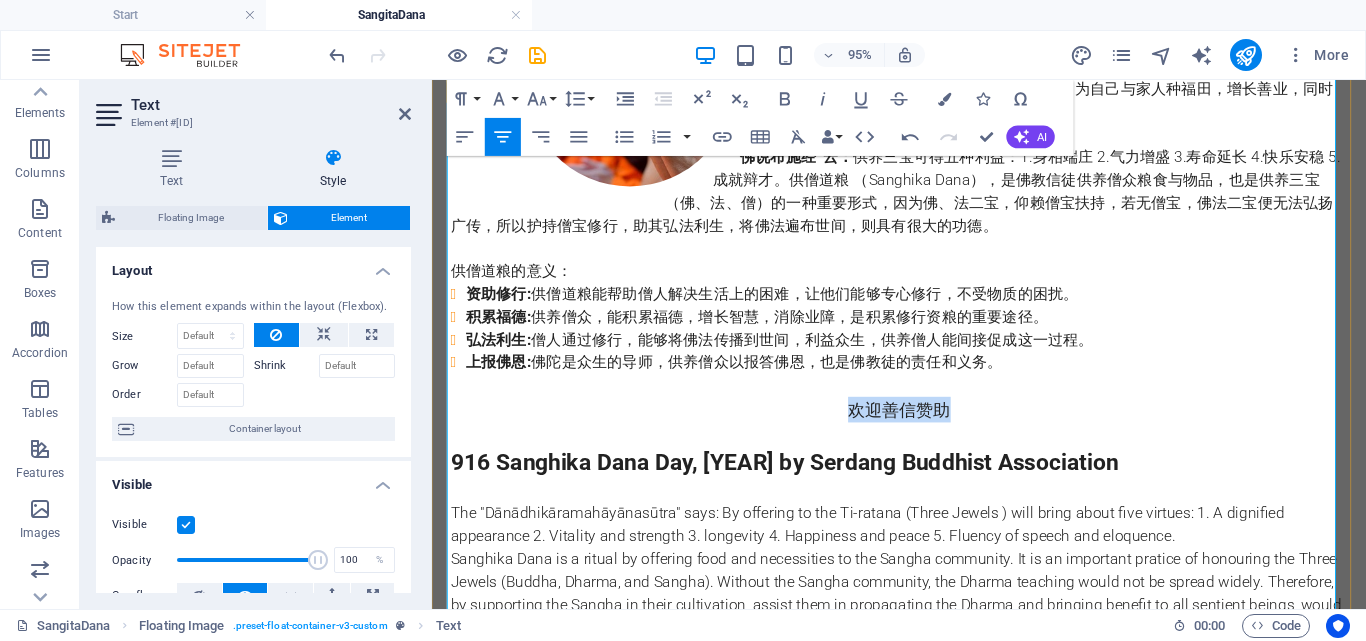 click on "欢迎善信赞助" at bounding box center (924, 427) 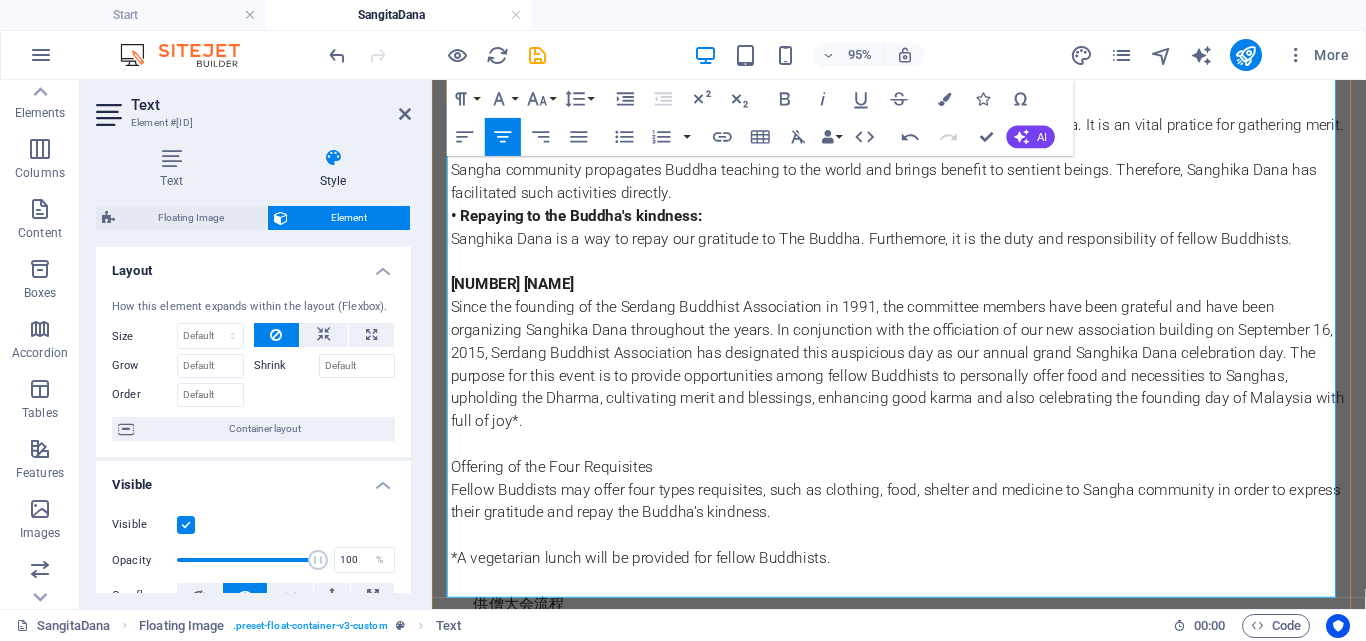 scroll, scrollTop: 1590, scrollLeft: 0, axis: vertical 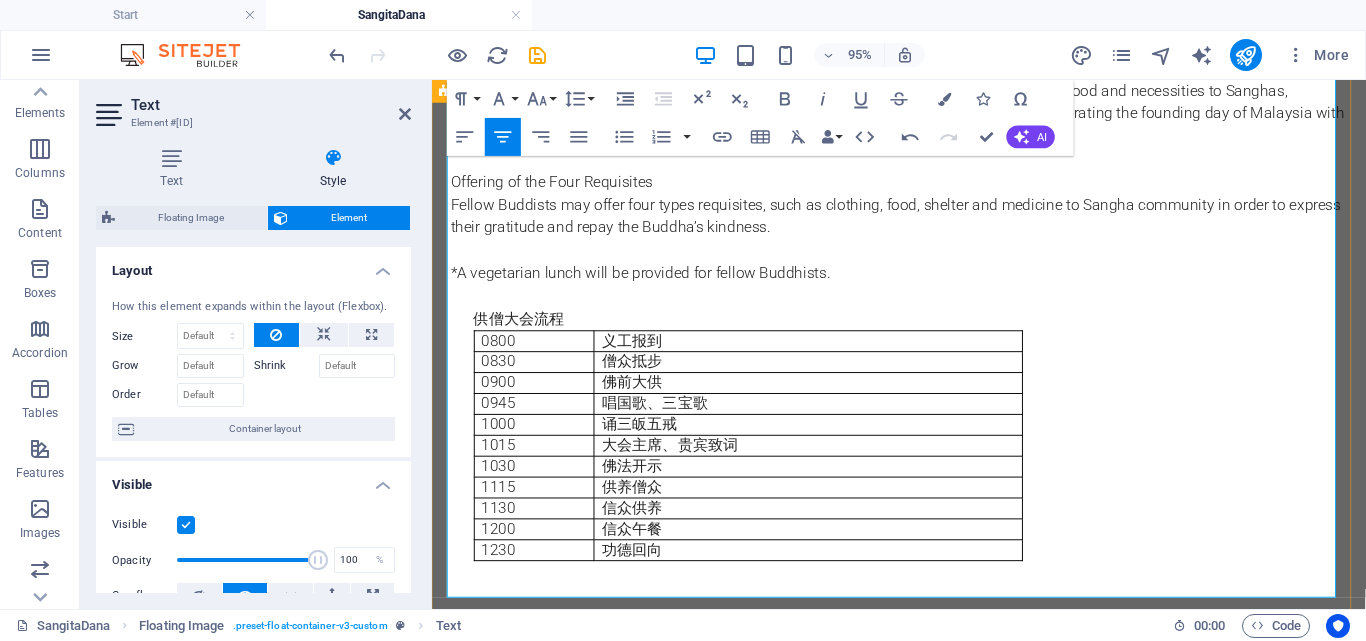 click on "供僧大会流程" at bounding box center [936, 332] 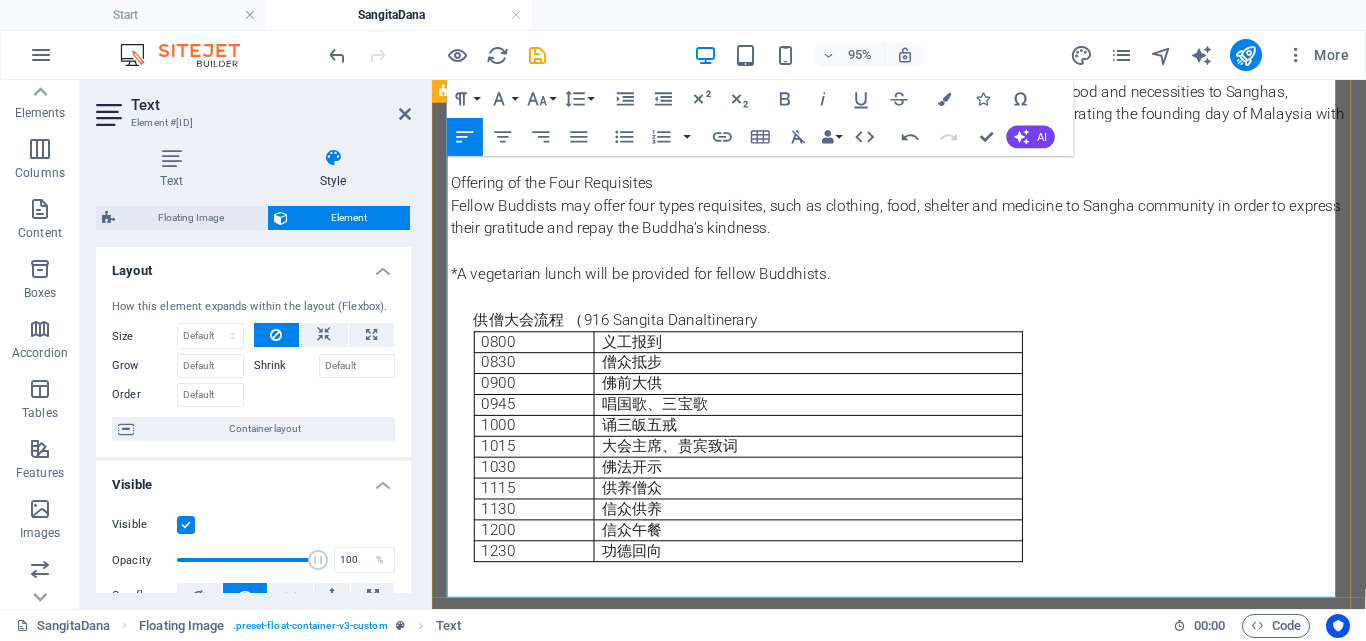 scroll, scrollTop: 1590, scrollLeft: 0, axis: vertical 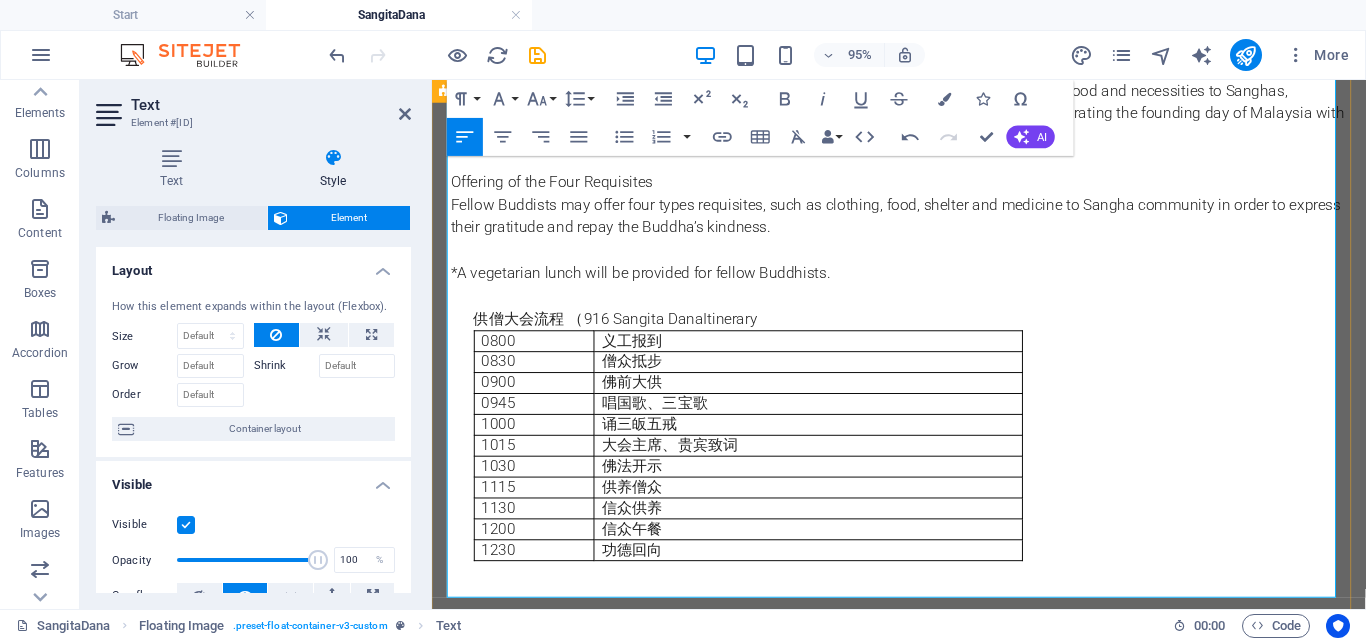 click on "供僧大会流程 （916 Sangita Dana  Itinerary" at bounding box center [936, 332] 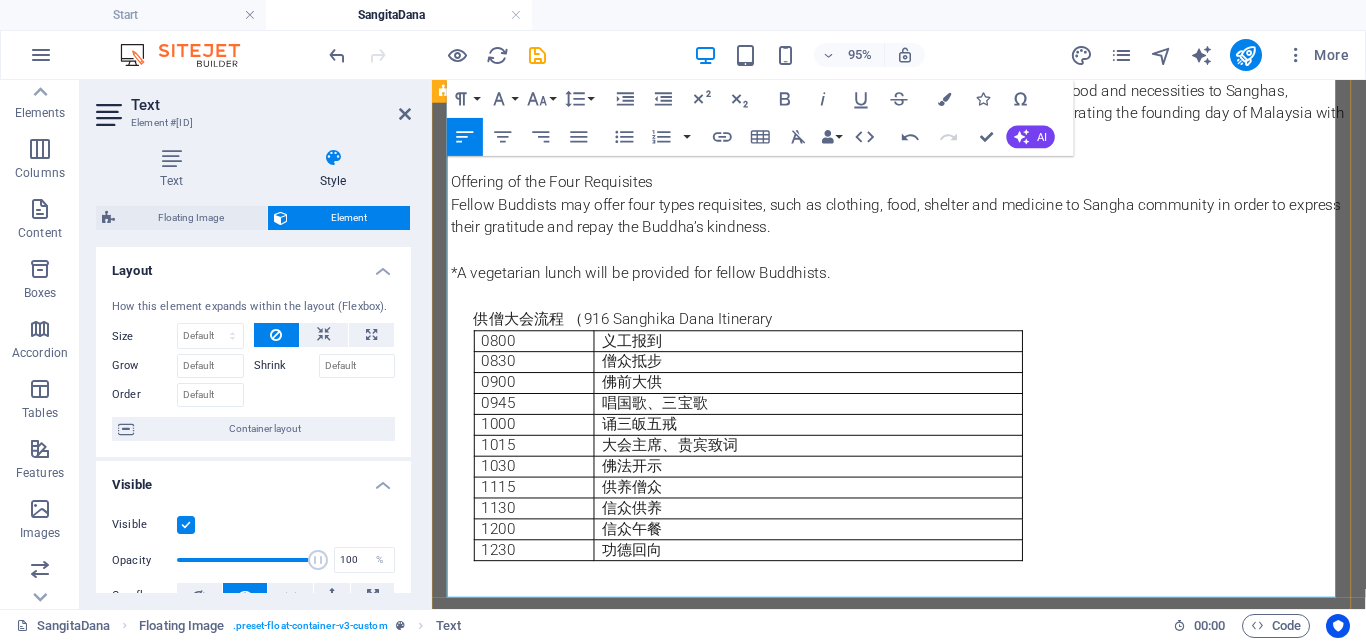 click on "供僧大会流程 （916 Sanghika Dana Itinerary" at bounding box center [936, 332] 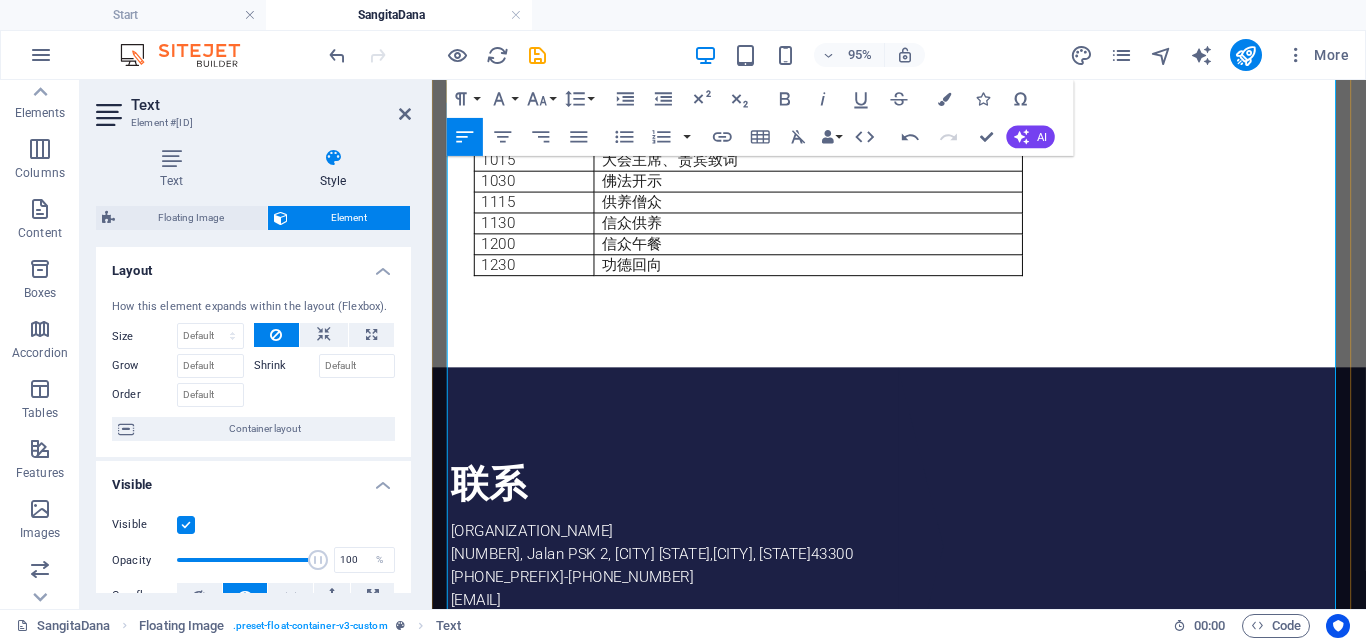 scroll, scrollTop: 1490, scrollLeft: 0, axis: vertical 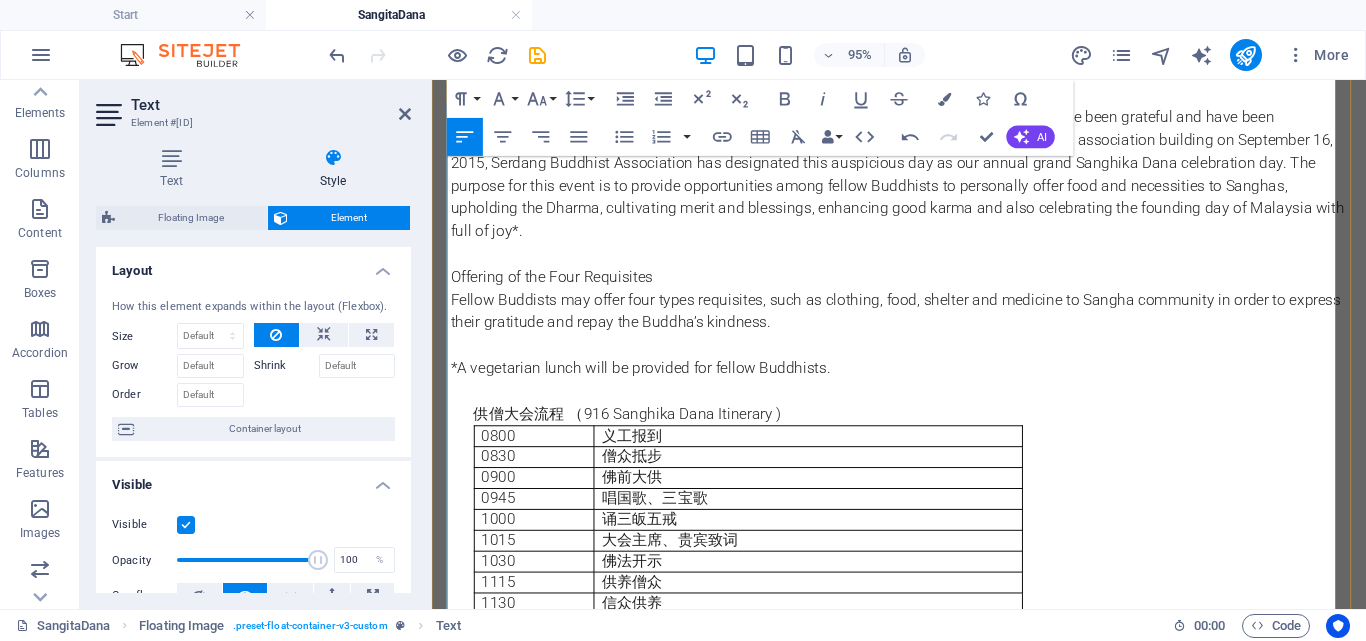 click on "*A vegetarian lunch will be provided for fellow Buddhists." at bounding box center (924, 384) 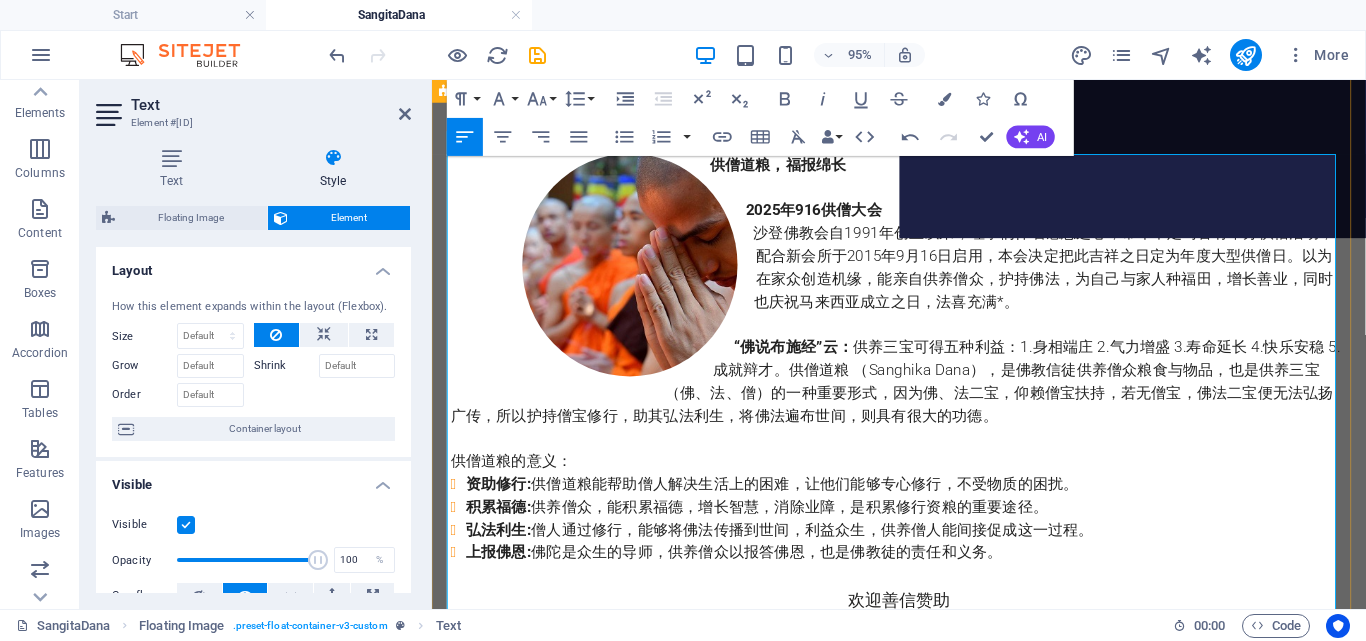scroll, scrollTop: 190, scrollLeft: 0, axis: vertical 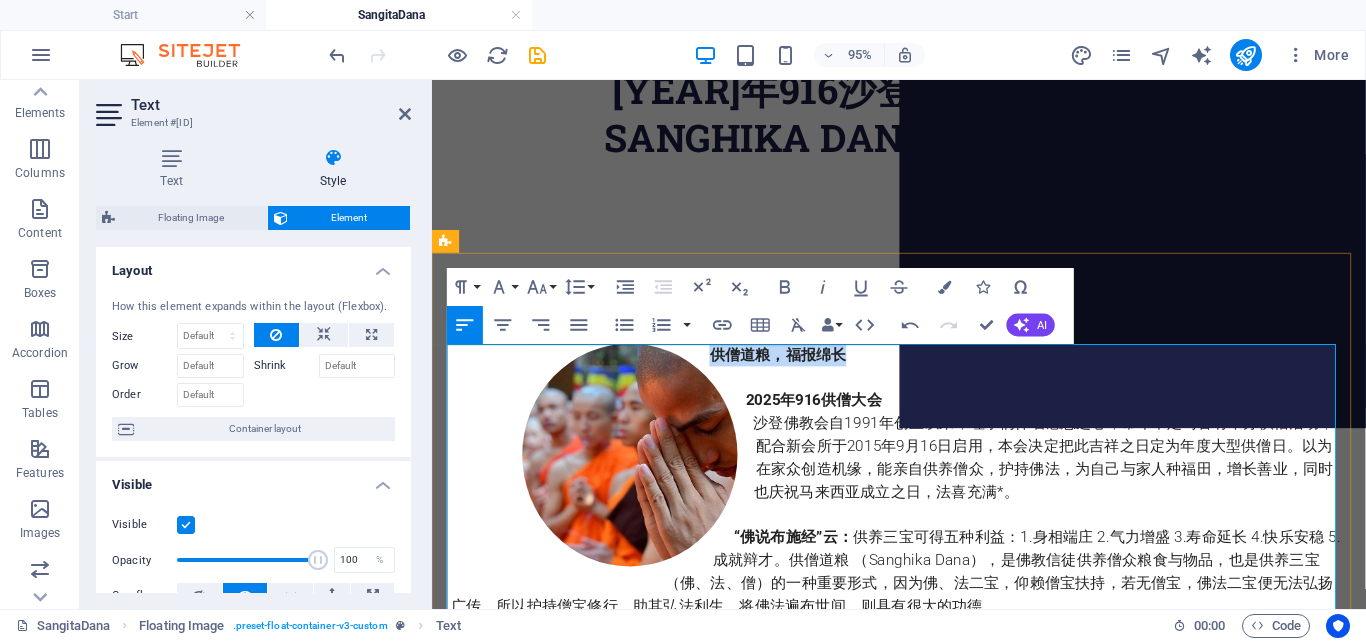 drag, startPoint x: 877, startPoint y: 363, endPoint x: 716, endPoint y: 362, distance: 161.00311 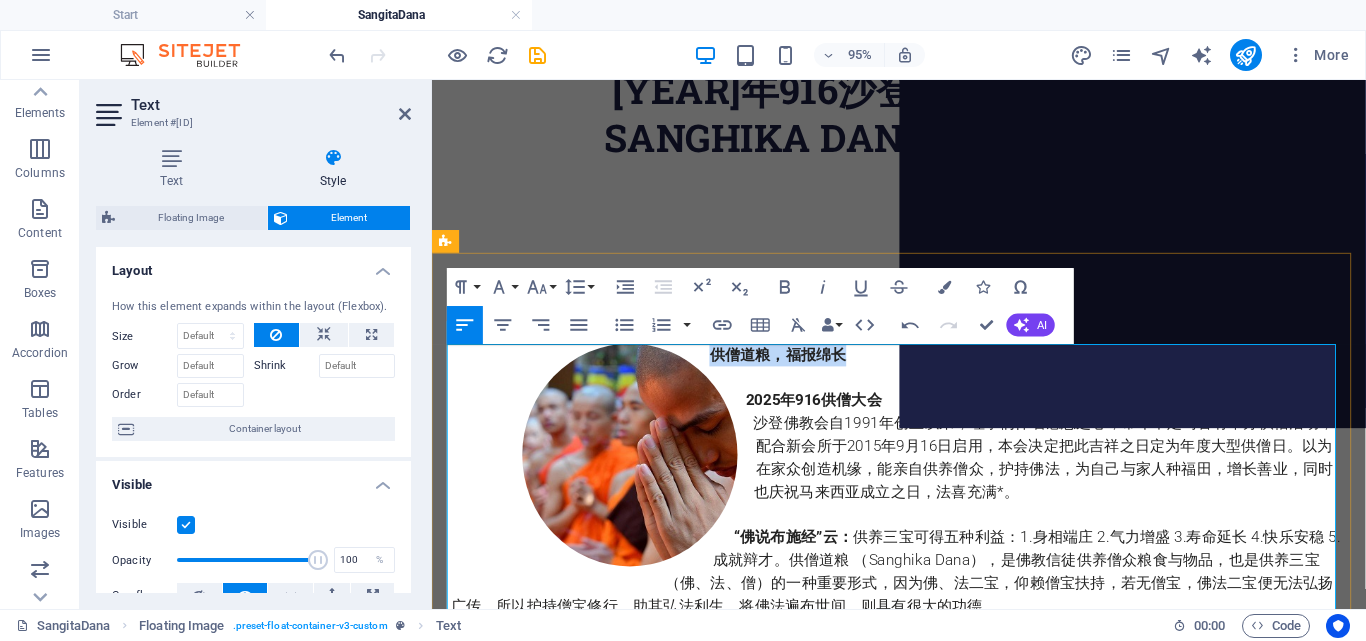 click on "供僧道粮，福报绵长" at bounding box center (924, 370) 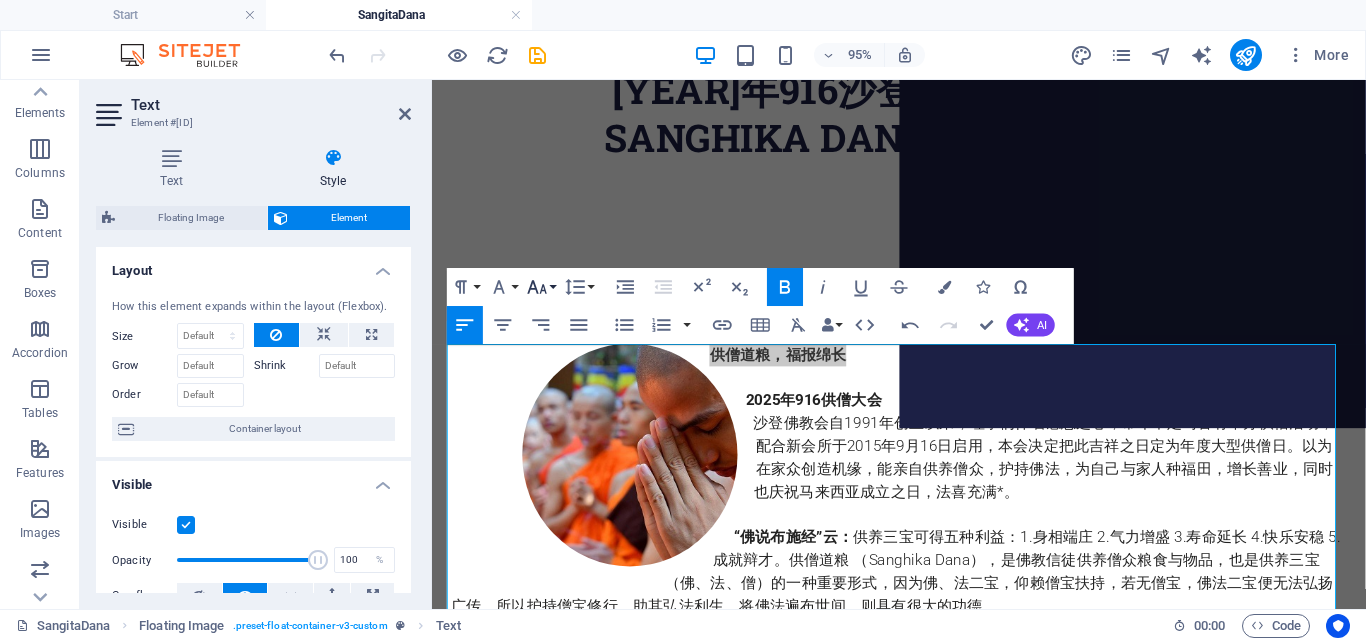 click 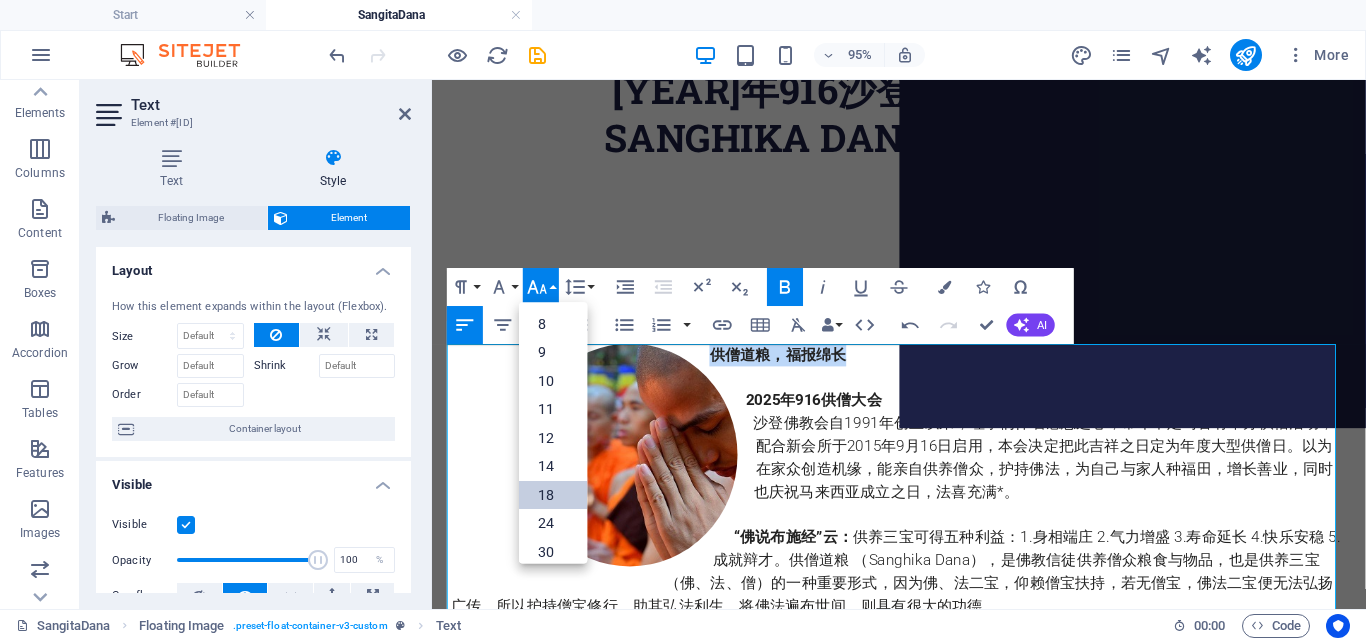 click on "18" at bounding box center [553, 495] 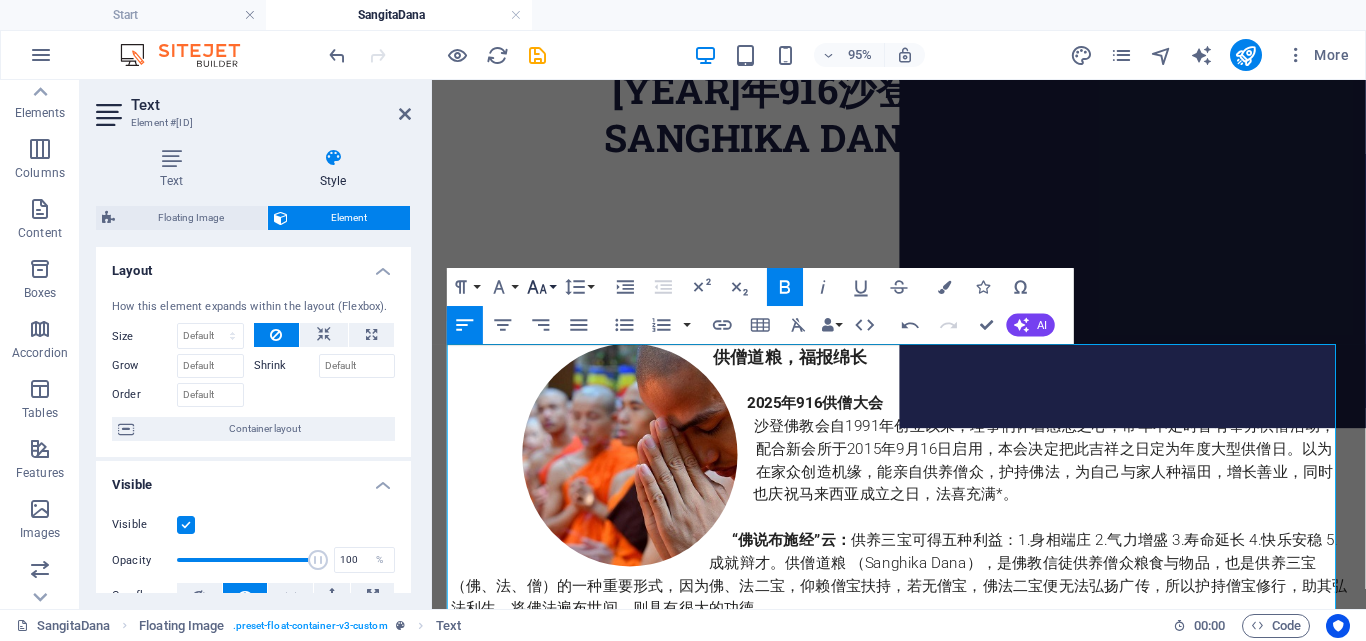 click on "Font Size" at bounding box center (541, 287) 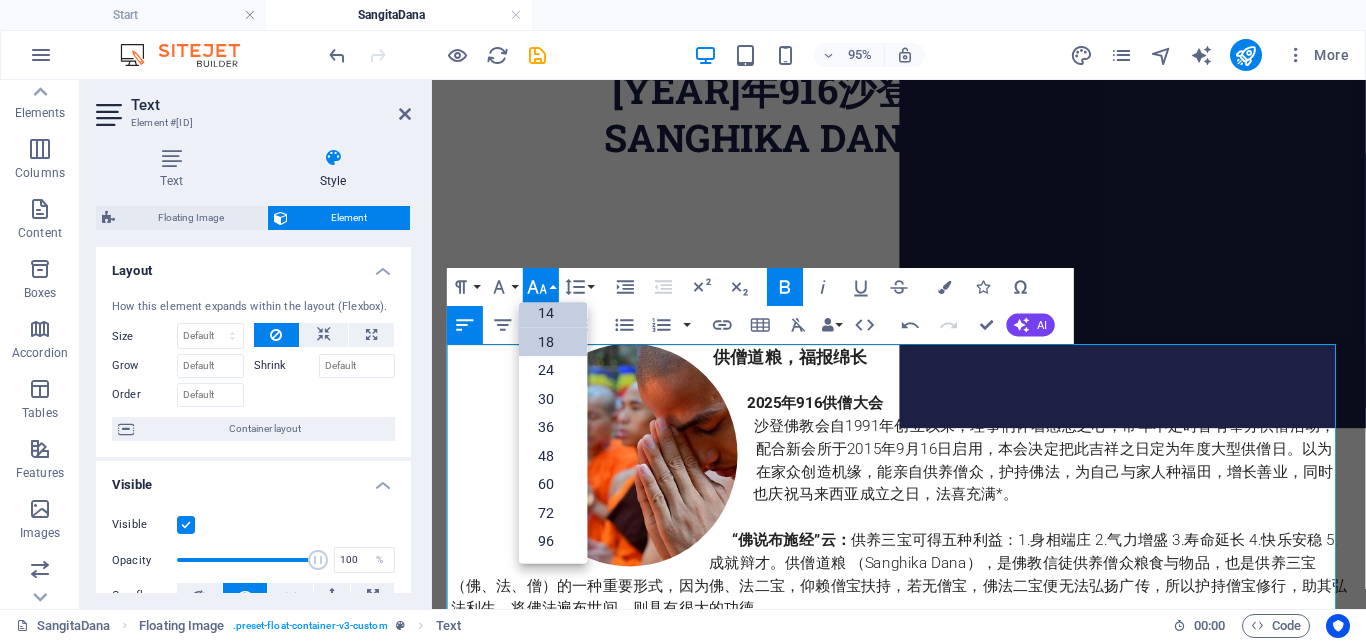 scroll, scrollTop: 161, scrollLeft: 0, axis: vertical 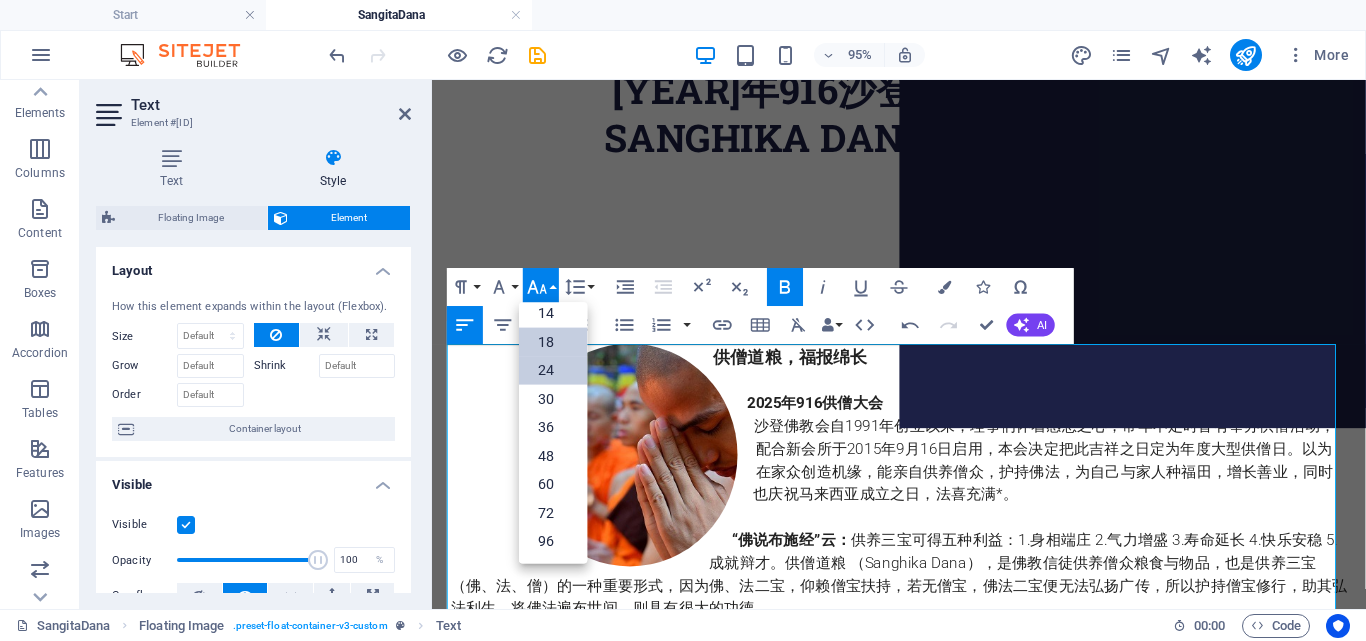 click on "24" at bounding box center [553, 370] 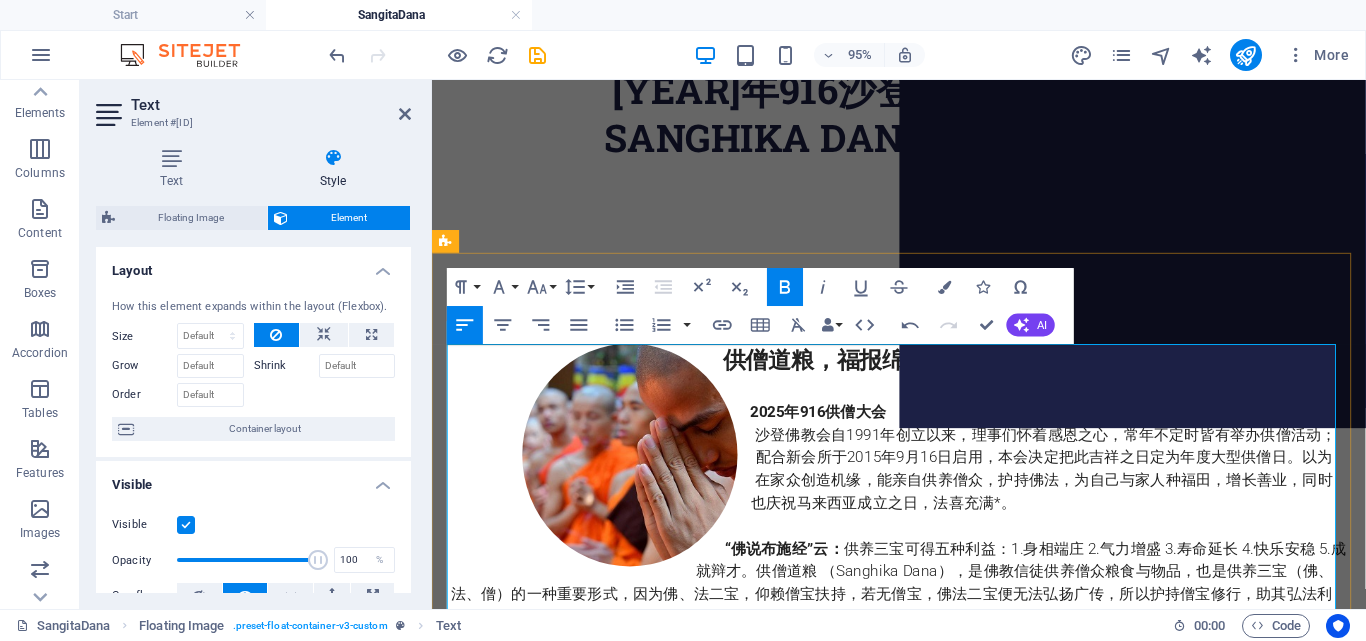 click at bounding box center (924, 406) 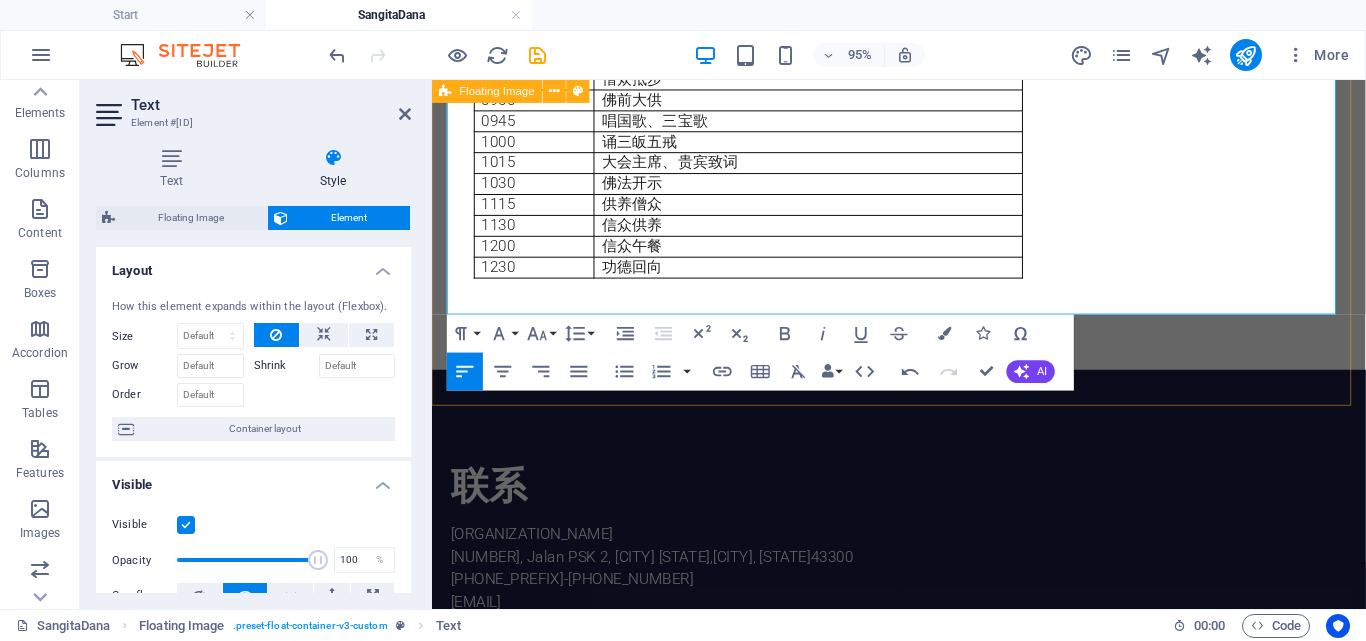 scroll, scrollTop: 2087, scrollLeft: 0, axis: vertical 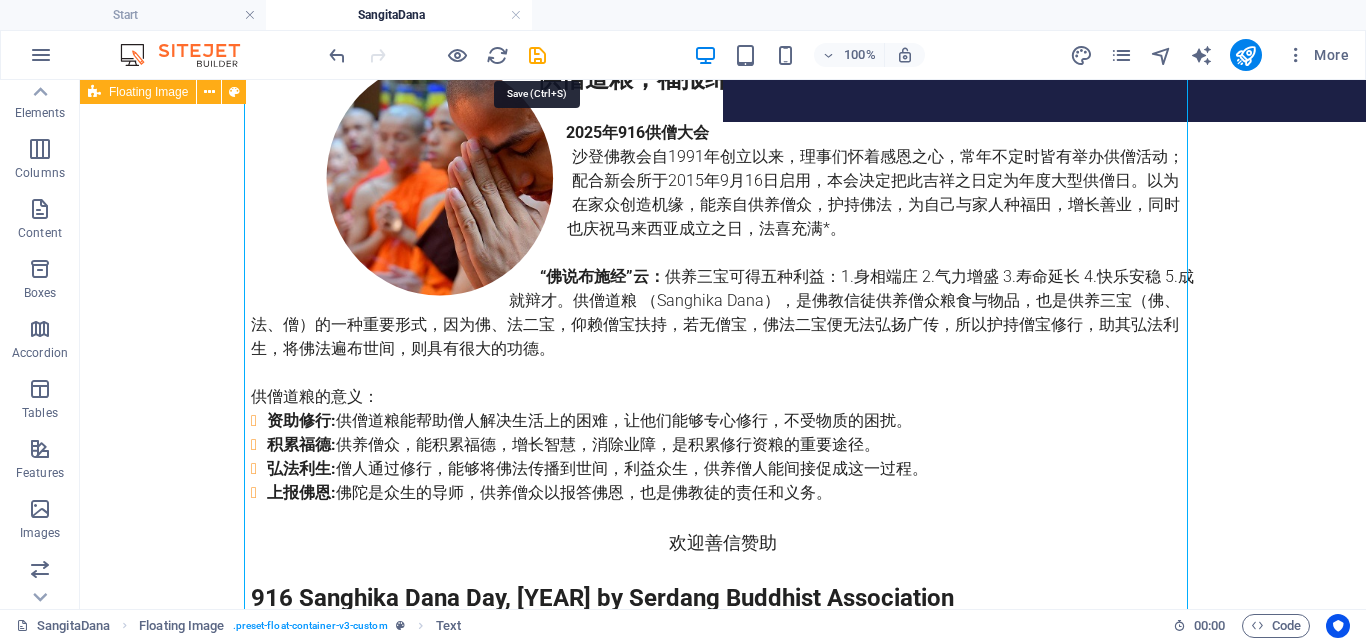 click at bounding box center [537, 55] 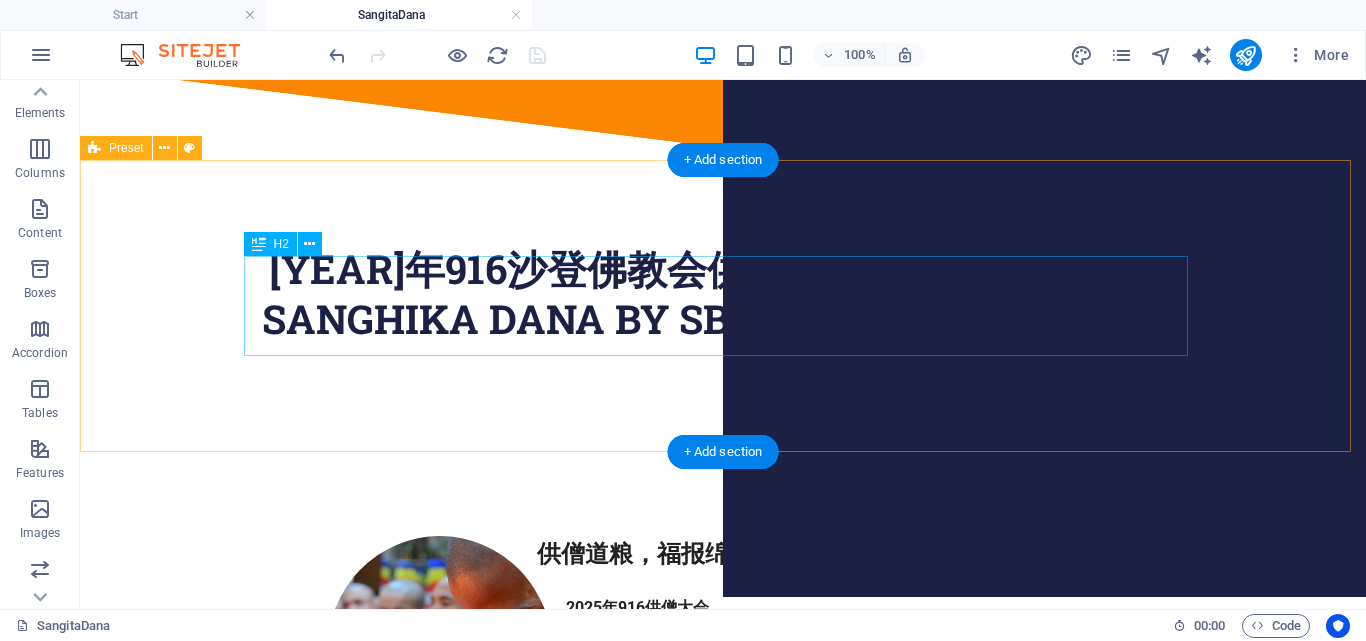 scroll, scrollTop: 0, scrollLeft: 0, axis: both 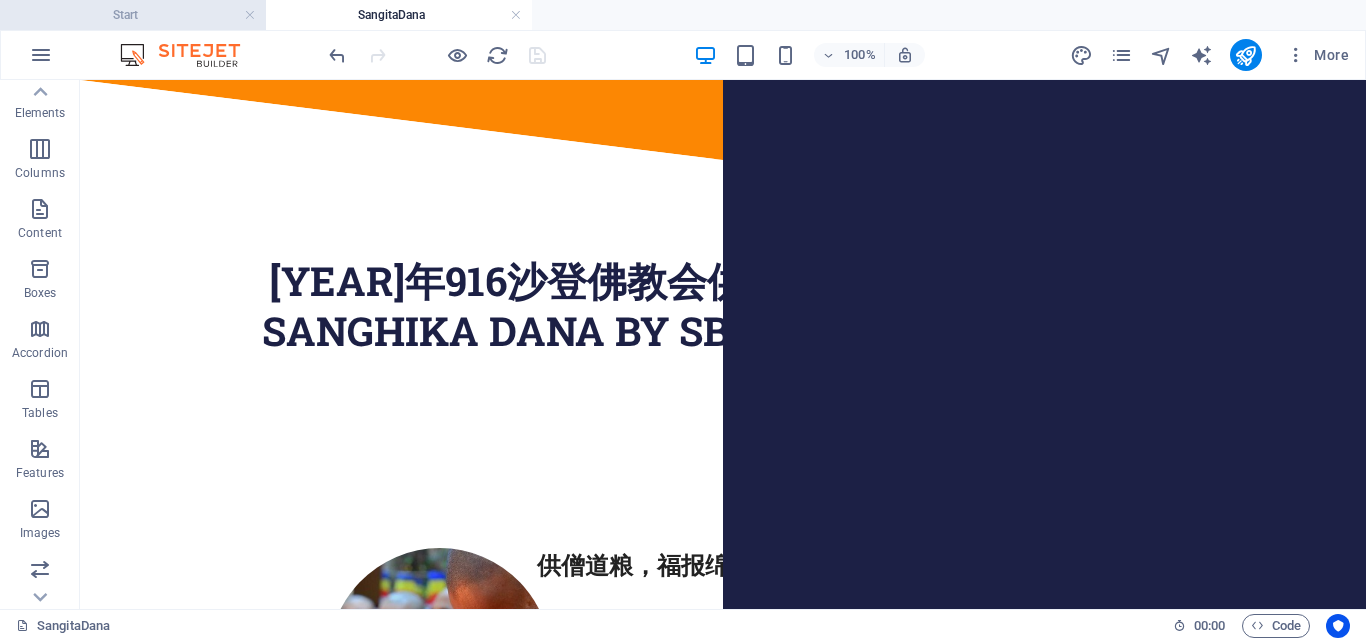 click on "Start" at bounding box center [133, 15] 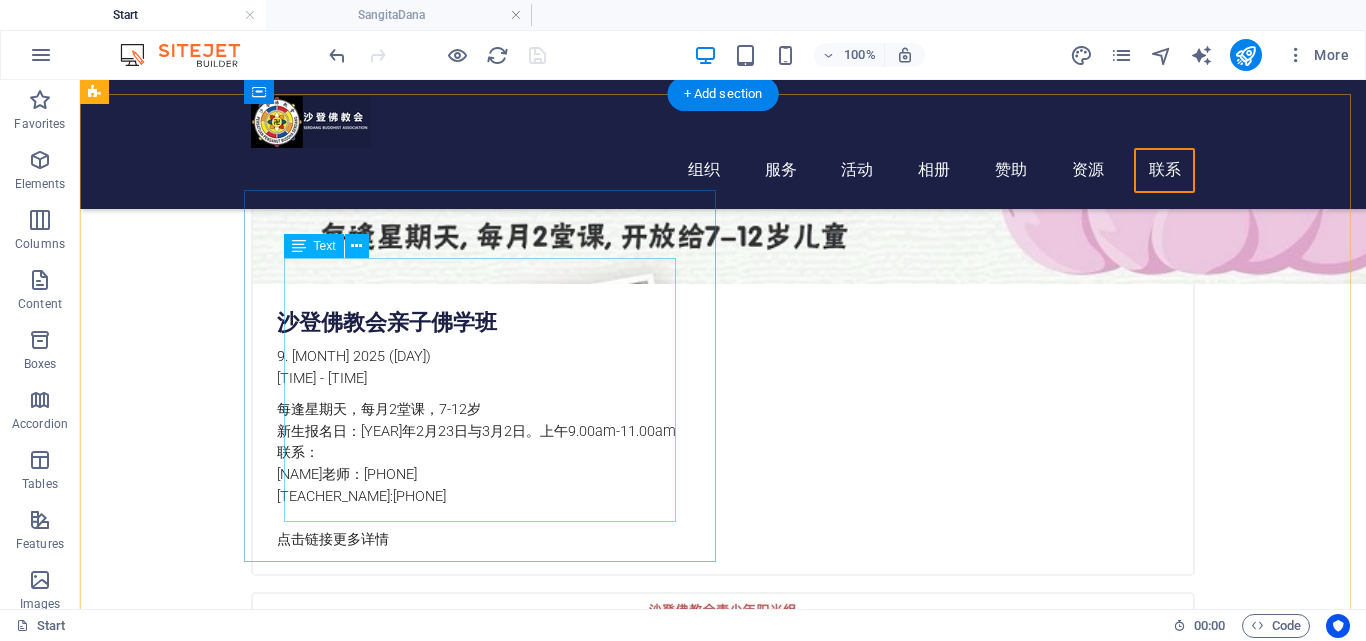 scroll, scrollTop: 1800, scrollLeft: 0, axis: vertical 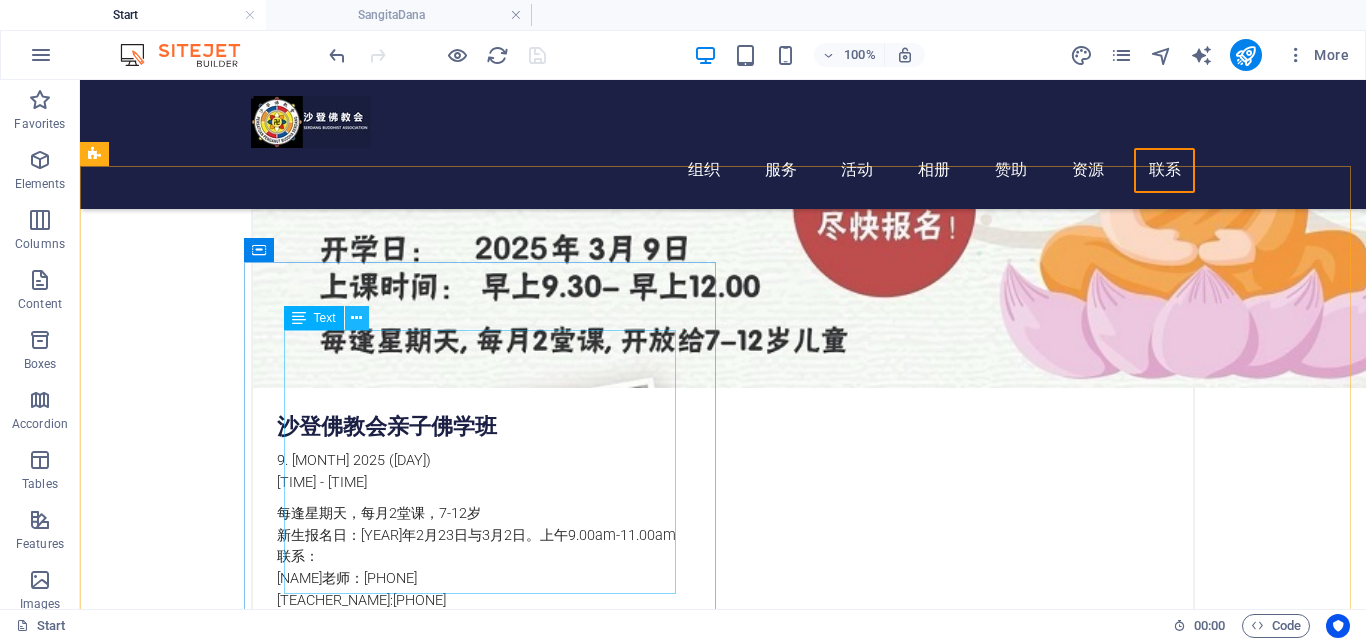 click at bounding box center (356, 318) 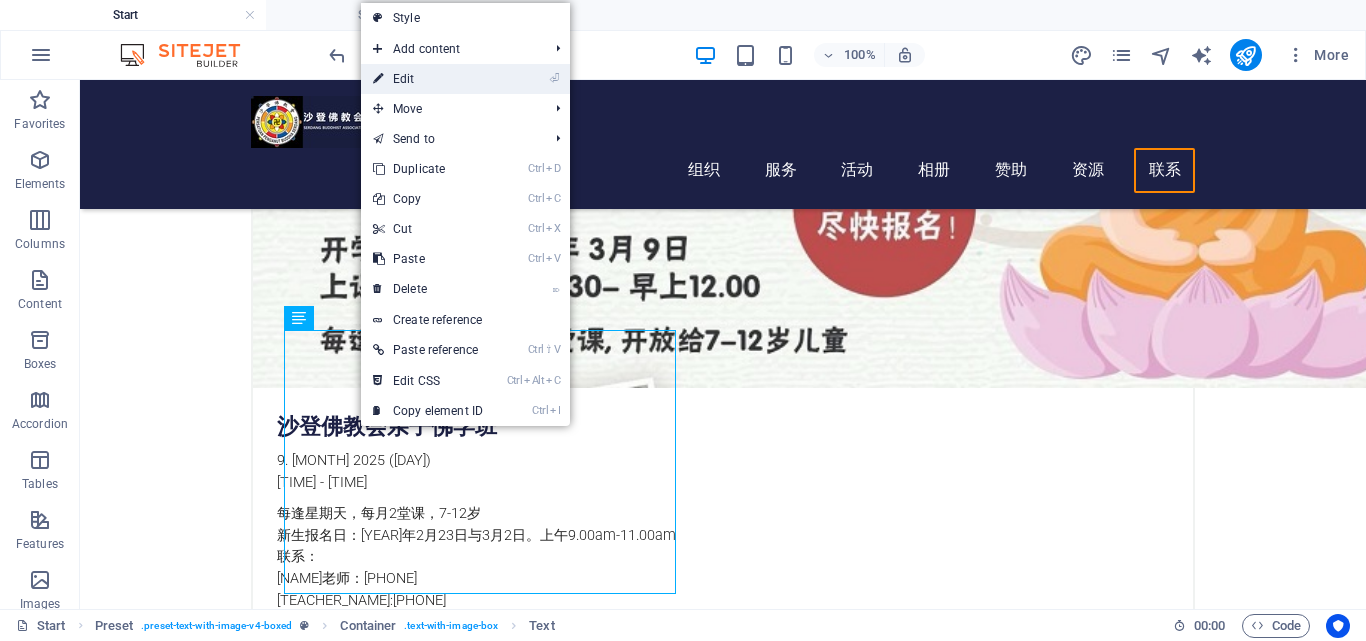 click on "⏎  Edit" at bounding box center (428, 79) 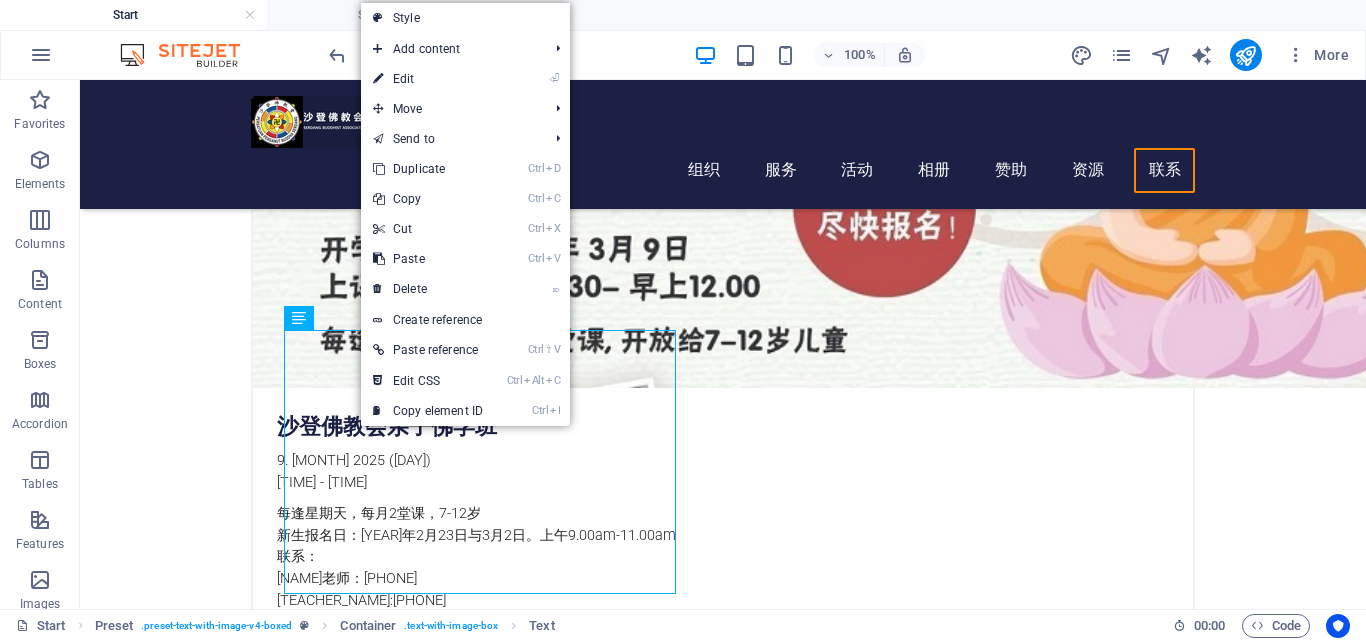 scroll, scrollTop: 1826, scrollLeft: 0, axis: vertical 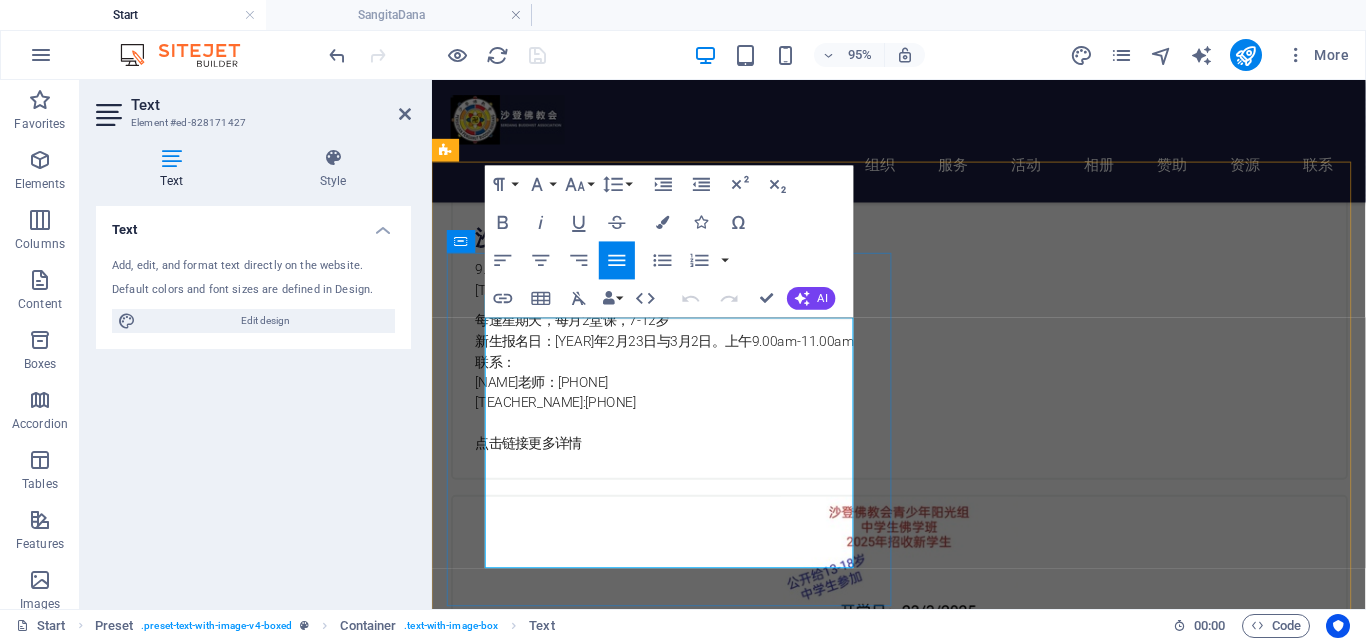click on "*当日备有信众午餐（素）" at bounding box center (922, 2701) 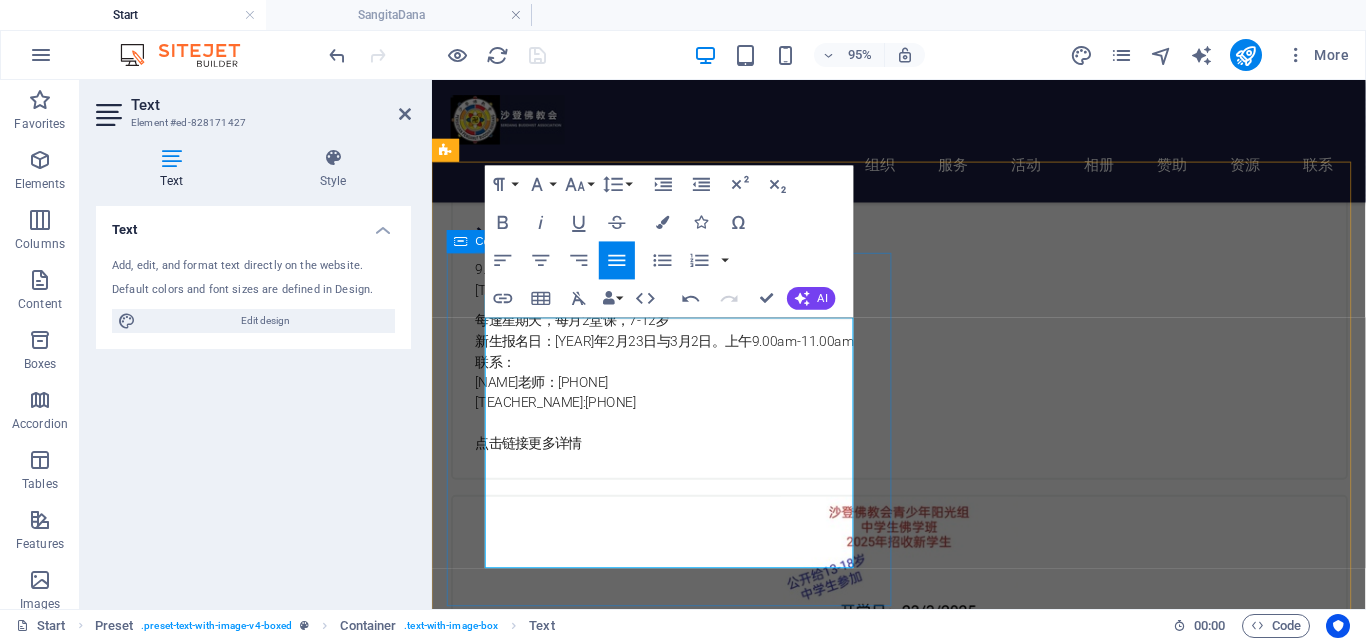 click on "点击以了解更多详情" at bounding box center [922, 2725] 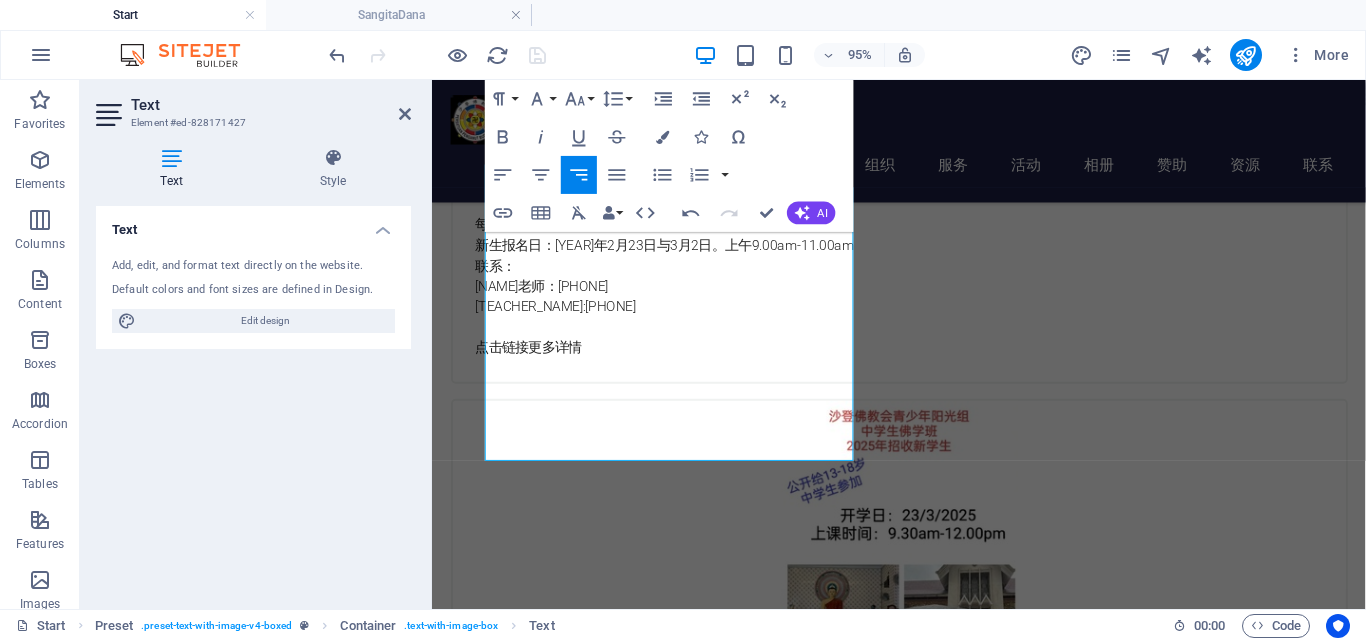 scroll, scrollTop: 1926, scrollLeft: 0, axis: vertical 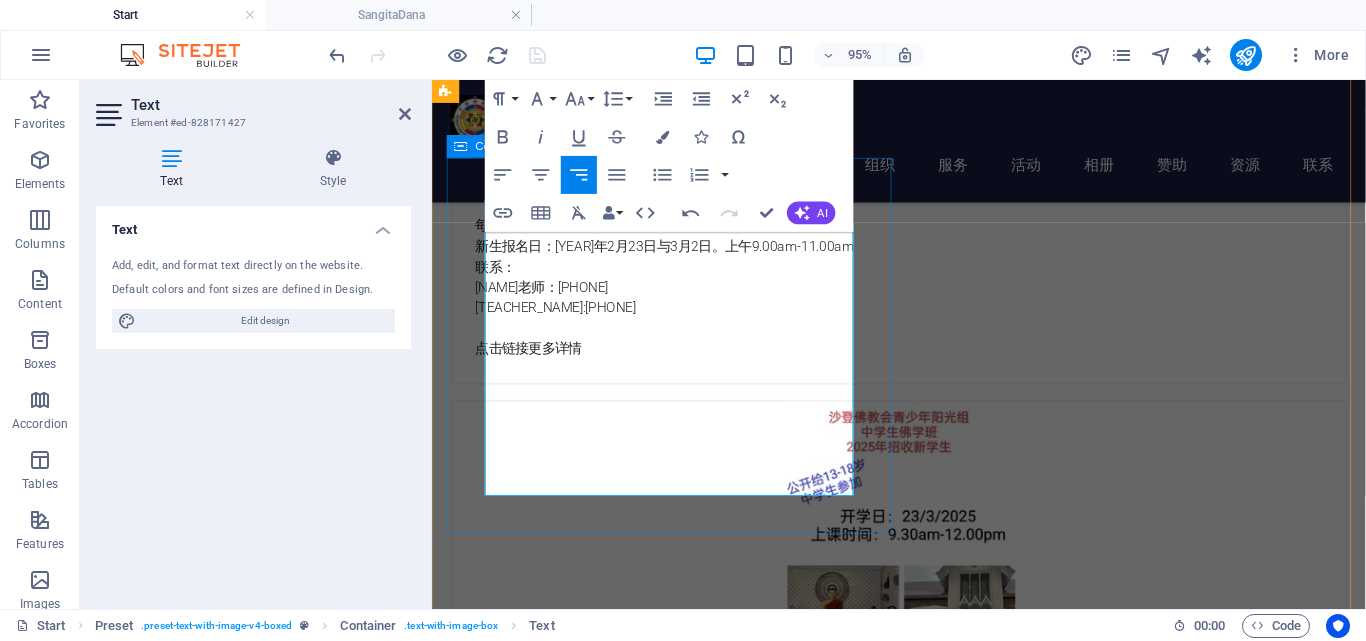 click on "*当日备有信众午餐（素）；欢迎各界善信赞助" at bounding box center [922, 2601] 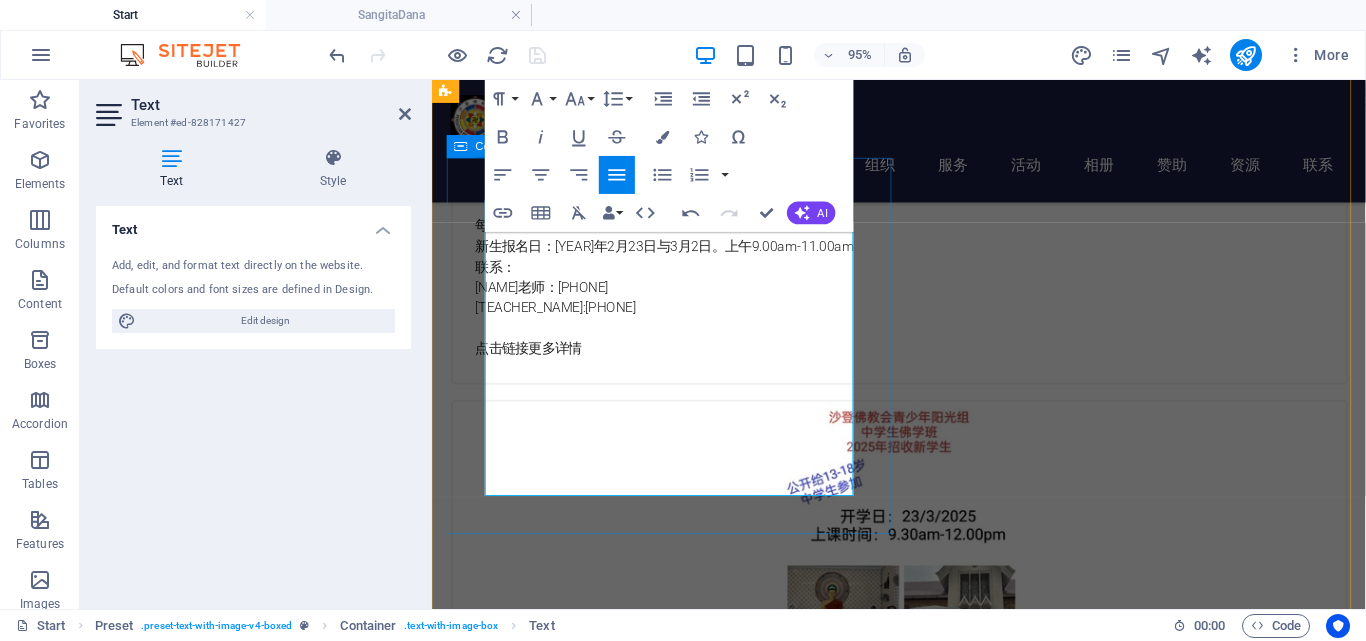 click on "在家众能以四资具，即以衣、食、住、药供养僧众，感谢僧众与报答佛恩。" at bounding box center (922, 2577) 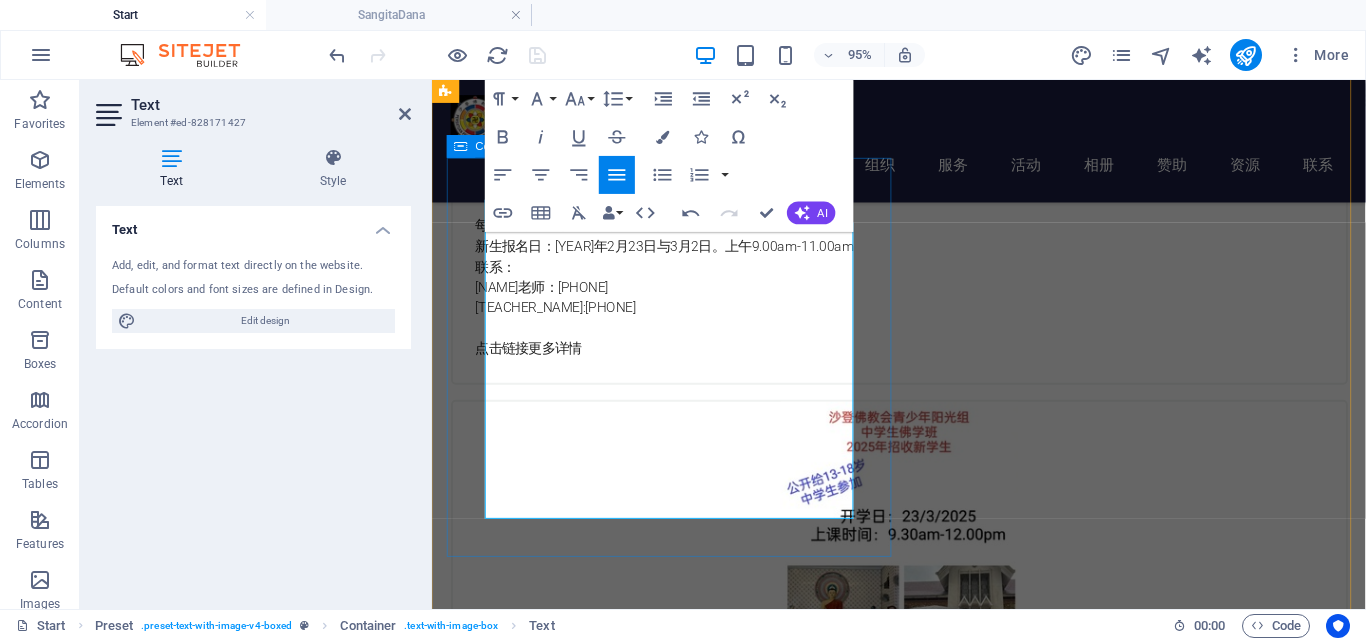 click on "沙登佛教会自1991年创立以来，理事们怀着感恩之心，常年不定时皆有举办供僧活动；配合新会所于2015年9月16日启用，本会决定把此吉祥之日定为年度大型供僧日。以为在家众创造机缘，能亲自供养僧众，护持佛法，为自己与家人种福田，增长善业，同时也庆祝马来西亚成立之日，法喜充满*。" at bounding box center (922, 2505) 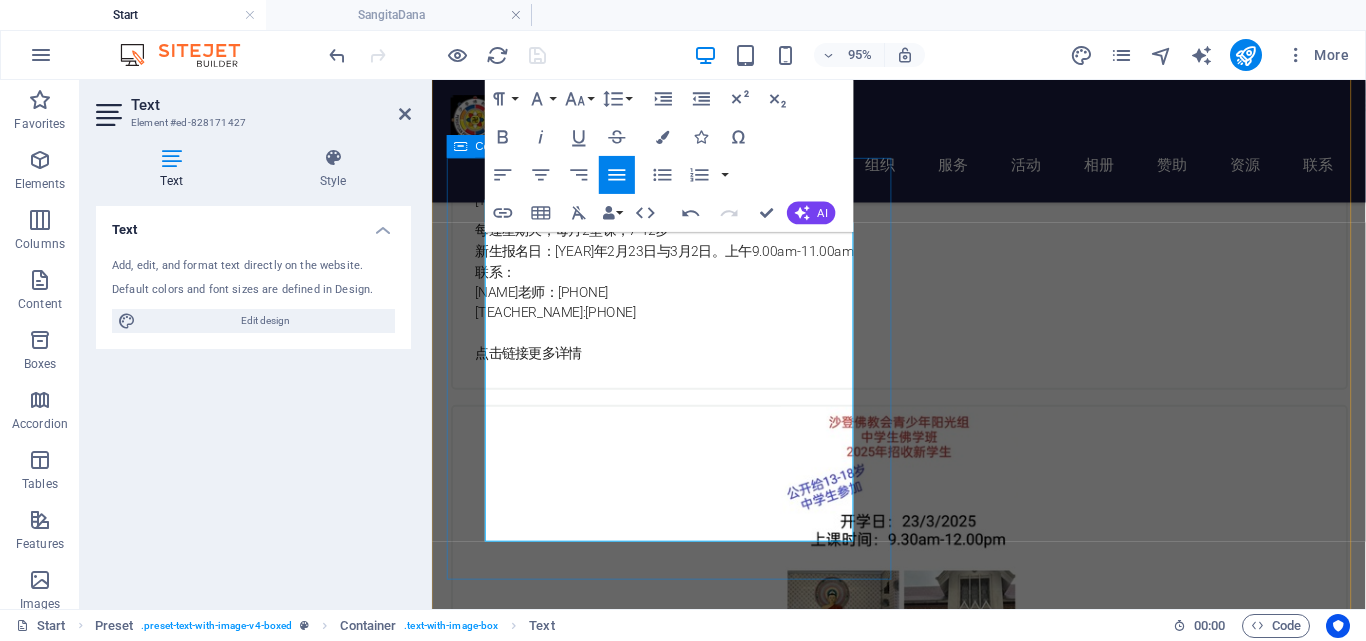 scroll, scrollTop: 1926, scrollLeft: 0, axis: vertical 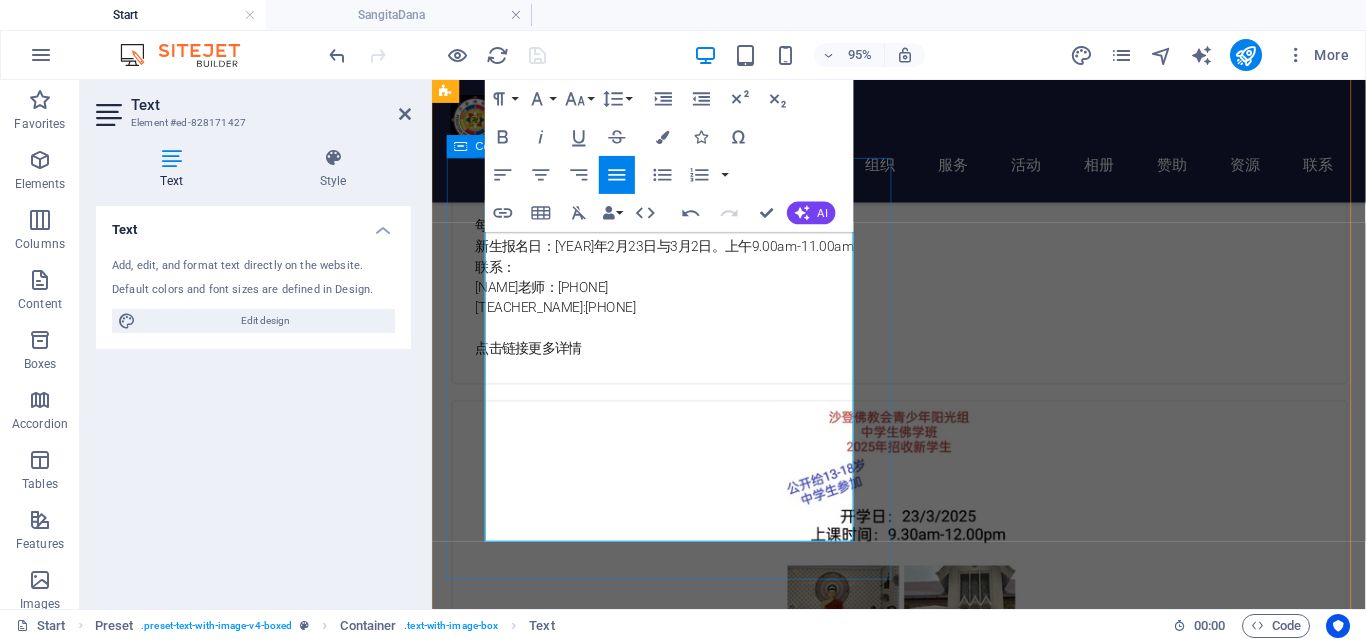 drag, startPoint x: 585, startPoint y: 405, endPoint x: 497, endPoint y: 391, distance: 89.106674 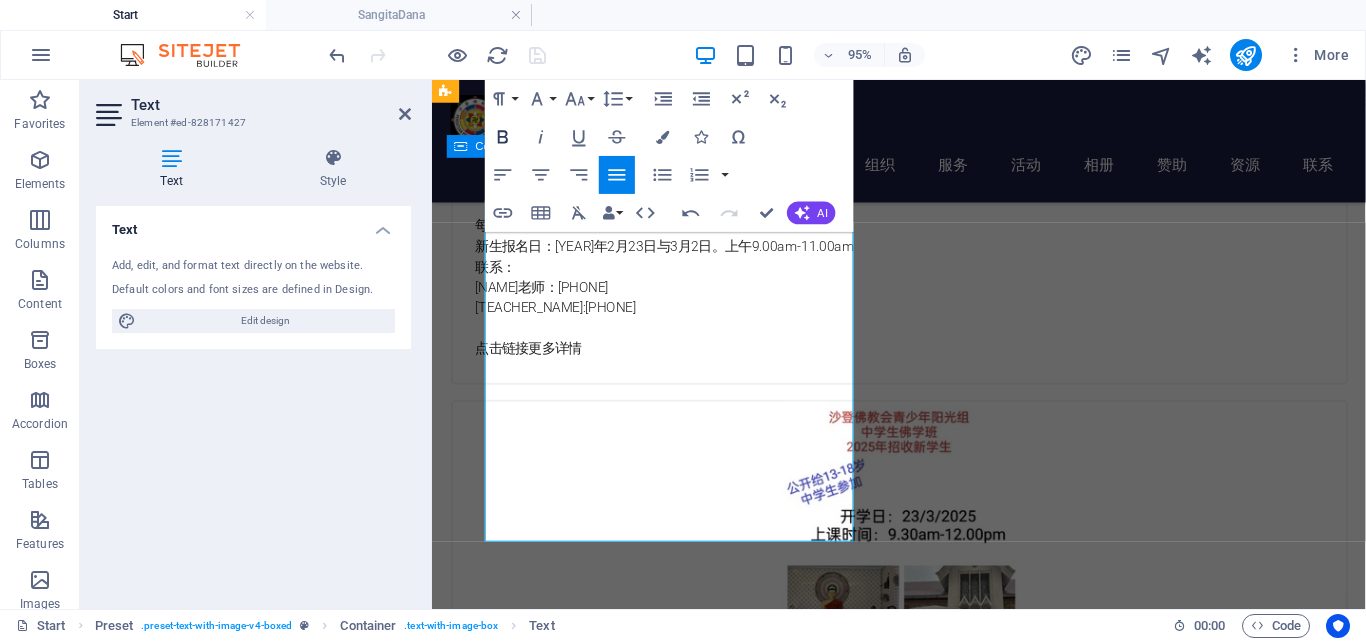 click 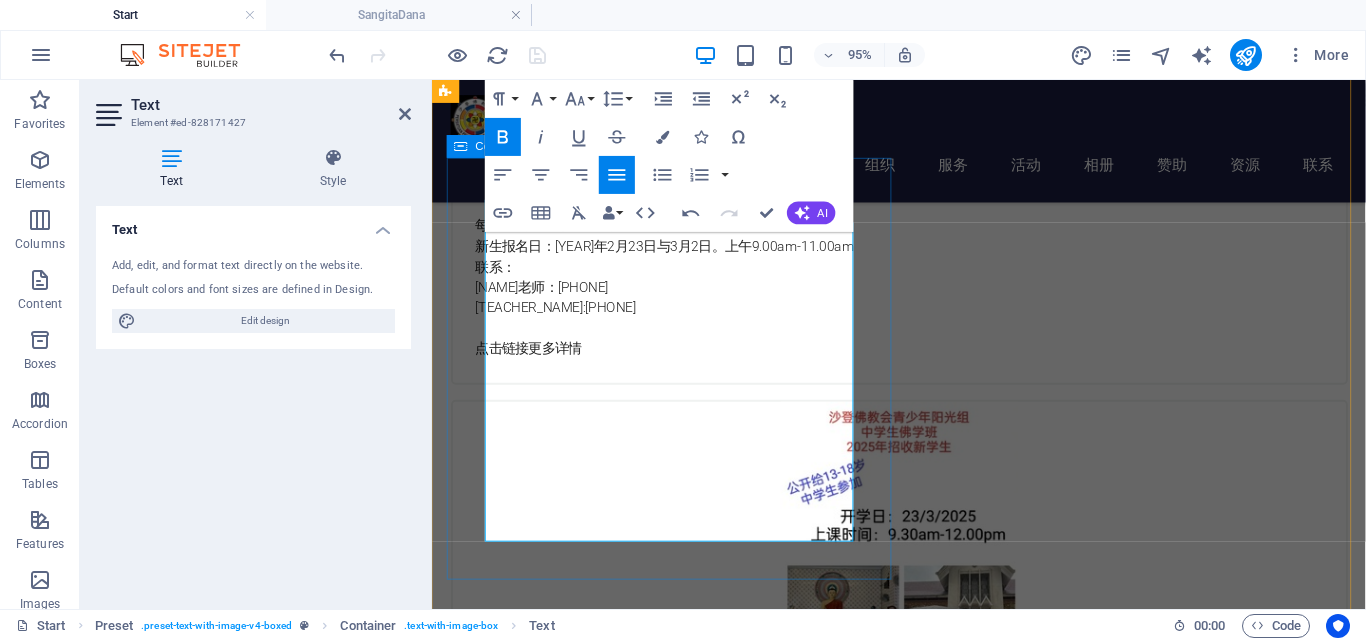 drag, startPoint x: 820, startPoint y: 502, endPoint x: 489, endPoint y: 433, distance: 338.11536 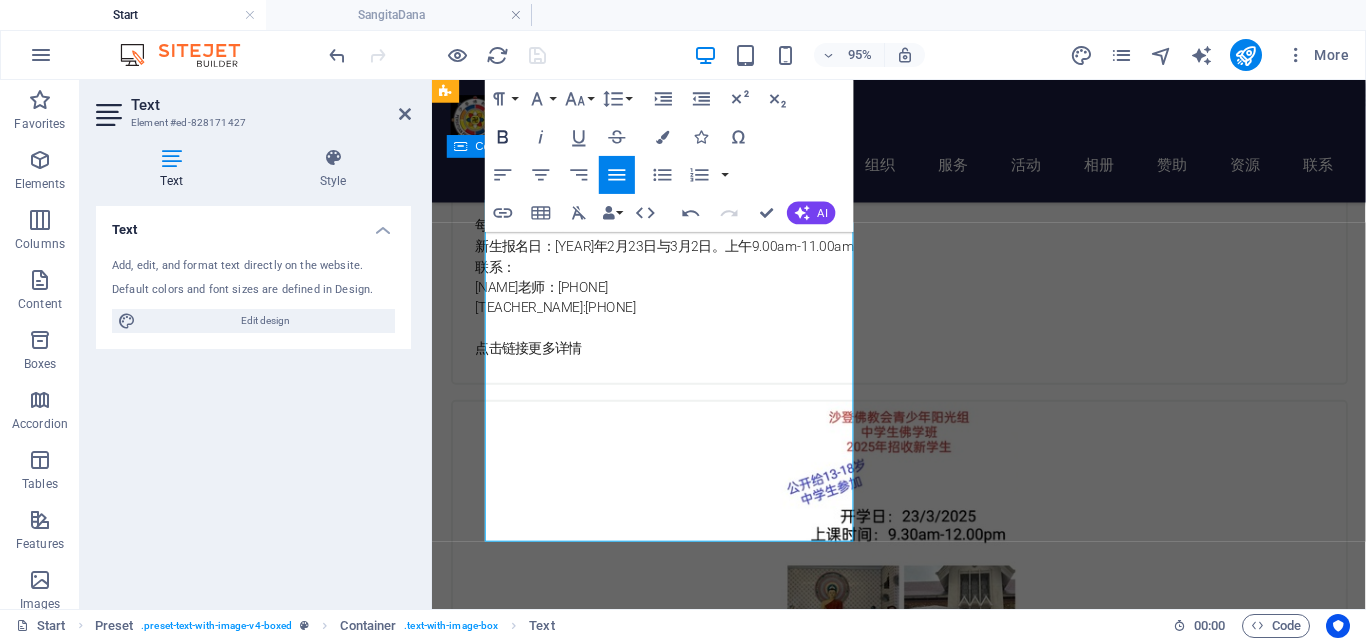 click 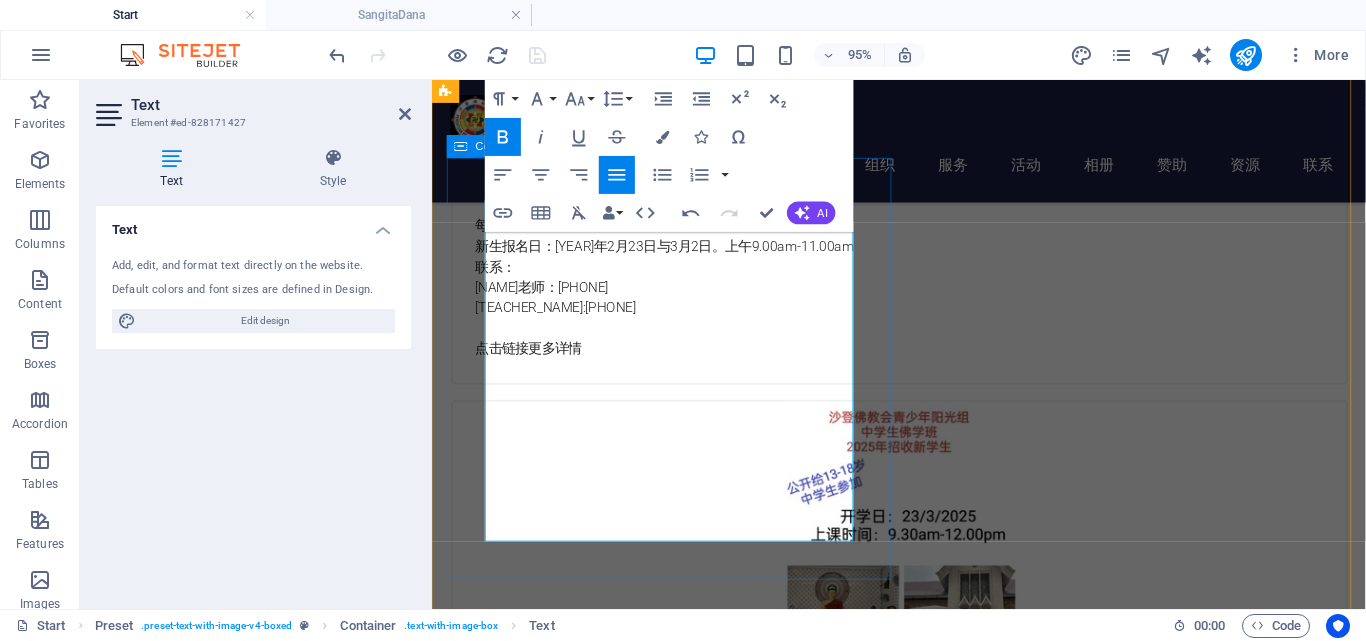 click on "[CITY_NAME]佛教会自1991年创立以来，理事们怀着感恩之心，常年不定时皆有举办供僧活动；配合新会所于2015年9月16日启用，本会决定把此吉祥之日定为年度大型供僧日。以为在家众创造机缘，能亲自供养僧众，护持佛法，为自己与家人种福田，增长善业，同时也庆祝马来西亚成立之日，法喜充满*。 供养四资具 在家众能以四资具，即以衣、食、住、药供养僧众，感谢僧众与报答佛恩。 *当日备有信众午餐（素）；欢迎各界善信赞助 点击以了解更多详情" at bounding box center (920, 2589) 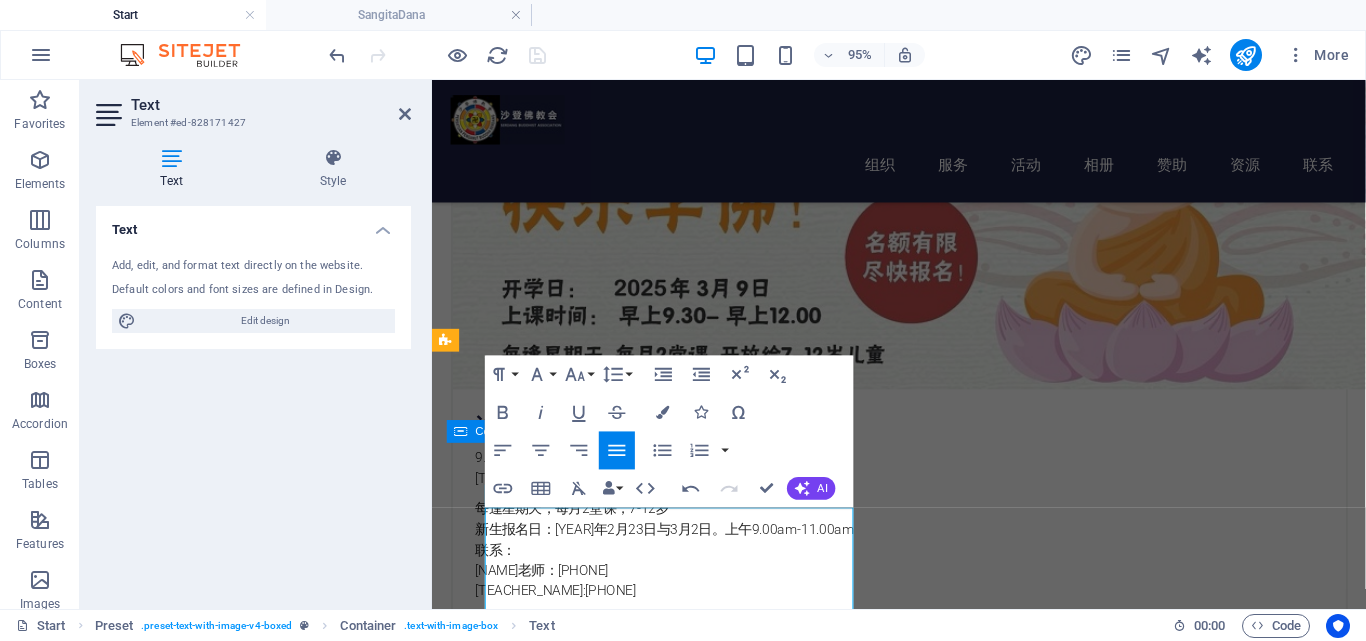 scroll, scrollTop: 1626, scrollLeft: 0, axis: vertical 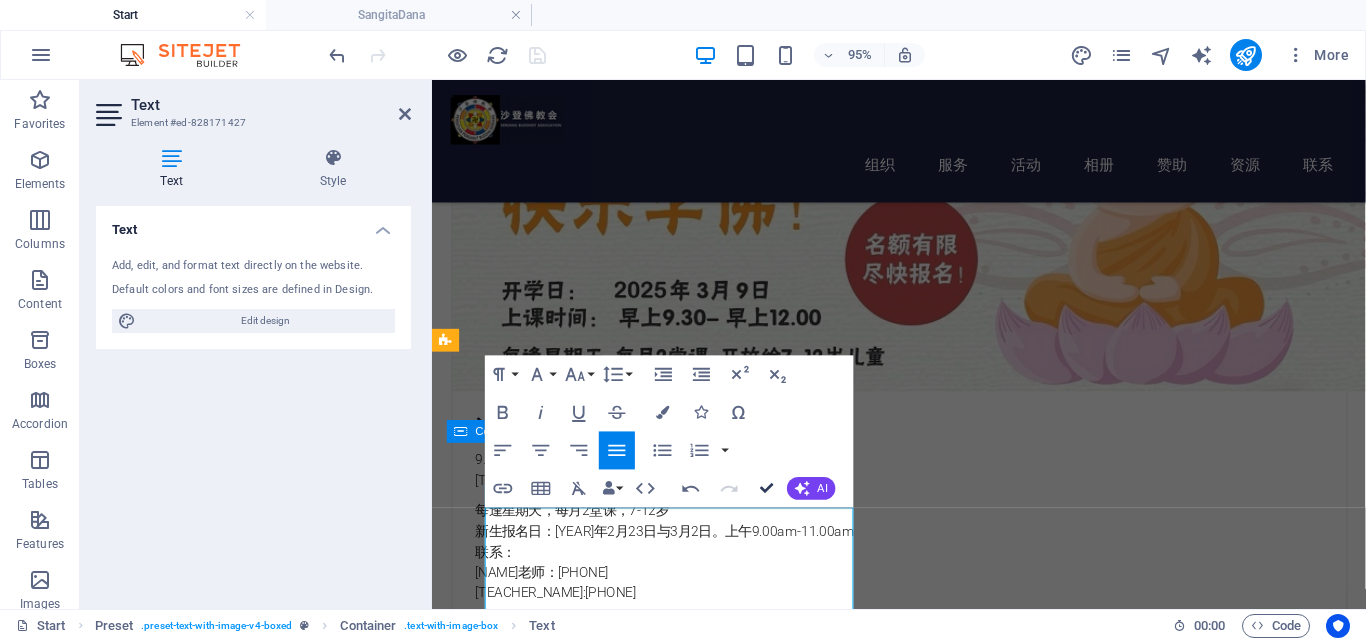 drag, startPoint x: 773, startPoint y: 491, endPoint x: 693, endPoint y: 409, distance: 114.56003 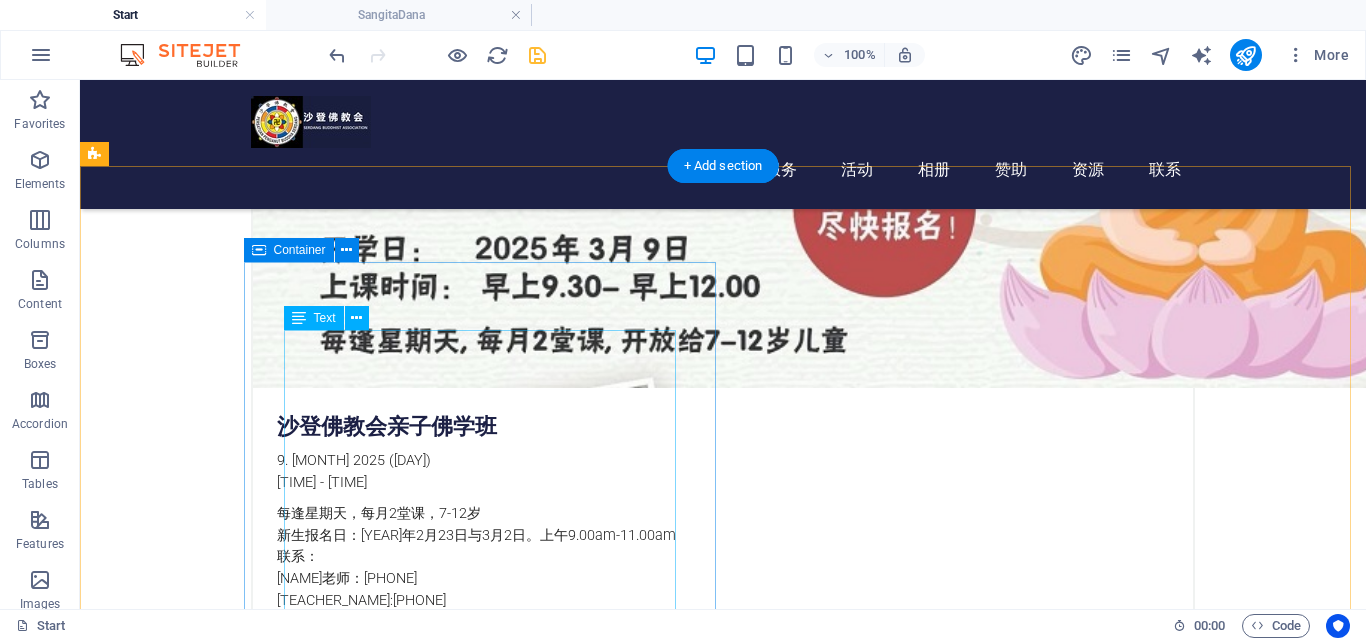scroll, scrollTop: 1900, scrollLeft: 0, axis: vertical 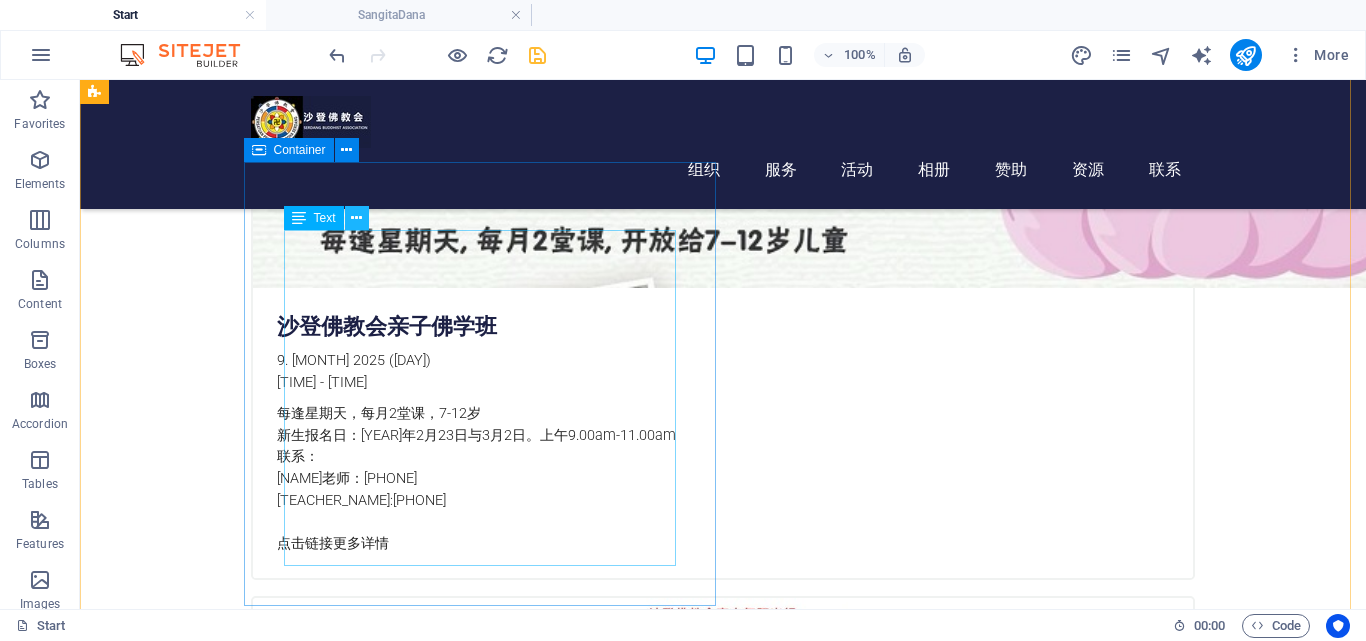 click at bounding box center [357, 218] 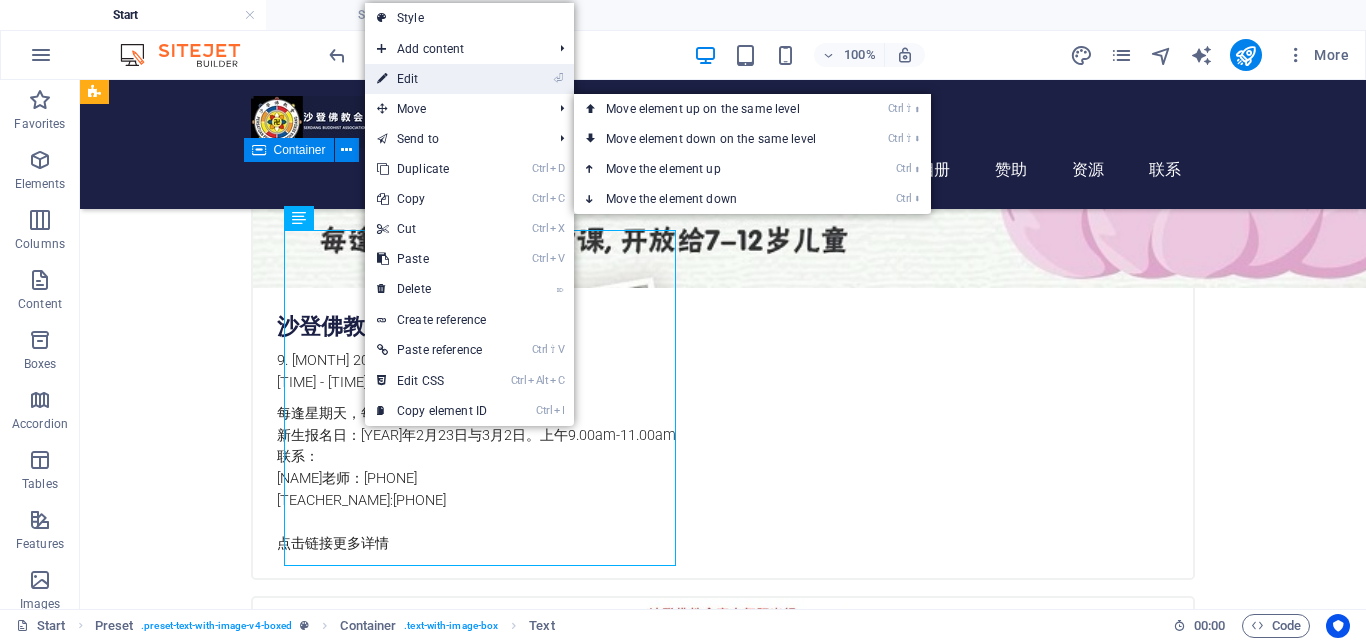 click on "⏎  Edit" at bounding box center (432, 79) 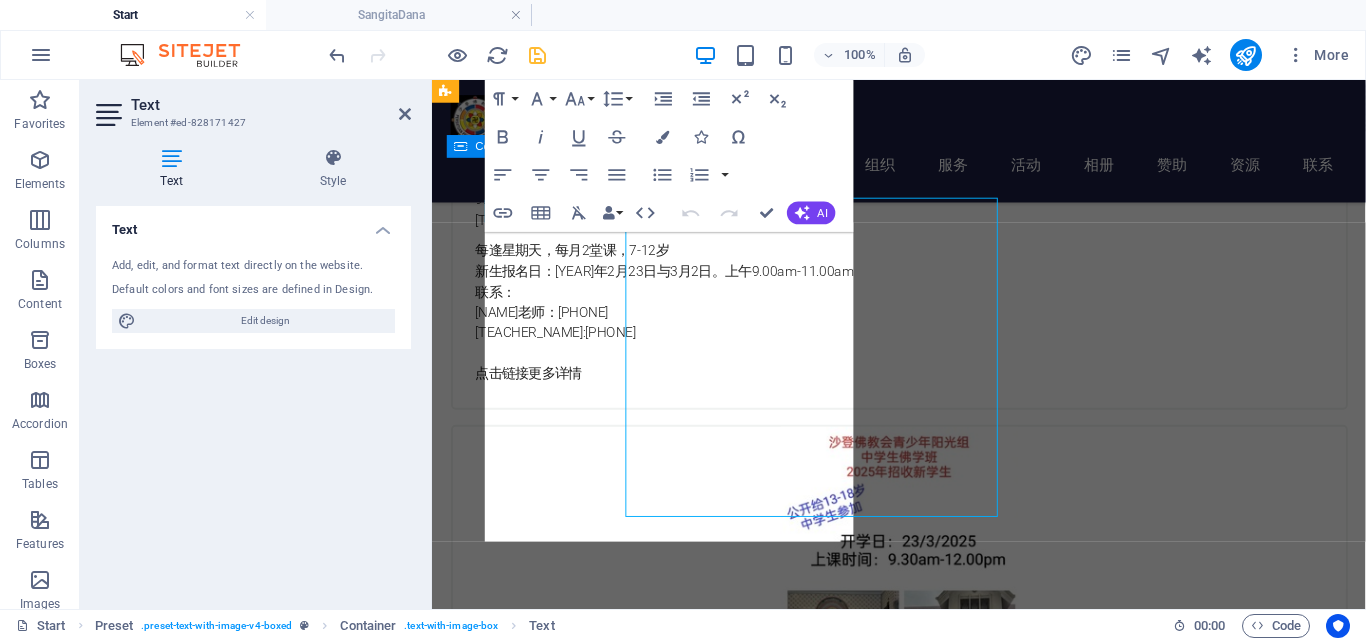 scroll, scrollTop: 1926, scrollLeft: 0, axis: vertical 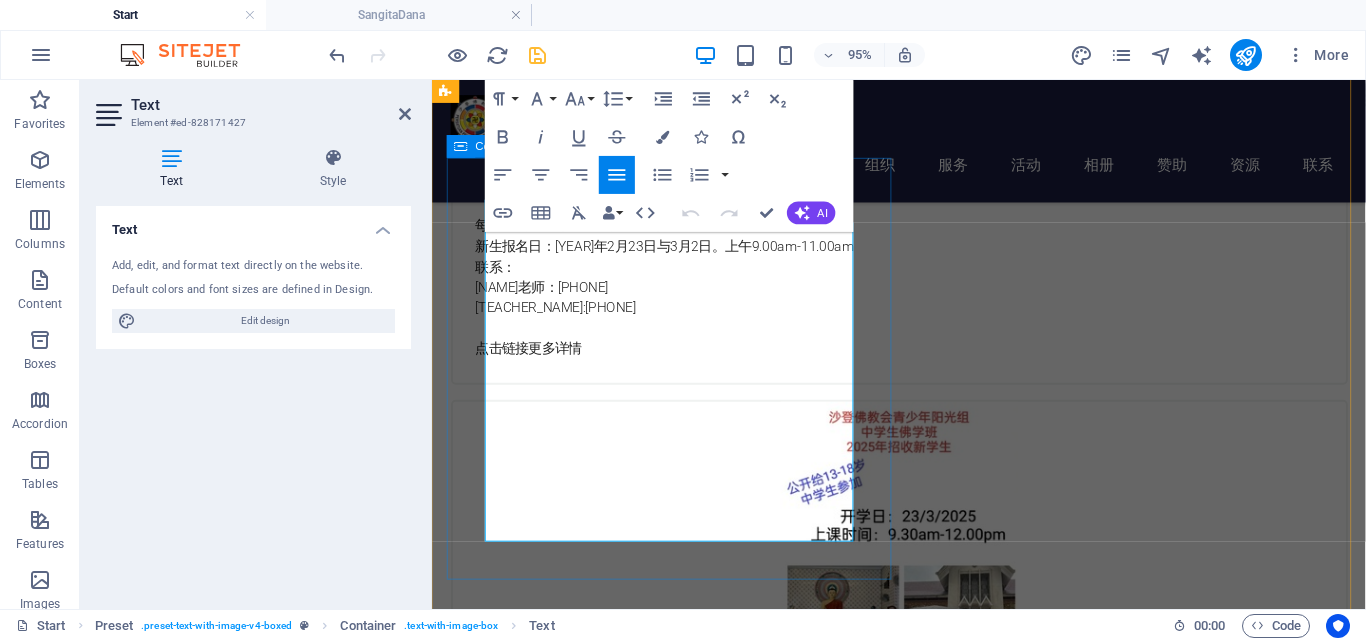 click on "沙登佛教会自1991年创立以来，理事们怀着感恩之心，常年不定时皆有举办供僧活动；配合新会所于2015年9月16日启用，本会决定把此吉祥之日定为年度大型供僧日。以为在家众创造机缘，能亲自供养僧众，护持佛法，为自己与家人种福田，增长善业，同时也庆祝马来西亚成立之日，法喜充满*。" at bounding box center (922, 2505) 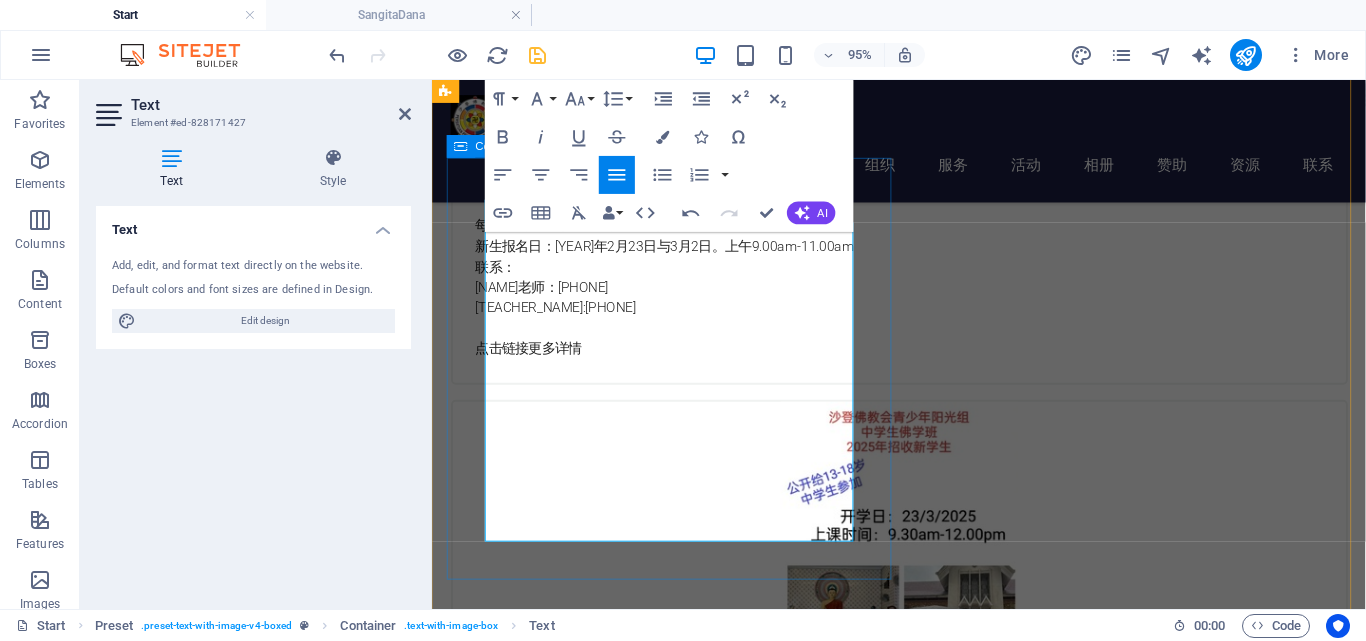 type 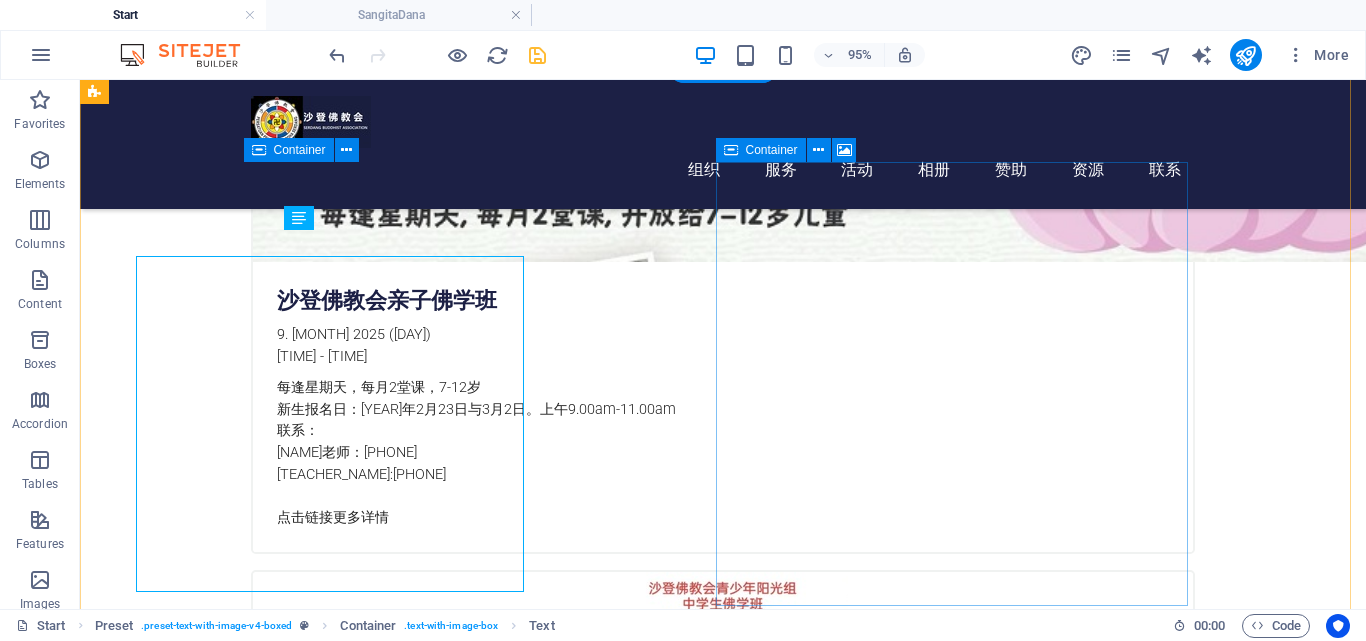 scroll, scrollTop: 1900, scrollLeft: 0, axis: vertical 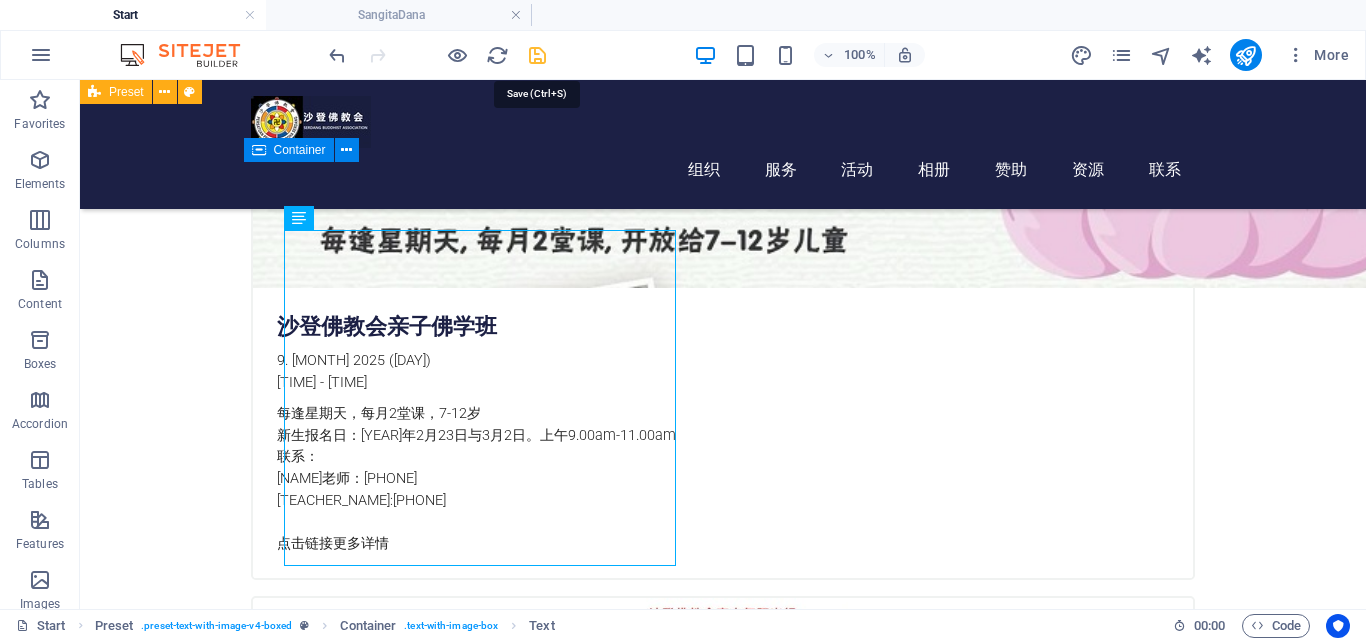click at bounding box center (537, 55) 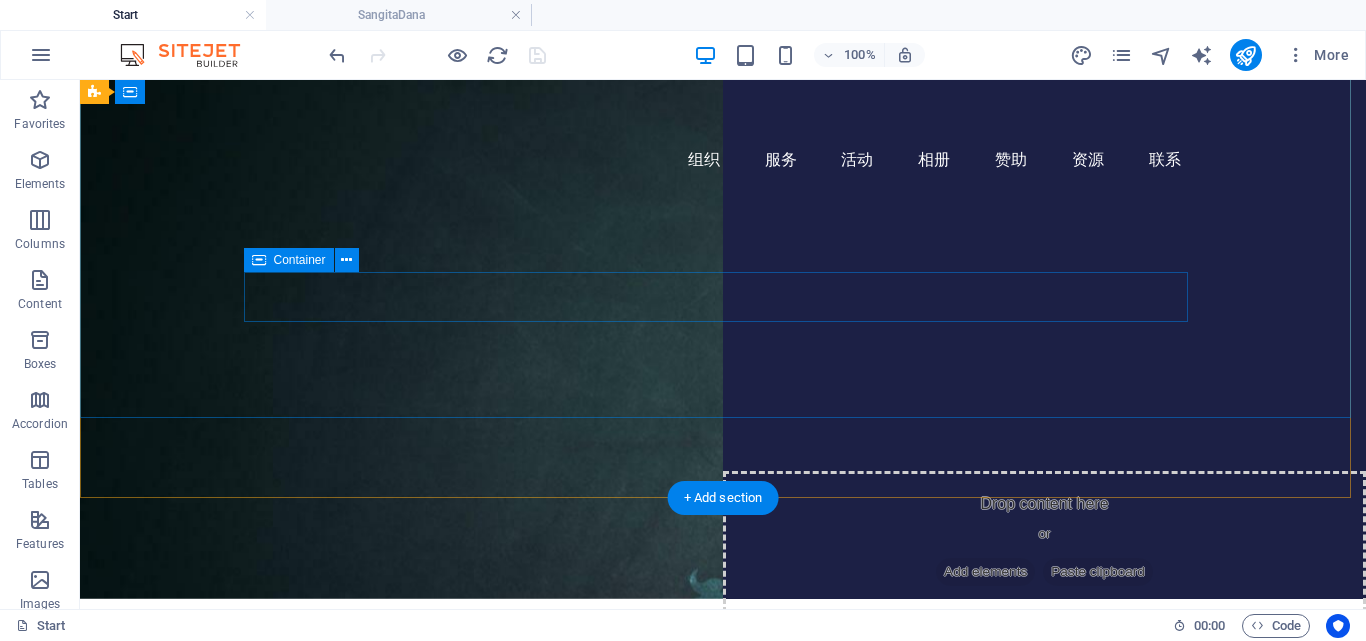 scroll, scrollTop: 0, scrollLeft: 0, axis: both 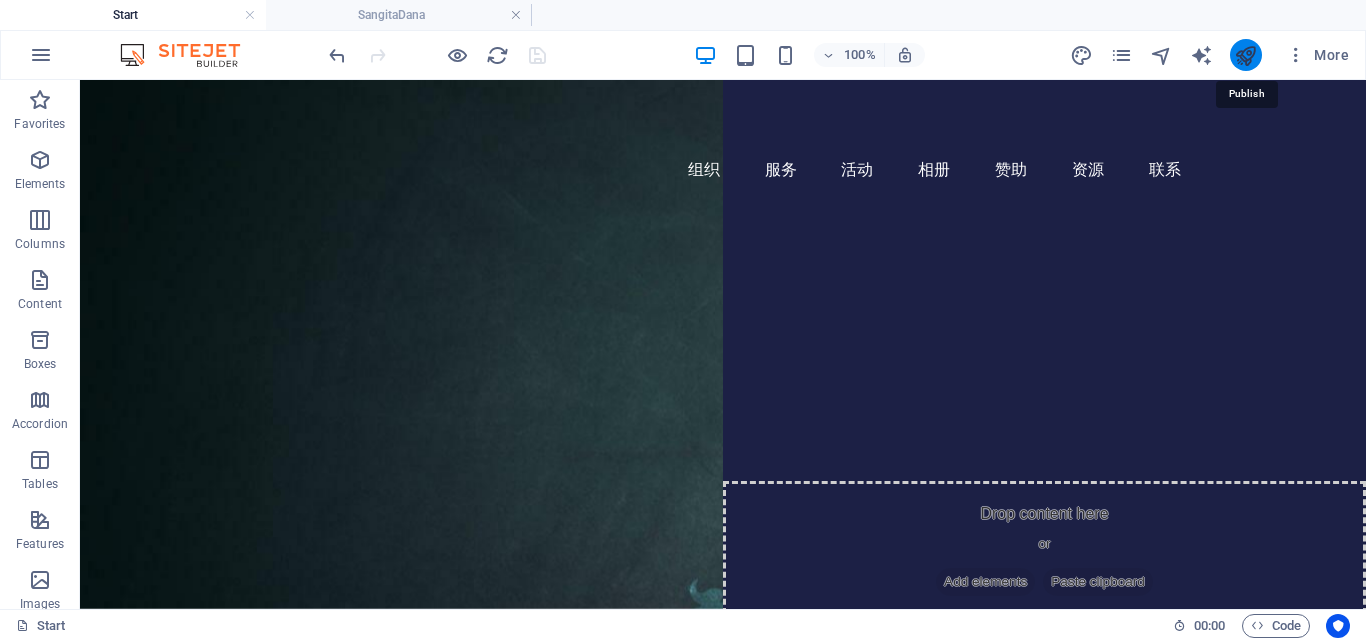 click at bounding box center [1245, 55] 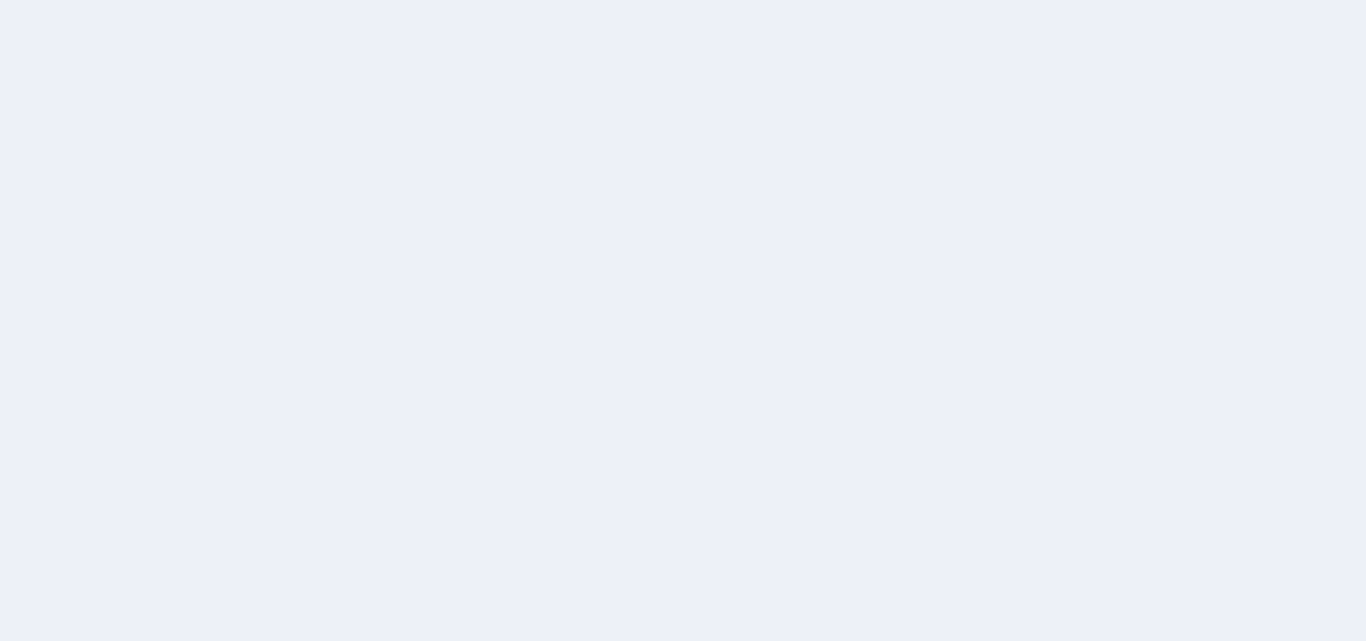 scroll, scrollTop: 0, scrollLeft: 0, axis: both 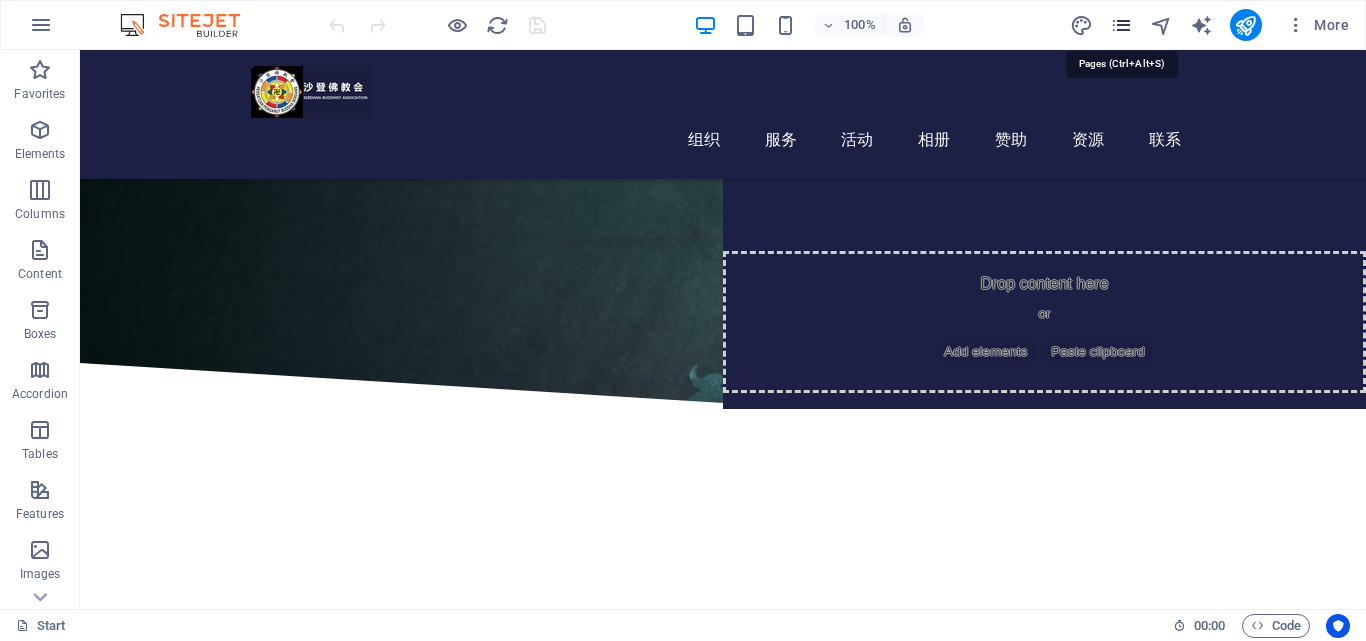 click at bounding box center (1121, 25) 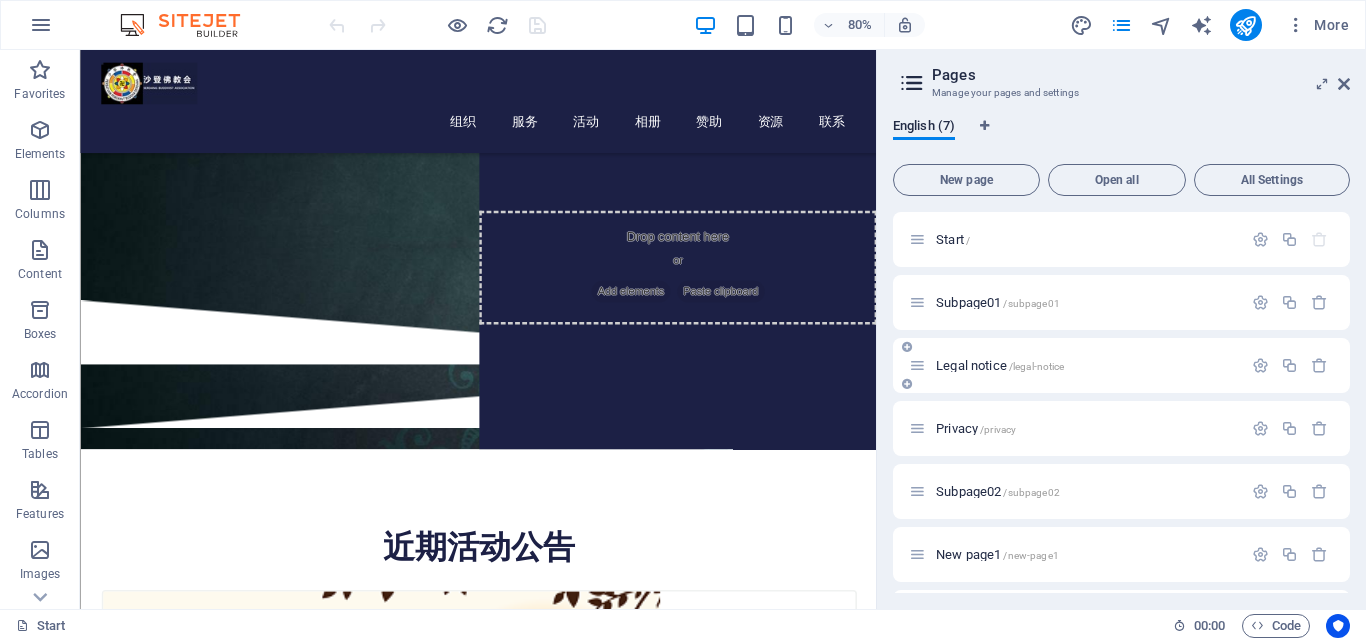 scroll, scrollTop: 60, scrollLeft: 0, axis: vertical 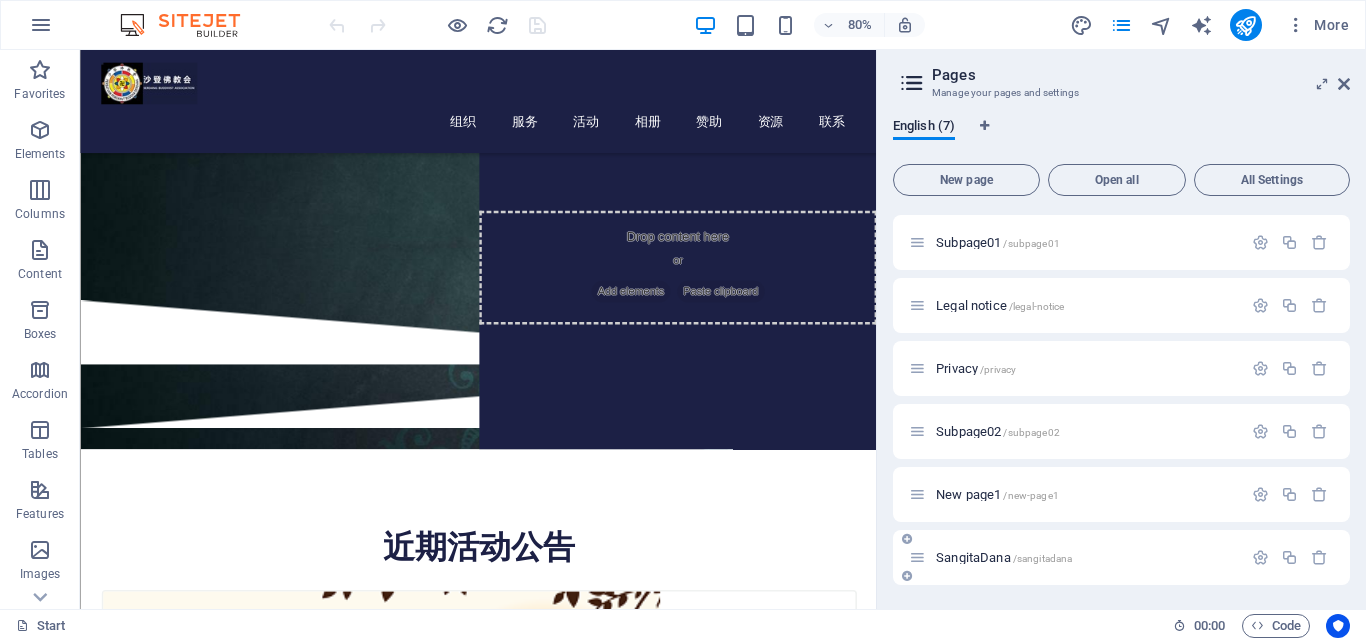 click on "SangitaDana /sangitadana" at bounding box center (1004, 557) 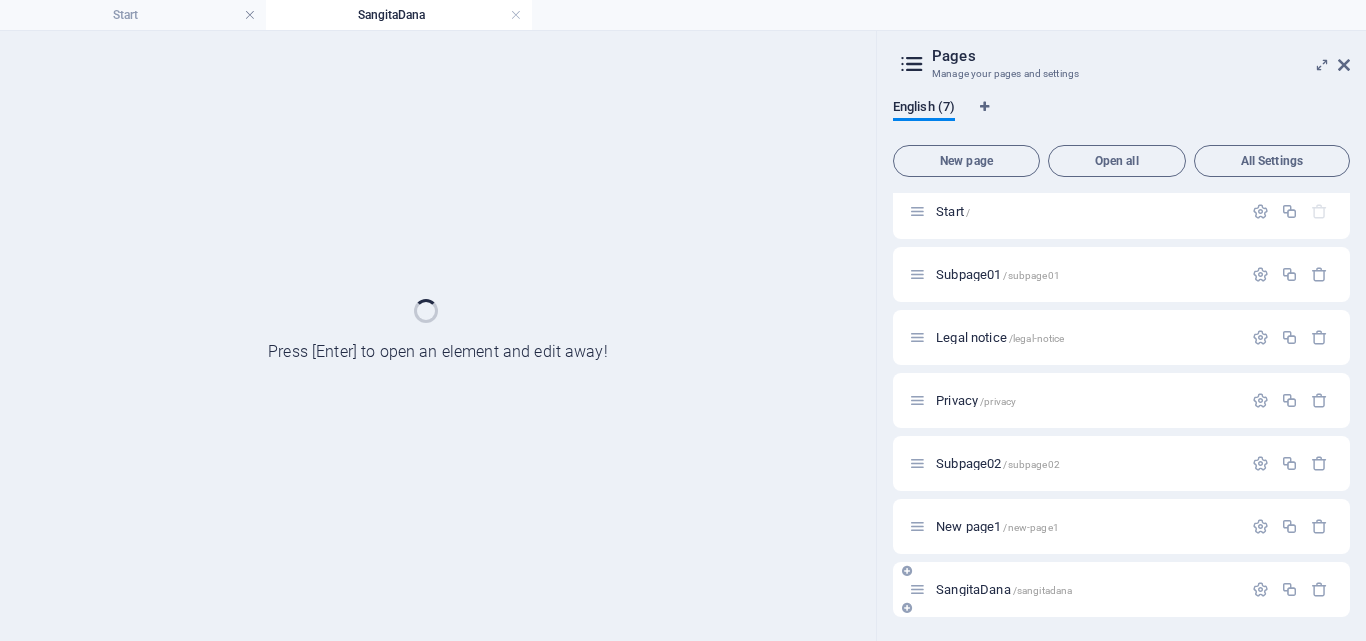 scroll, scrollTop: 9, scrollLeft: 0, axis: vertical 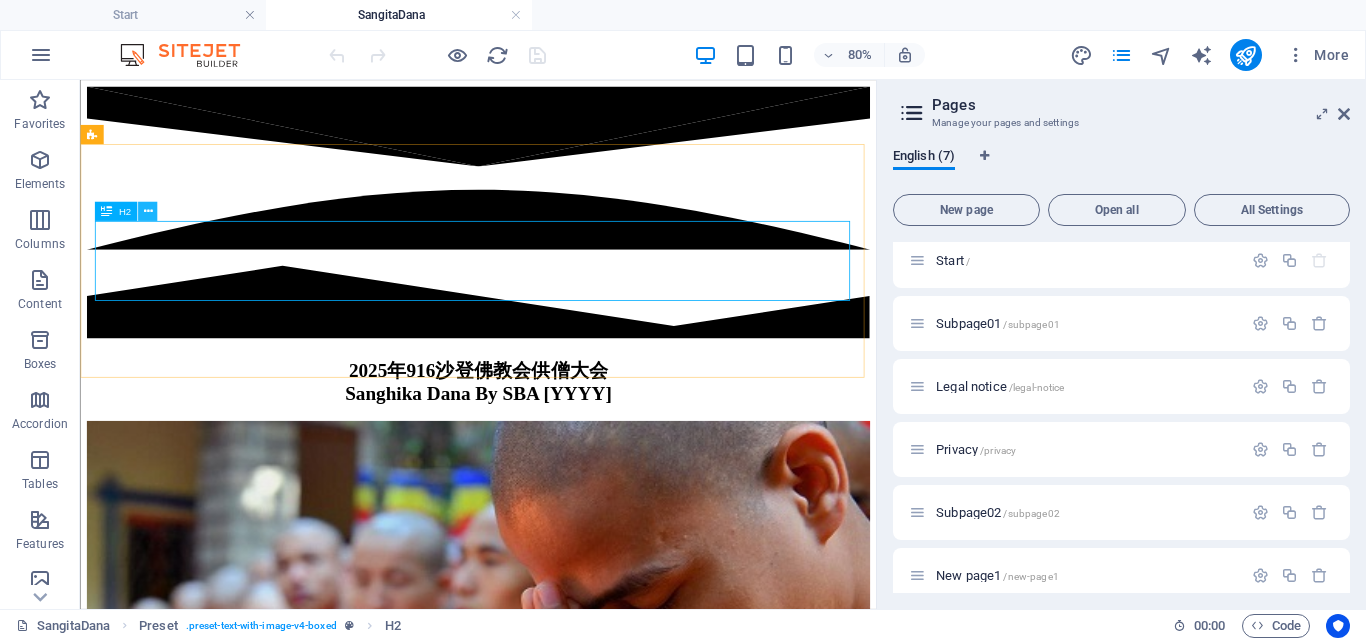 click at bounding box center (147, 211) 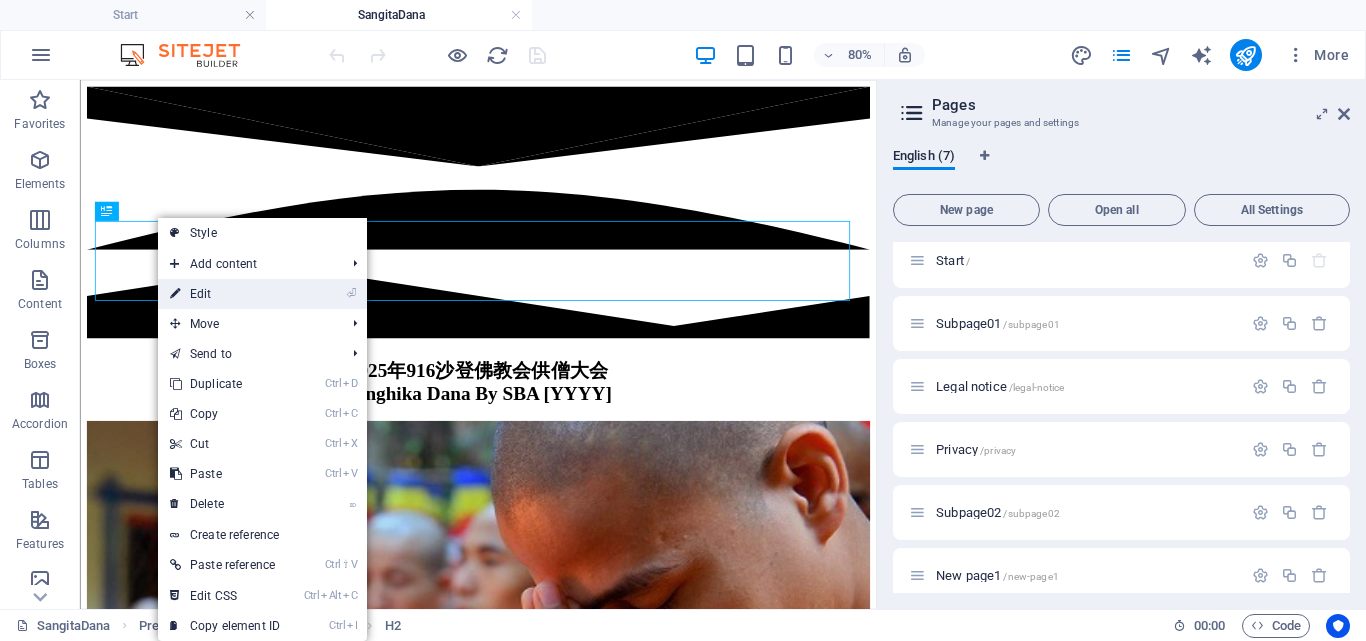 click on "⏎  Edit" at bounding box center [225, 294] 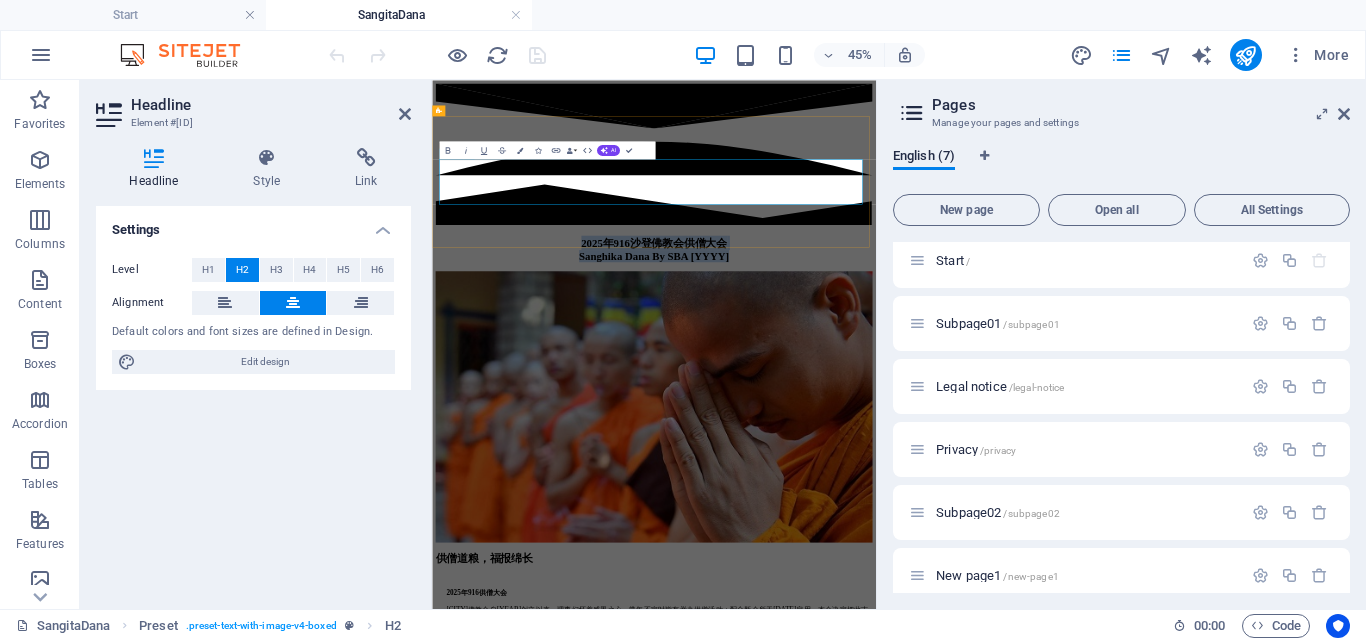 click on "2025年916沙登佛教会供僧大会 Sanghika Dana By SBA 20125" at bounding box center (925, 455) 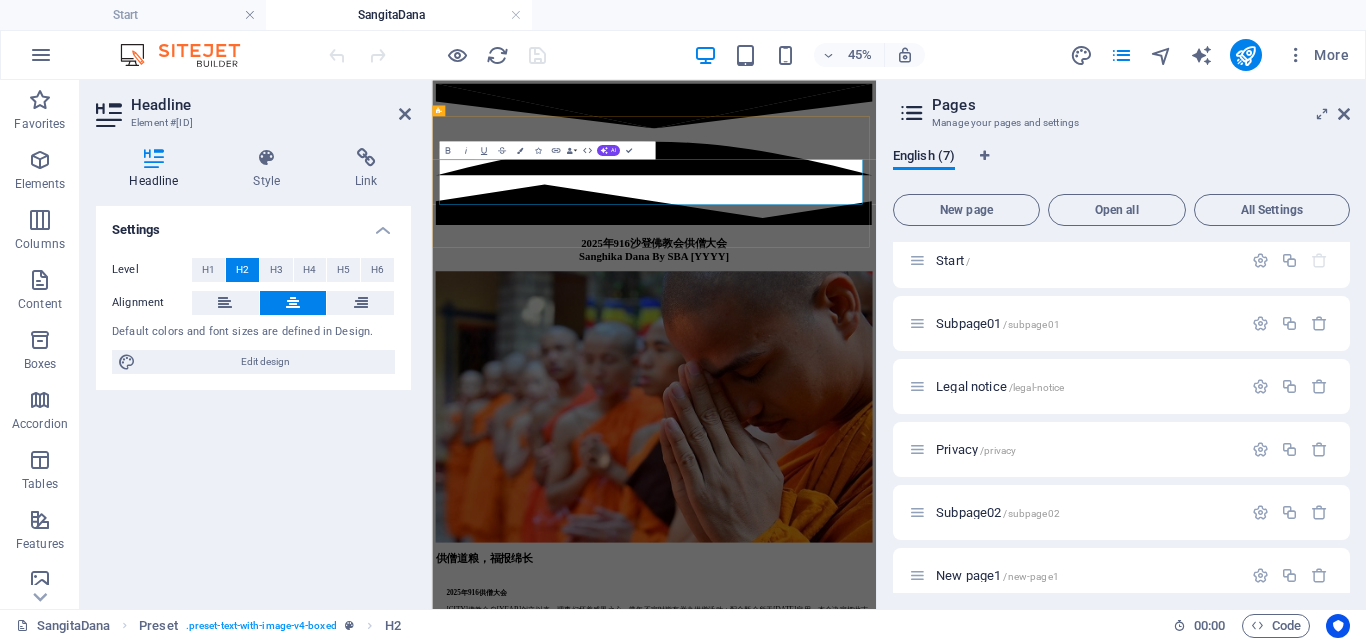 click on "2025年916沙登佛教会供僧大会 Sanghika Dana By SBA 20125" at bounding box center (925, 455) 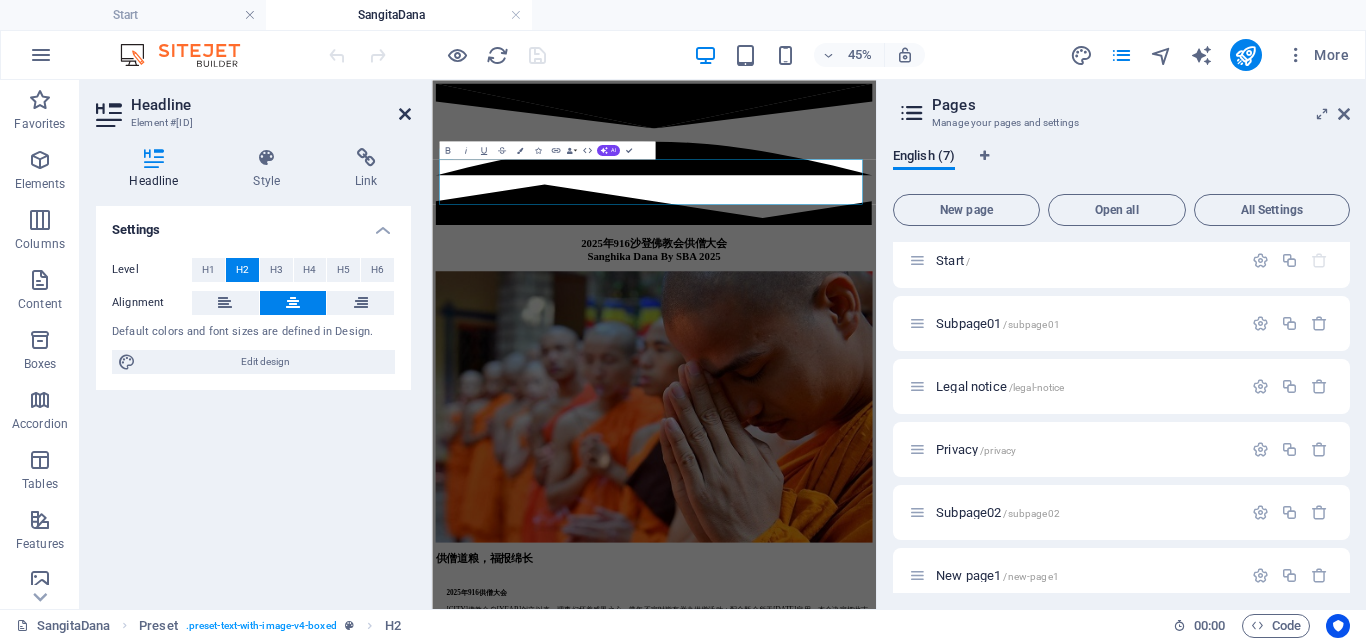 click at bounding box center [405, 114] 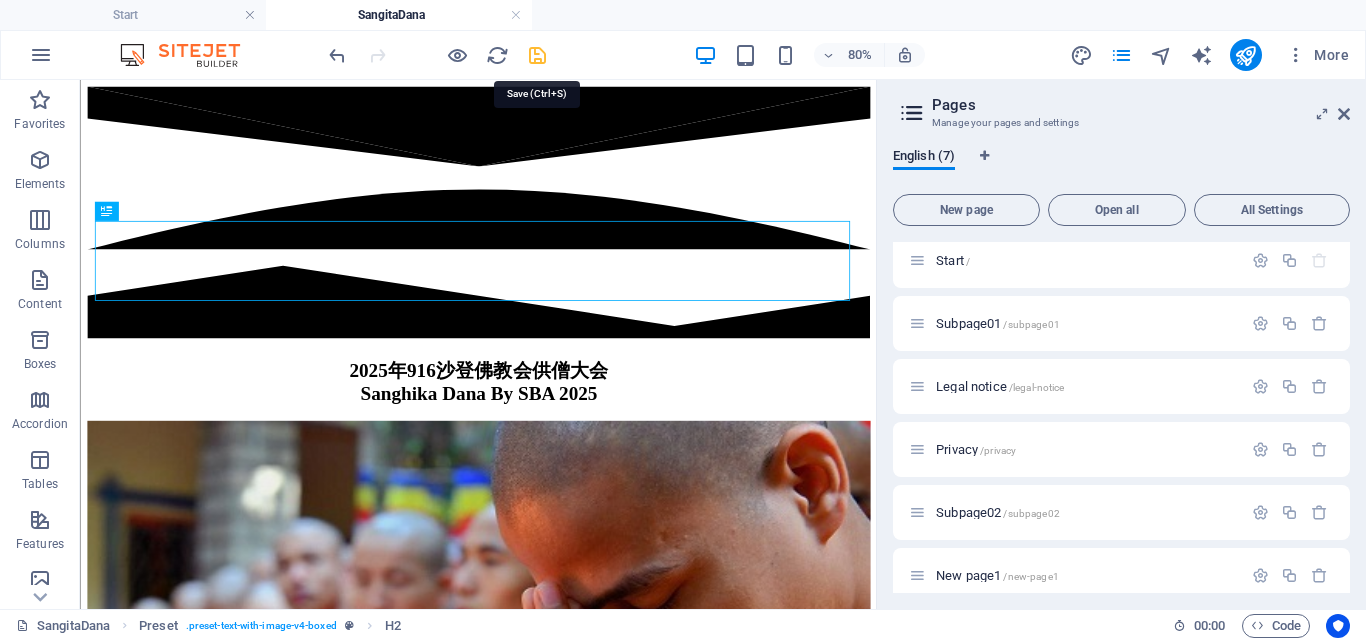 click at bounding box center (537, 55) 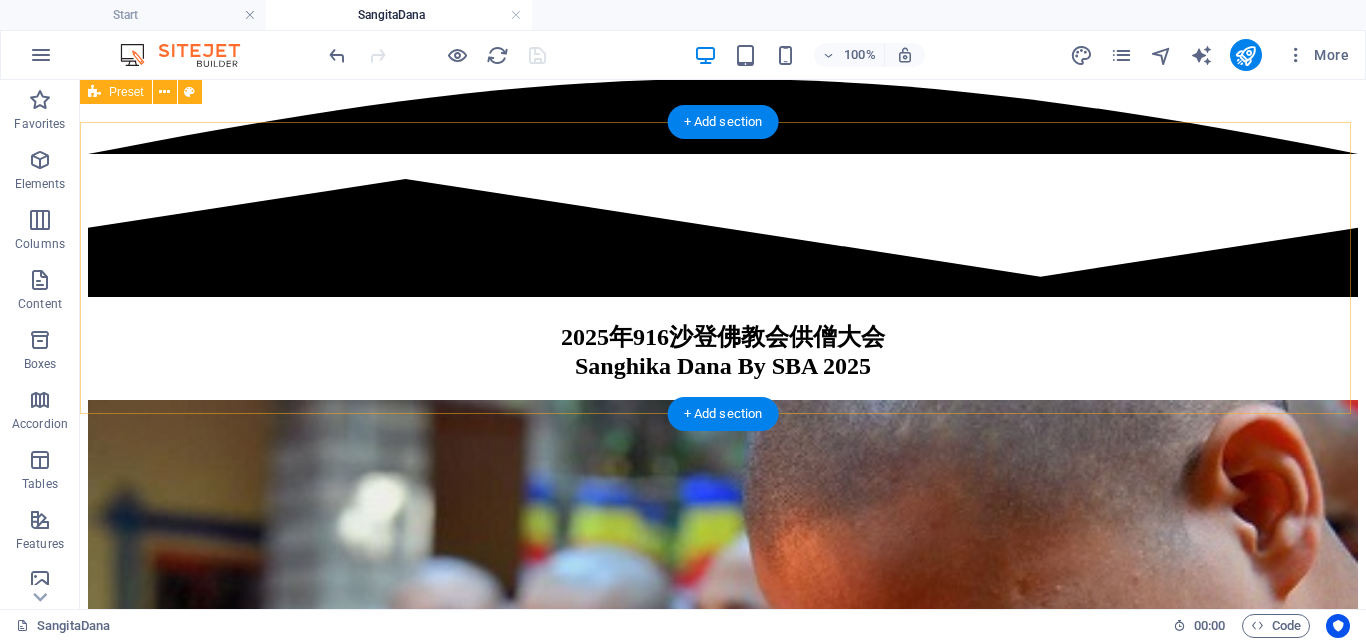 scroll, scrollTop: 0, scrollLeft: 0, axis: both 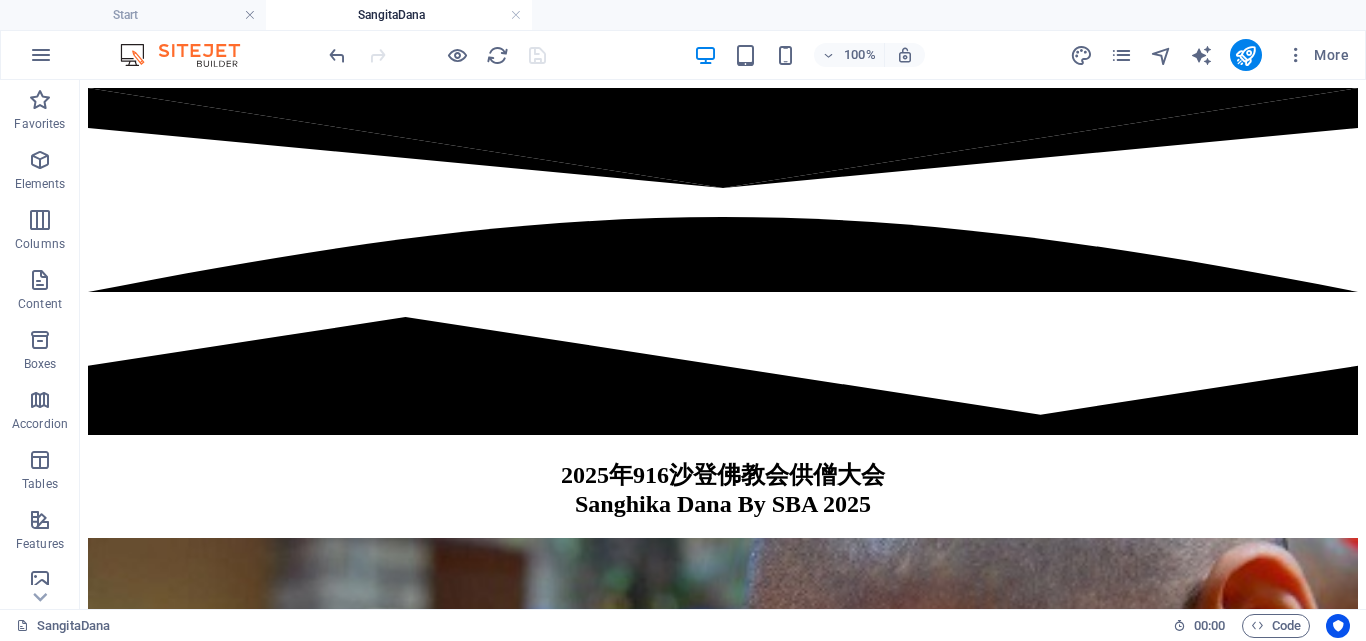 click on "SangitaDana" at bounding box center (399, 15) 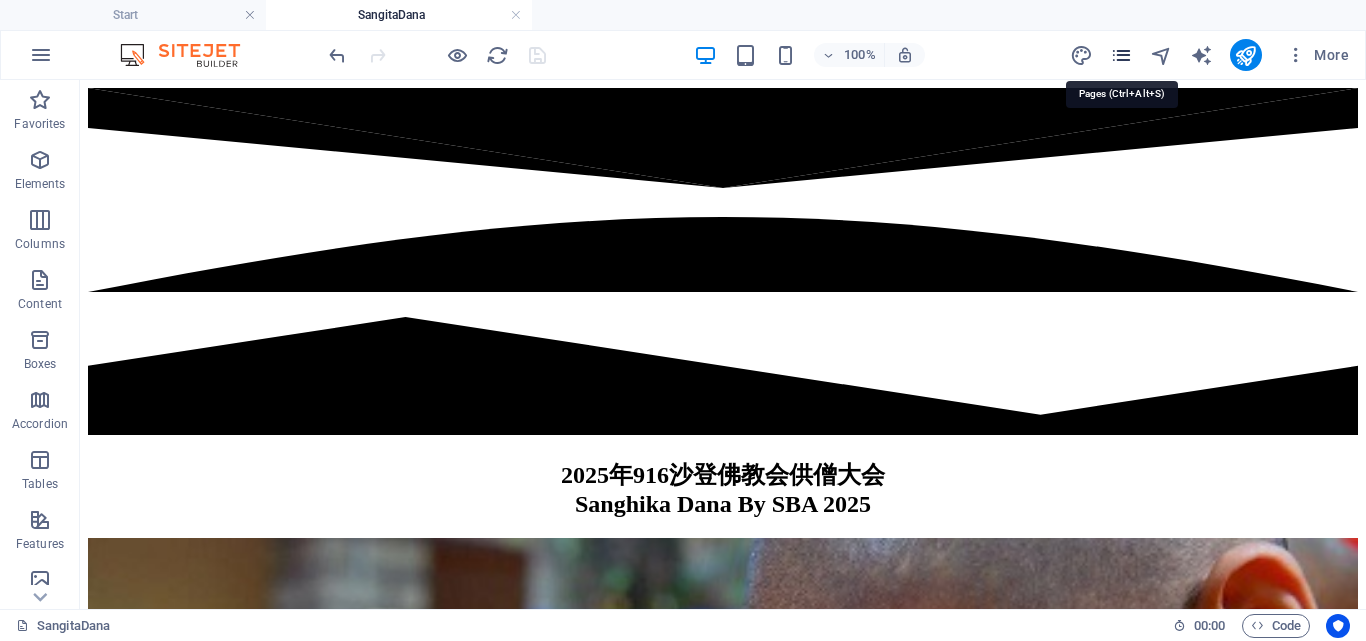 click at bounding box center (1121, 55) 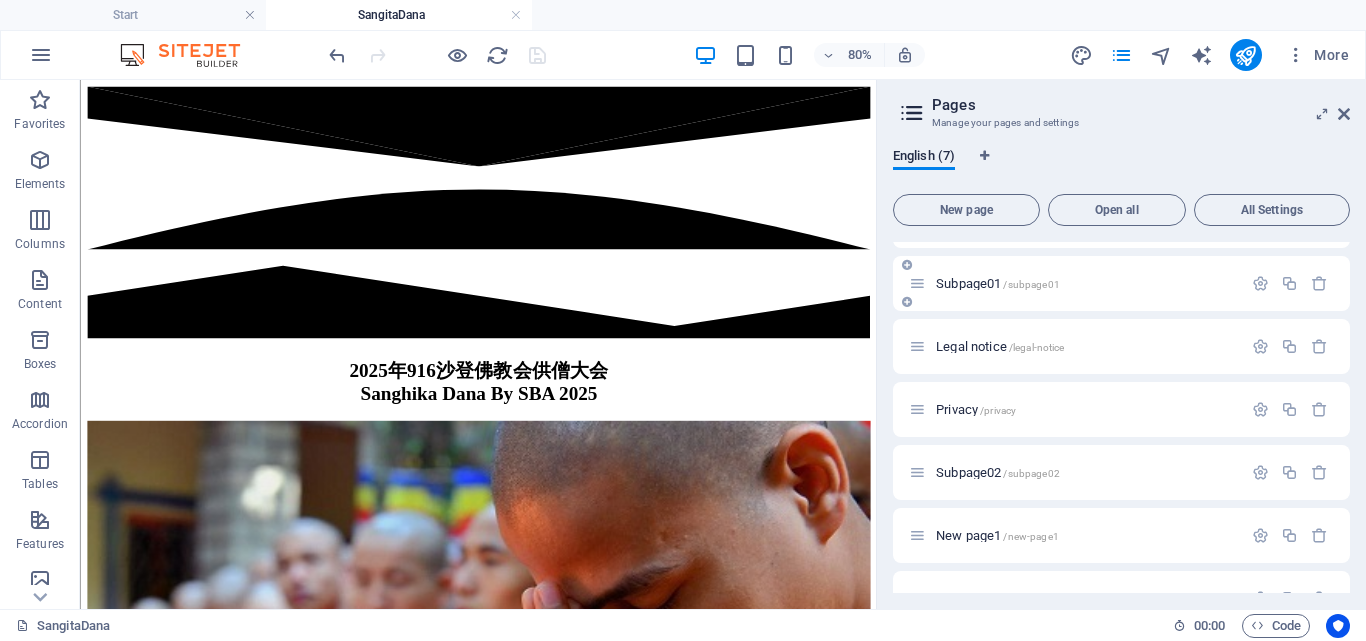 scroll, scrollTop: 90, scrollLeft: 0, axis: vertical 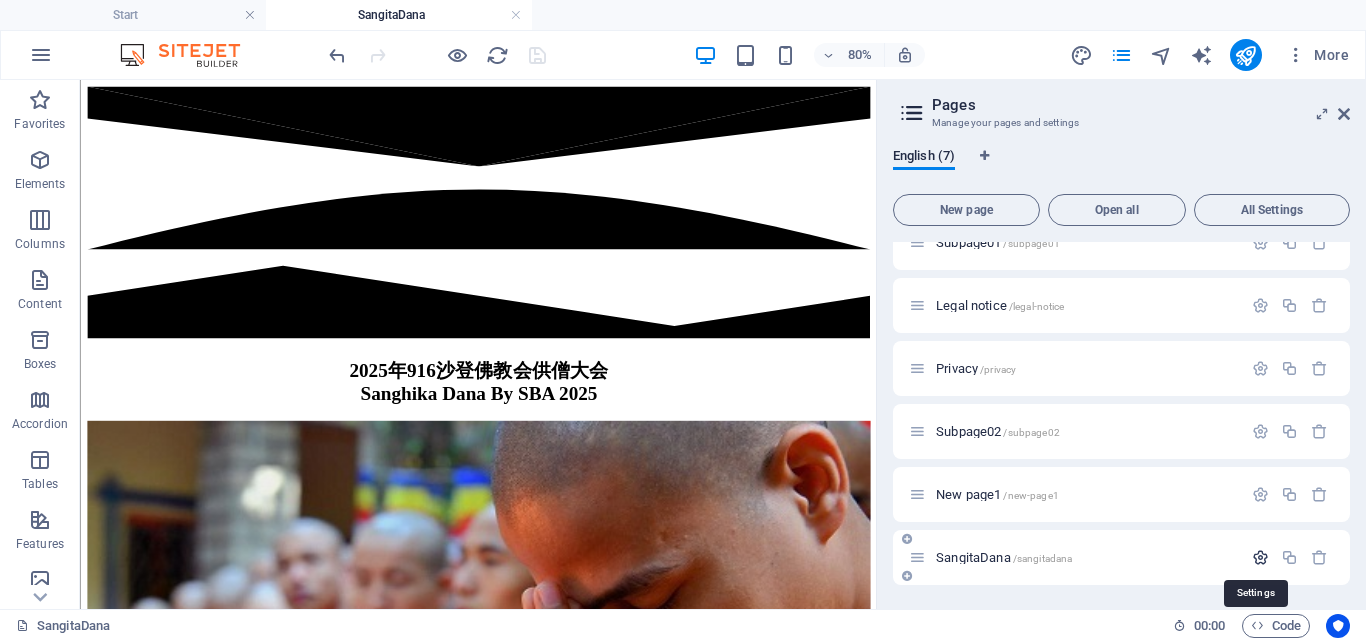 click at bounding box center [1260, 557] 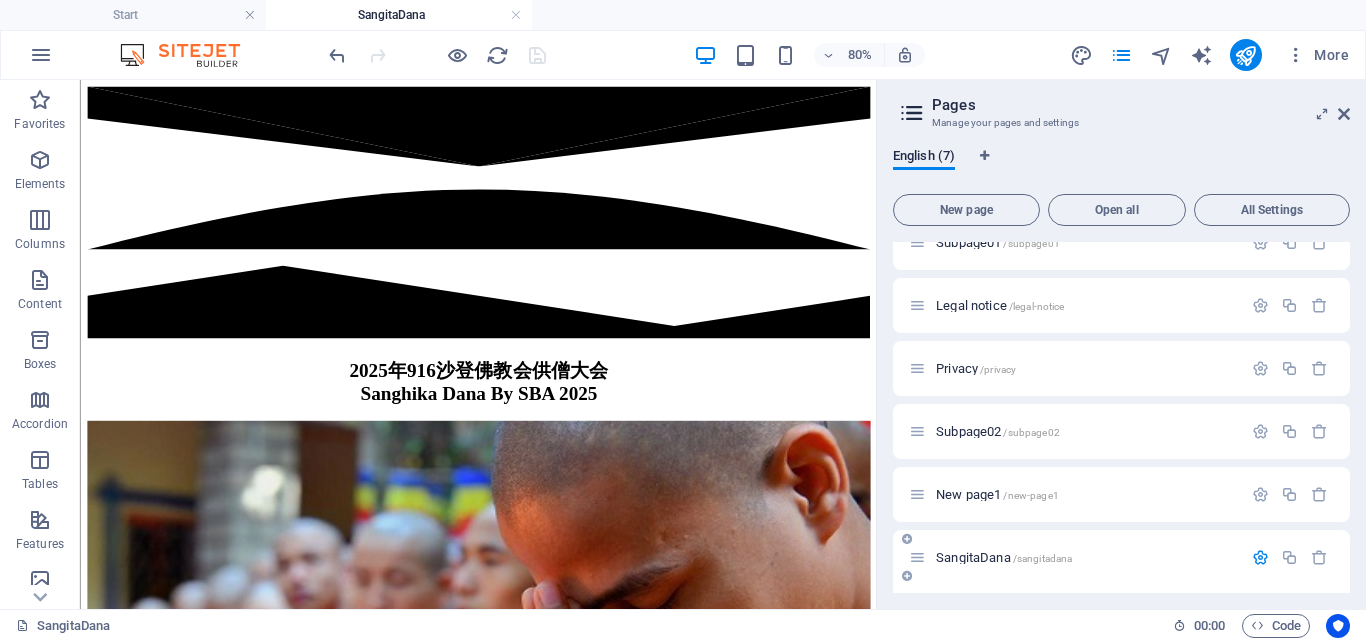 scroll, scrollTop: 306, scrollLeft: 0, axis: vertical 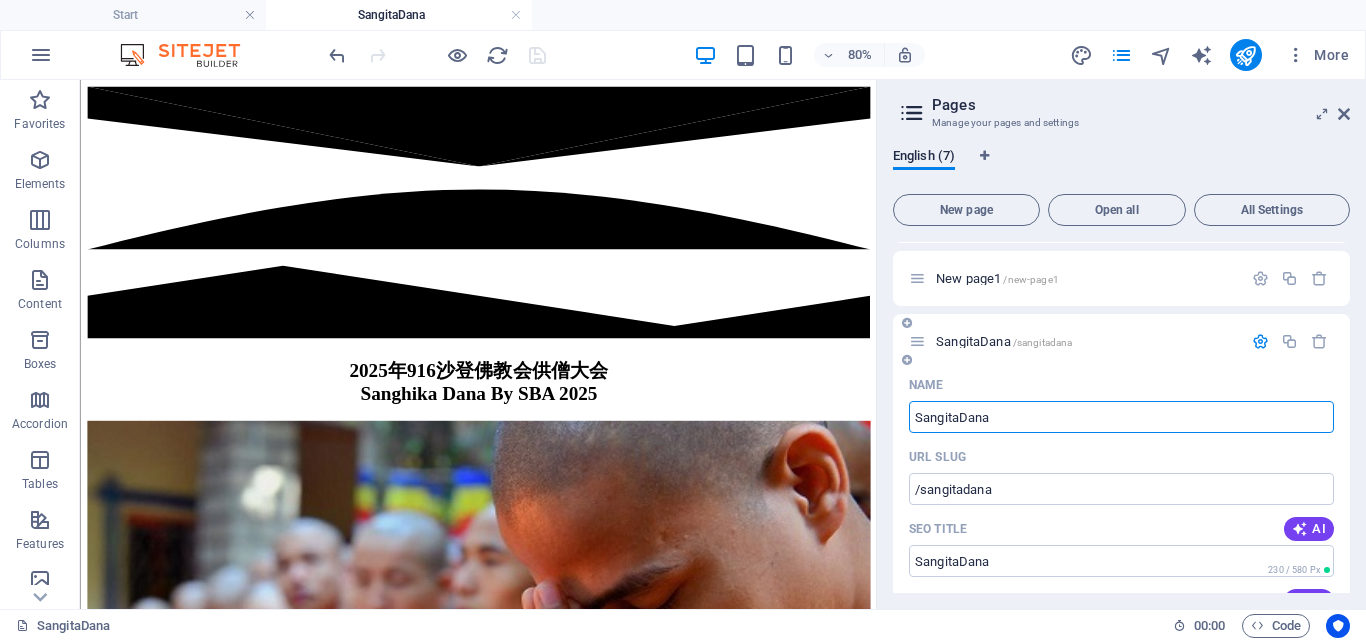 click on "SangitaDana" at bounding box center [1121, 417] 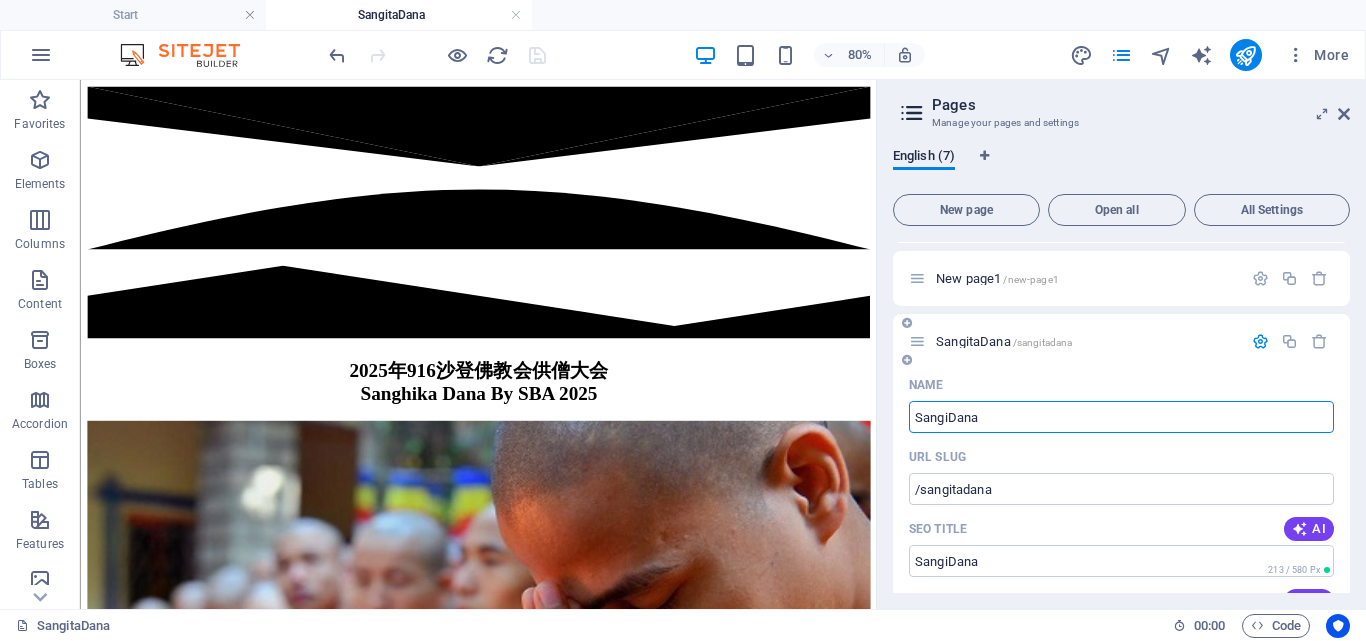 type on "SangDana" 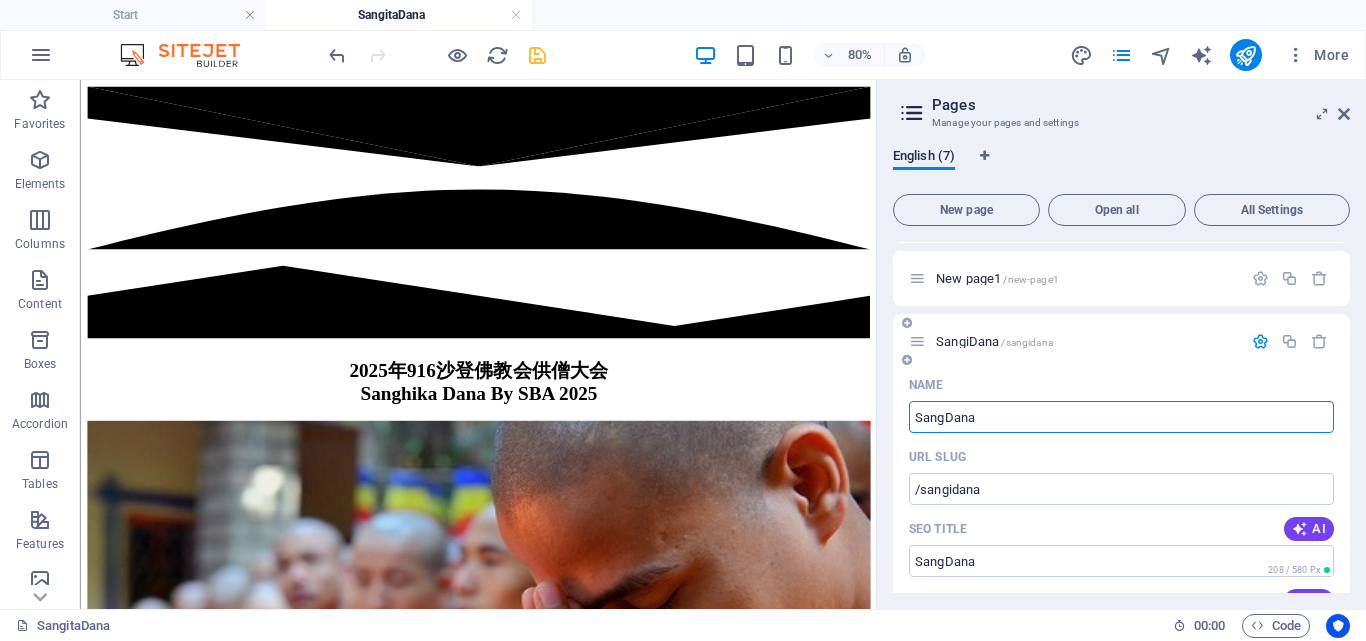 type on "/sangidana" 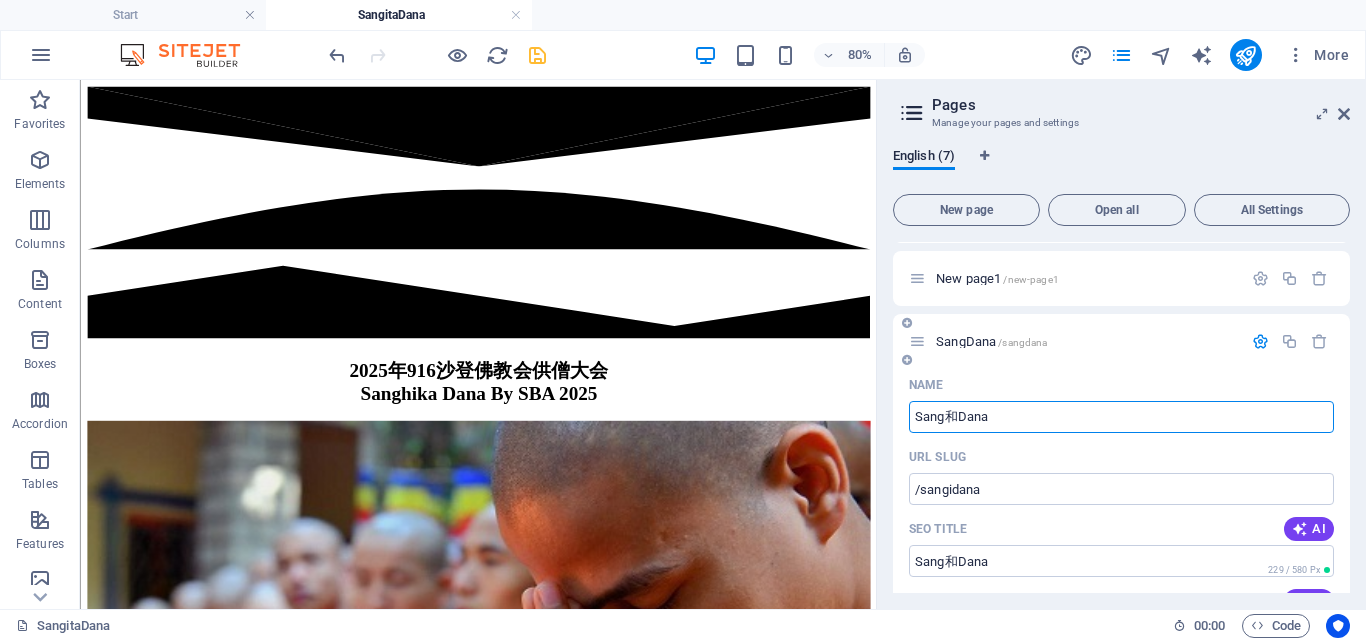 type on "/sangdana" 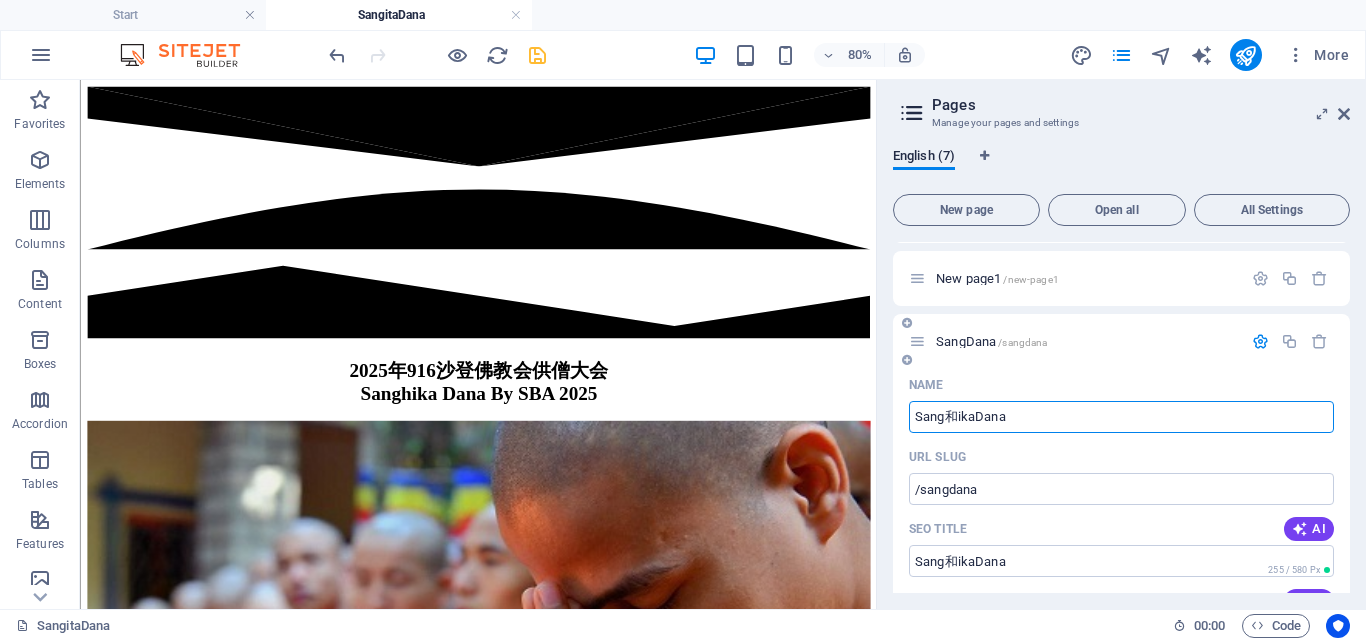 type on "Sang和ikaDana" 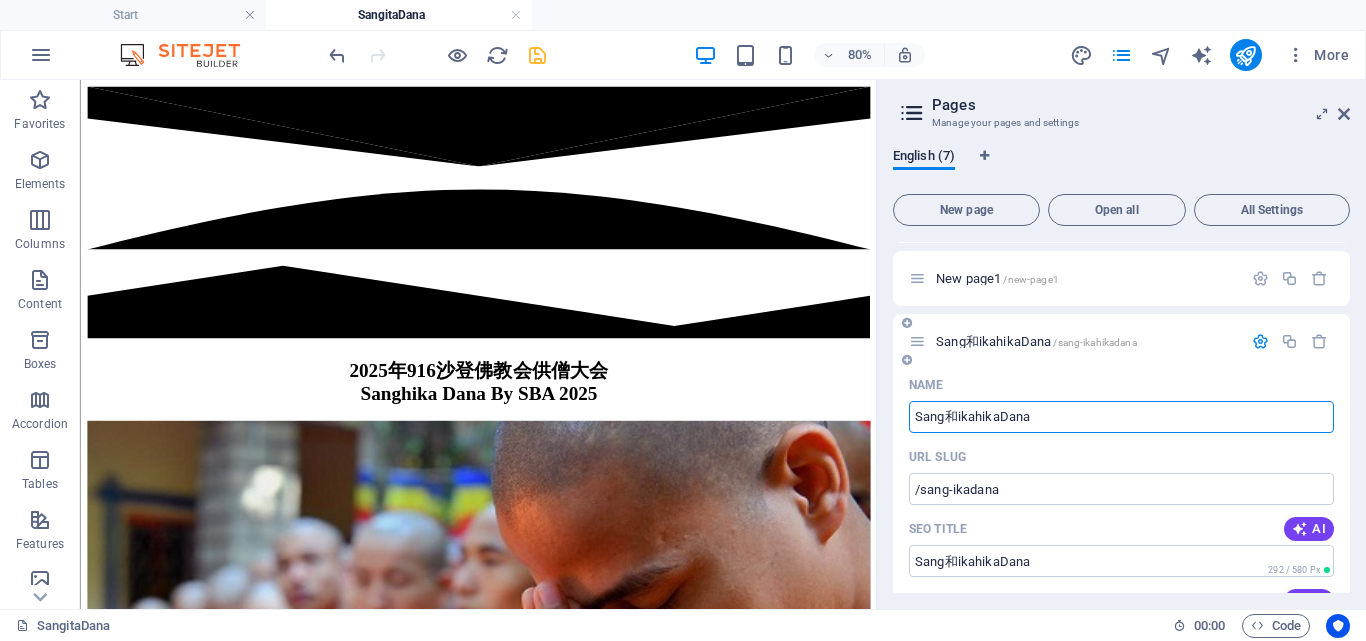 type on "Sang和ikahikaDana" 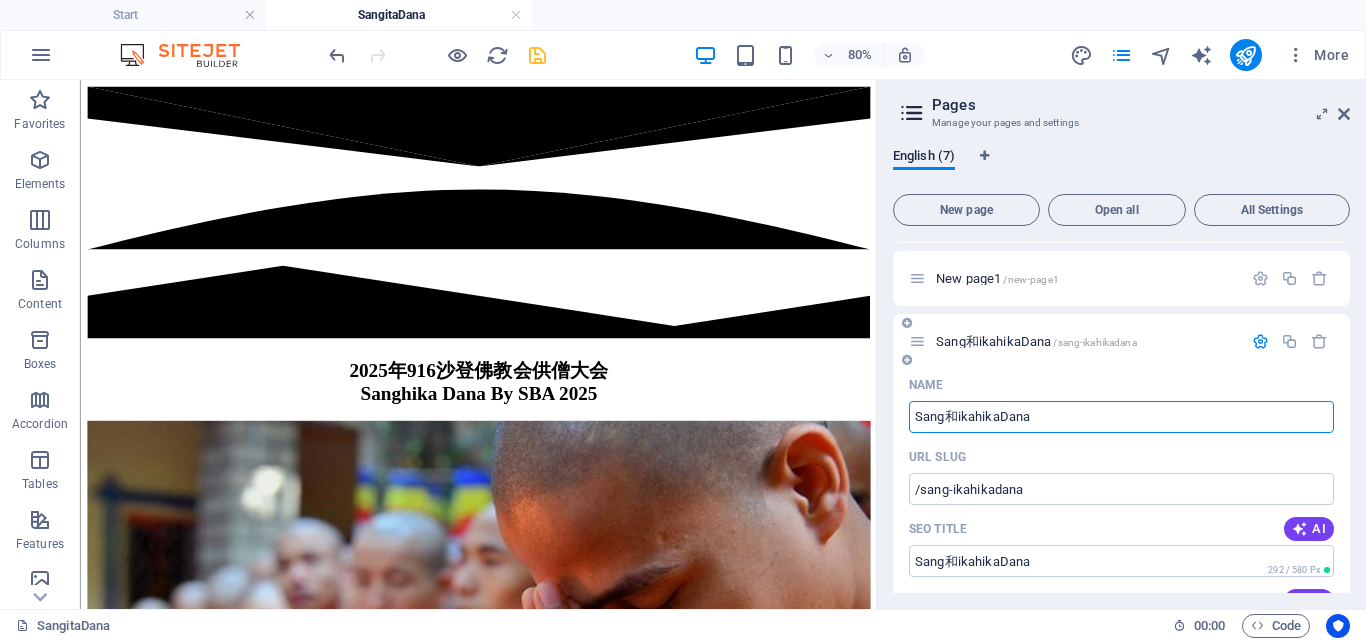 click on "Sang和ikahikaDana" at bounding box center (1121, 417) 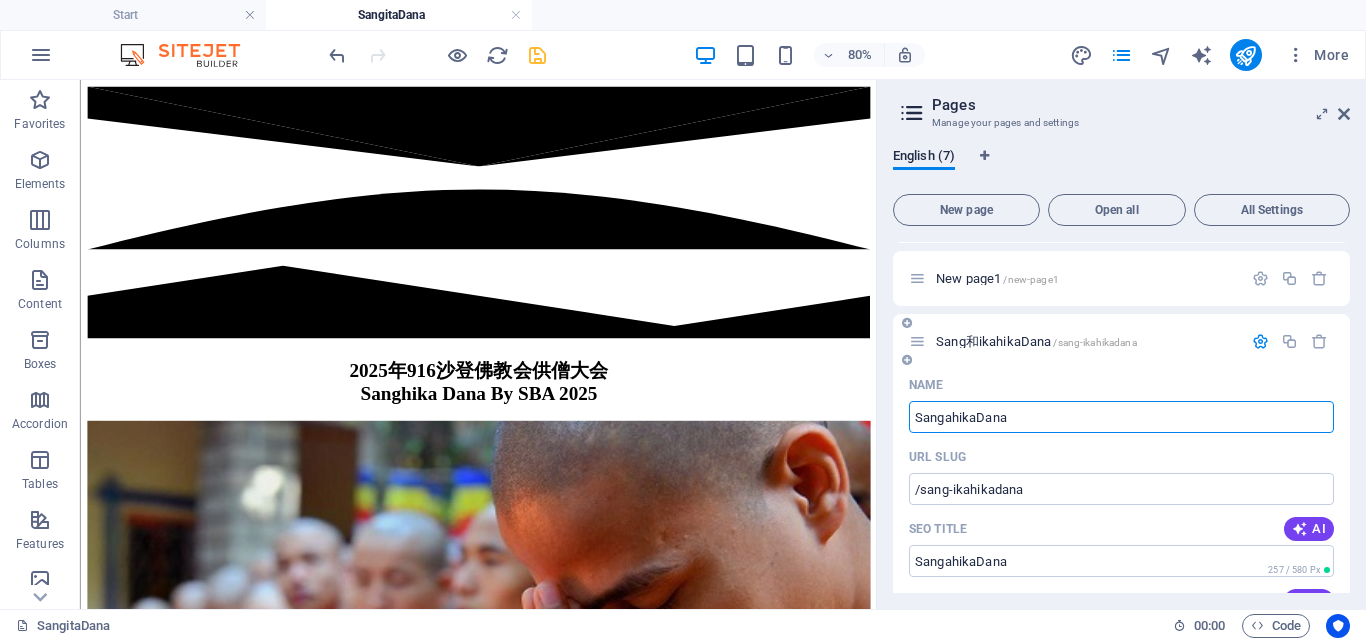 type on "SanghikaDana" 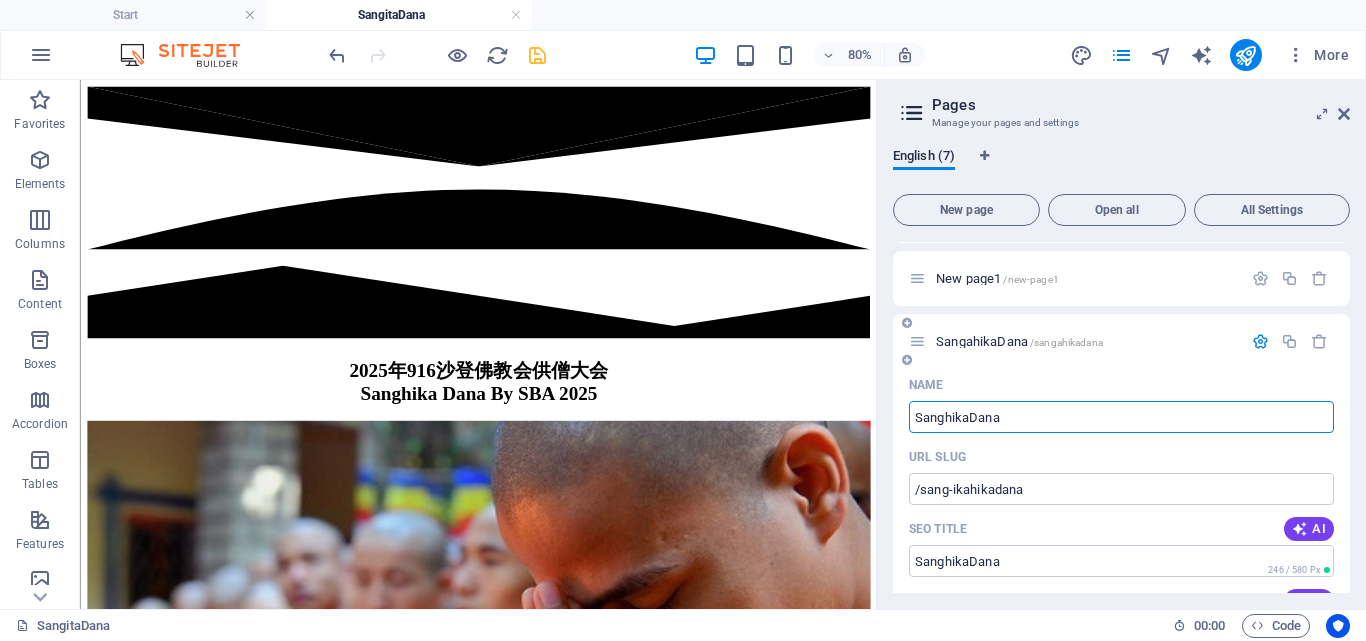 type on "/sangahikadana" 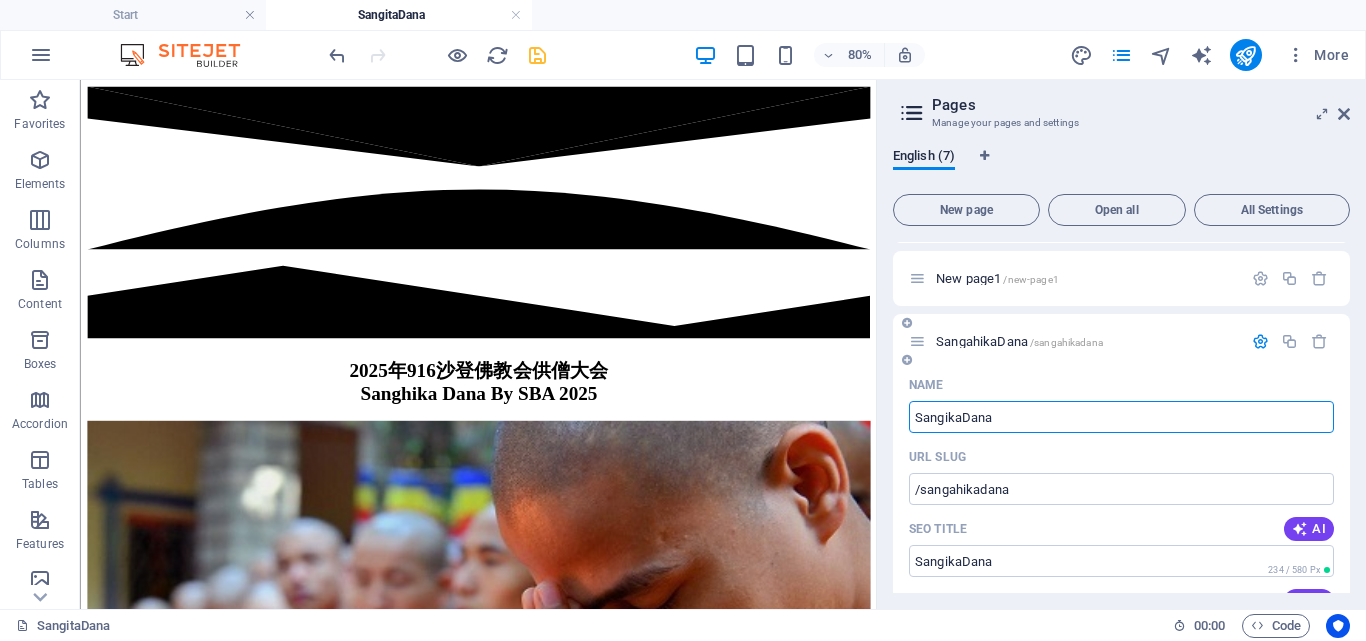 type on "SangikaDana" 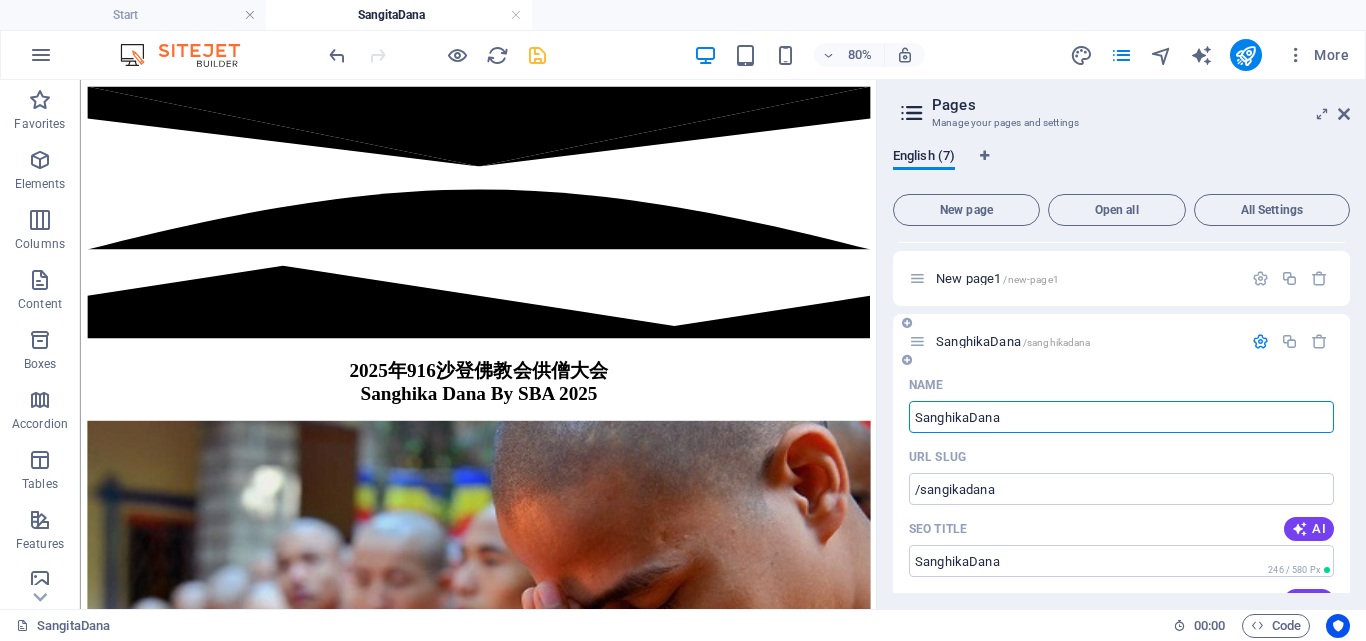 type on "SanghikaDana" 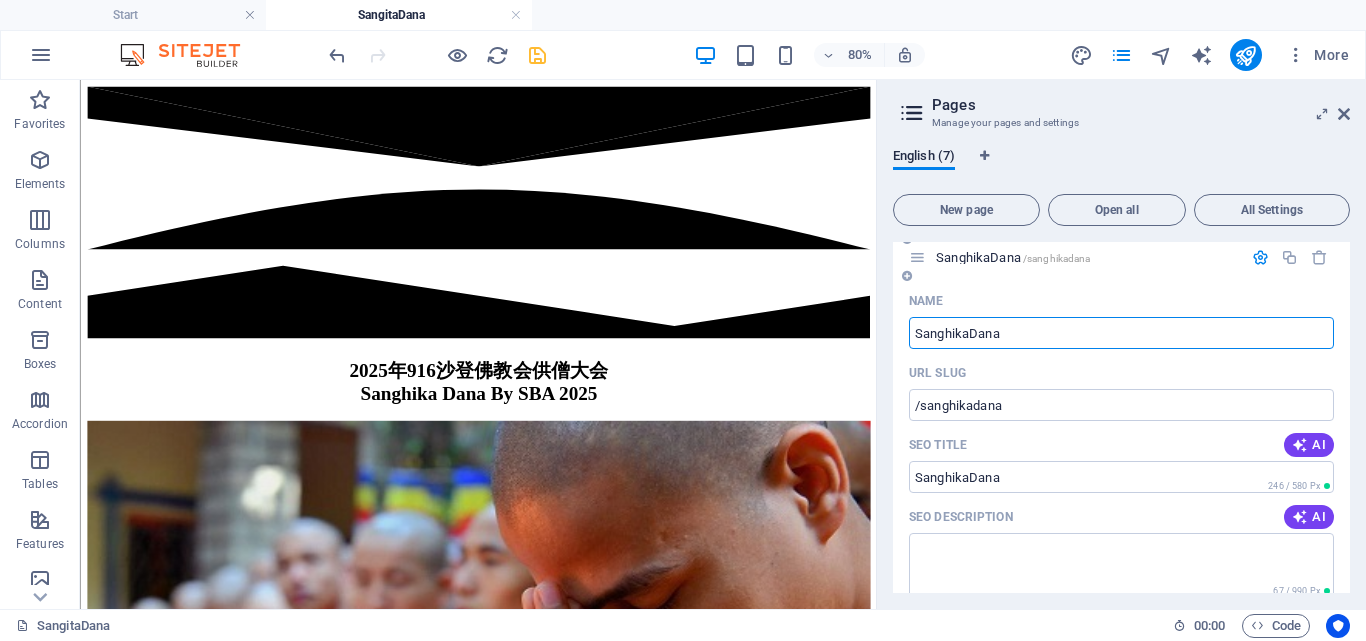 scroll, scrollTop: 406, scrollLeft: 0, axis: vertical 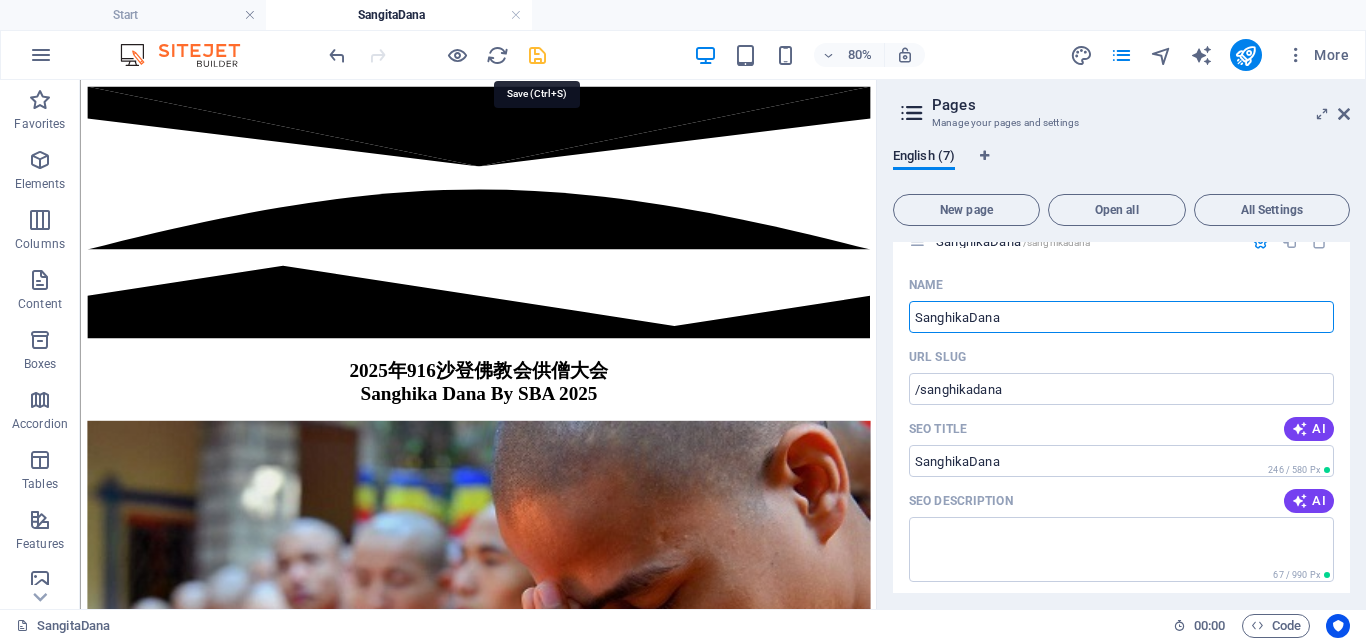 type on "SanghikaDana" 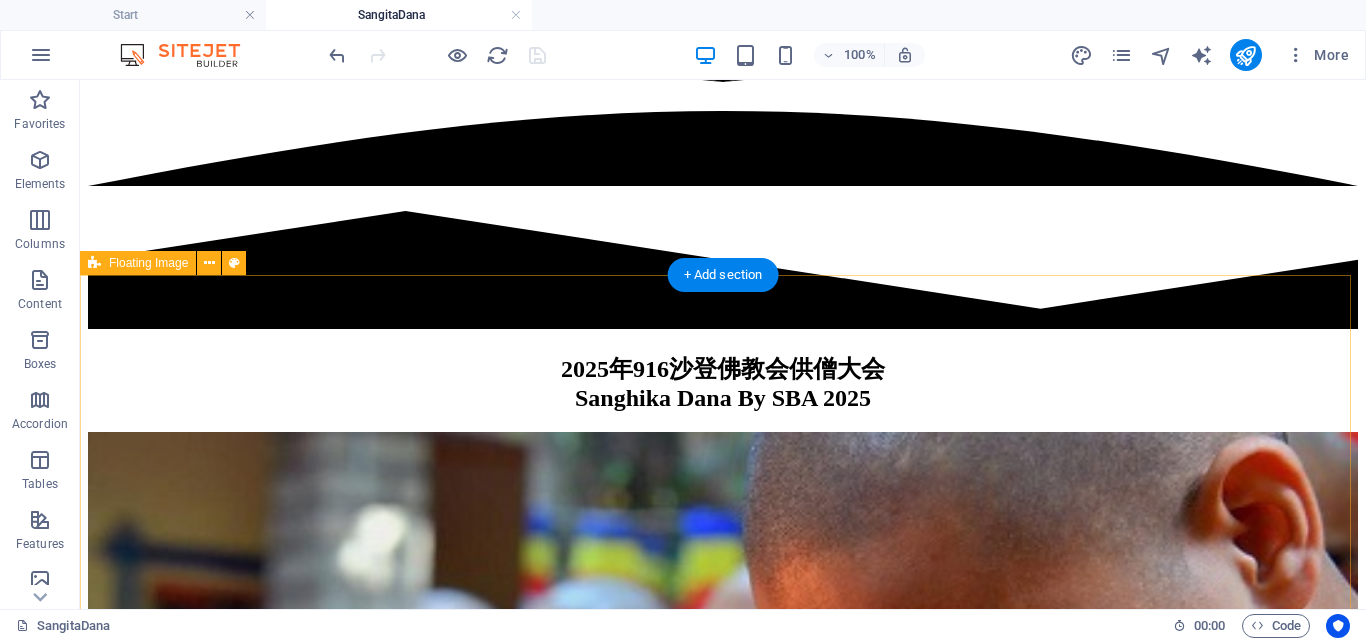 scroll, scrollTop: 0, scrollLeft: 0, axis: both 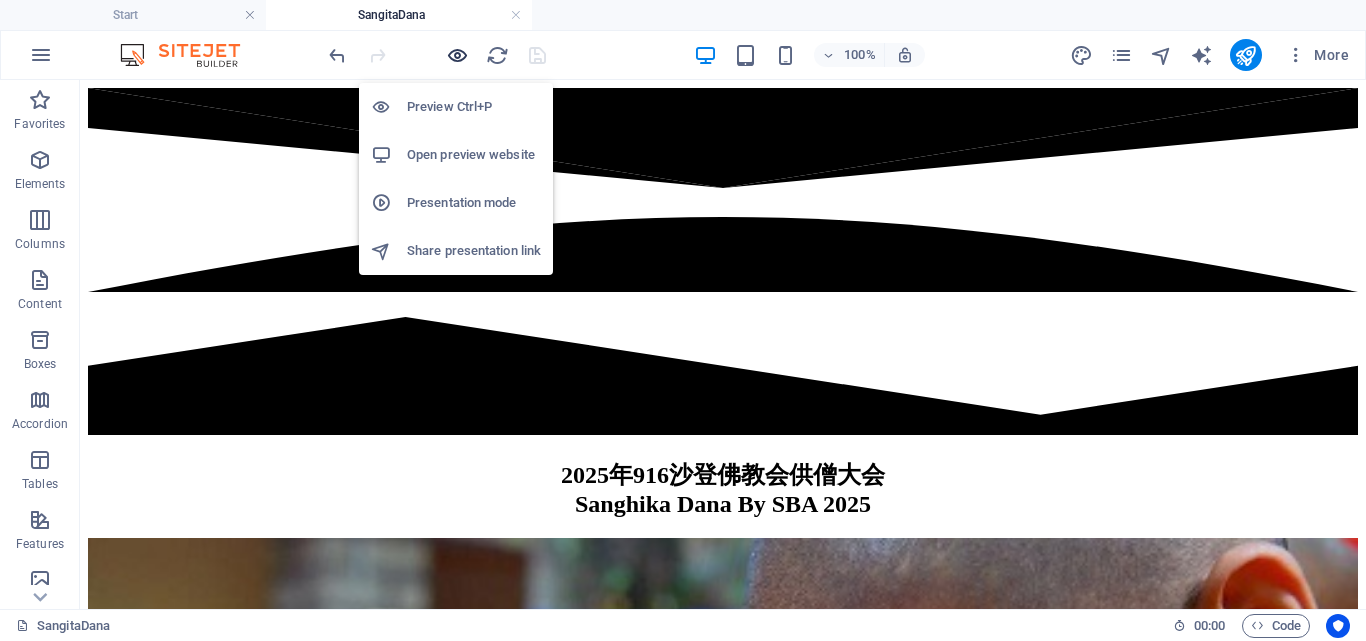 click at bounding box center [457, 55] 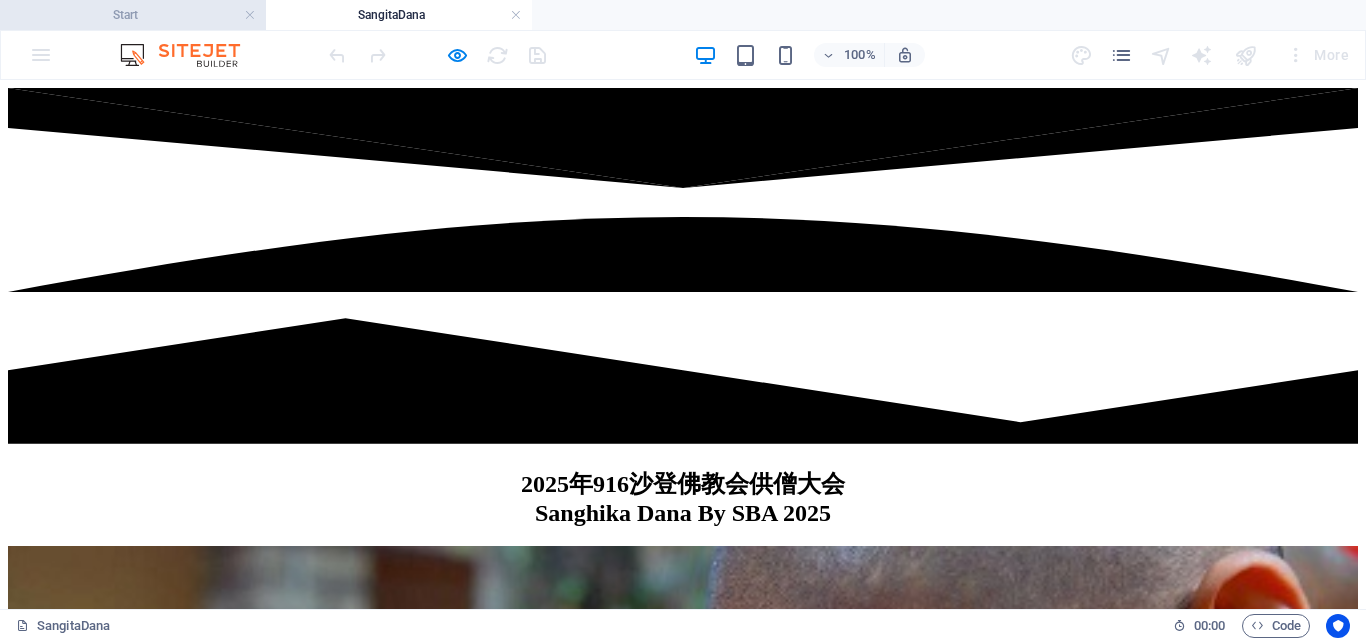 click on "Start" at bounding box center (133, 15) 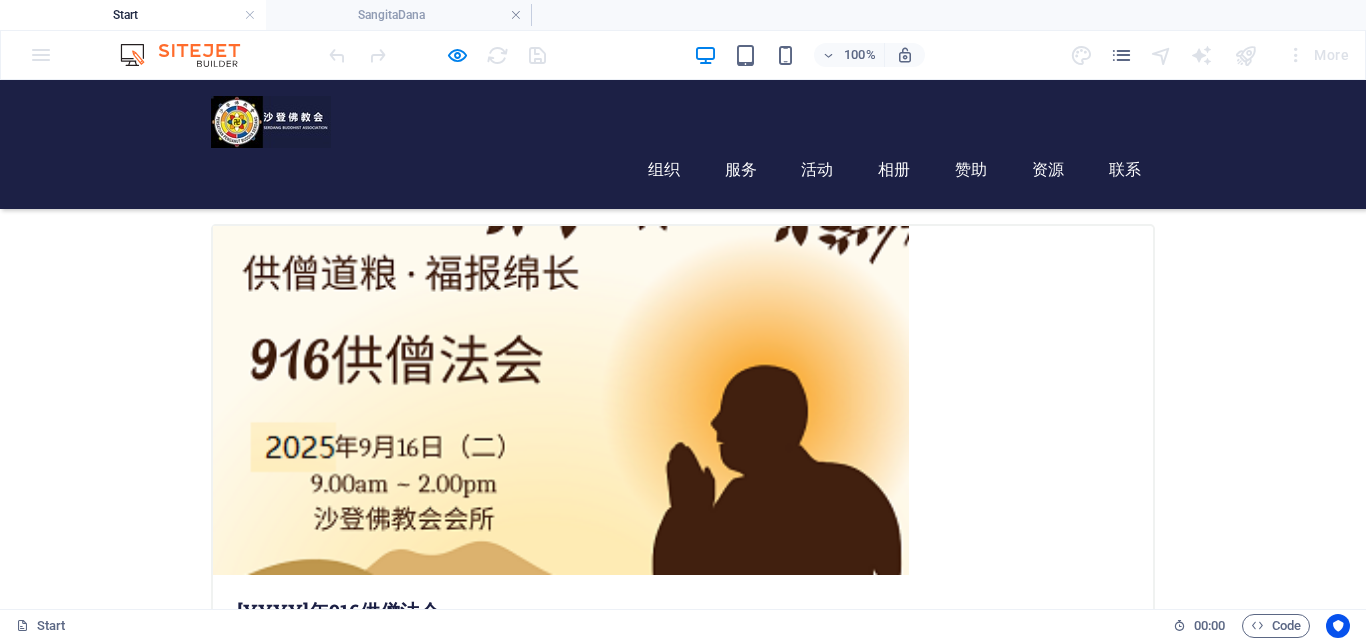 scroll, scrollTop: 800, scrollLeft: 0, axis: vertical 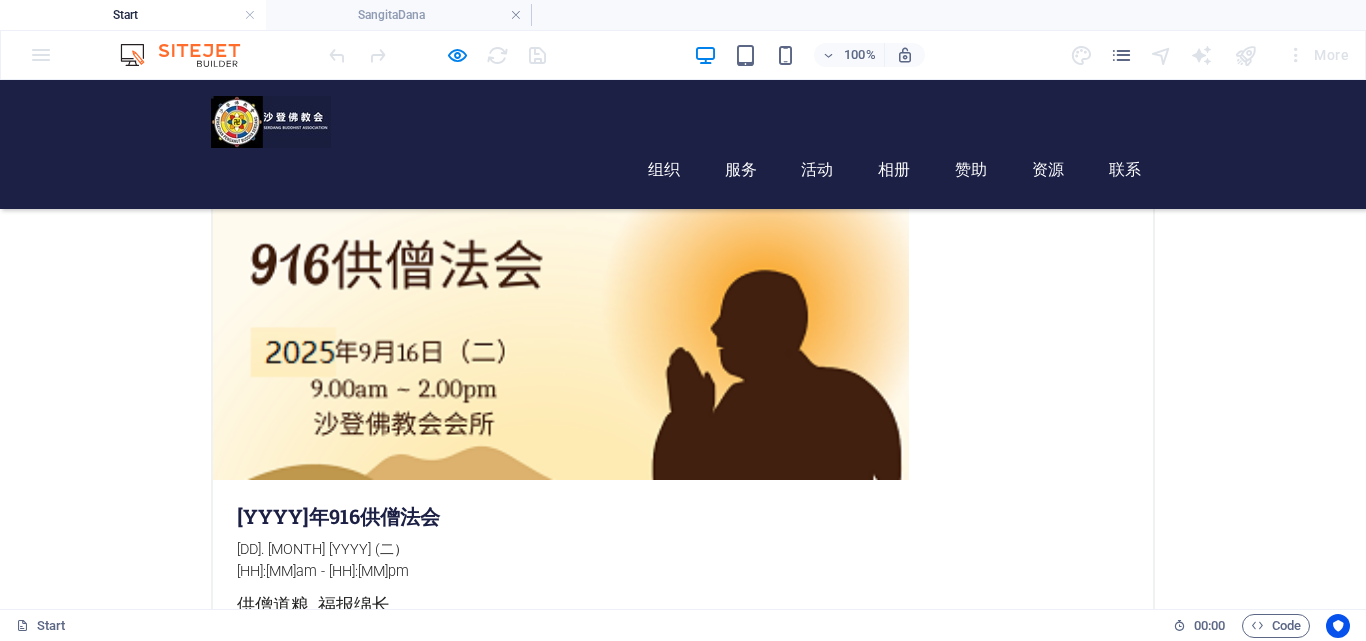 click on "点击此链接以了解详情" at bounding box center [1059, 679] 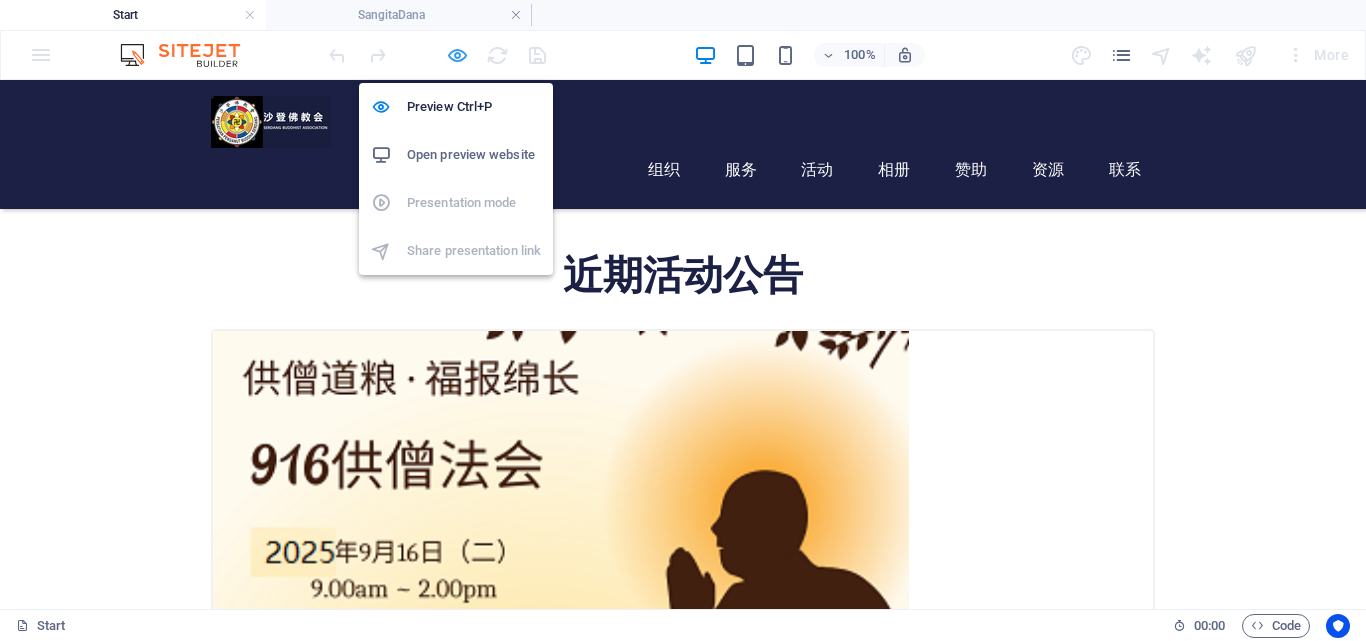 click at bounding box center [457, 55] 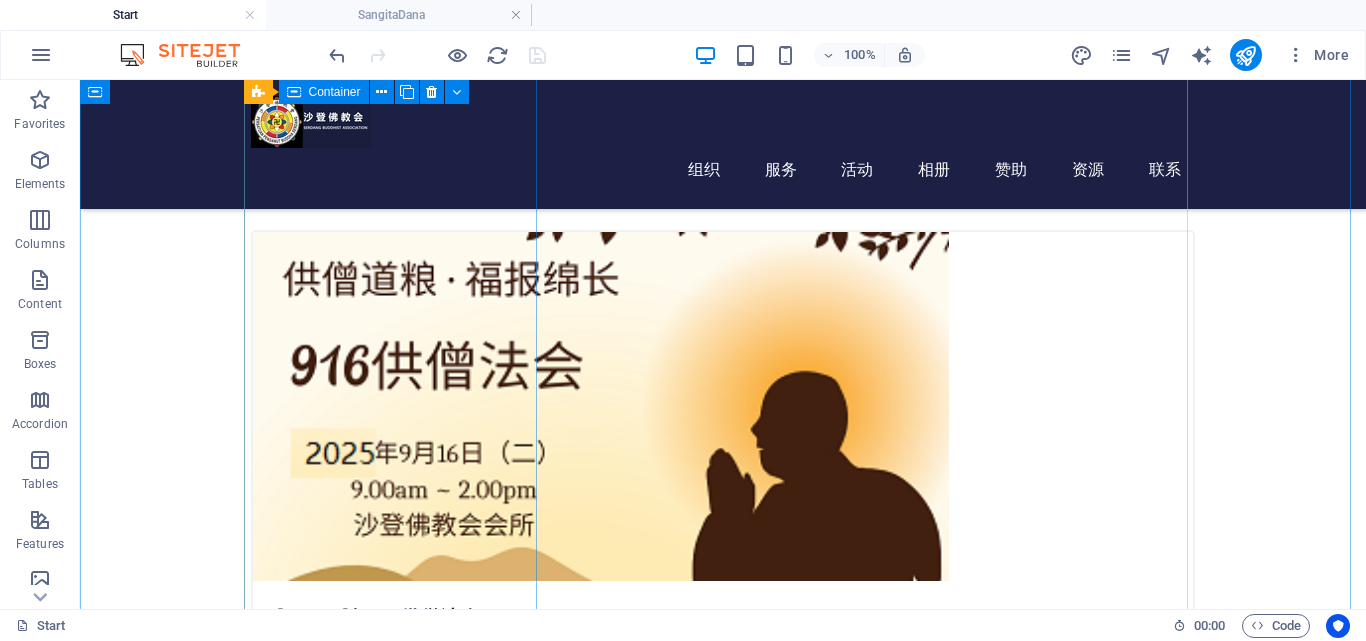 scroll, scrollTop: 800, scrollLeft: 0, axis: vertical 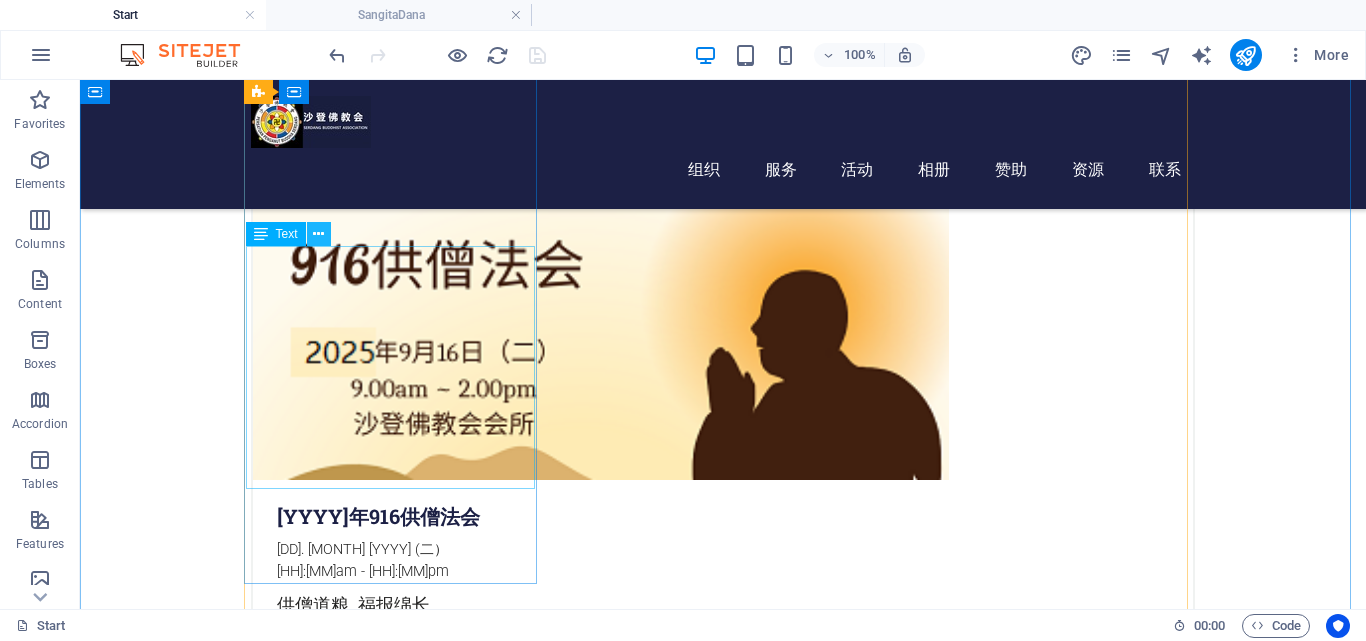 click at bounding box center [318, 234] 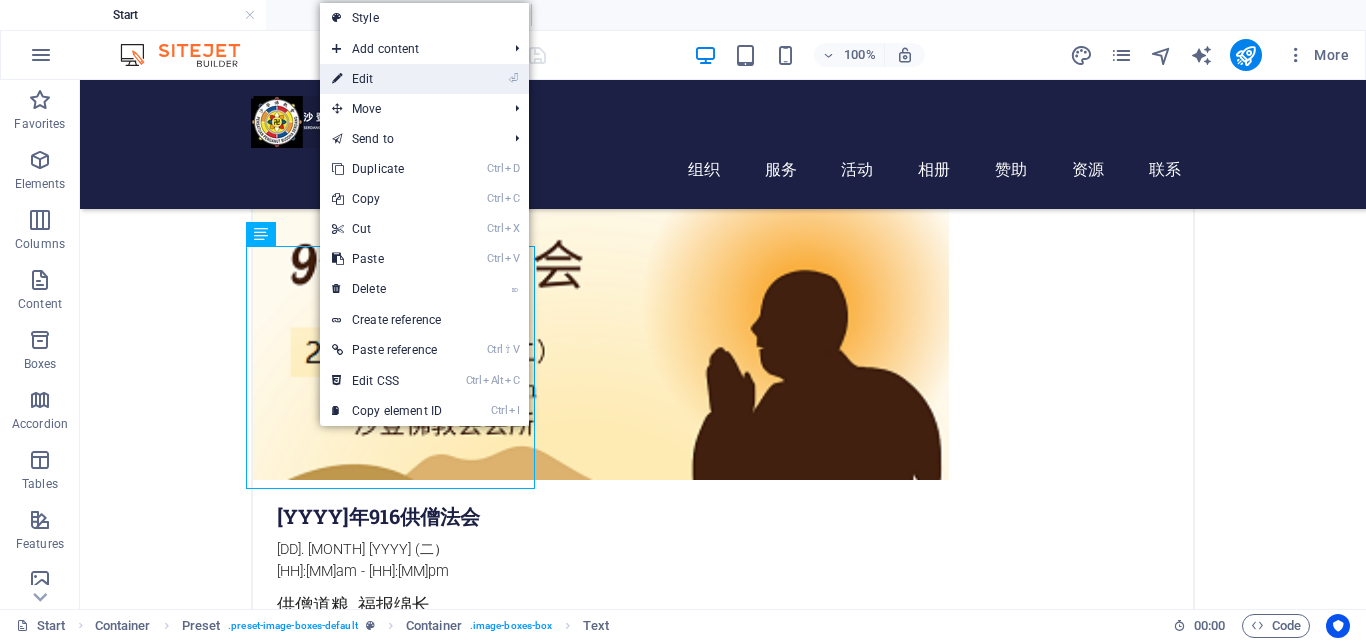 click on "⏎  Edit" at bounding box center [387, 79] 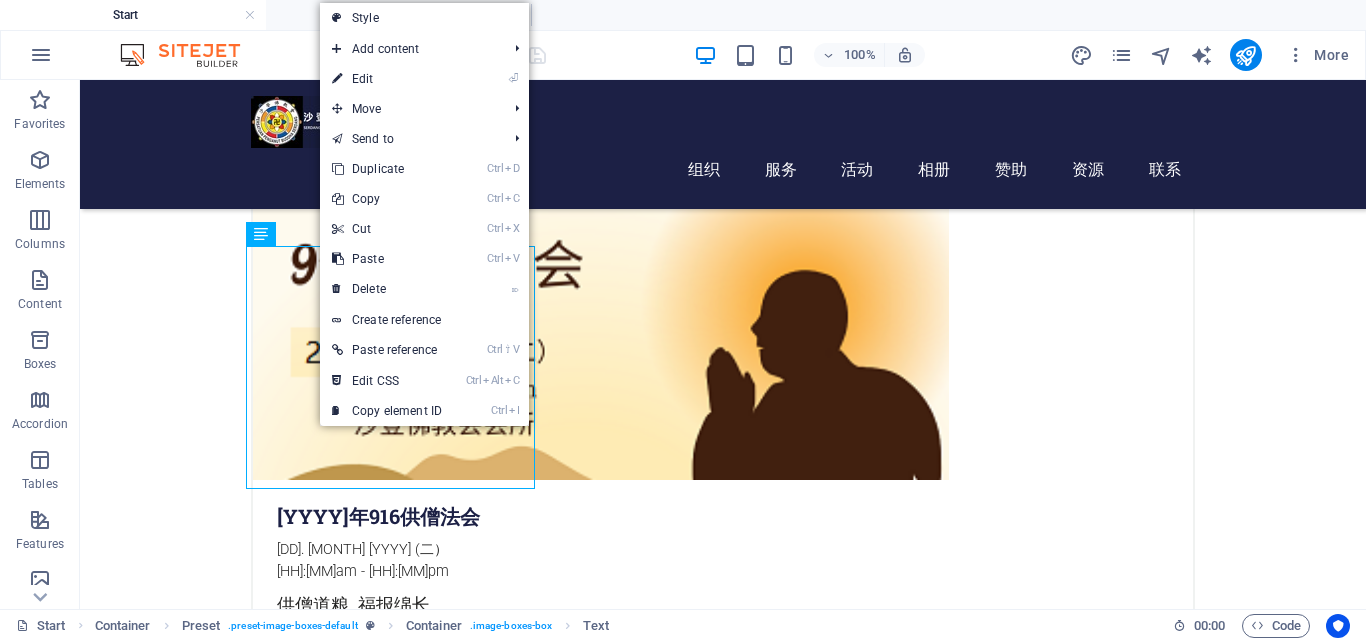 scroll, scrollTop: 826, scrollLeft: 0, axis: vertical 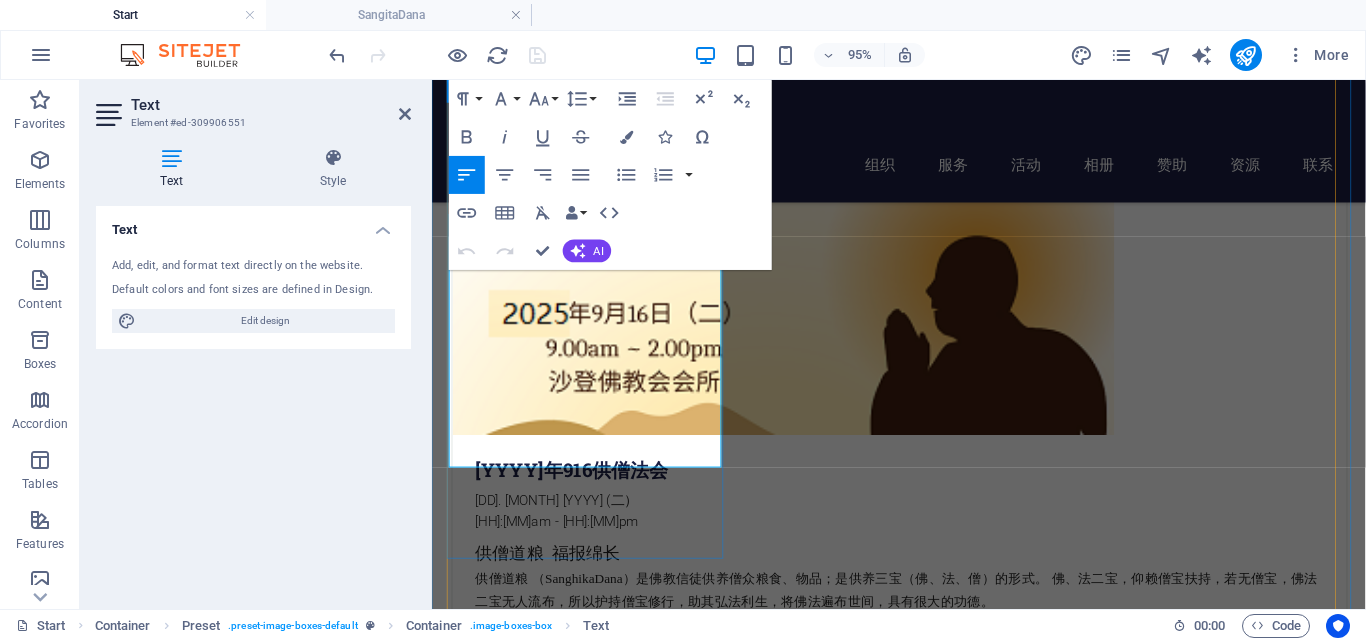 drag, startPoint x: 570, startPoint y: 447, endPoint x: 708, endPoint y: 446, distance: 138.00362 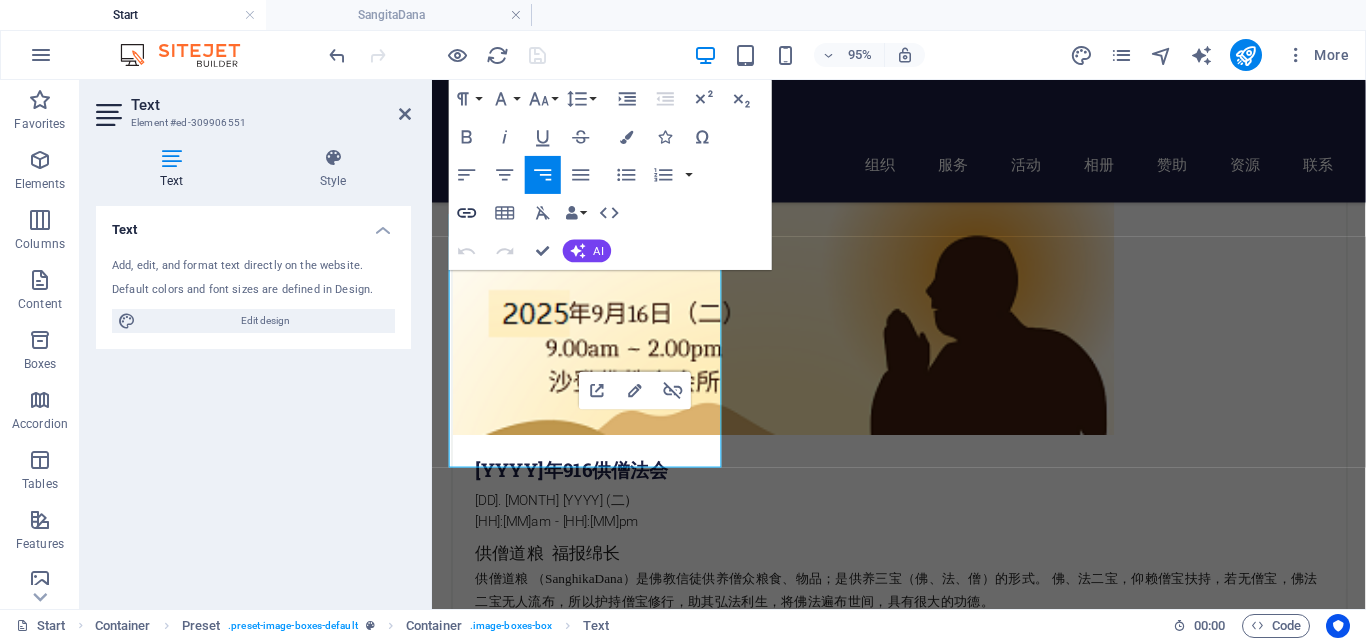 click 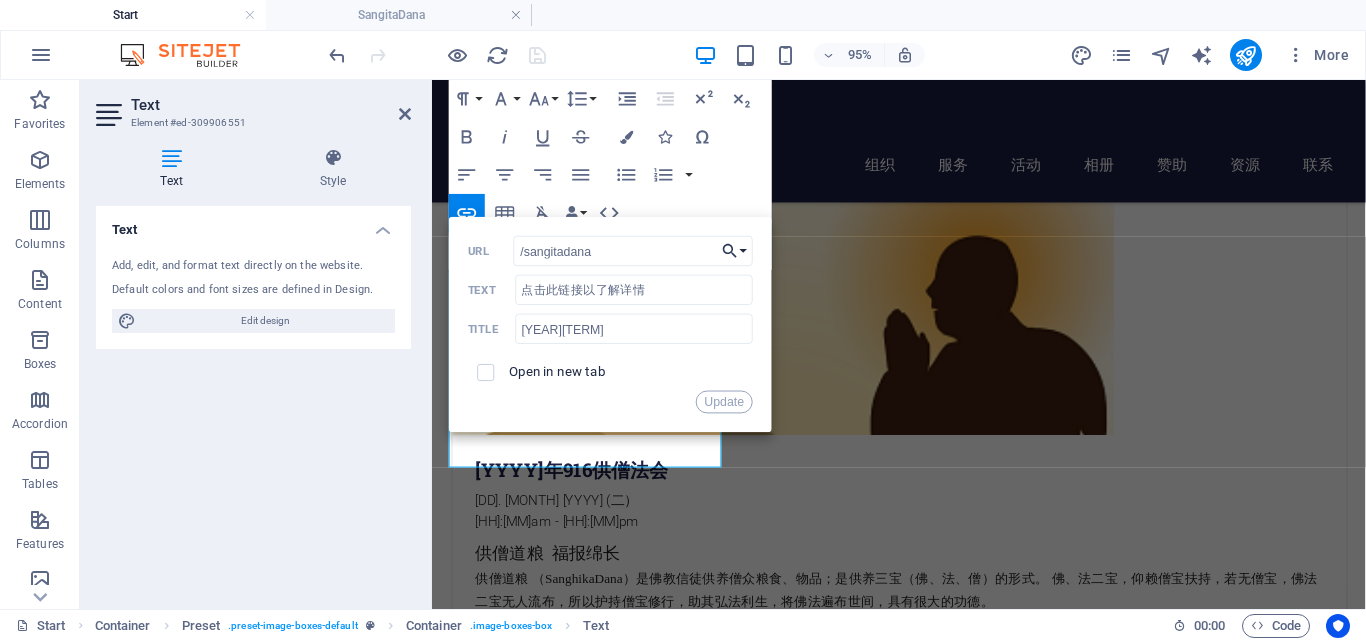 click 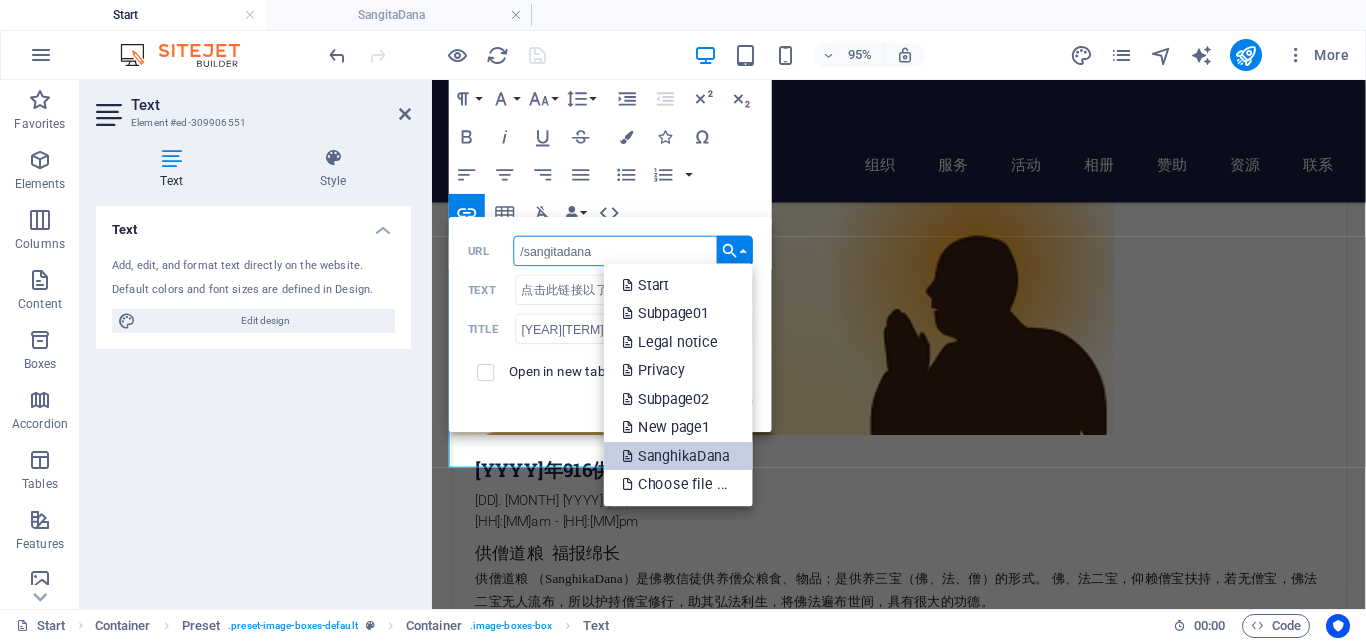 click on "SanghikaDana" at bounding box center [678, 456] 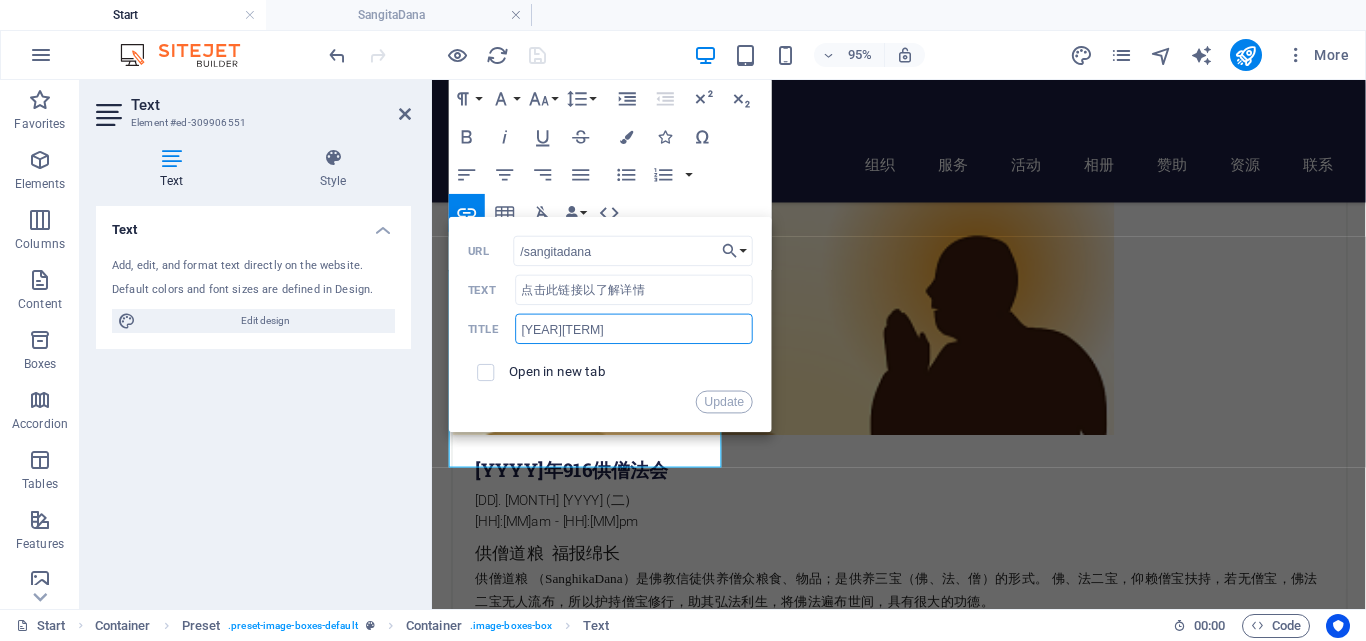 click on "916Sanghikadana" at bounding box center [634, 329] 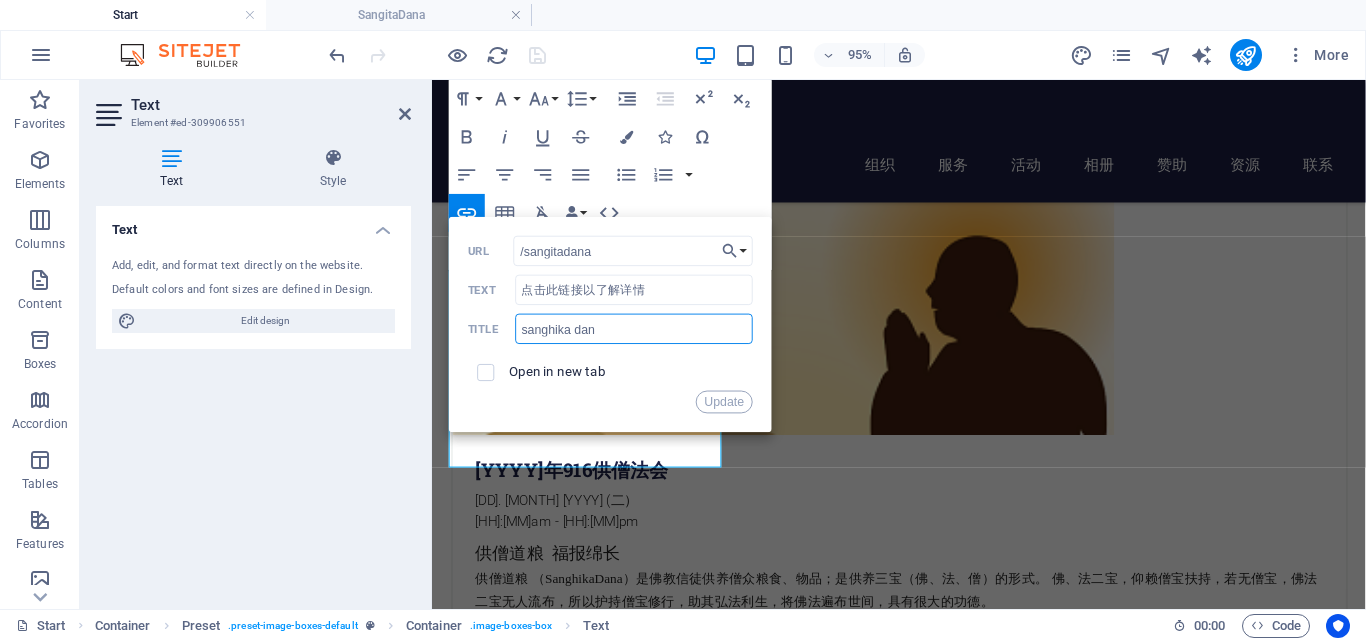 type on "sanghika dana" 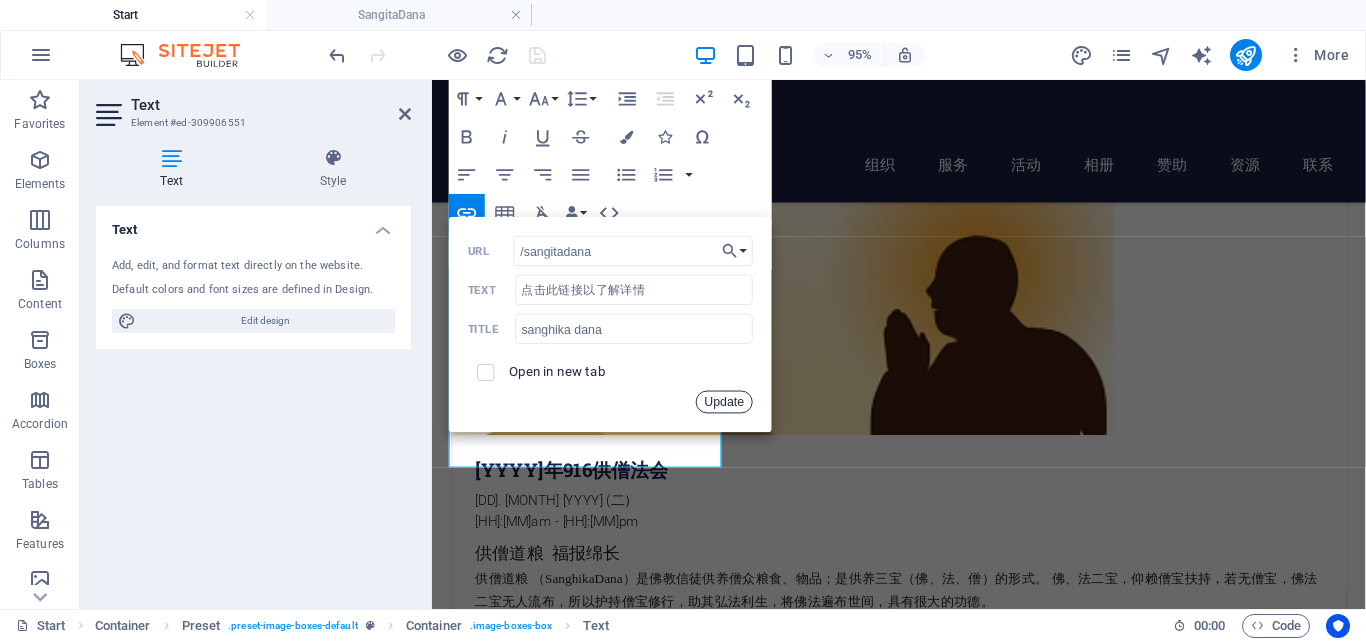 click on "Update" at bounding box center (724, 402) 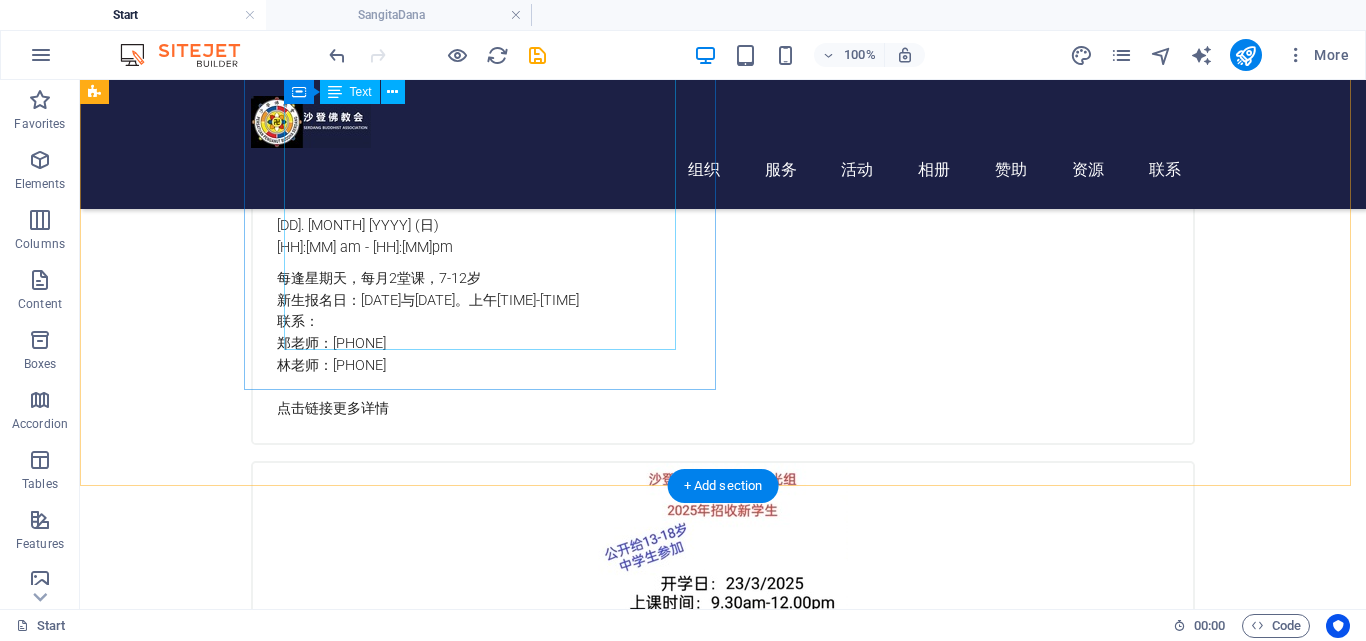 scroll, scrollTop: 1900, scrollLeft: 0, axis: vertical 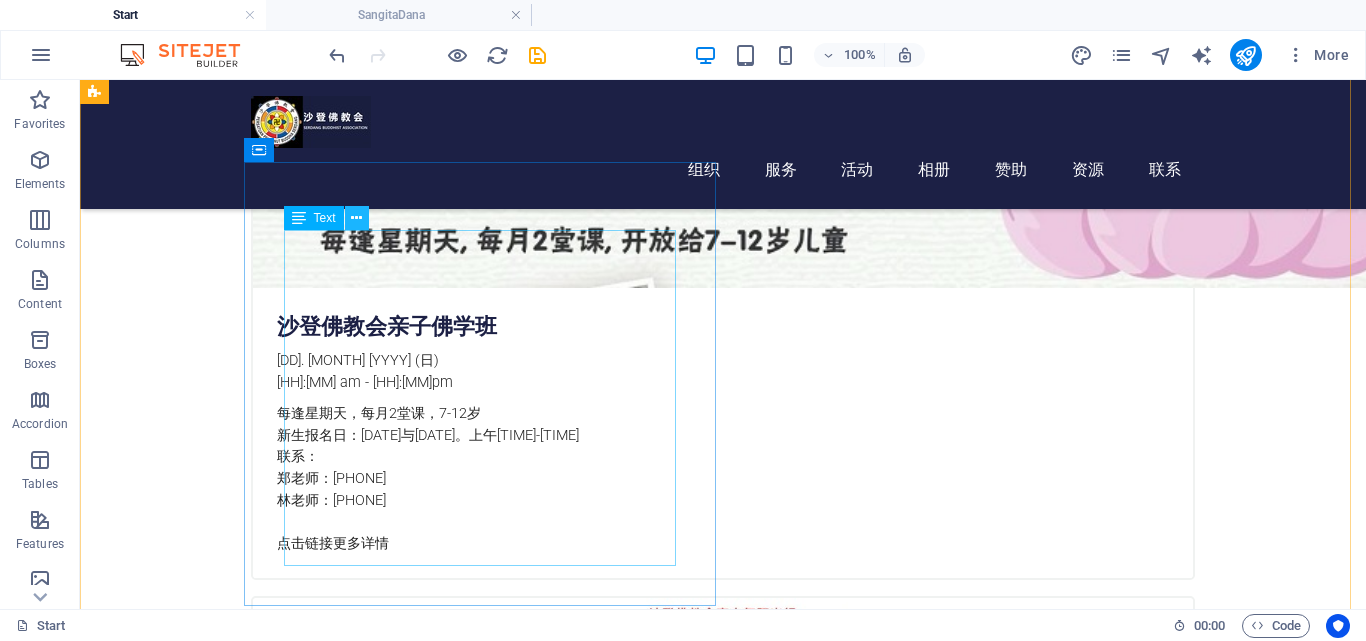 click at bounding box center (357, 218) 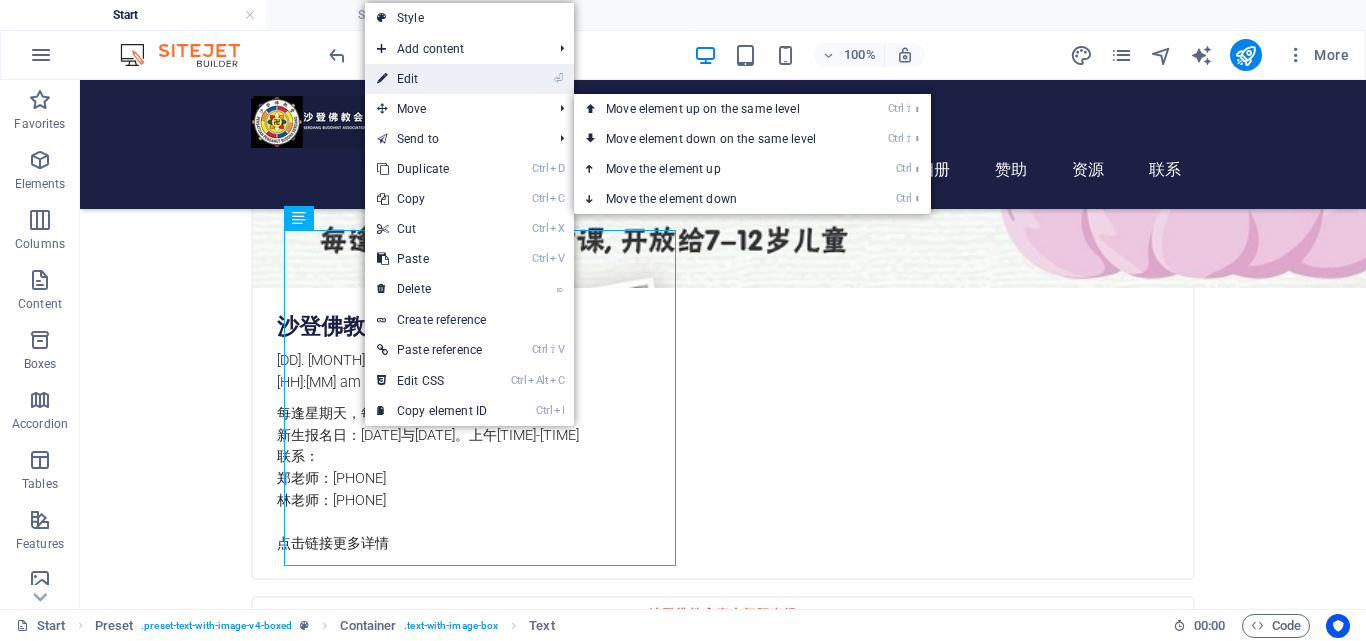 click on "⏎  Edit" at bounding box center [432, 79] 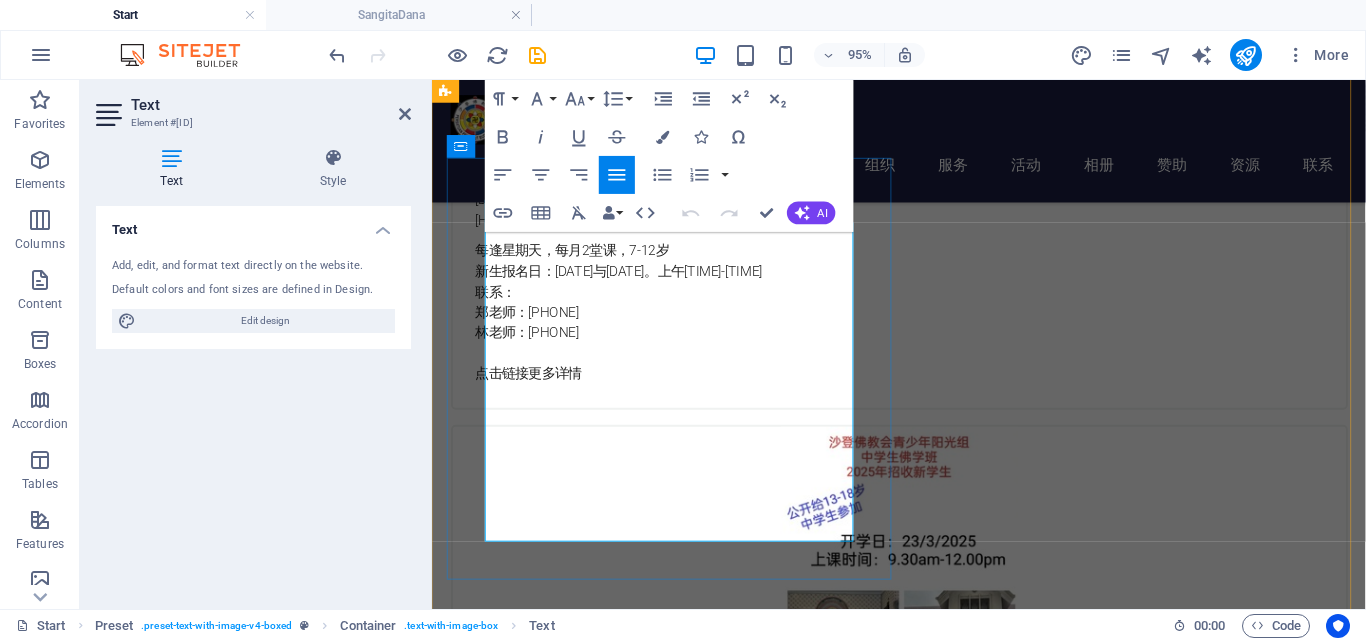 scroll, scrollTop: 1926, scrollLeft: 0, axis: vertical 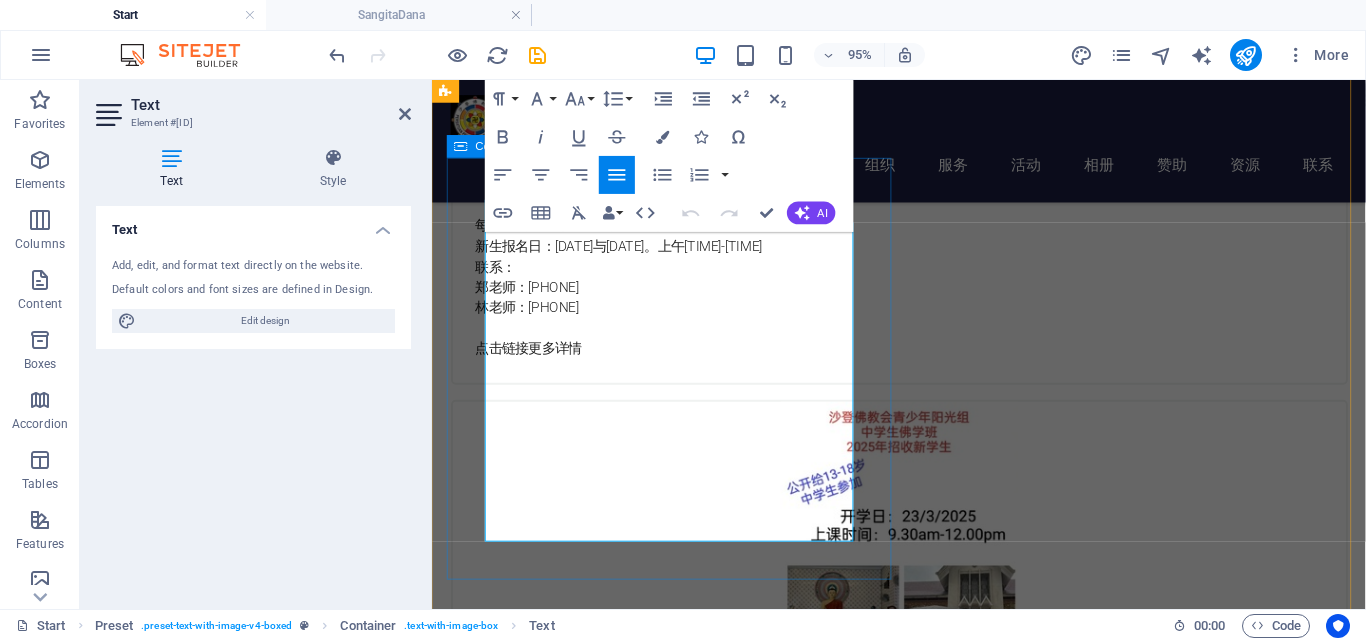 drag, startPoint x: 726, startPoint y: 550, endPoint x: 890, endPoint y: 553, distance: 164.02744 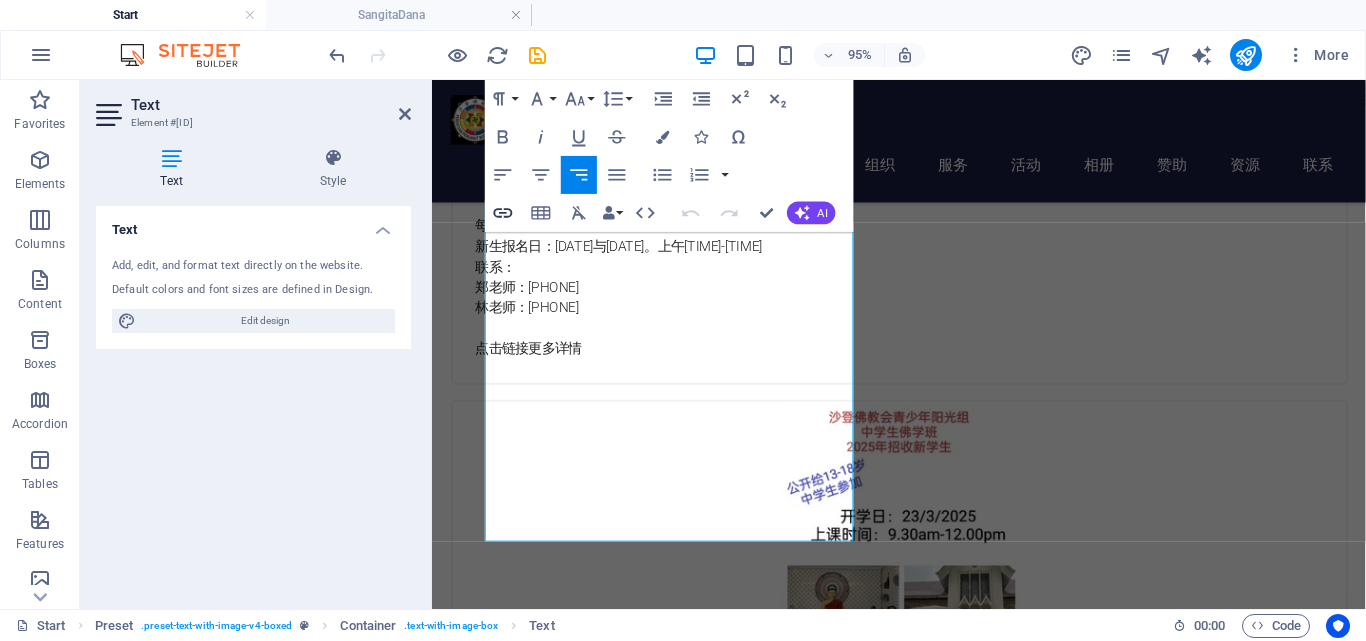 click 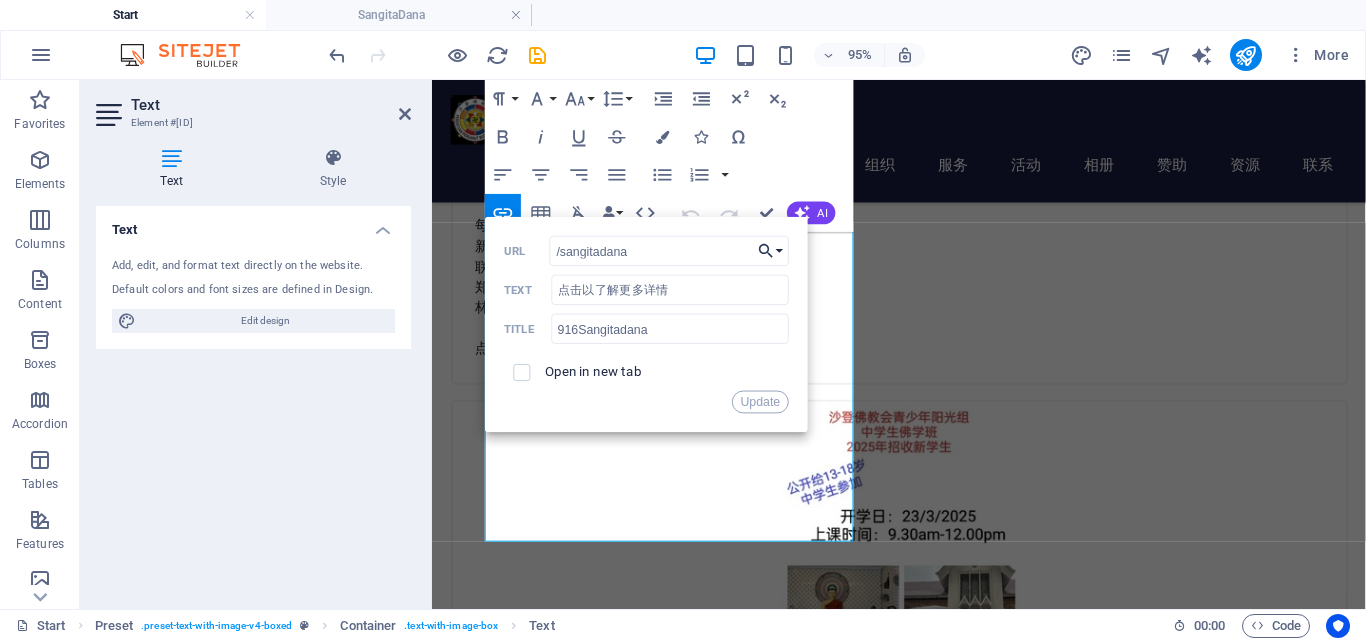 click on "Choose Link" at bounding box center (771, 251) 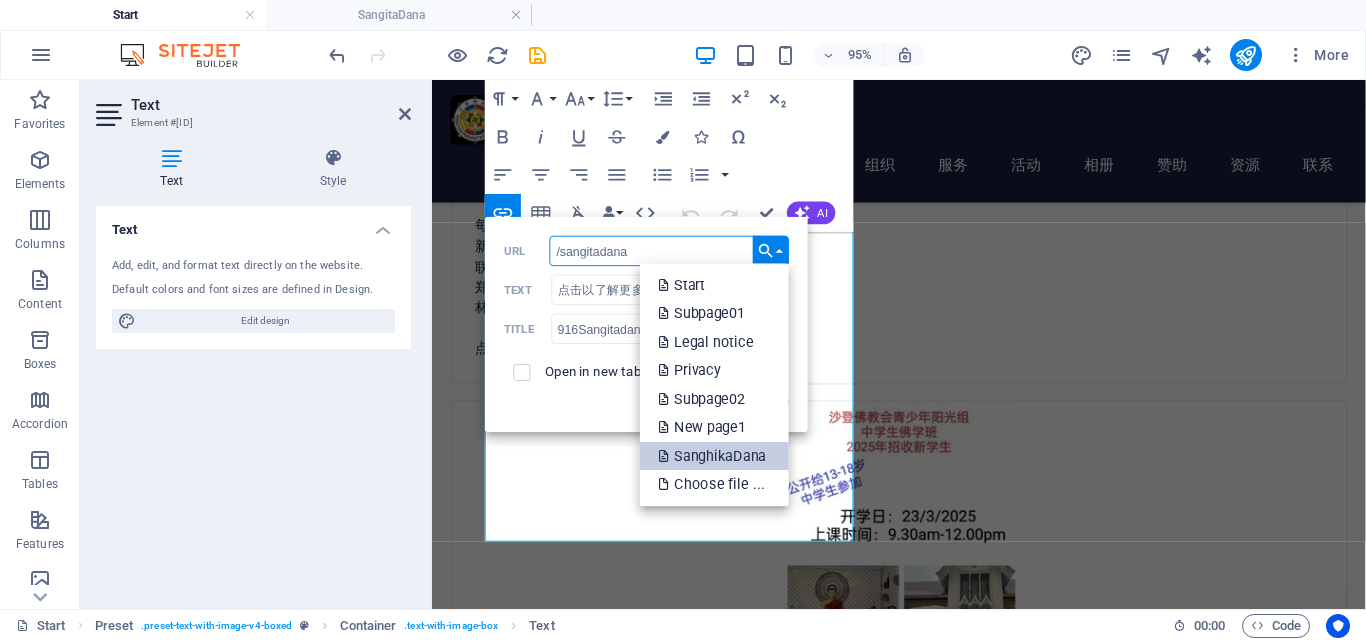 click on "SanghikaDana" at bounding box center [714, 456] 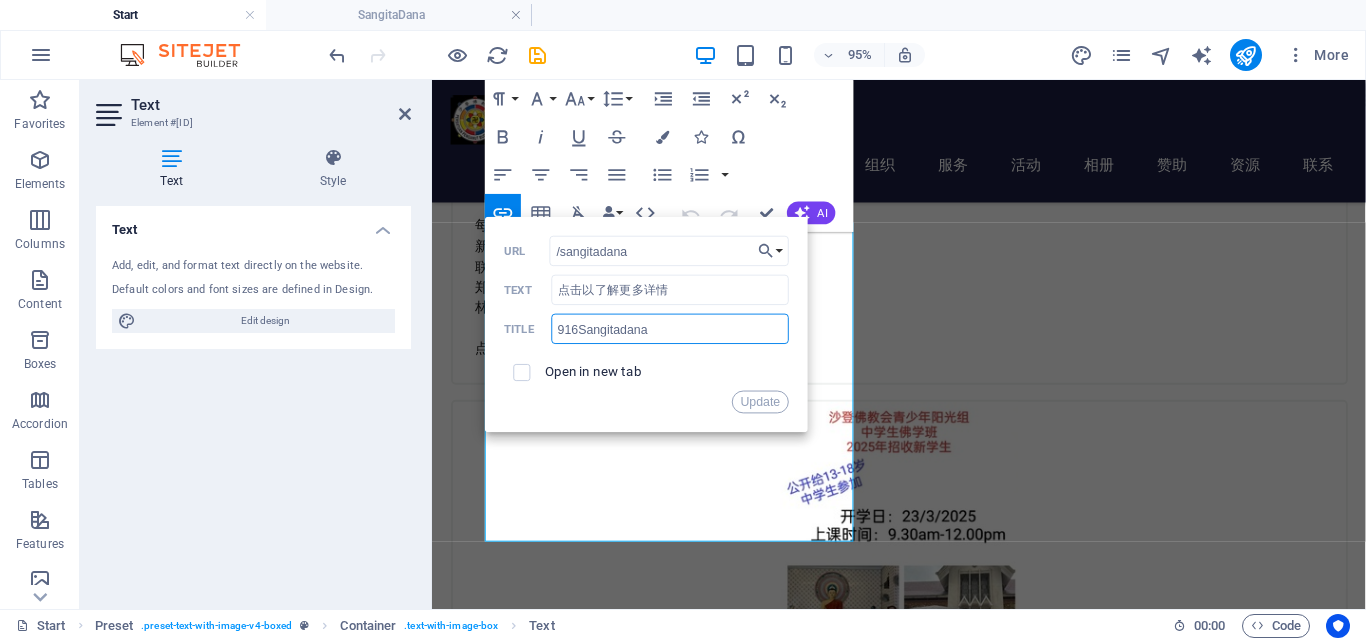 click on "916Sangitadana" at bounding box center (670, 329) 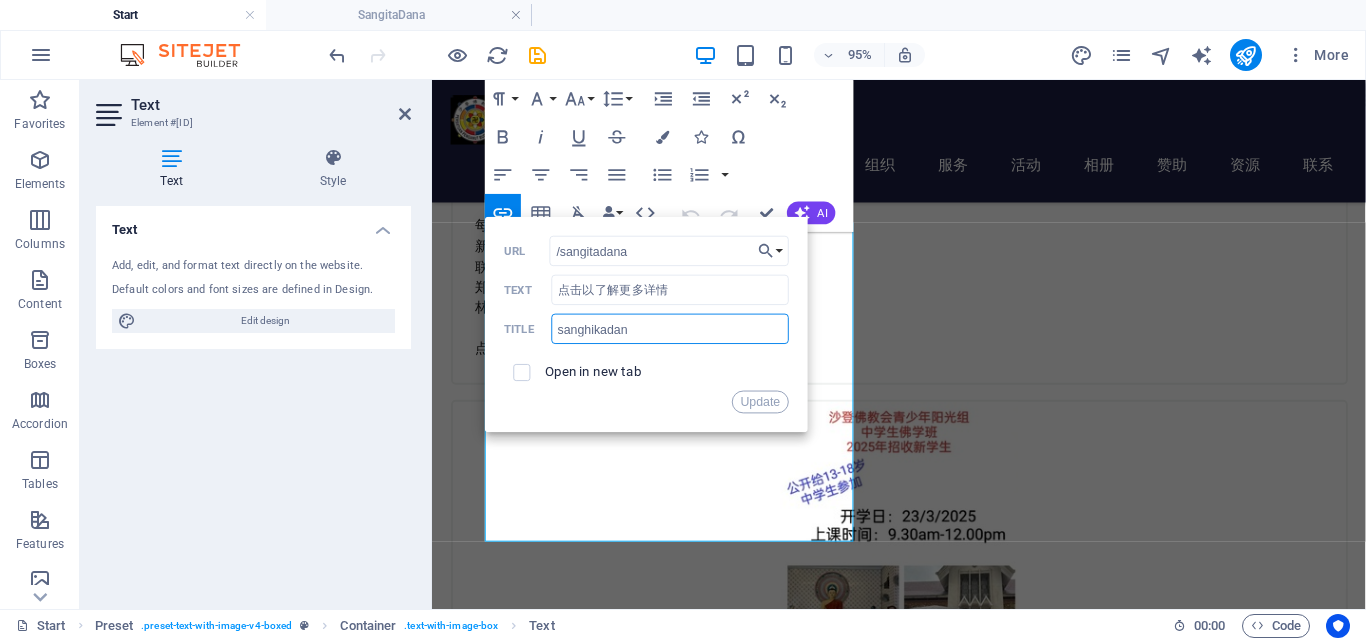 type on "sanghikadana" 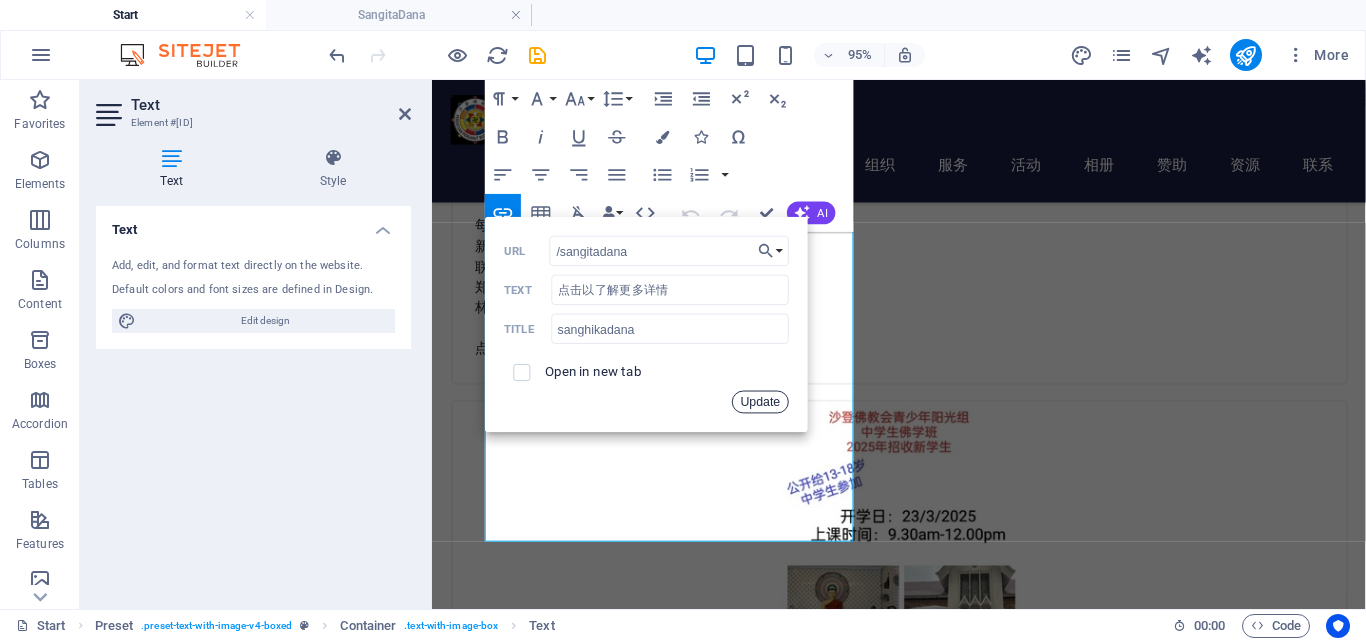 click on "Update" at bounding box center [760, 402] 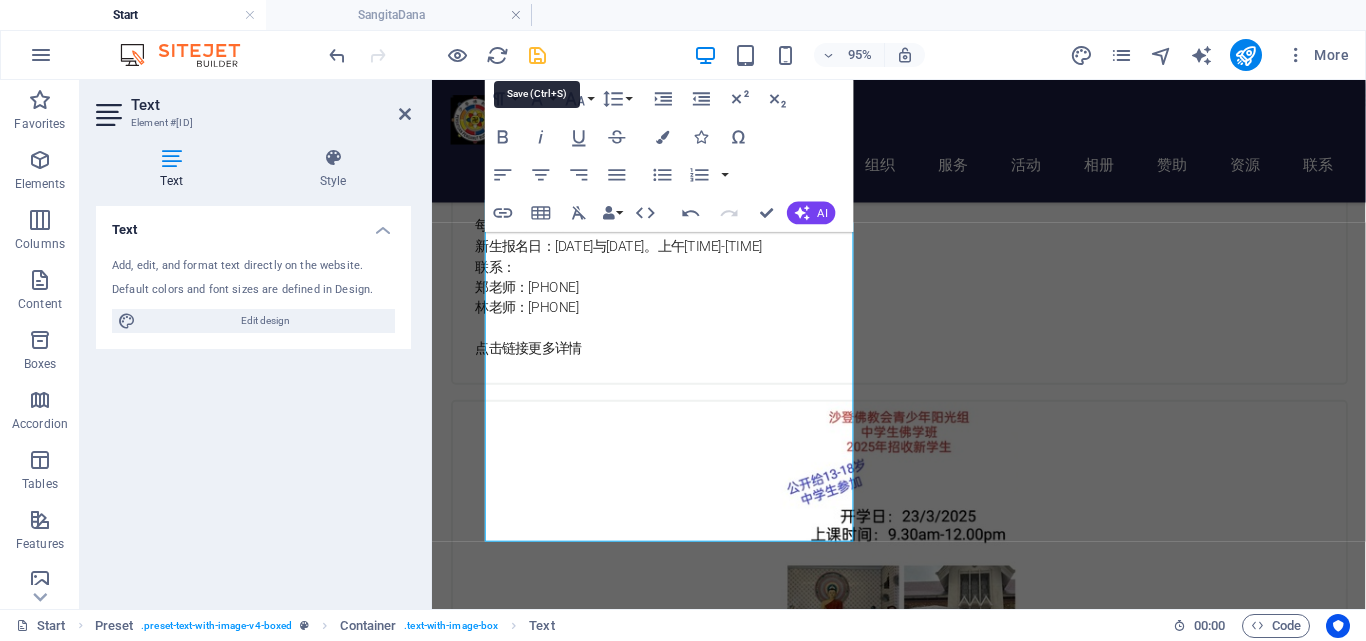 click at bounding box center [537, 55] 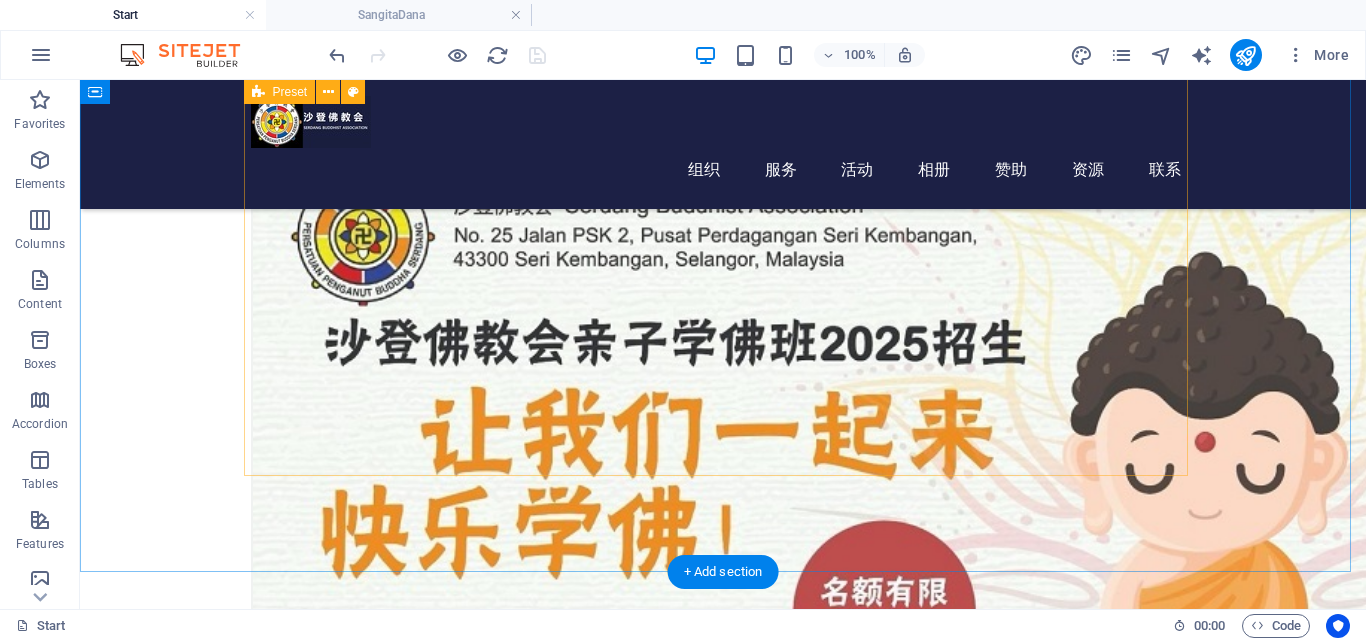 scroll, scrollTop: 1300, scrollLeft: 0, axis: vertical 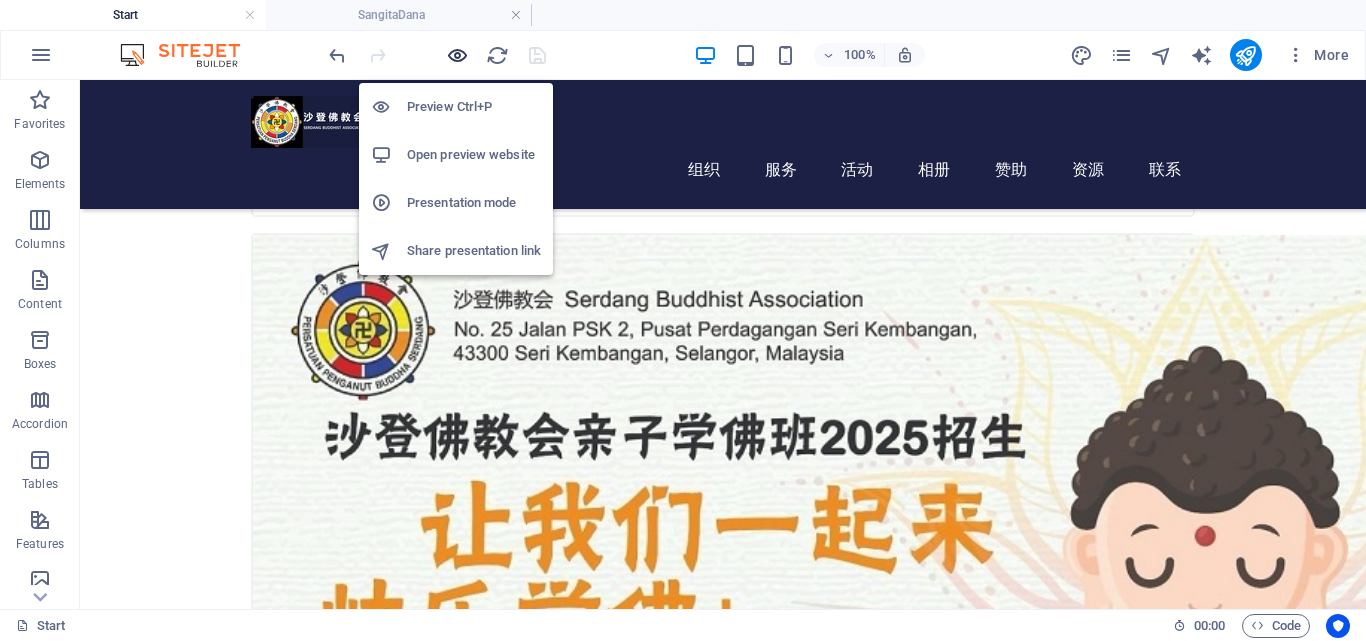 click at bounding box center (457, 55) 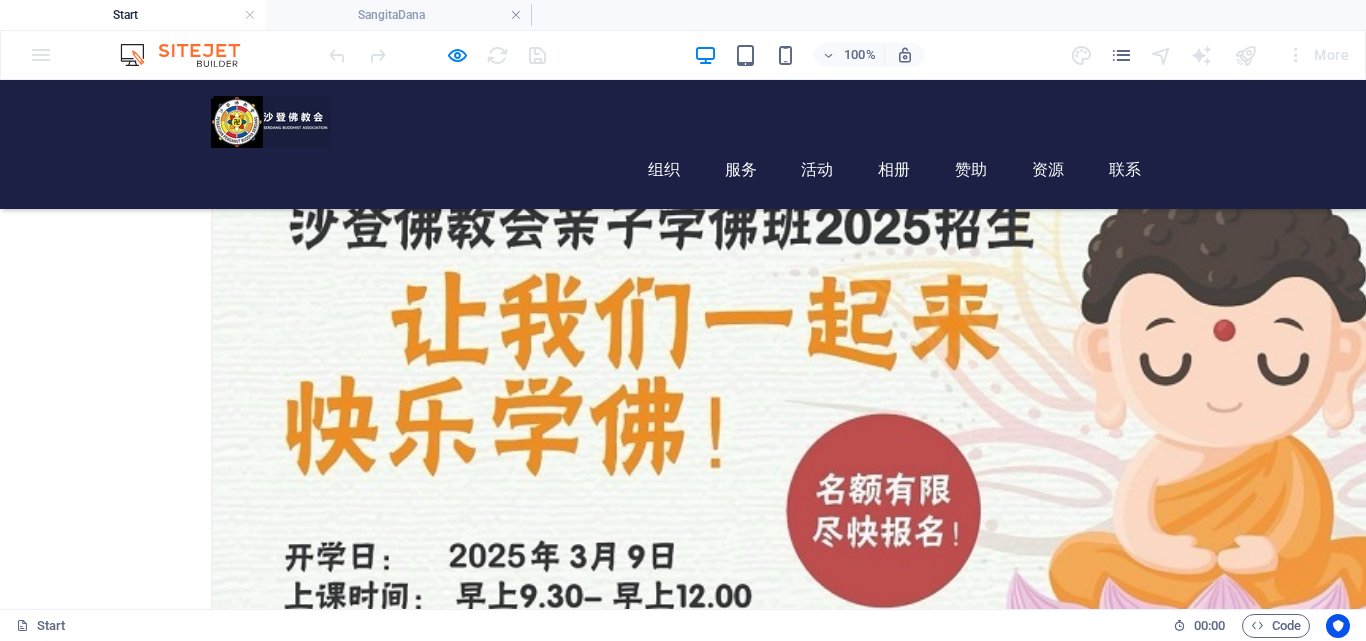 scroll, scrollTop: 1600, scrollLeft: 0, axis: vertical 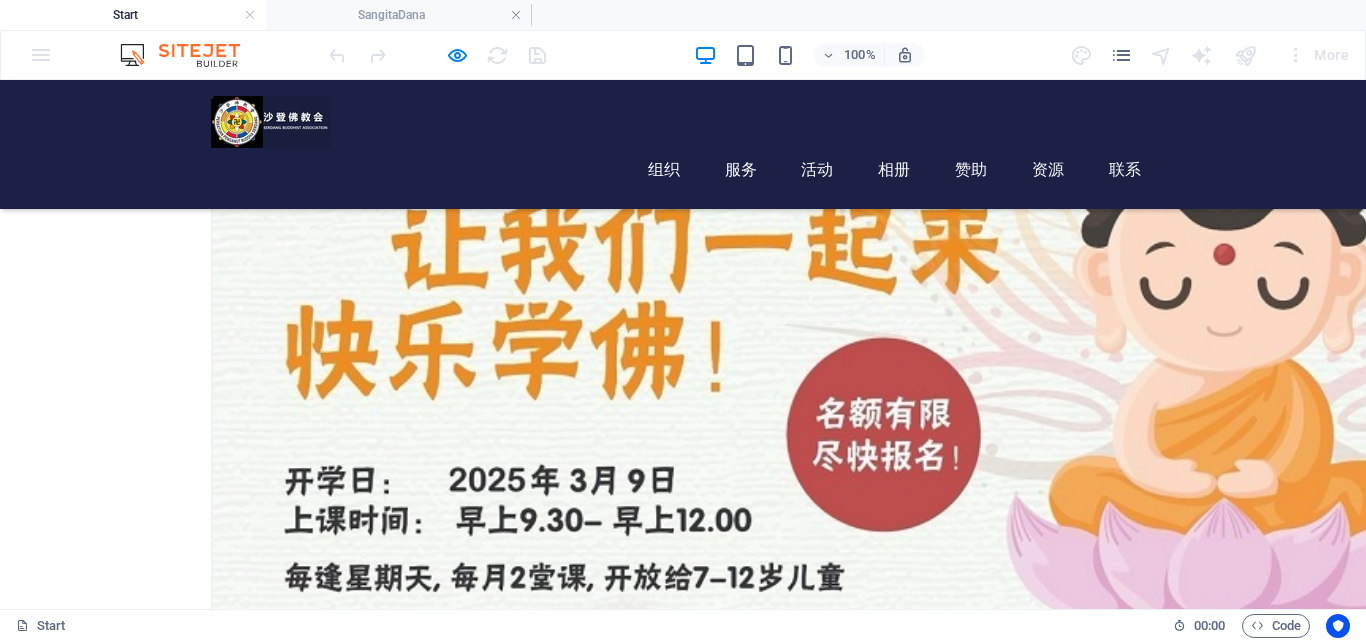 click on "点击以了解更多详情" at bounding box center [848, 1999] 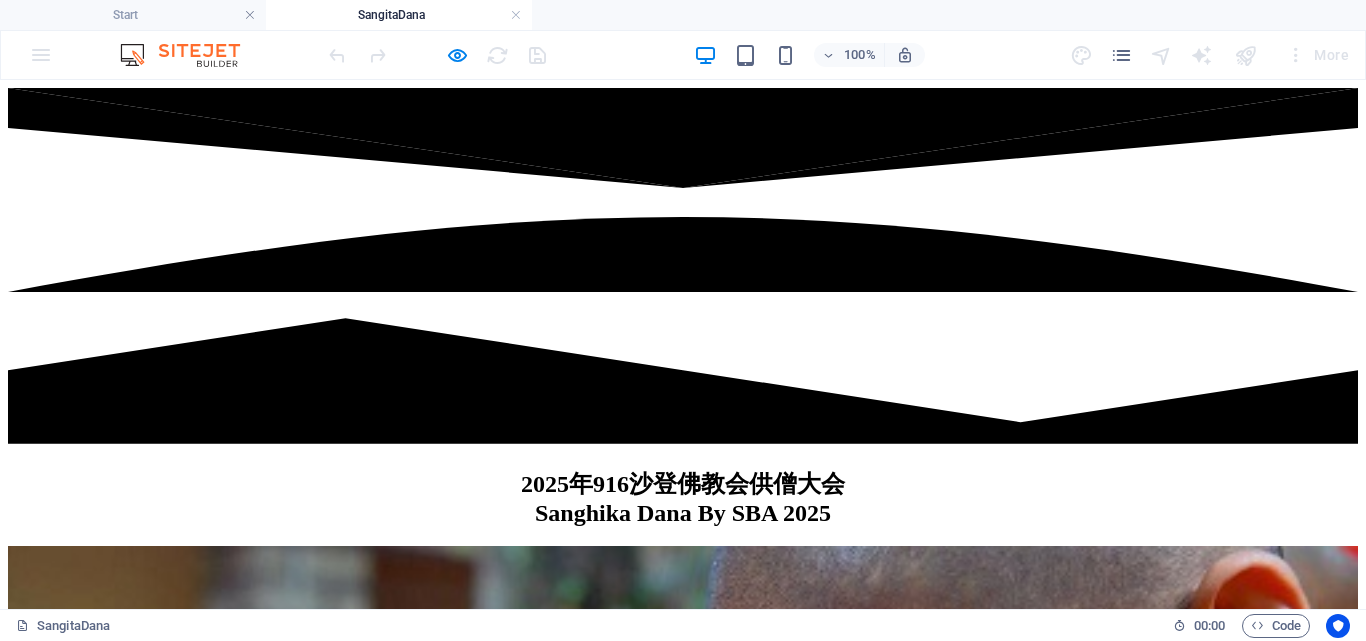 scroll, scrollTop: 0, scrollLeft: 0, axis: both 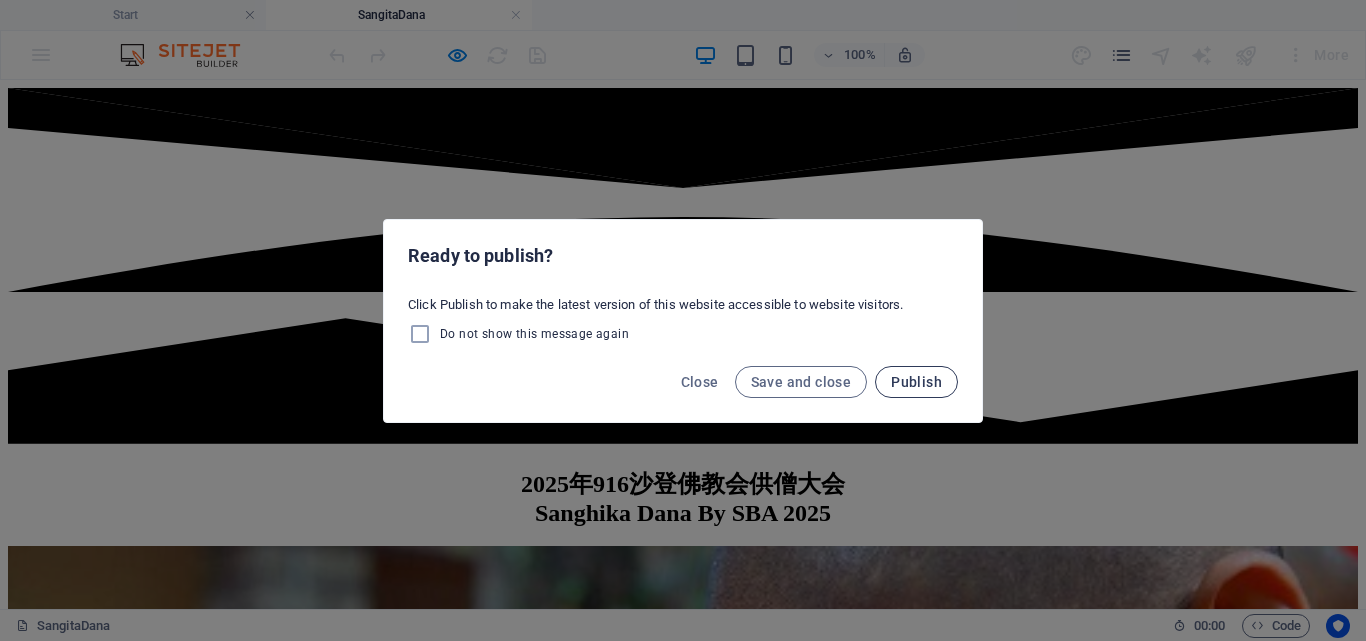 click on "Publish" at bounding box center (916, 382) 